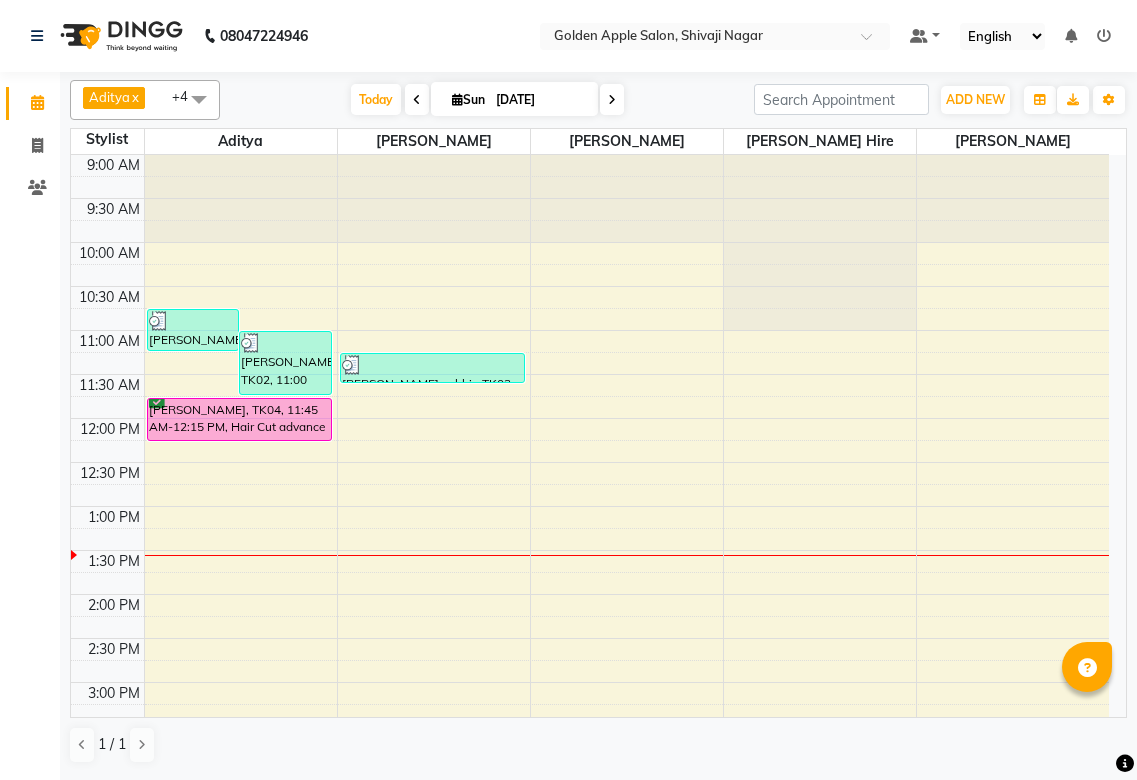 scroll, scrollTop: 0, scrollLeft: 0, axis: both 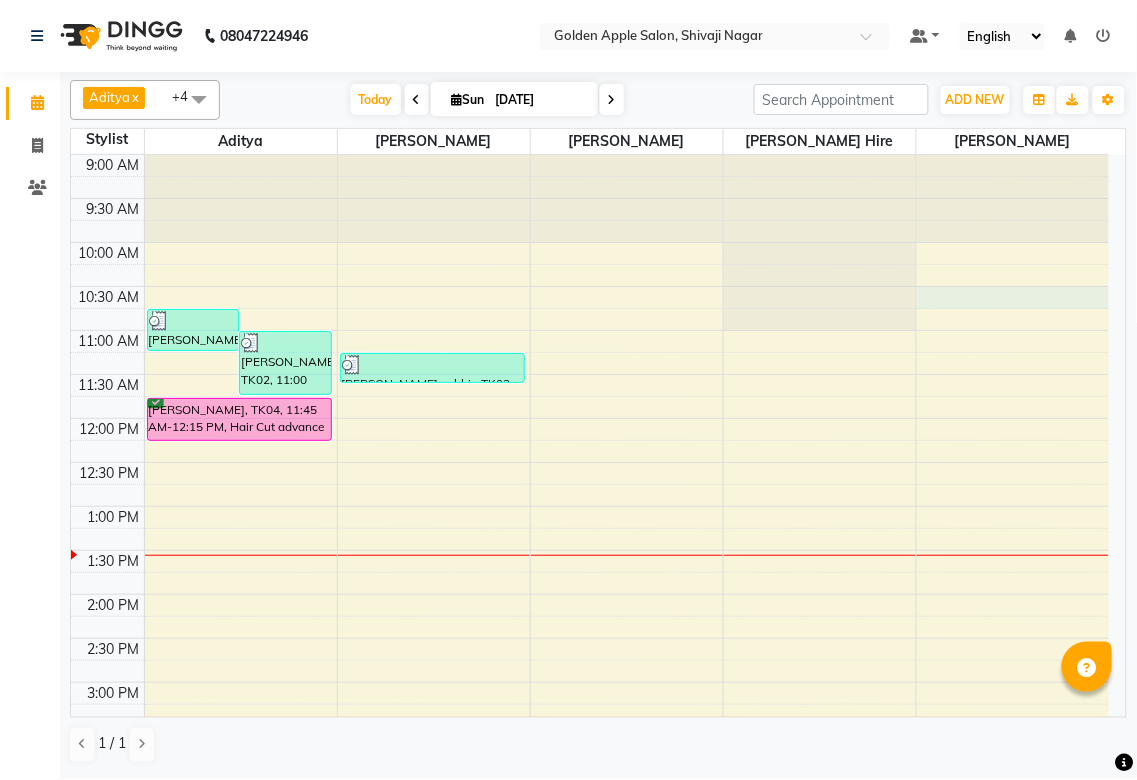 click on "9:00 AM 9:30 AM 10:00 AM 10:30 AM 11:00 AM 11:30 AM 12:00 PM 12:30 PM 1:00 PM 1:30 PM 2:00 PM 2:30 PM 3:00 PM 3:30 PM 4:00 PM 4:30 PM 5:00 PM 5:30 PM 6:00 PM 6:30 PM 7:00 PM 7:30 PM 8:00 PM 8:30 PM 9:00 PM 9:30 PM     [PERSON_NAME], TK01, 10:45 AM-11:14 AM, Mens Hair Cut     [PERSON_NAME], TK02, 11:00 AM-11:44 AM, Mens Hair Cut,Mens Beared      [PERSON_NAME], TK04, 11:45 AM-12:15 PM, Hair Cut  advance      [PERSON_NAME] sabhir, TK03, 11:15 AM-11:36 AM, eyebrows,upper lips" at bounding box center [590, 726] 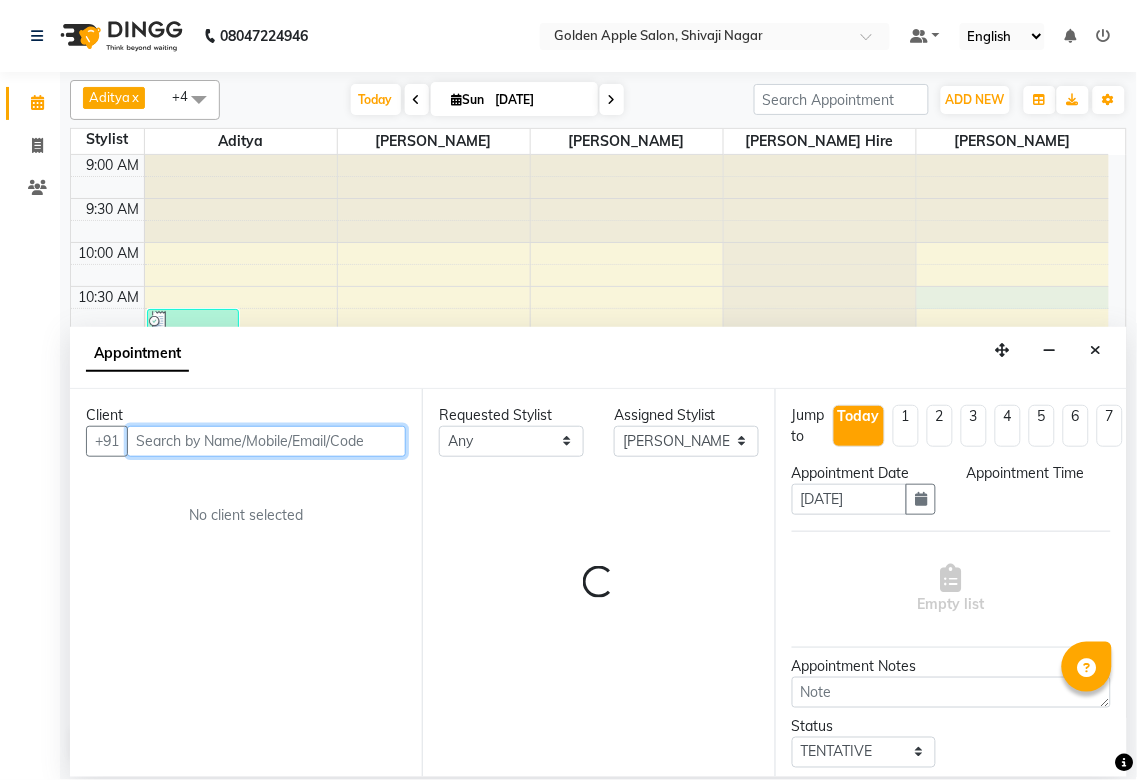 select on "630" 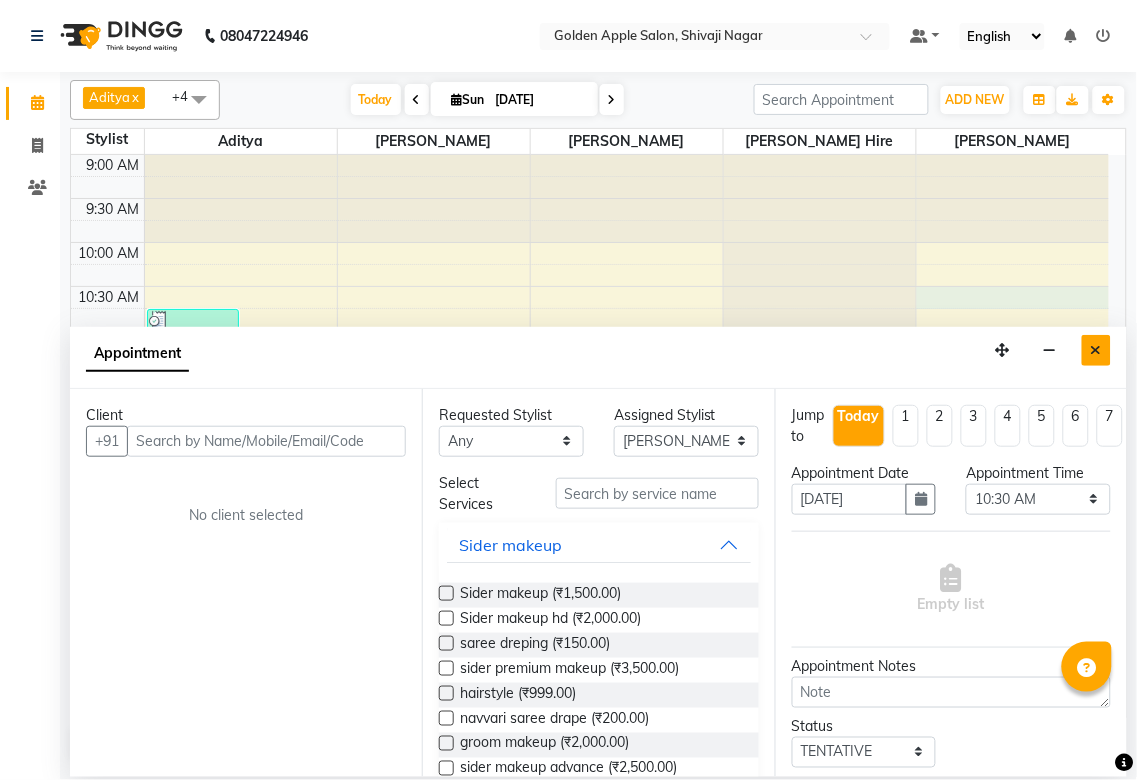 click at bounding box center [1096, 350] 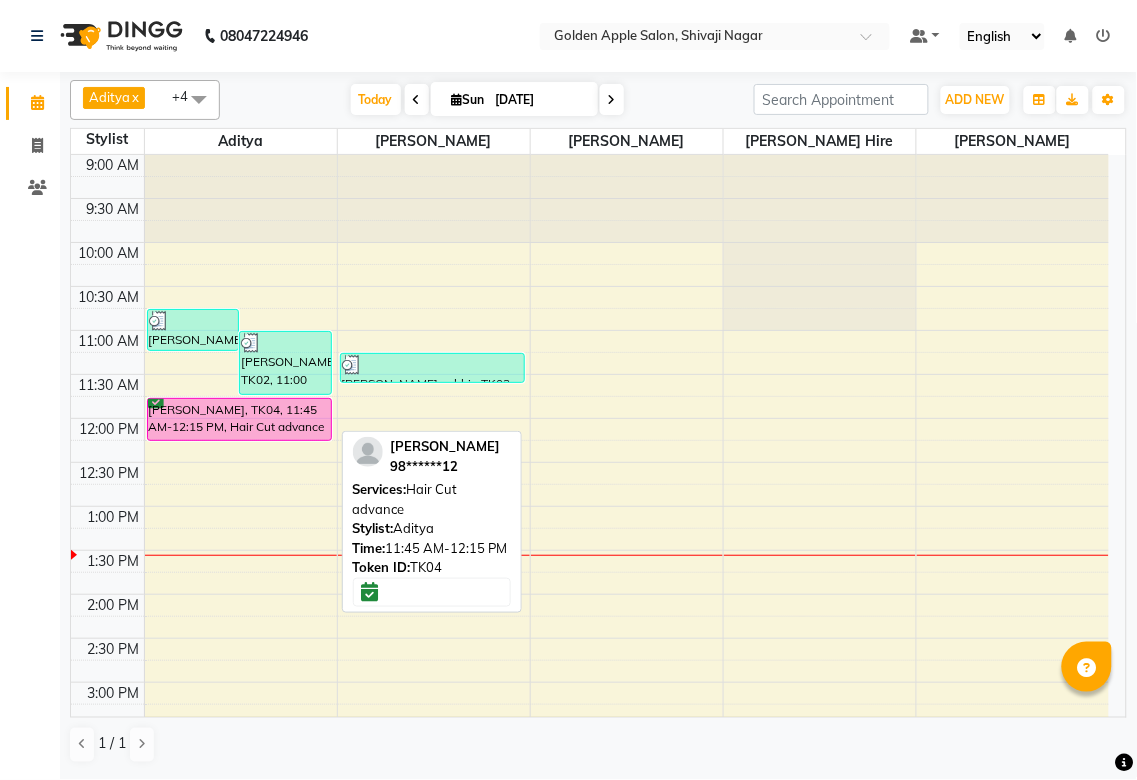 click on "[PERSON_NAME], TK04, 11:45 AM-12:15 PM, Hair Cut  advance" at bounding box center [239, 419] 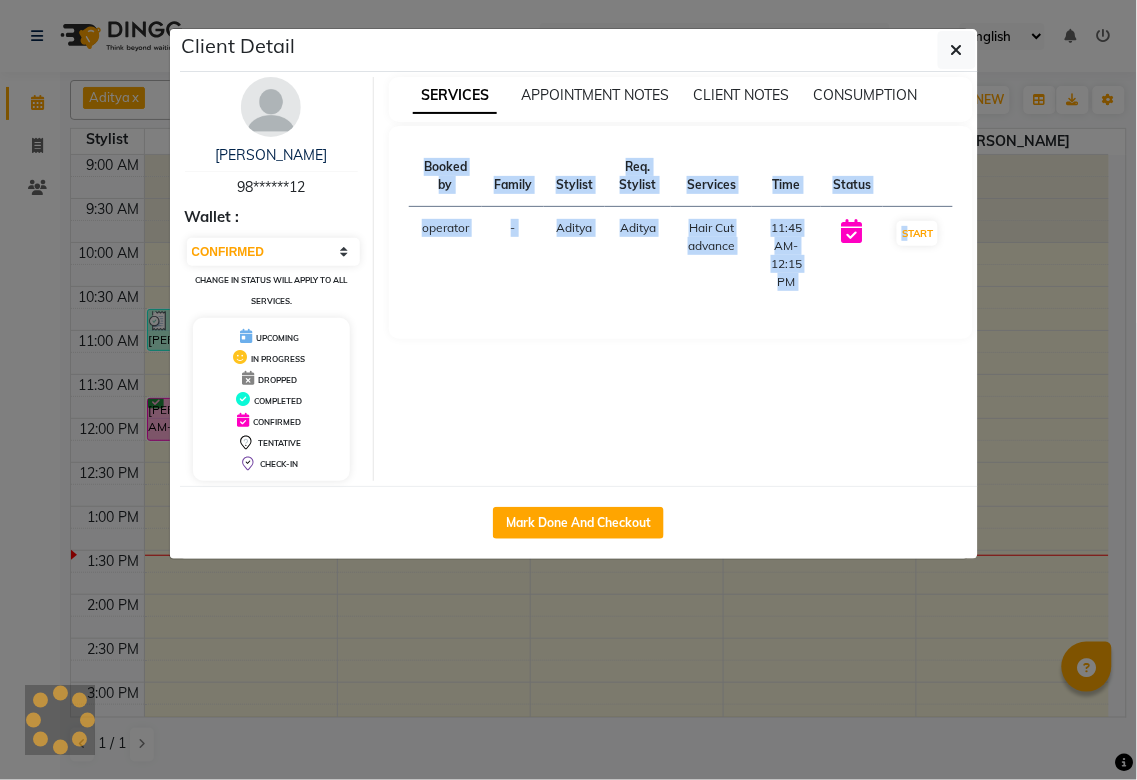 click on "Client Detail  [PERSON_NAME]   98******12 Wallet : Select IN SERVICE CONFIRMED TENTATIVE CHECK IN MARK DONE DROPPED UPCOMING Change in status will apply to all services. UPCOMING IN PROGRESS DROPPED COMPLETED CONFIRMED TENTATIVE CHECK-IN SERVICES APPOINTMENT NOTES CLIENT NOTES CONSUMPTION Booked by Family Stylist Req. Stylist Services Time Status  operator  - [PERSON_NAME]  Hair Cut  advance    11:45 AM-12:15 PM   START   Mark Done And Checkout" 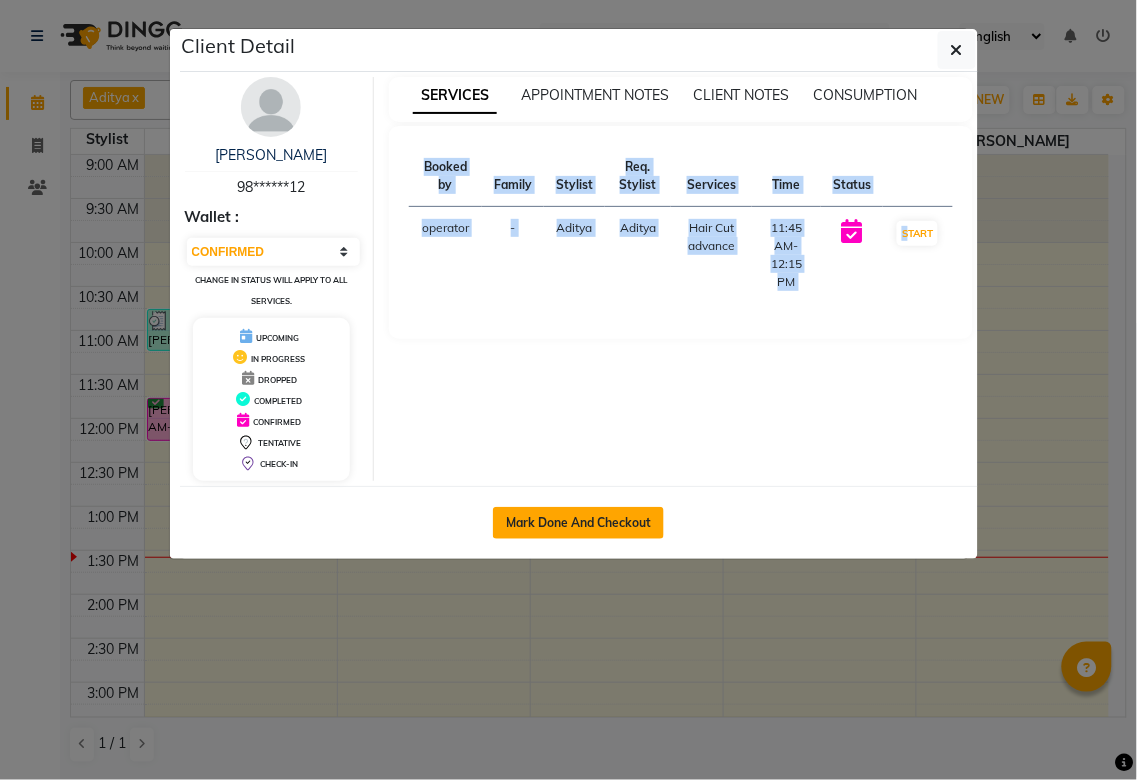 click on "Mark Done And Checkout" 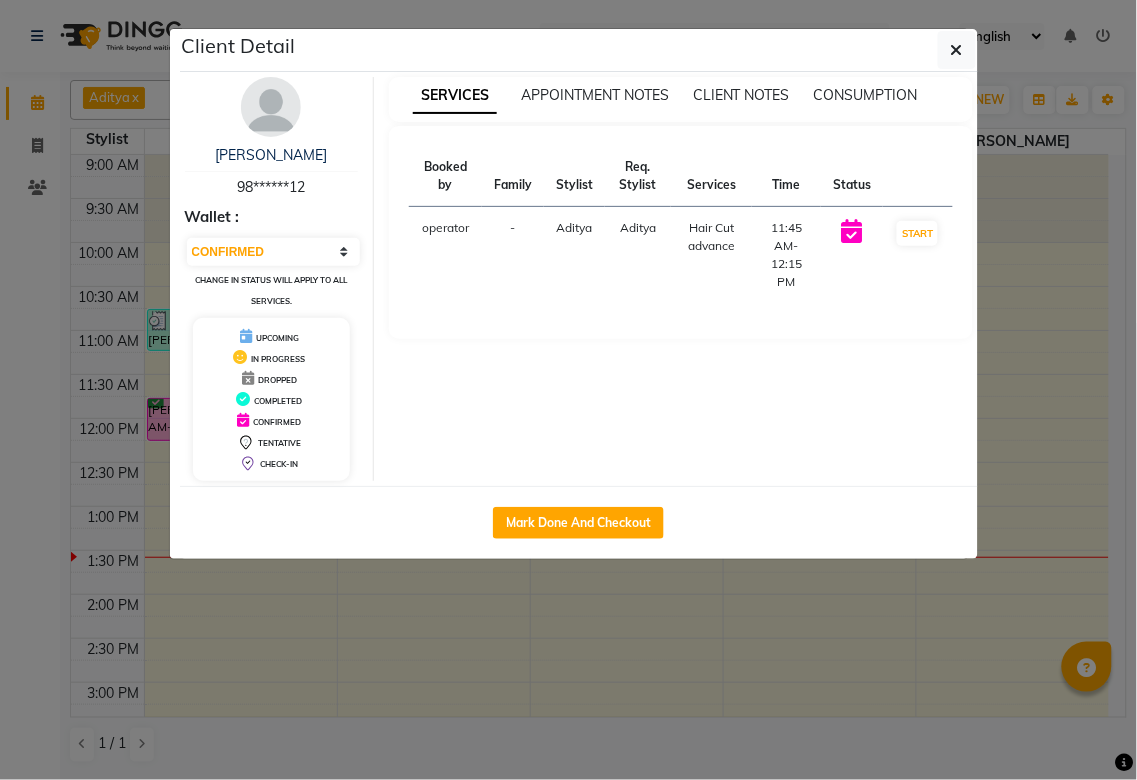 select on "service" 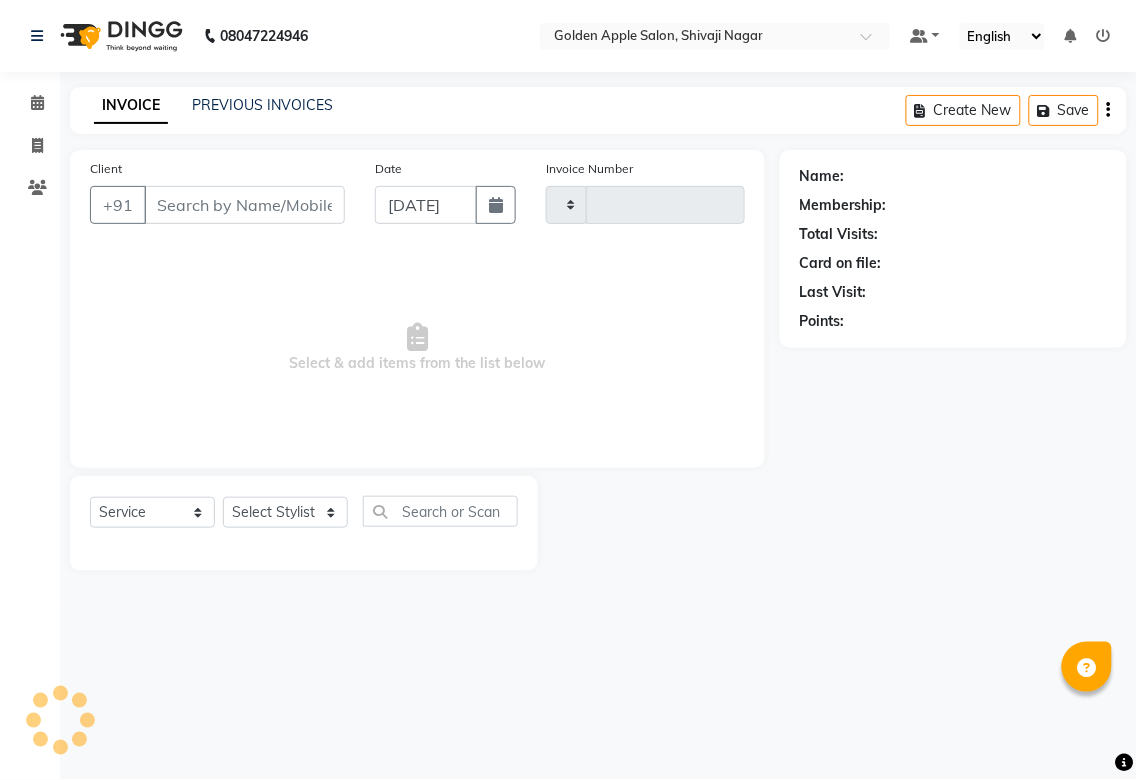 type on "1167" 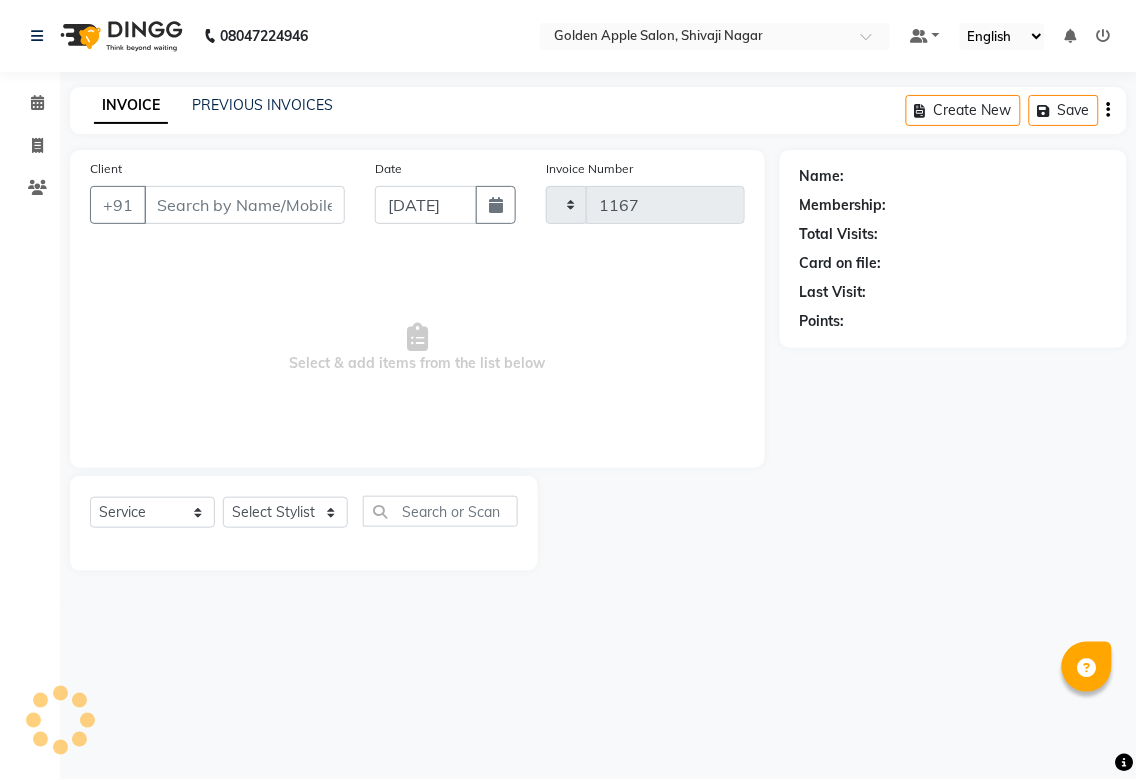 select on "6072" 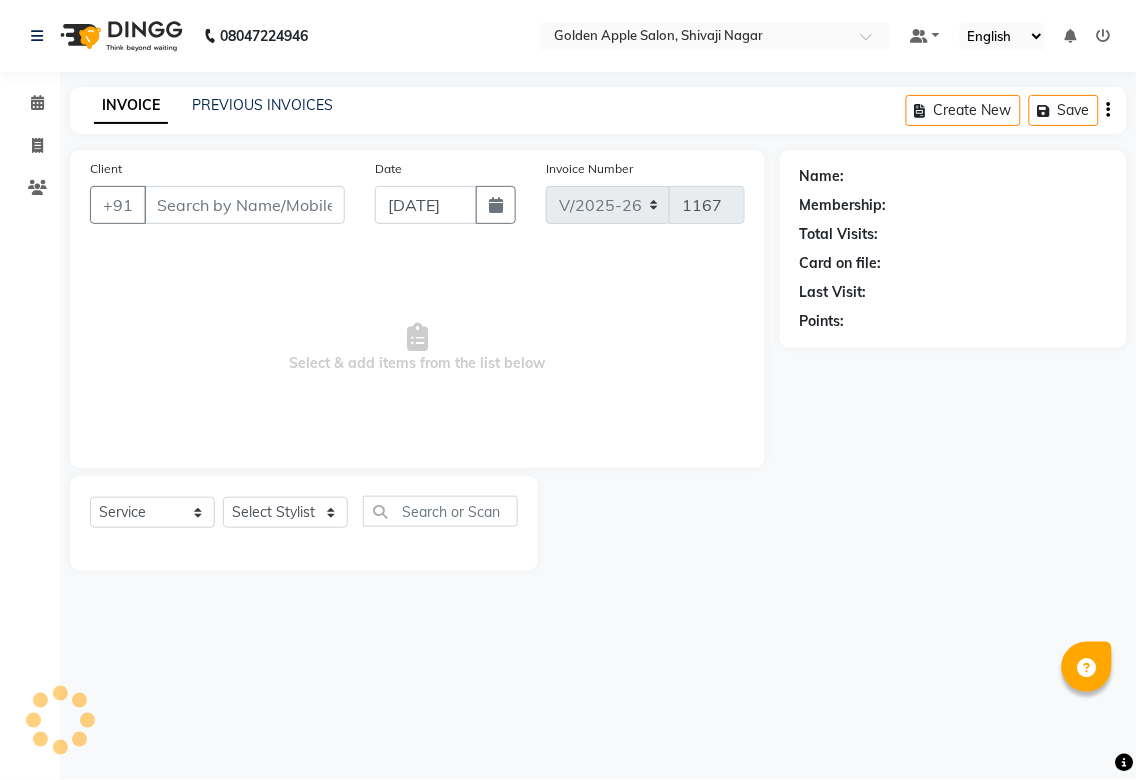 type on "98******12" 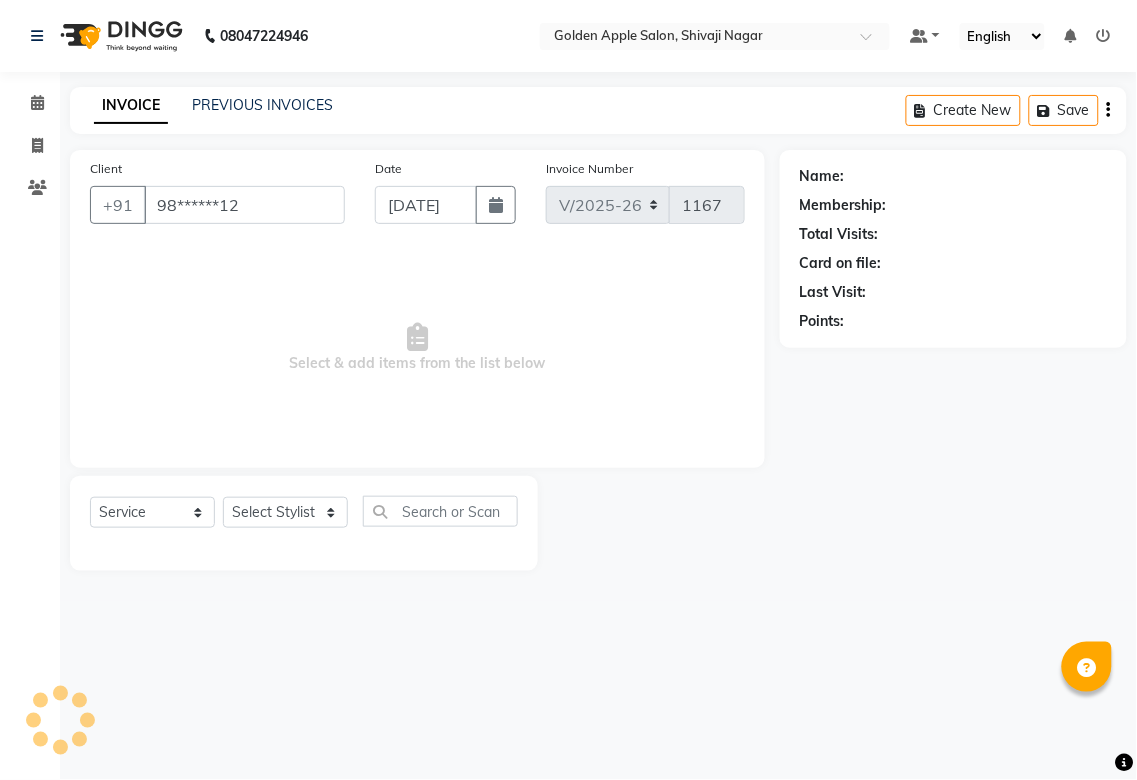 select on "54411" 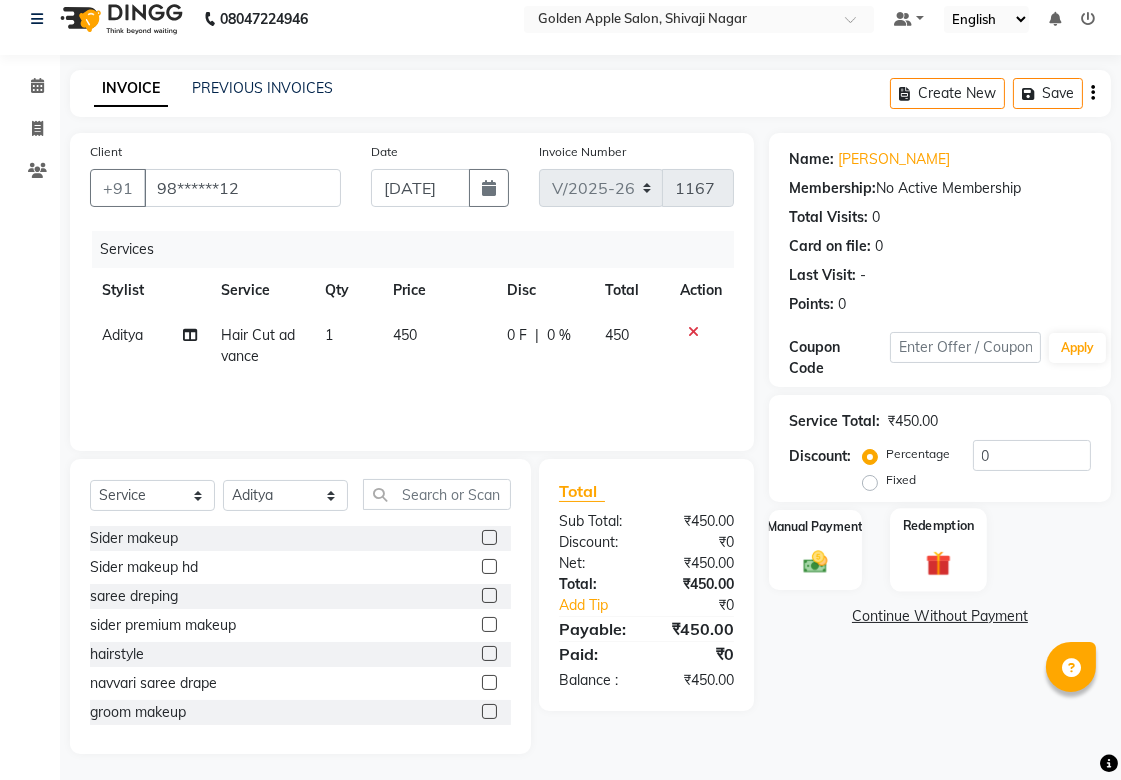 scroll, scrollTop: 21, scrollLeft: 0, axis: vertical 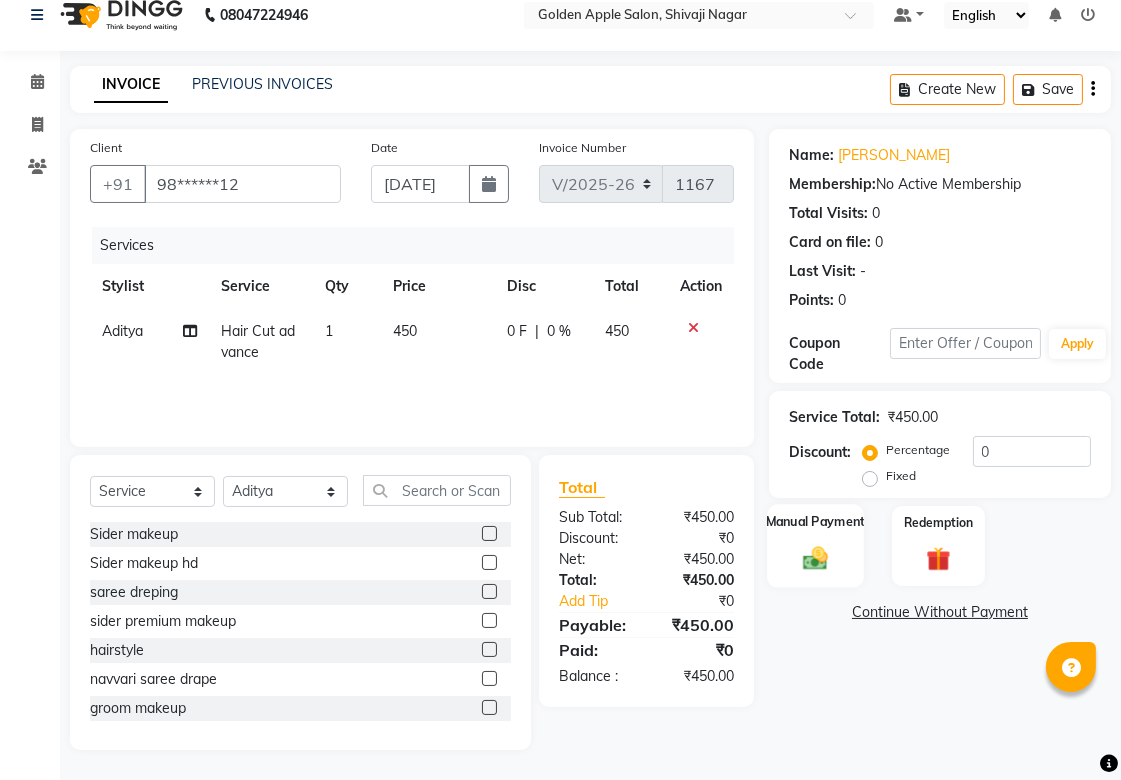 click on "Manual Payment" 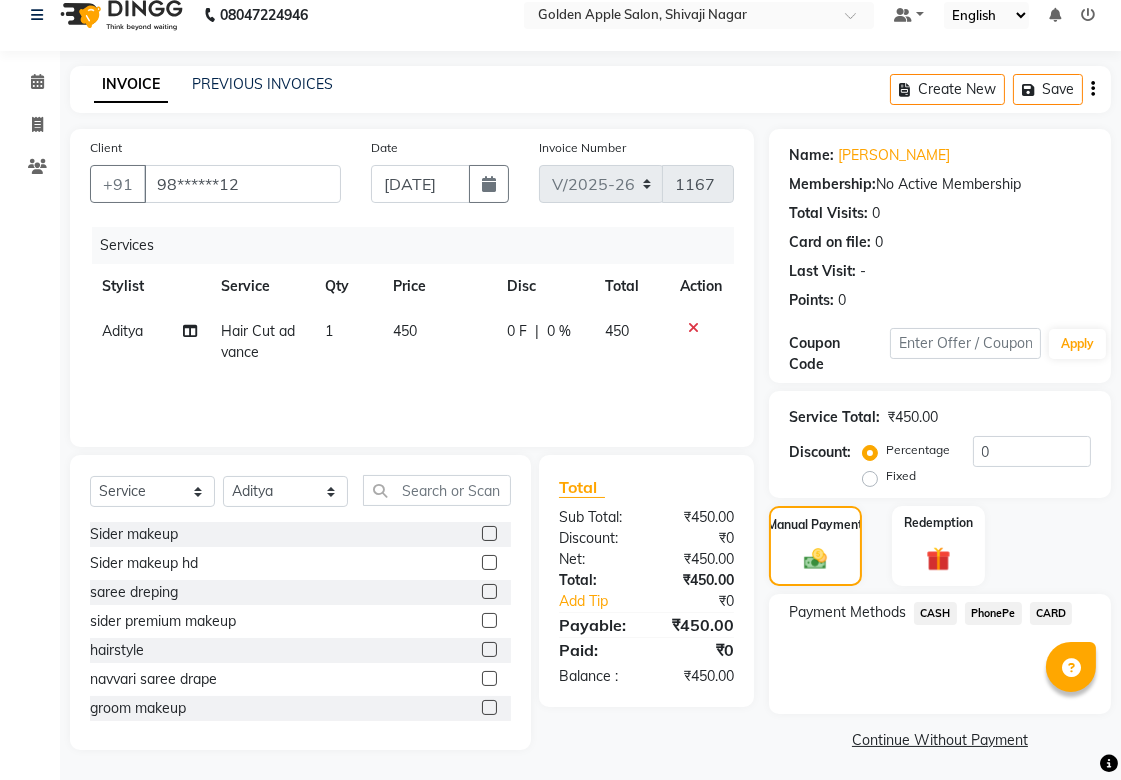 click on "PhonePe" 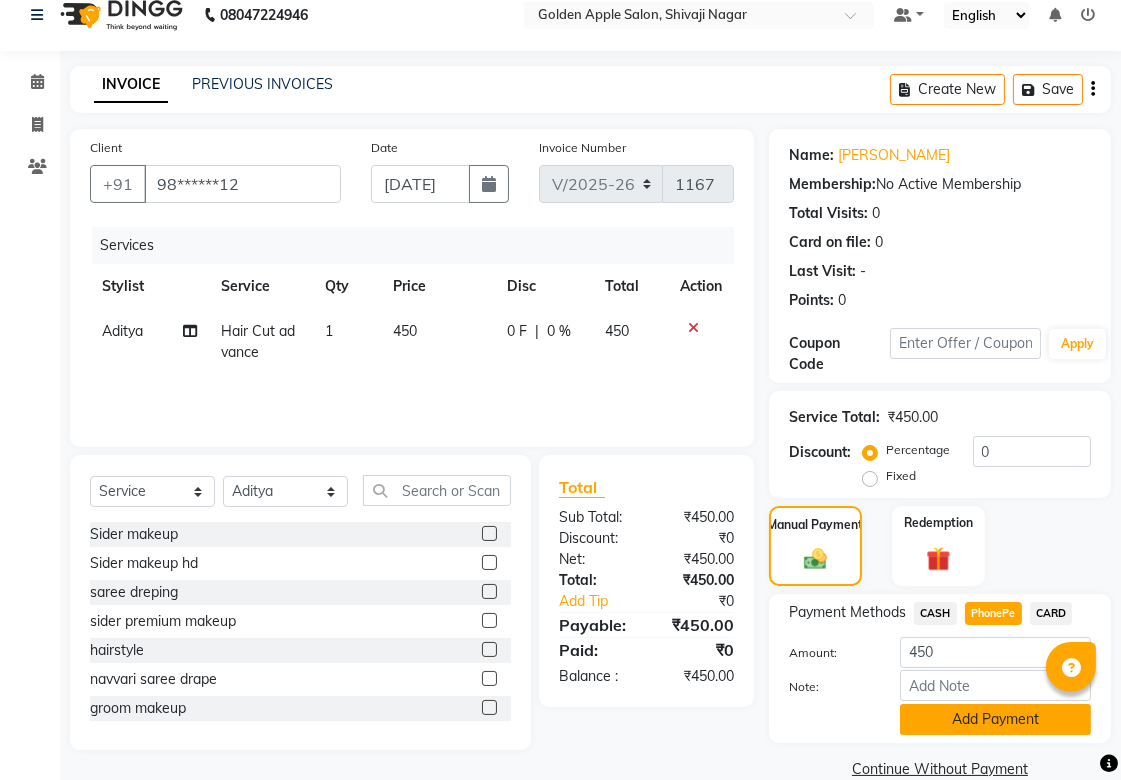 click on "Add Payment" 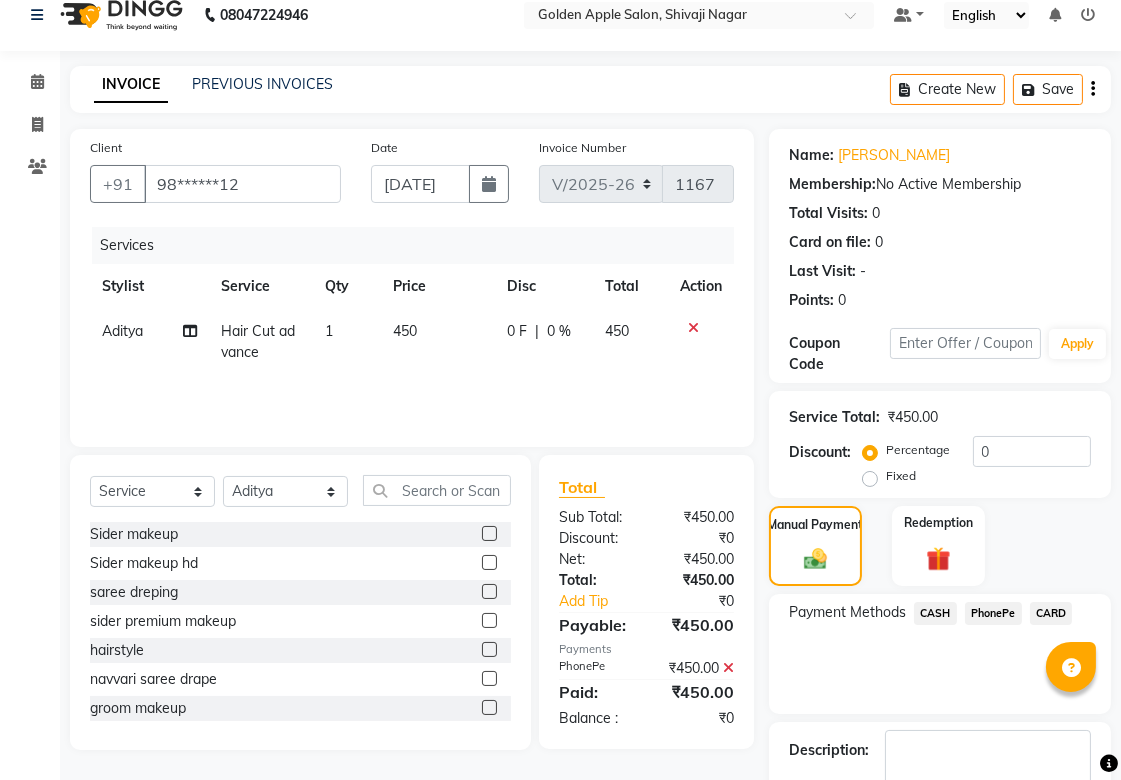 scroll, scrollTop: 138, scrollLeft: 0, axis: vertical 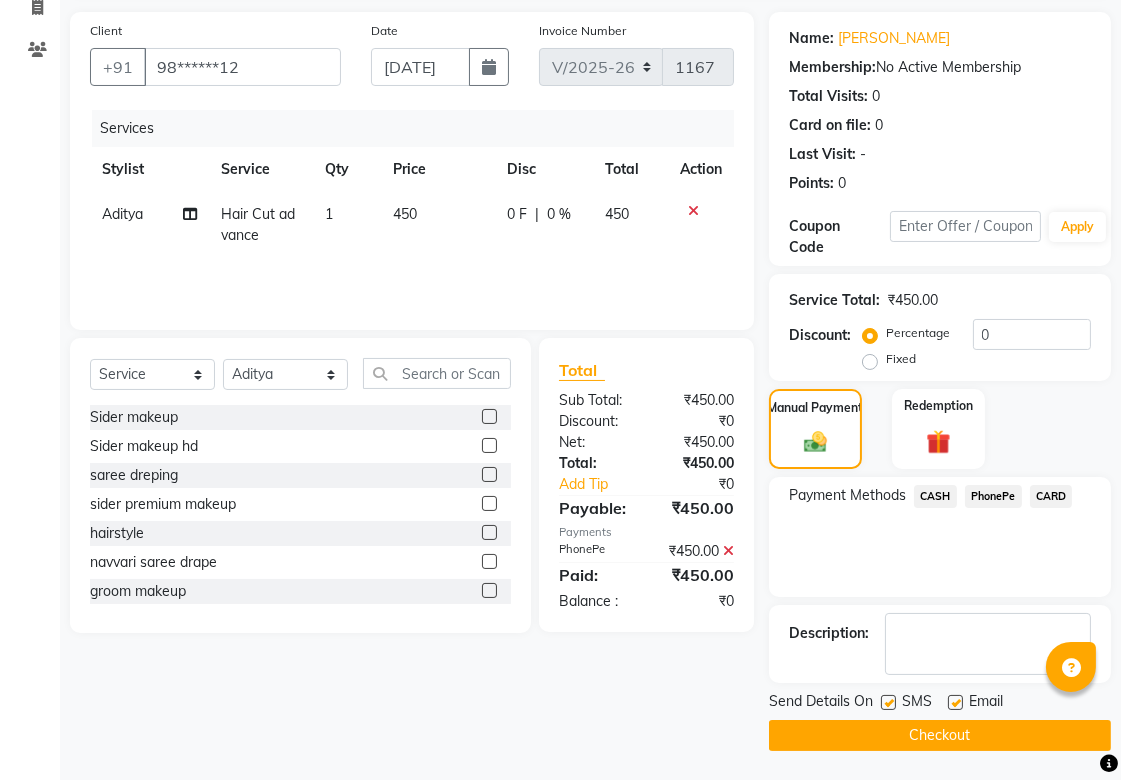 click 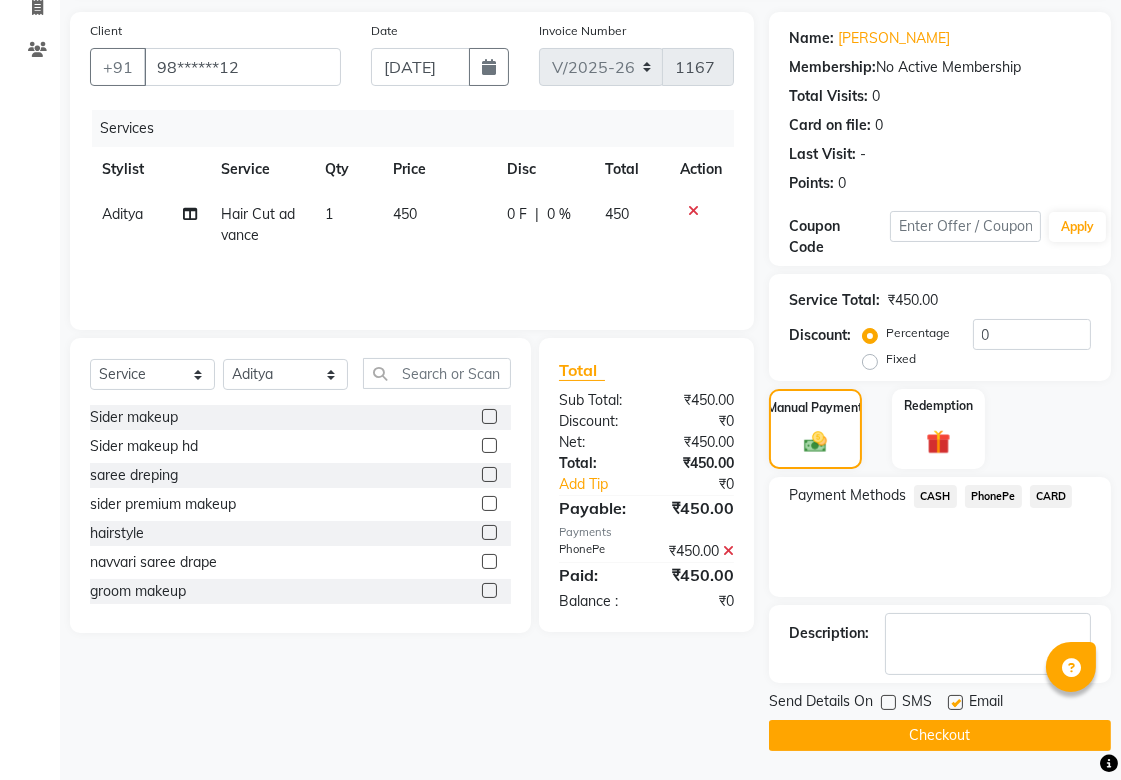 click 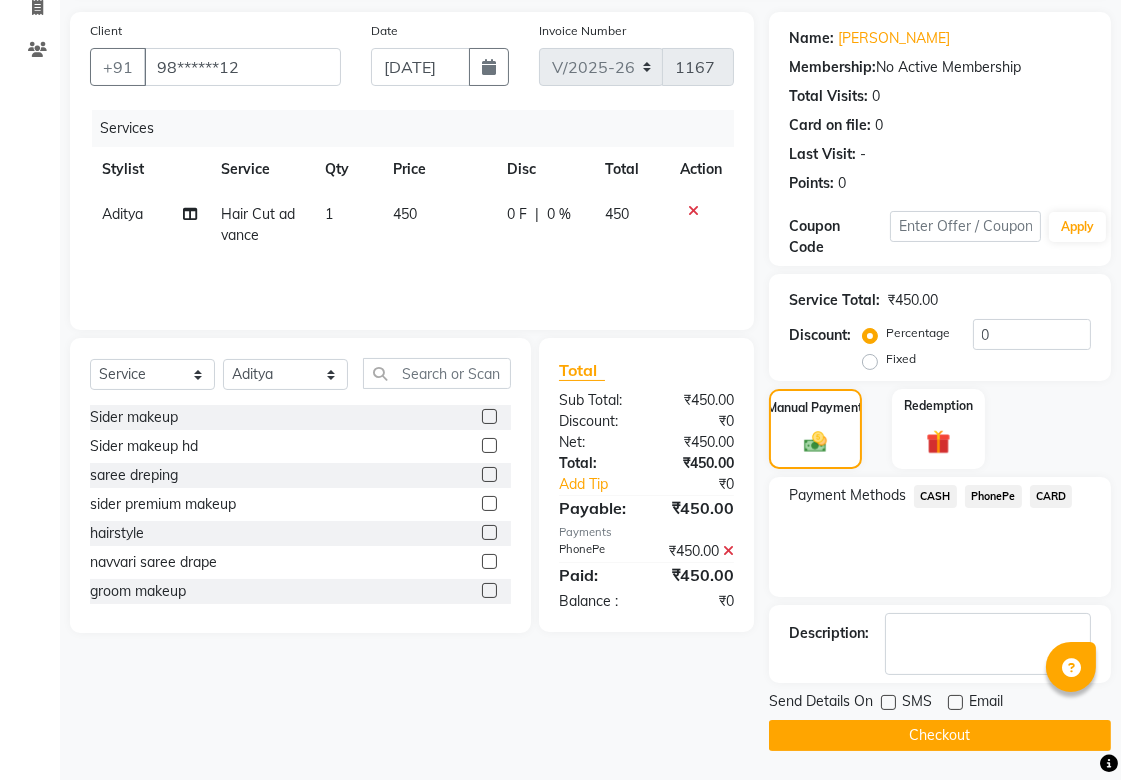 click on "Checkout" 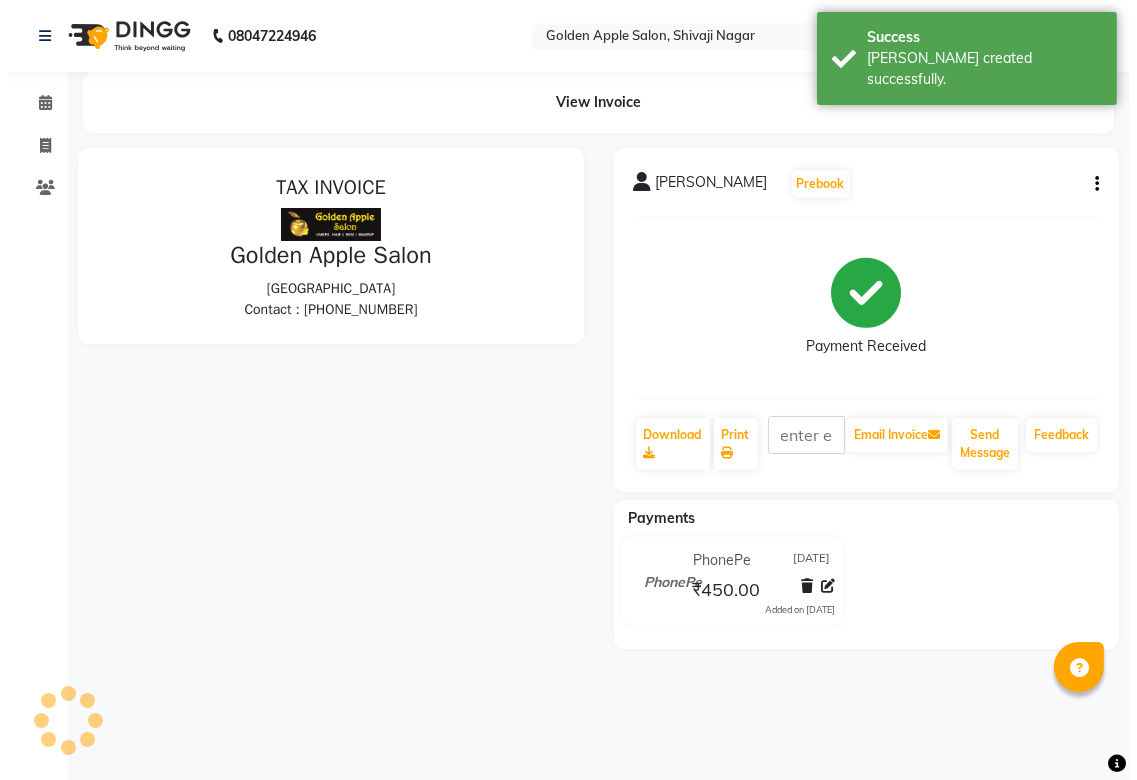 scroll, scrollTop: 0, scrollLeft: 0, axis: both 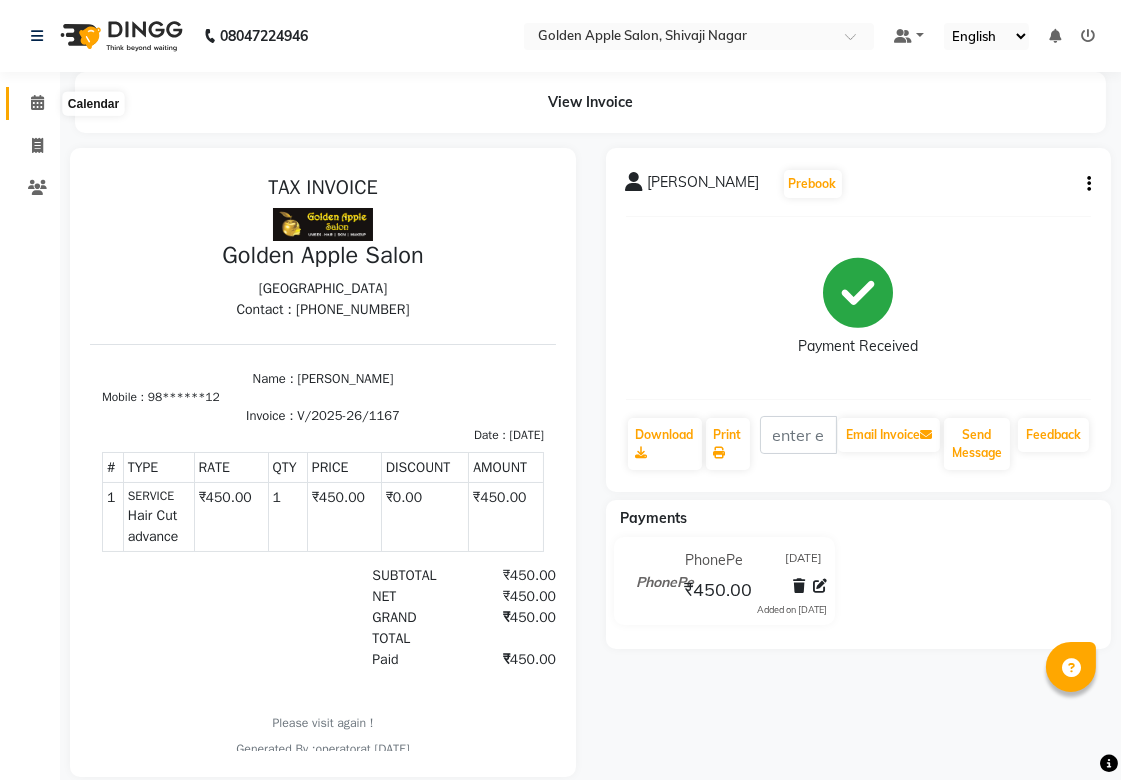 click 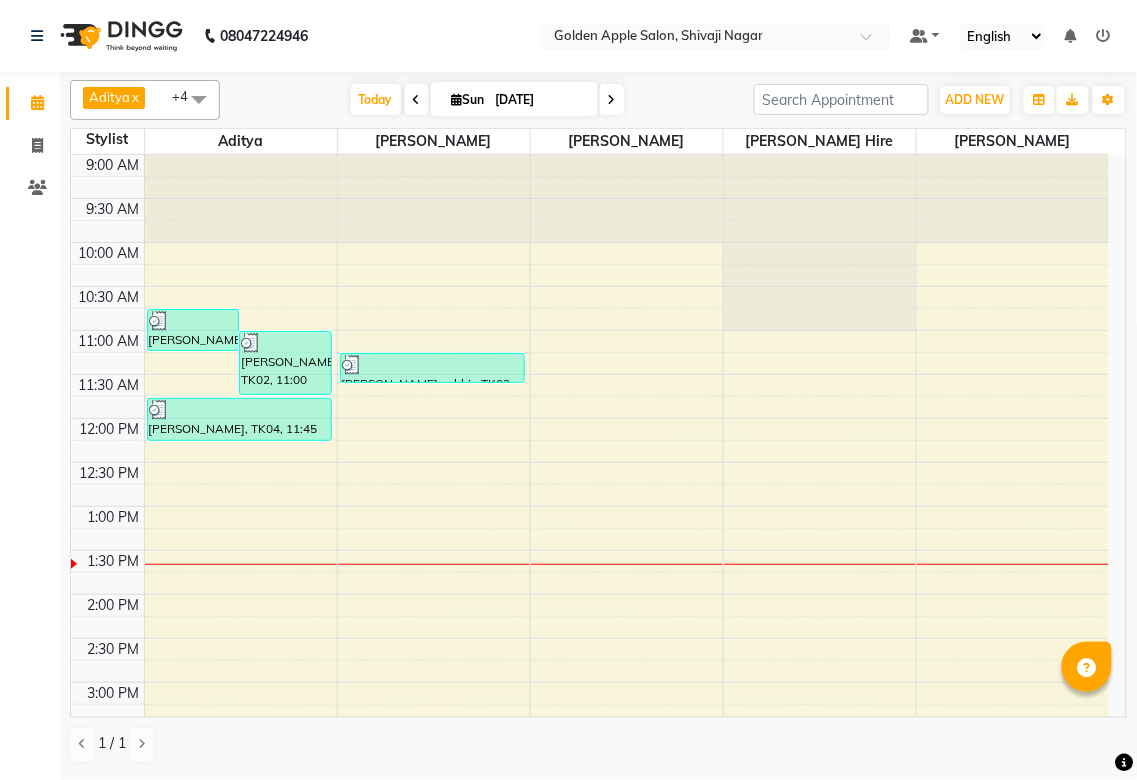 scroll, scrollTop: 111, scrollLeft: 0, axis: vertical 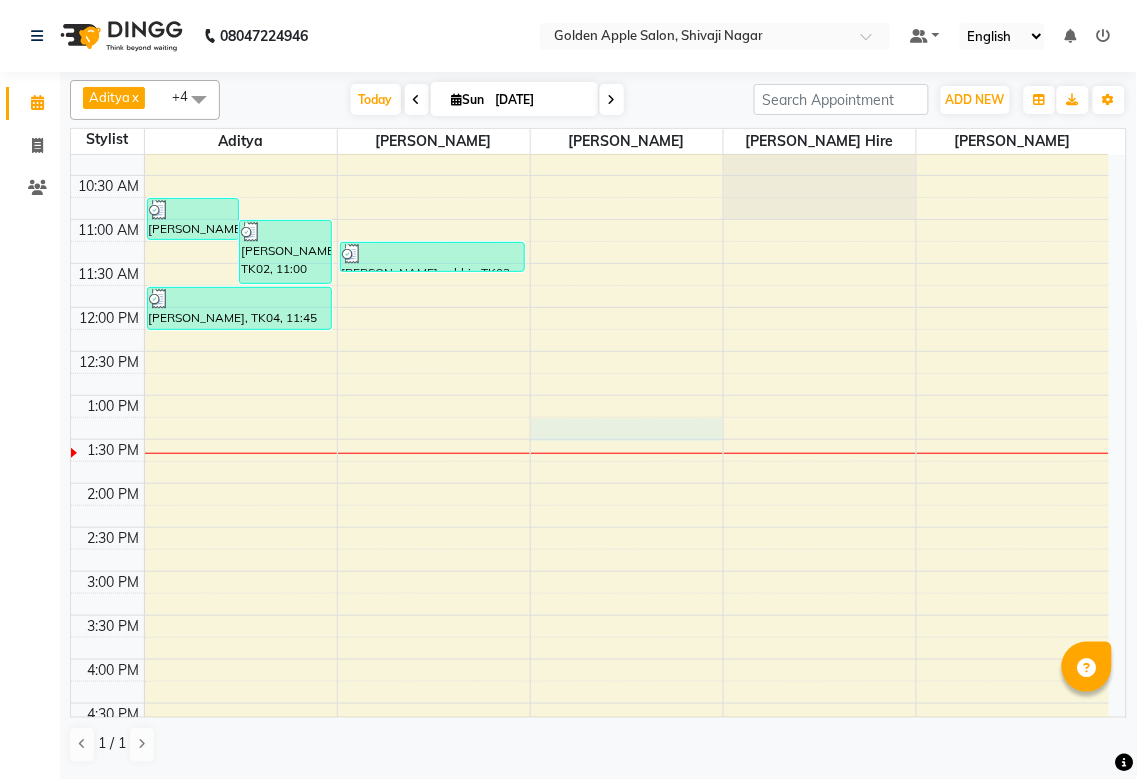 click on "9:00 AM 9:30 AM 10:00 AM 10:30 AM 11:00 AM 11:30 AM 12:00 PM 12:30 PM 1:00 PM 1:30 PM 2:00 PM 2:30 PM 3:00 PM 3:30 PM 4:00 PM 4:30 PM 5:00 PM 5:30 PM 6:00 PM 6:30 PM 7:00 PM 7:30 PM 8:00 PM 8:30 PM 9:00 PM 9:30 PM     [PERSON_NAME], TK01, 10:45 AM-11:14 AM, Mens Hair Cut     [PERSON_NAME], TK02, 11:00 AM-11:44 AM, Mens Hair Cut,Mens Beared      [PERSON_NAME], TK04, 11:45 AM-12:15 PM, Hair Cut  advance      [PERSON_NAME] sabhir, TK03, 11:15 AM-11:36 AM, eyebrows,upper lips" at bounding box center (590, 615) 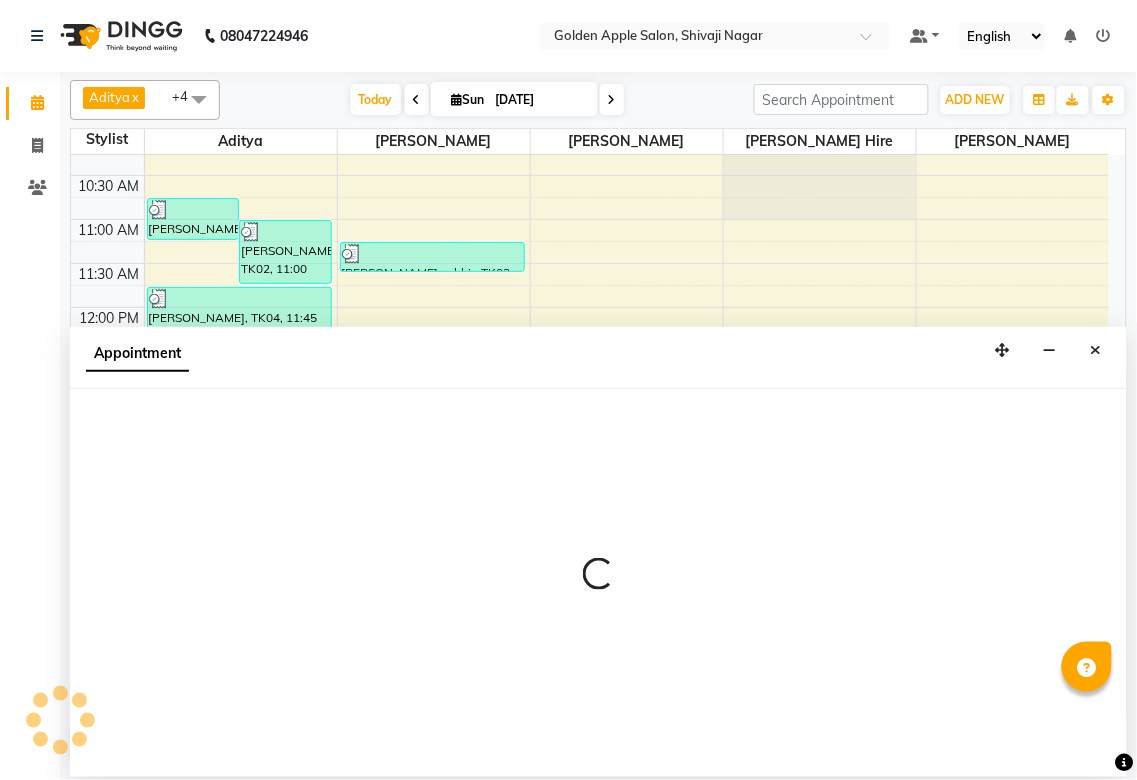 select on "79779" 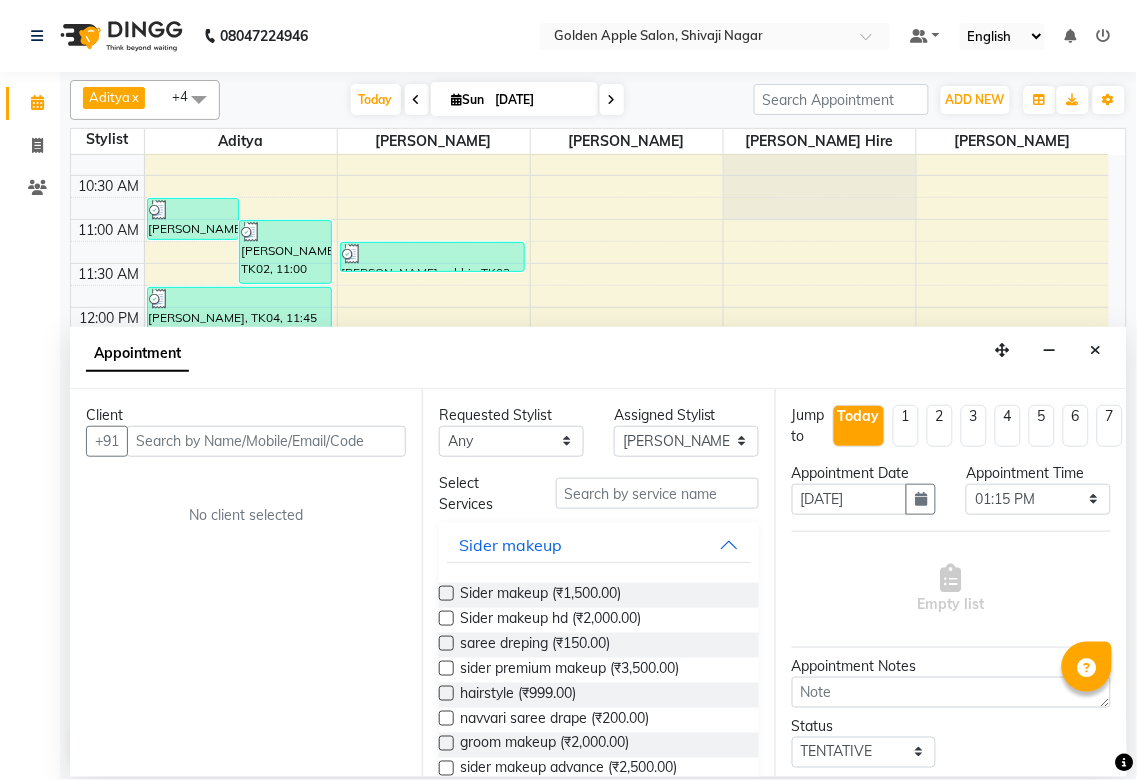 click at bounding box center (266, 441) 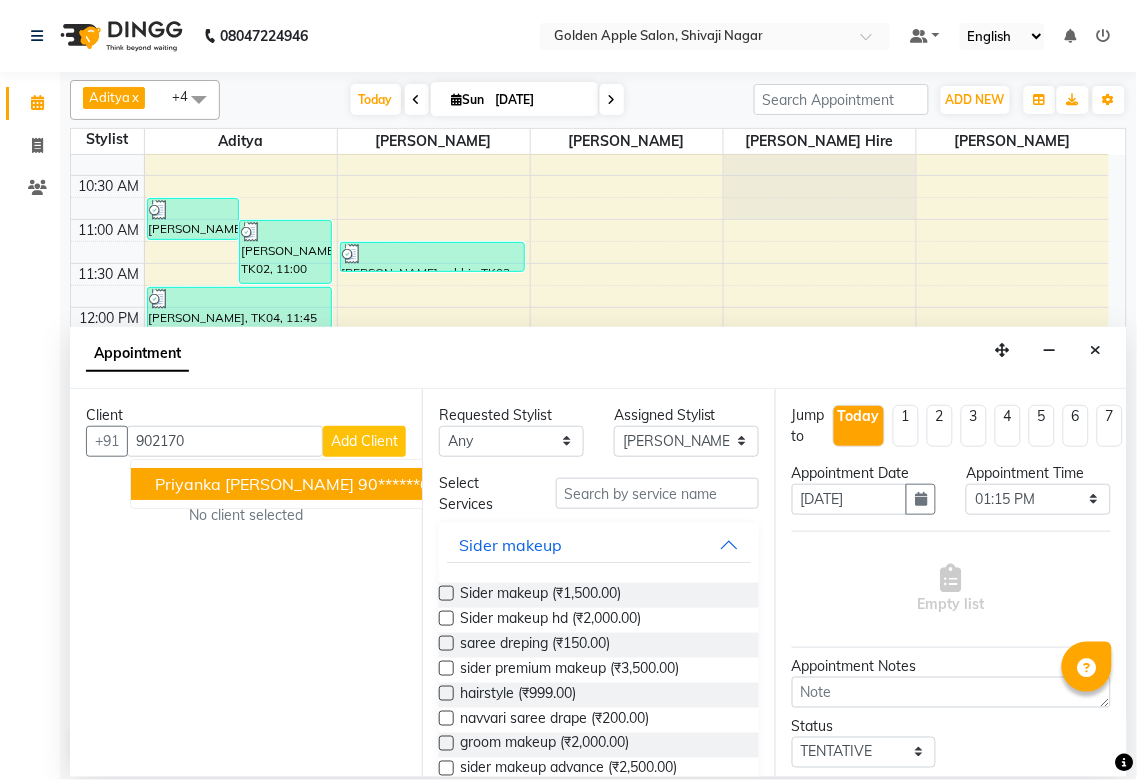 click on "90******65" at bounding box center (399, 484) 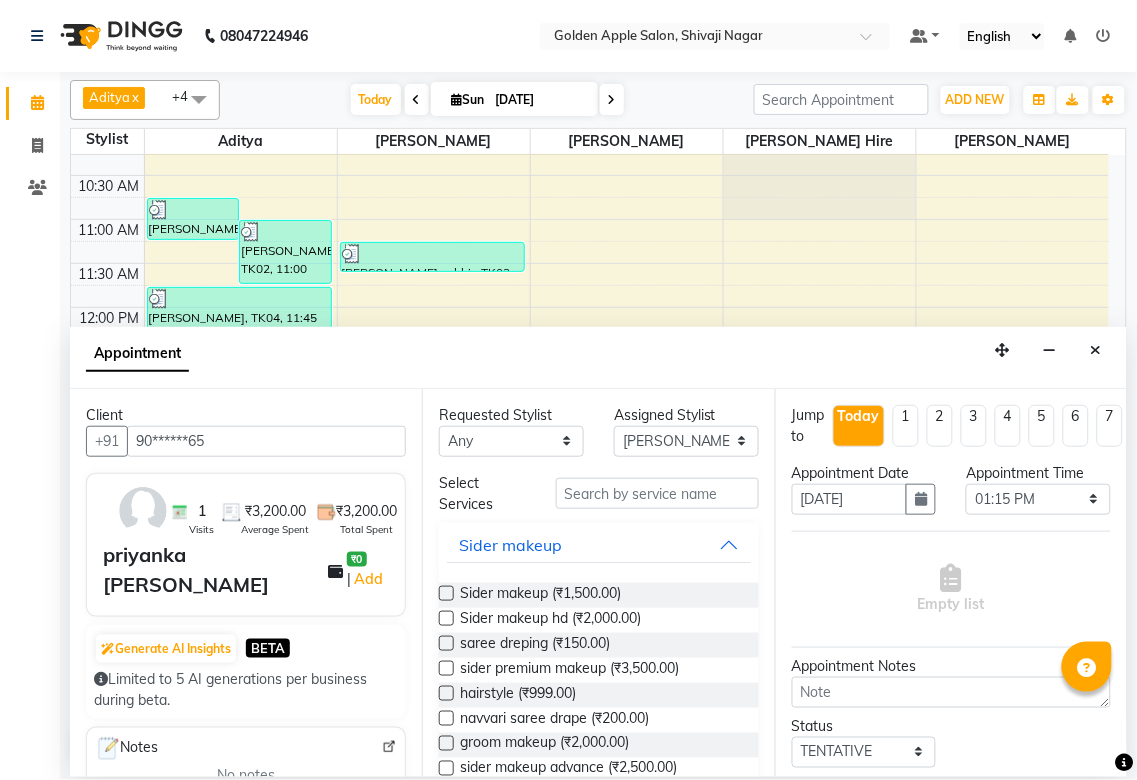 type on "90******65" 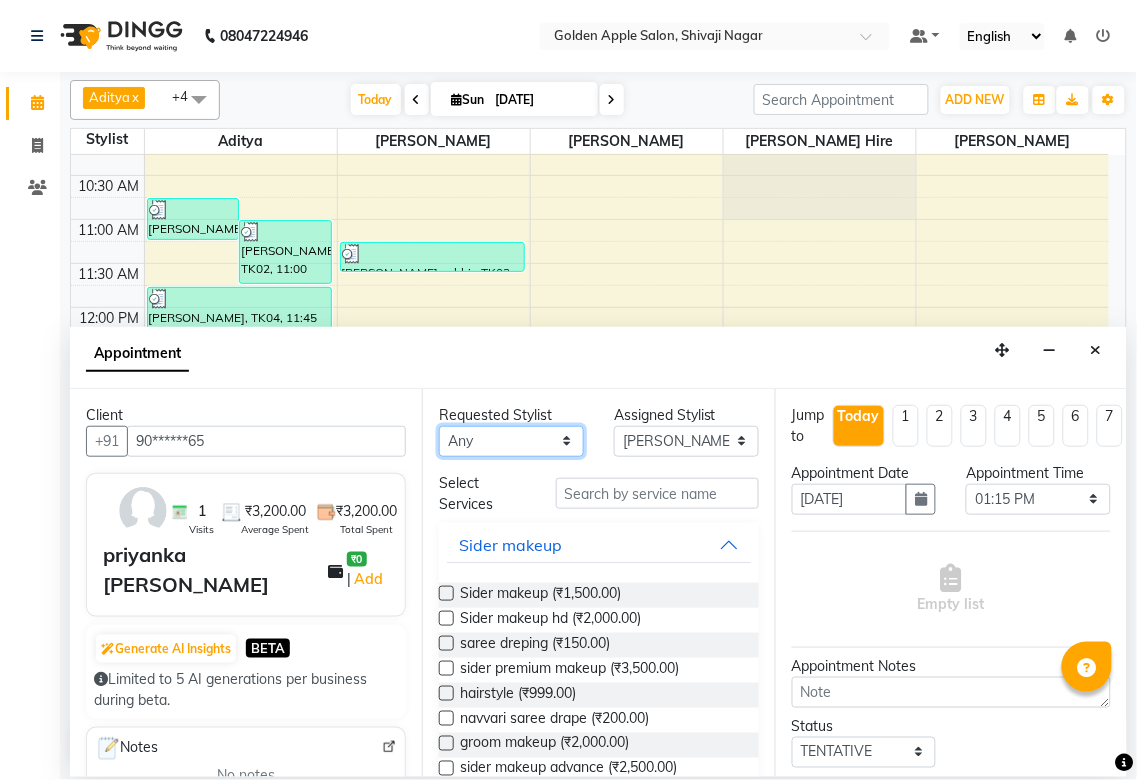 click on "Any [PERSON_NAME] Satarrdekar ashwini [PERSON_NAME] Hire operator" at bounding box center (511, 441) 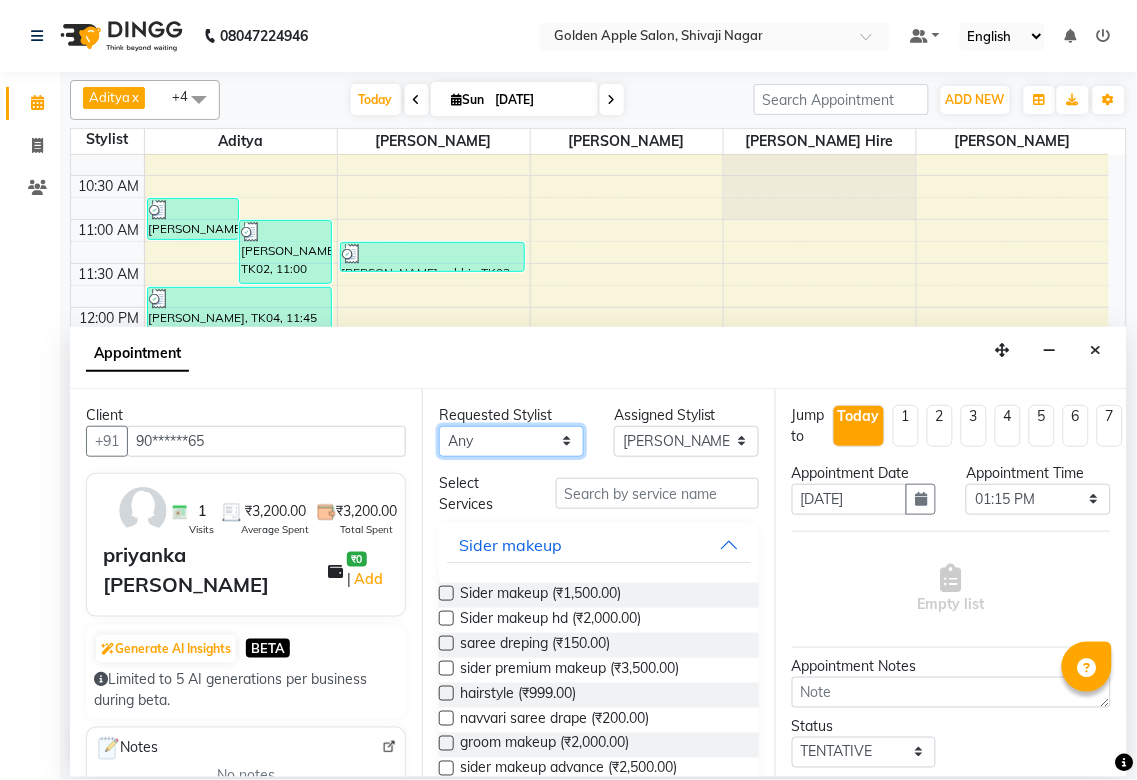 select on "79779" 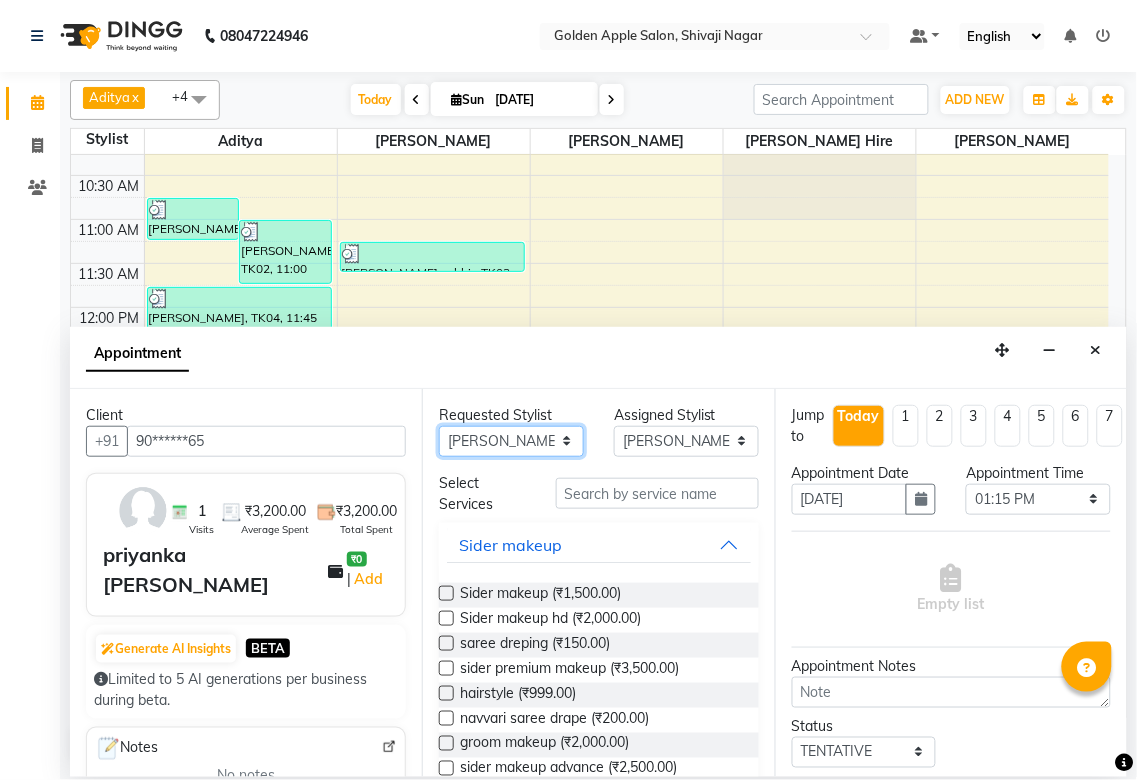click on "Any [PERSON_NAME] Satarrdekar ashwini [PERSON_NAME] Hire operator" at bounding box center (511, 441) 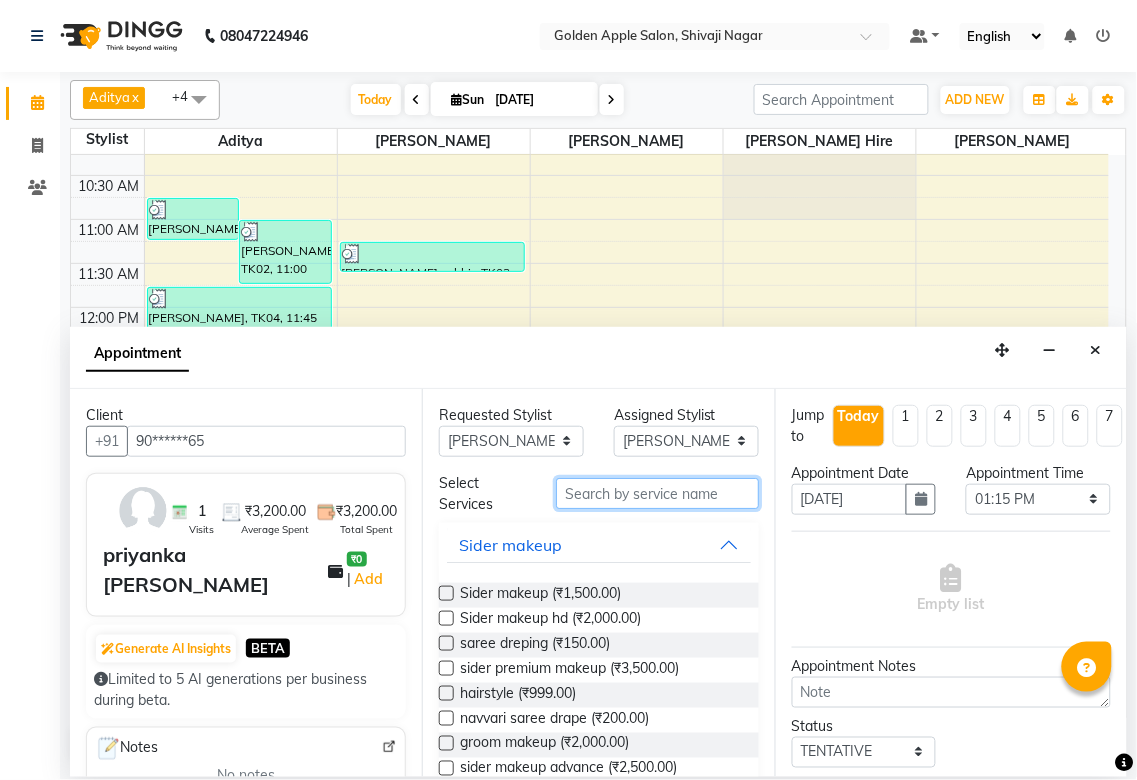 click at bounding box center [657, 493] 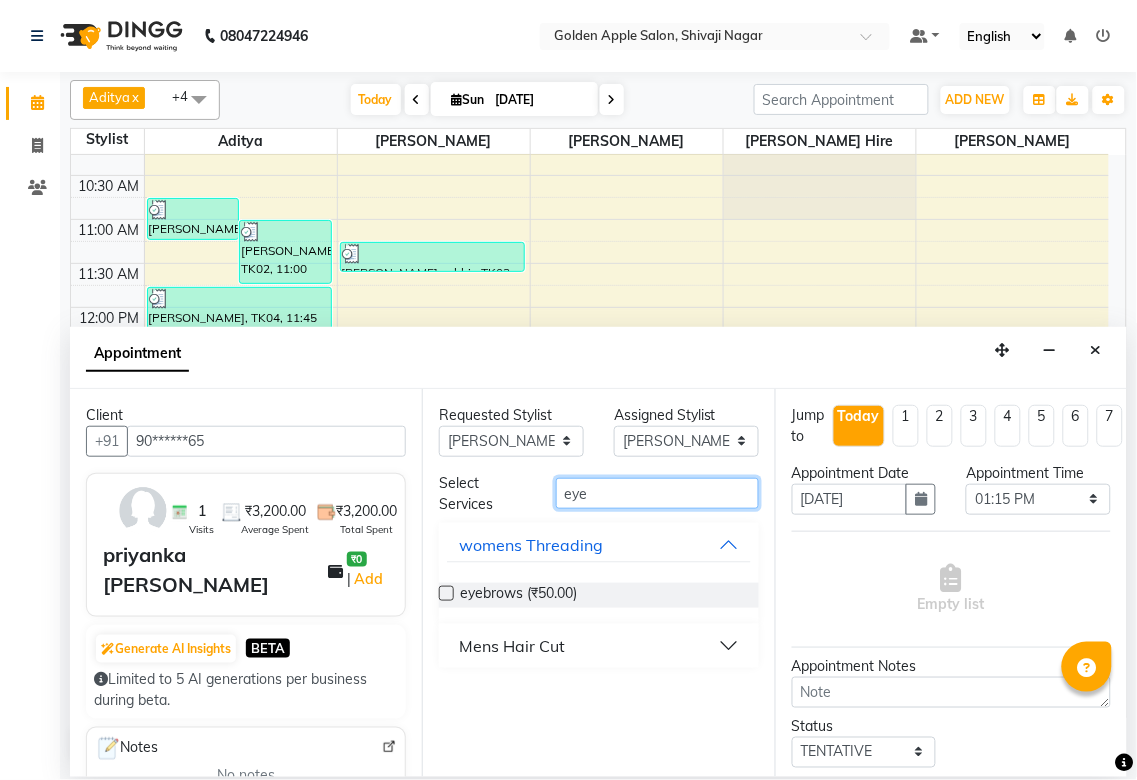 type on "eye" 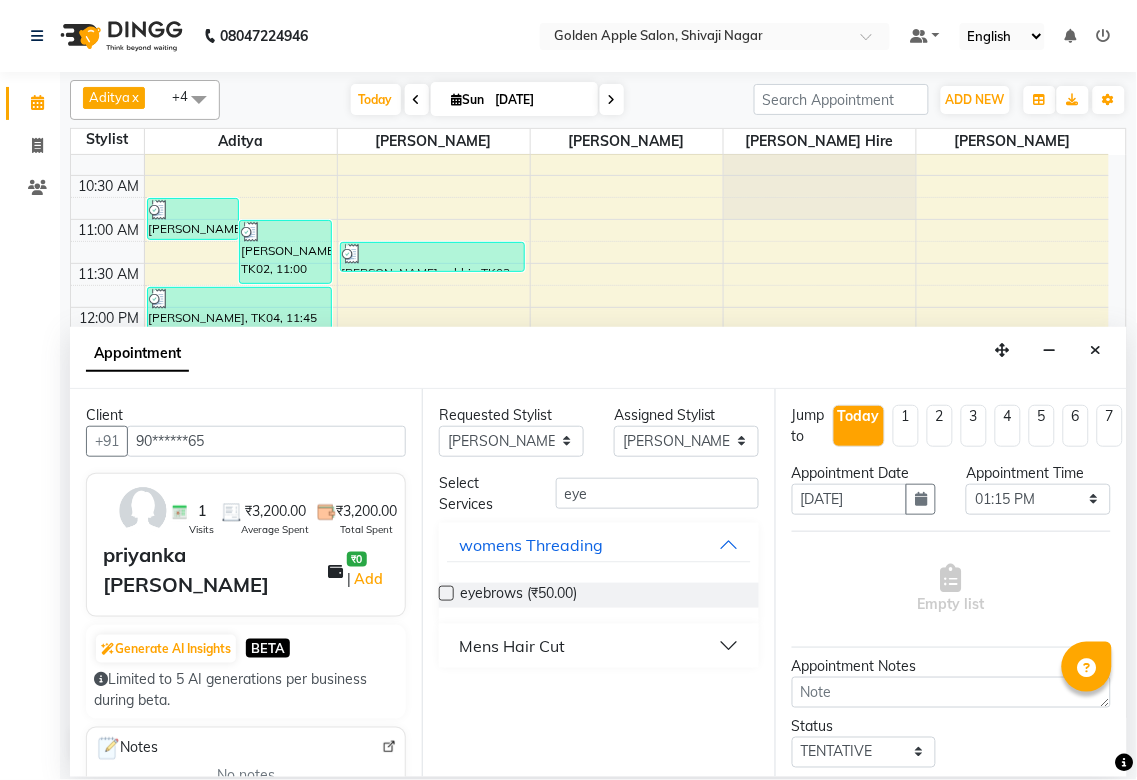 click at bounding box center (446, 593) 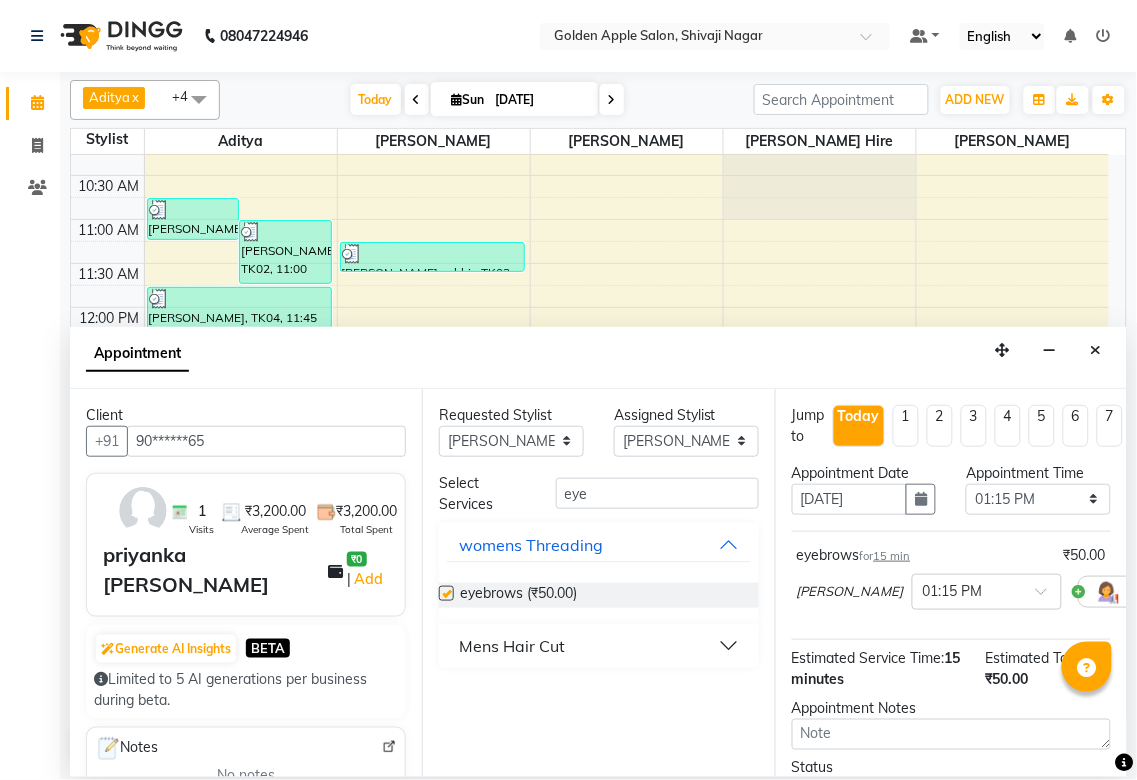 checkbox on "false" 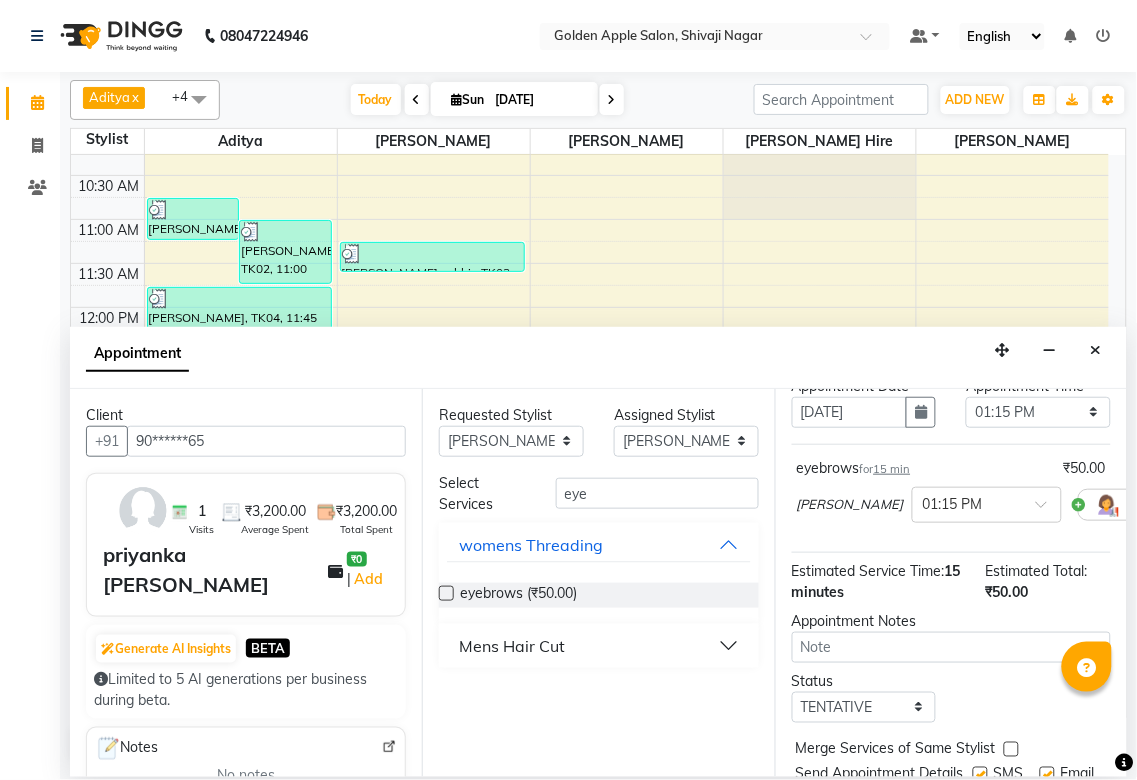 scroll, scrollTop: 196, scrollLeft: 0, axis: vertical 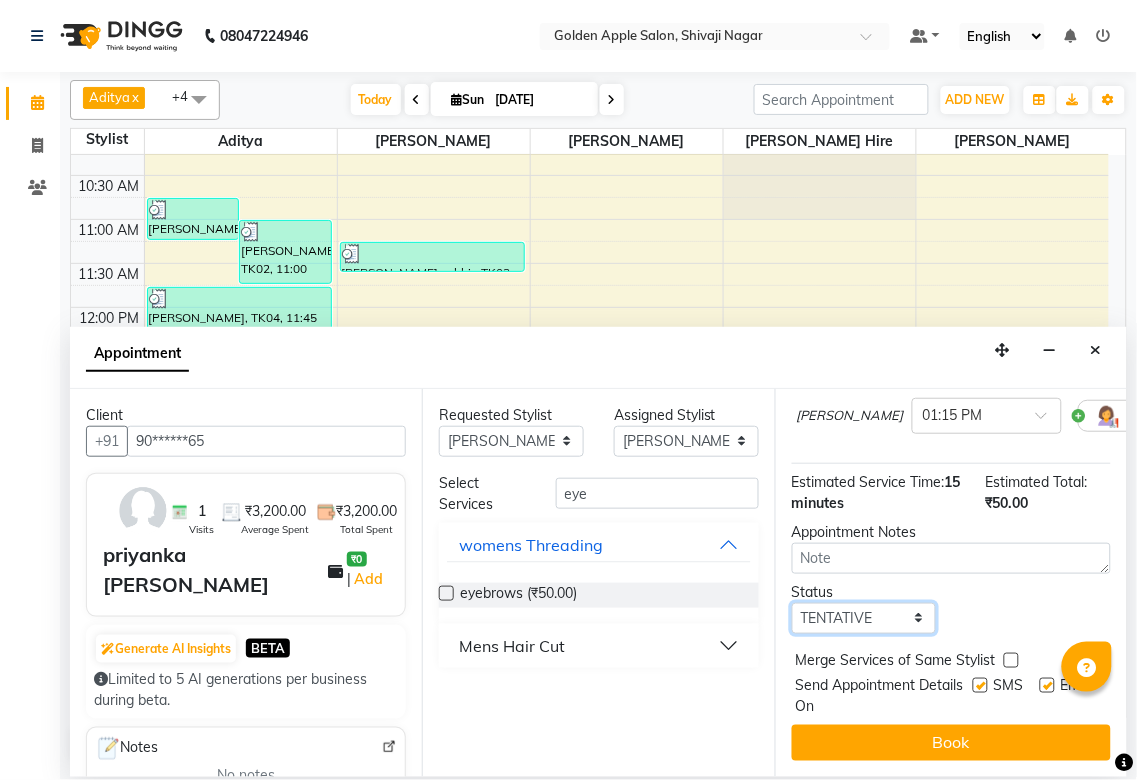 click on "Select TENTATIVE CONFIRM CHECK-IN UPCOMING" at bounding box center (864, 618) 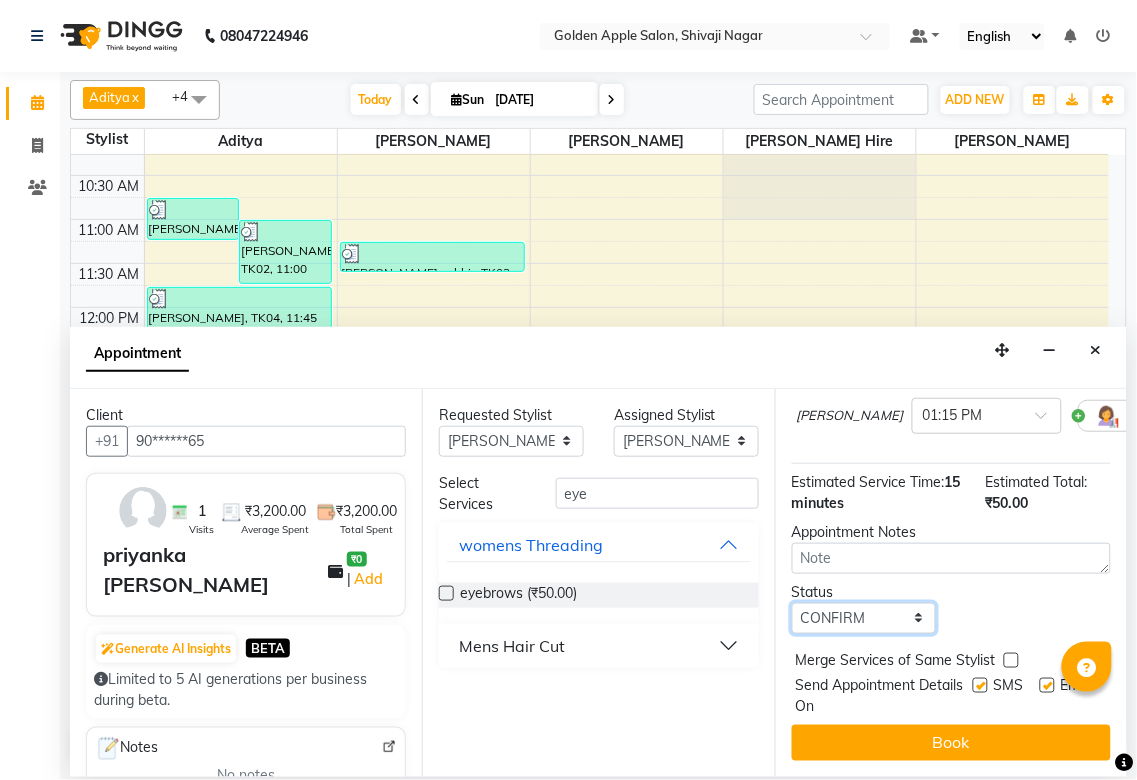 click on "Select TENTATIVE CONFIRM CHECK-IN UPCOMING" at bounding box center (864, 618) 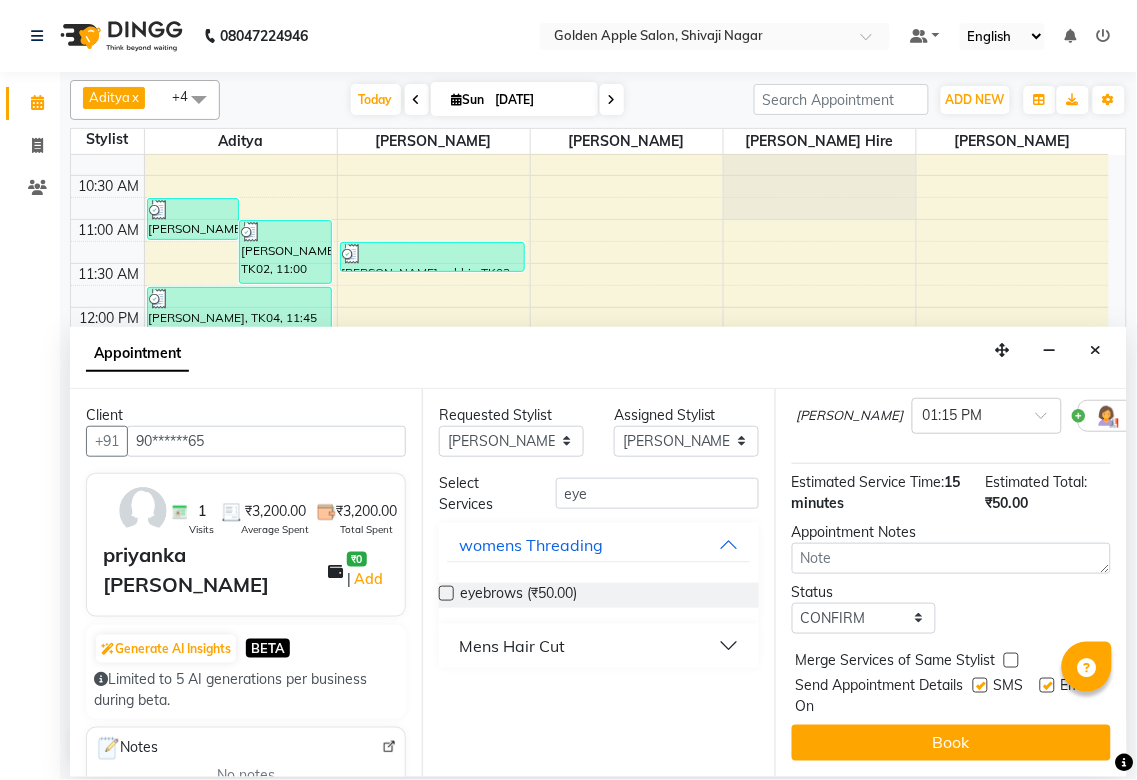 click on "SMS" at bounding box center (1006, 696) 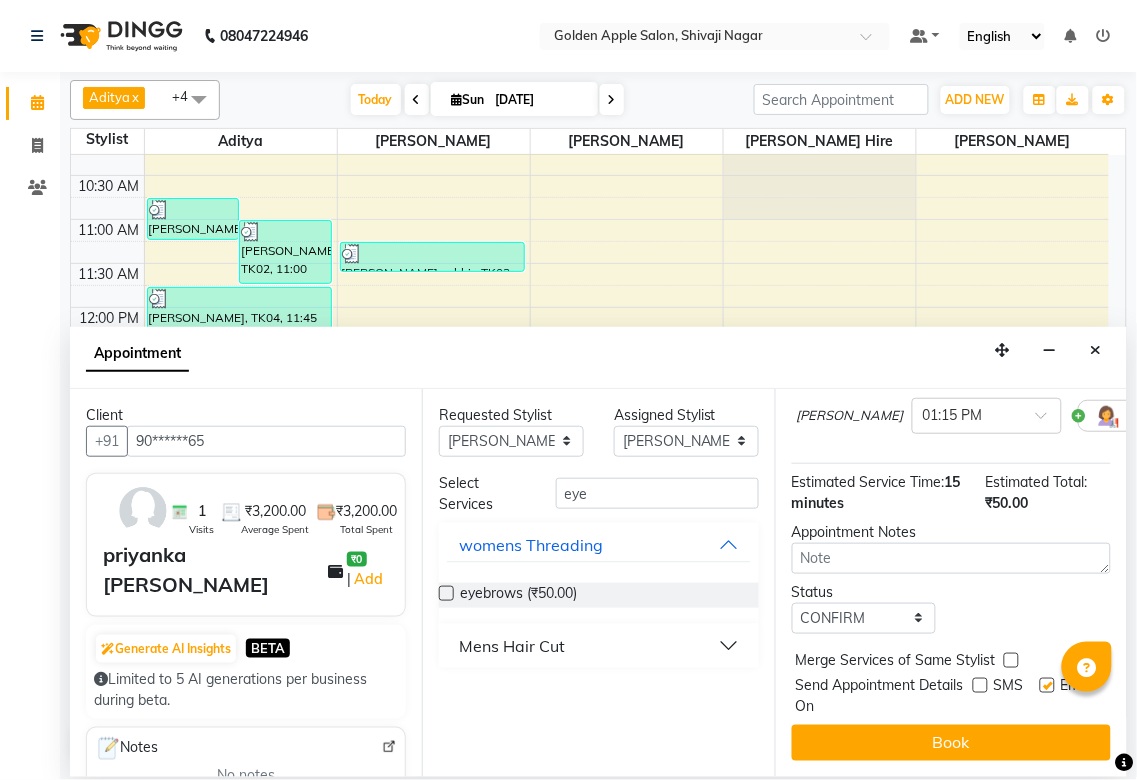 click on "Email" at bounding box center [1075, 696] 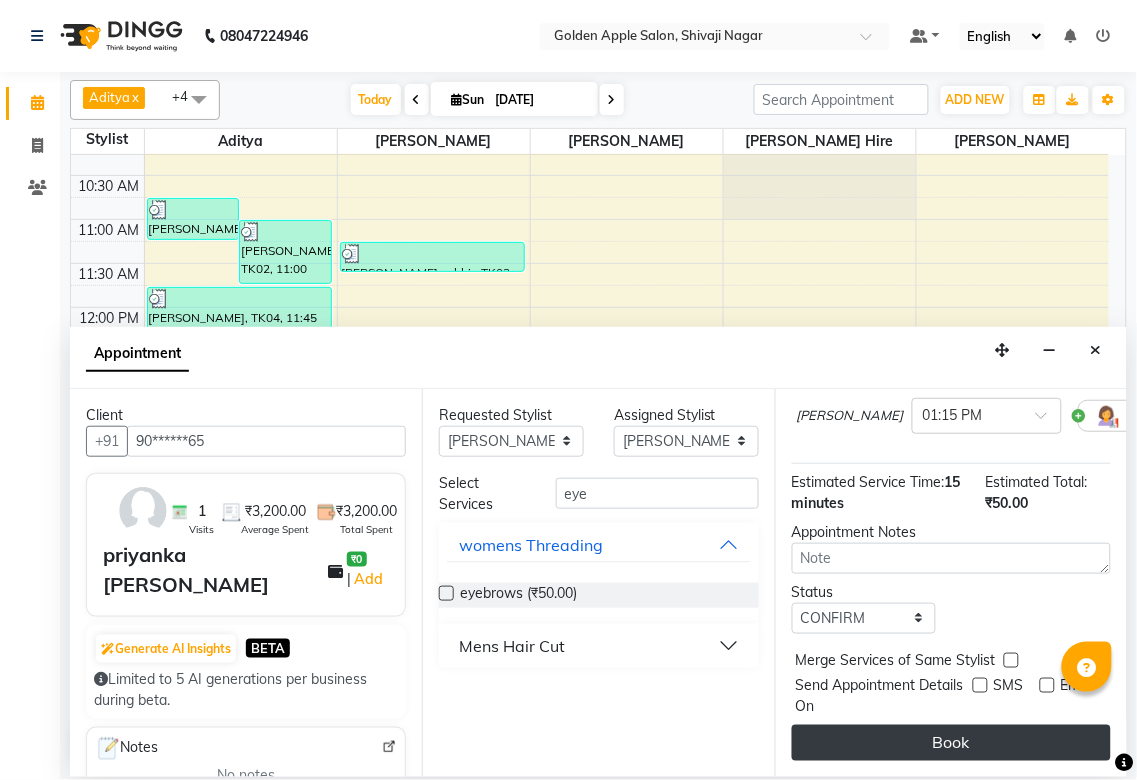 click on "Book" at bounding box center (951, 743) 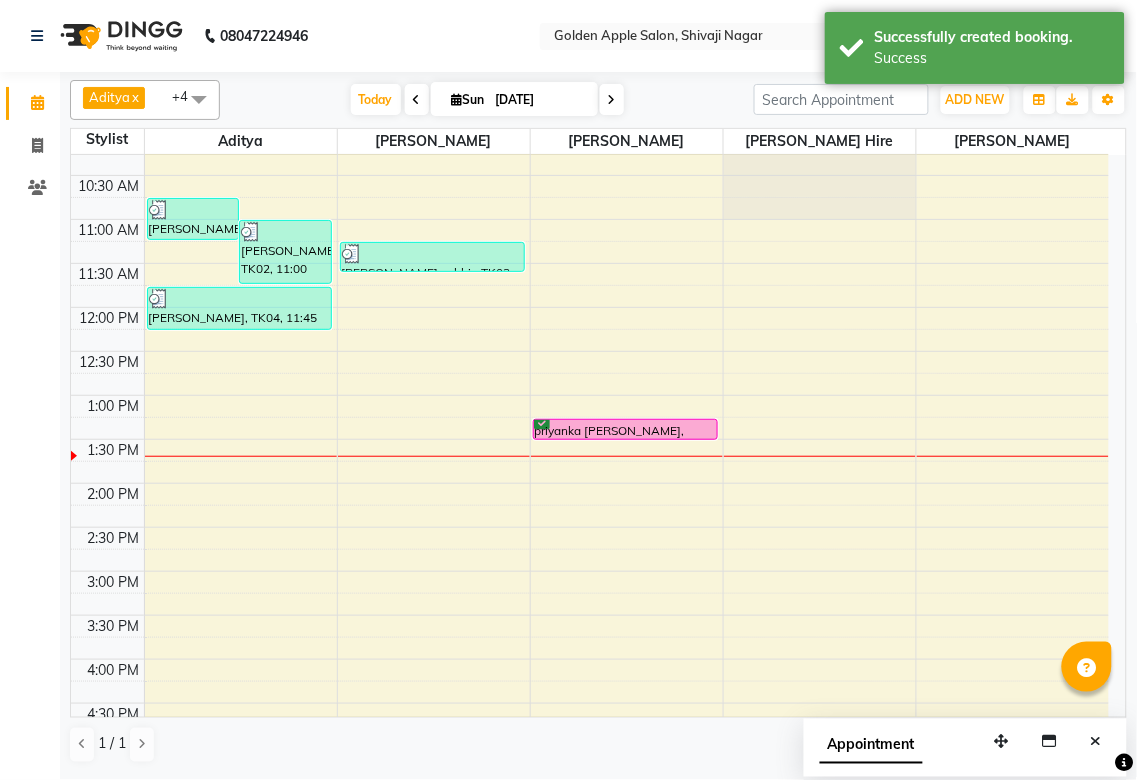 click on "9:00 AM 9:30 AM 10:00 AM 10:30 AM 11:00 AM 11:30 AM 12:00 PM 12:30 PM 1:00 PM 1:30 PM 2:00 PM 2:30 PM 3:00 PM 3:30 PM 4:00 PM 4:30 PM 5:00 PM 5:30 PM 6:00 PM 6:30 PM 7:00 PM 7:30 PM 8:00 PM 8:30 PM 9:00 PM 9:30 PM     [PERSON_NAME], TK01, 10:45 AM-11:14 AM, Mens Hair Cut     [PERSON_NAME], TK02, 11:00 AM-11:44 AM, Mens Hair Cut,Mens Beared      [PERSON_NAME], TK04, 11:45 AM-12:15 PM, Hair Cut  advance      [PERSON_NAME] sabhir, TK03, 11:15 AM-11:36 AM, eyebrows,upper lips     priyanka [PERSON_NAME], TK05, 01:15 PM-01:30 PM, eyebrows" at bounding box center [590, 615] 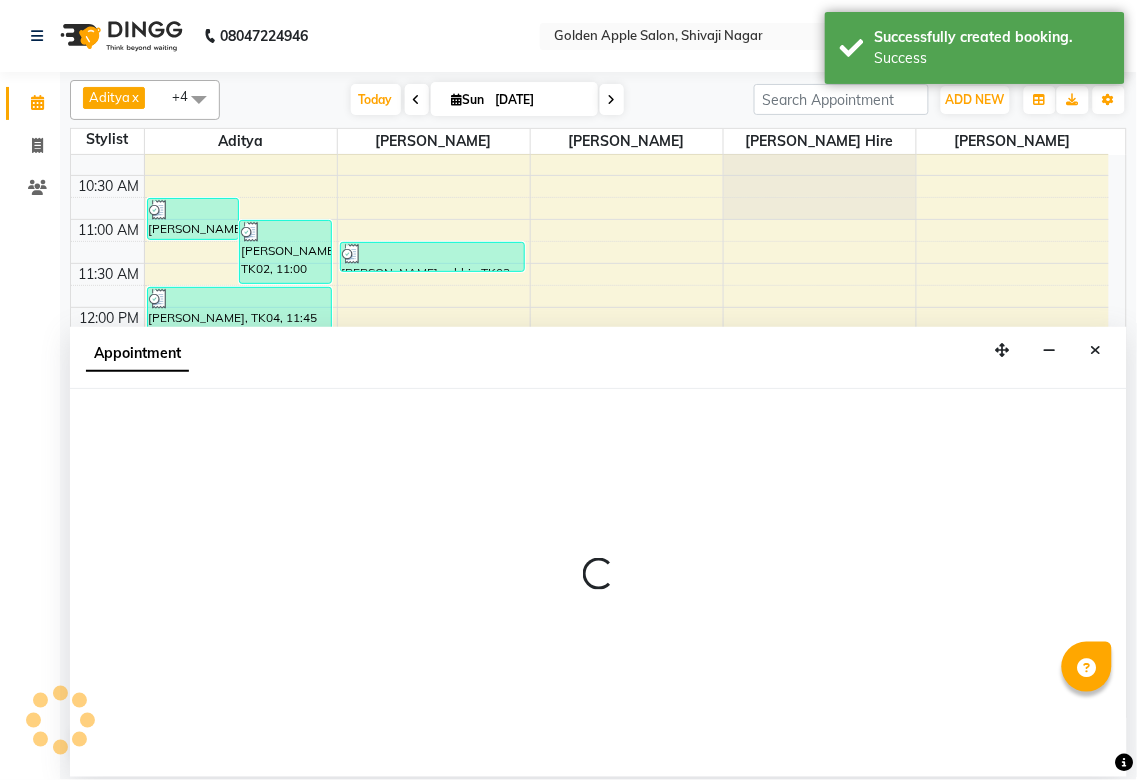 select on "54411" 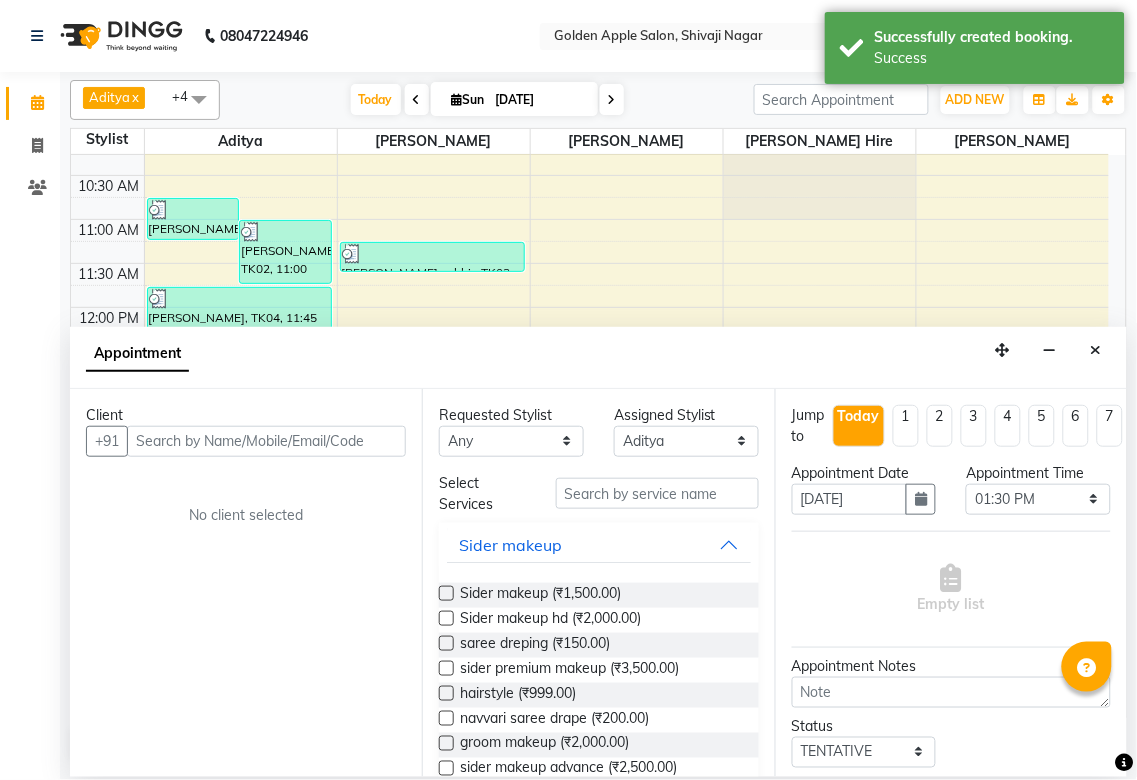 click at bounding box center [266, 441] 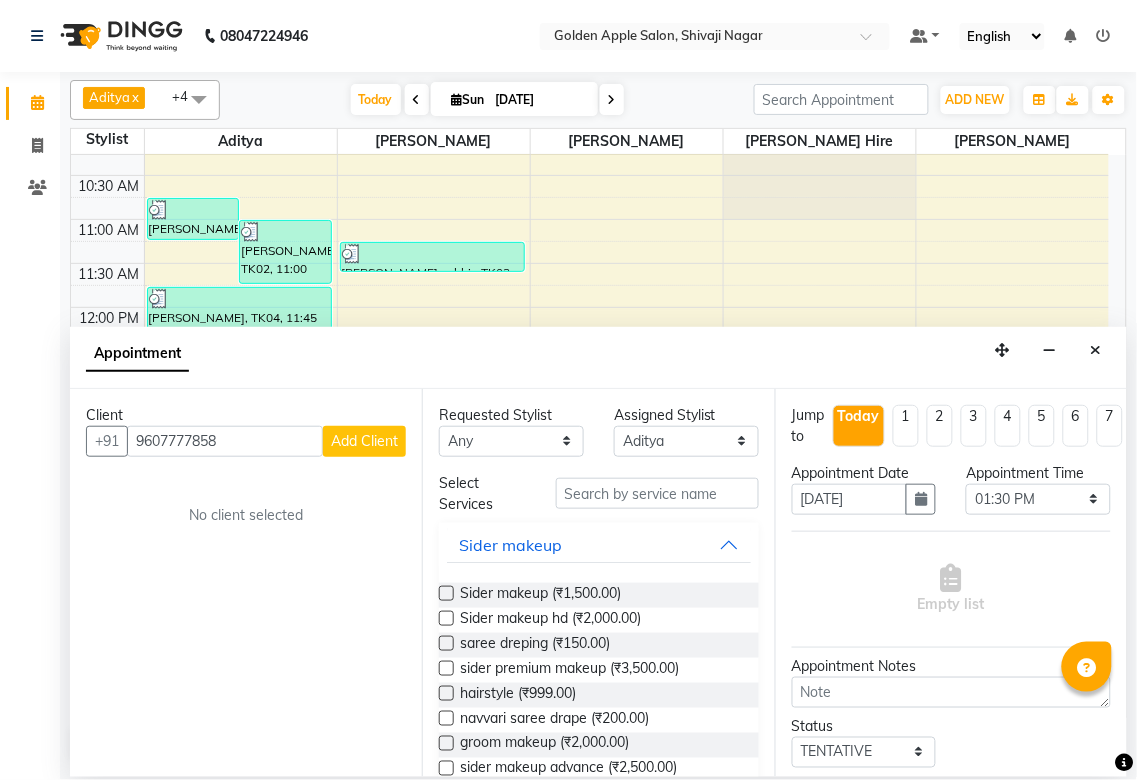 click on "9607777858" at bounding box center (225, 441) 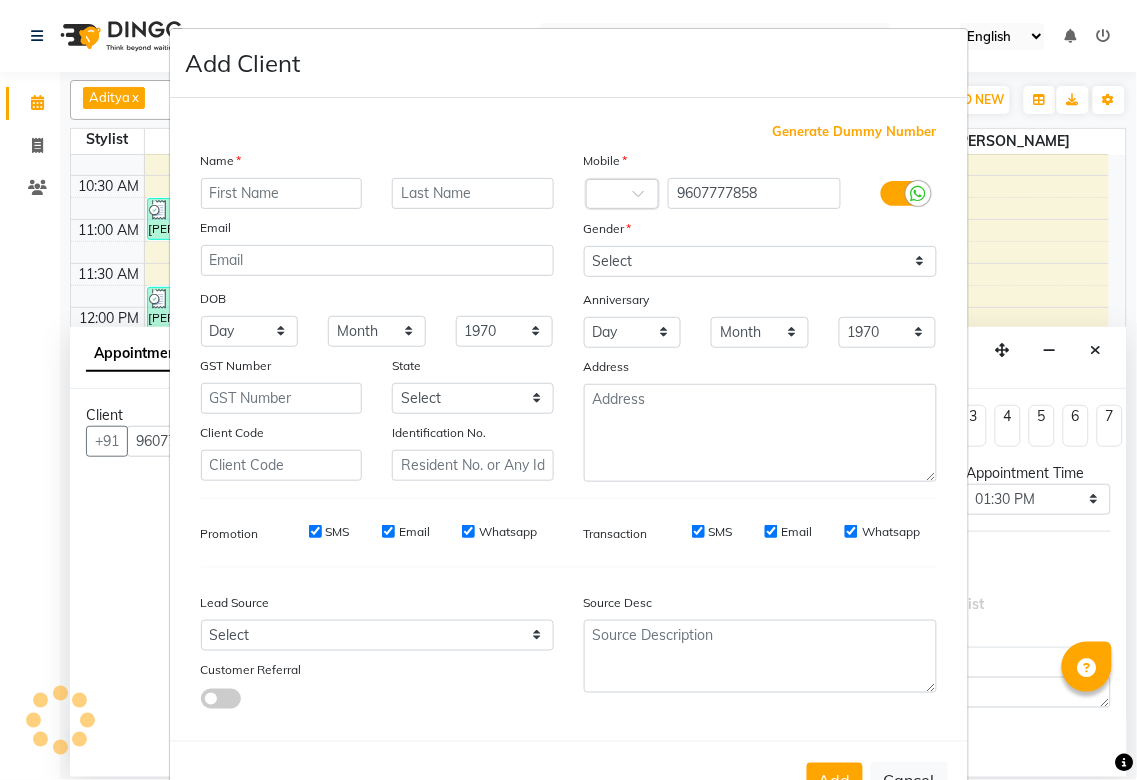 click at bounding box center [282, 193] 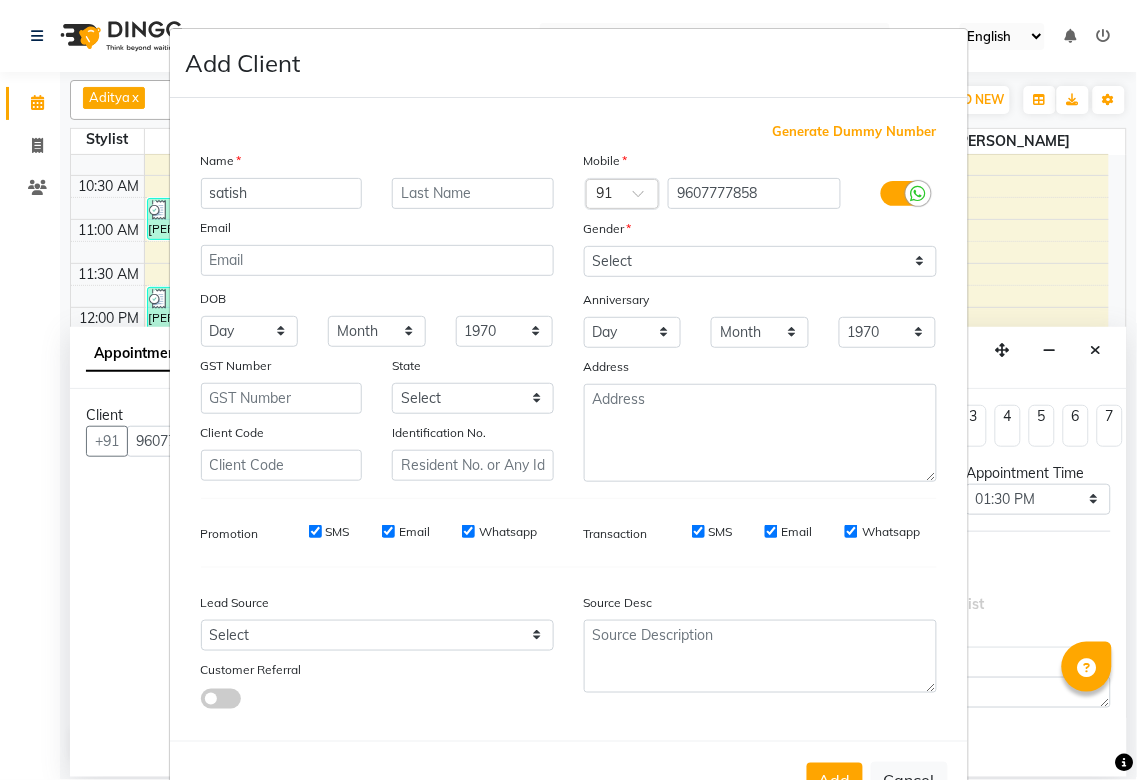 type on "satish" 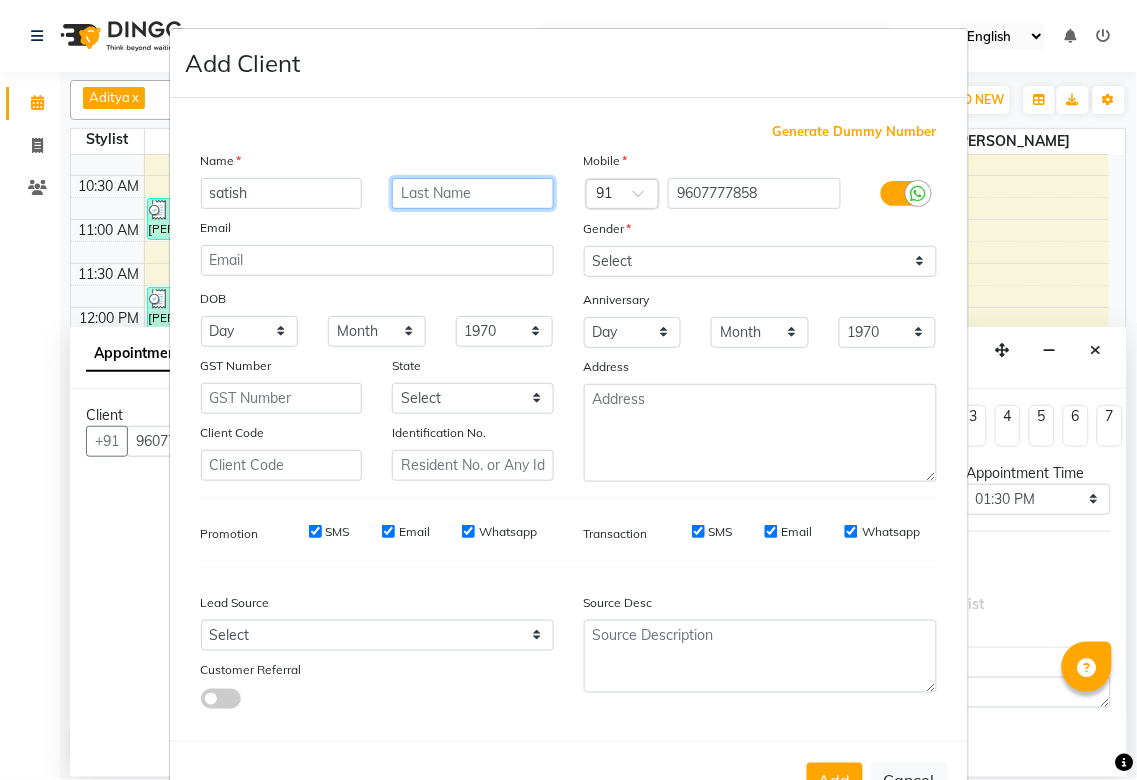 click at bounding box center [473, 193] 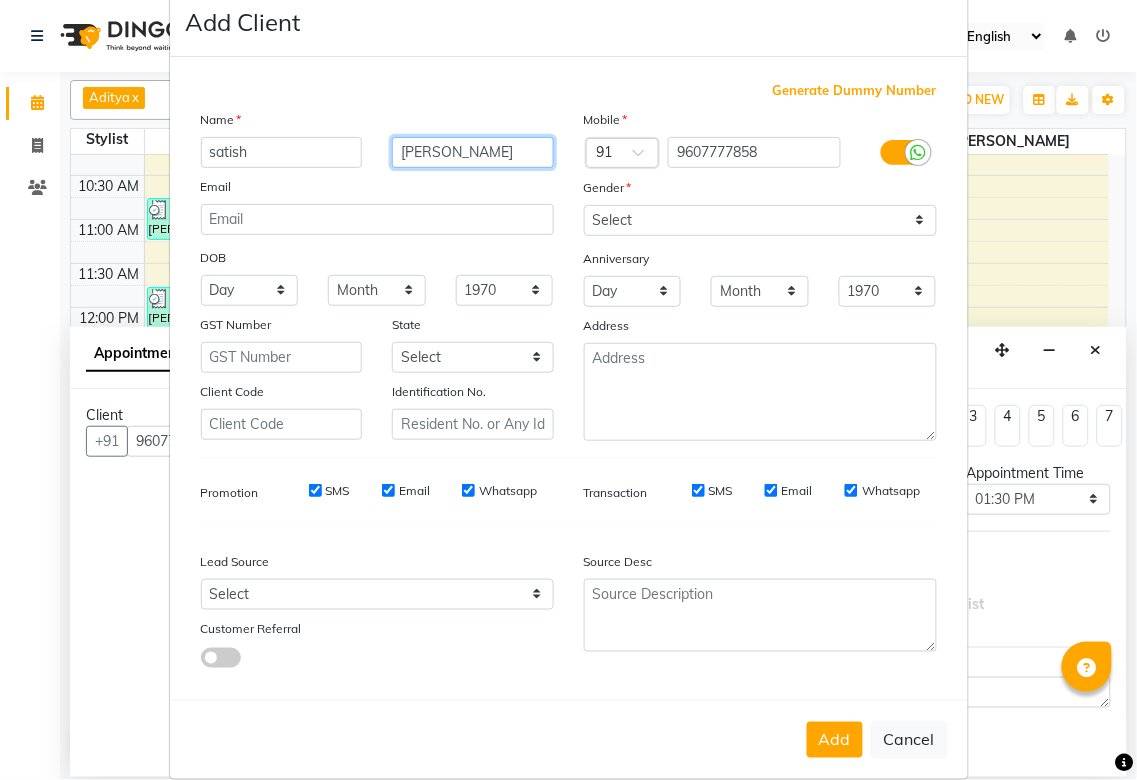 scroll, scrollTop: 71, scrollLeft: 0, axis: vertical 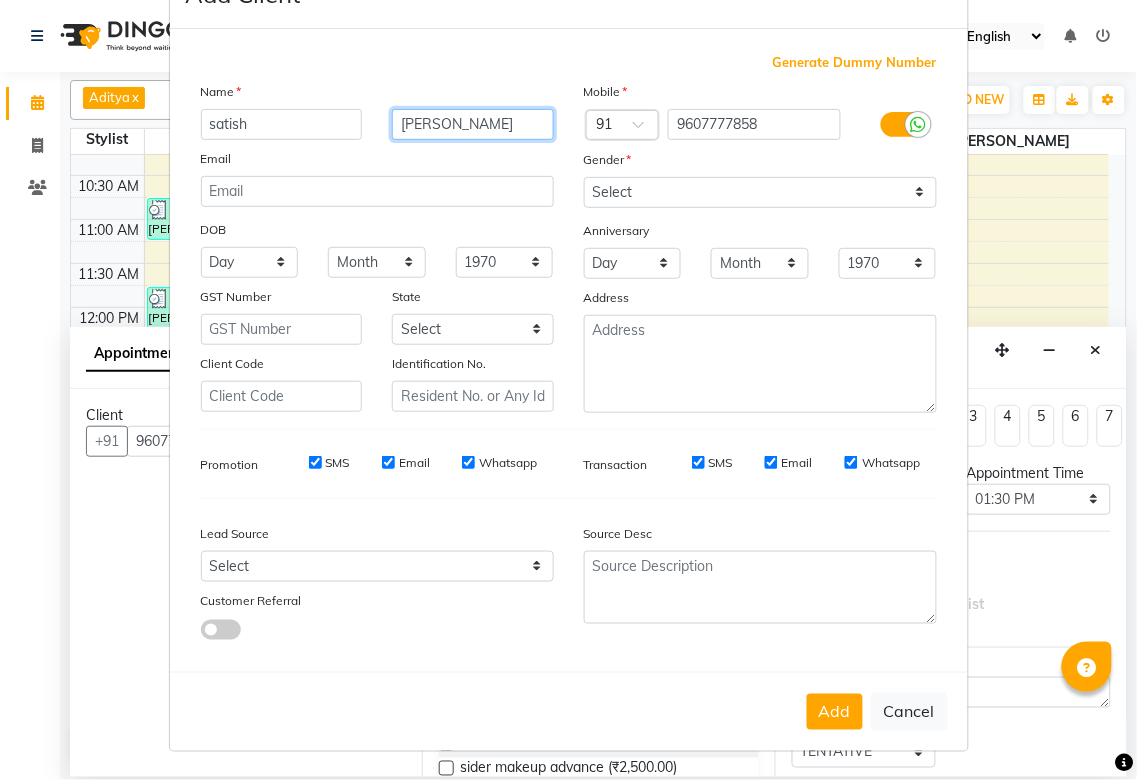 type on "[PERSON_NAME]" 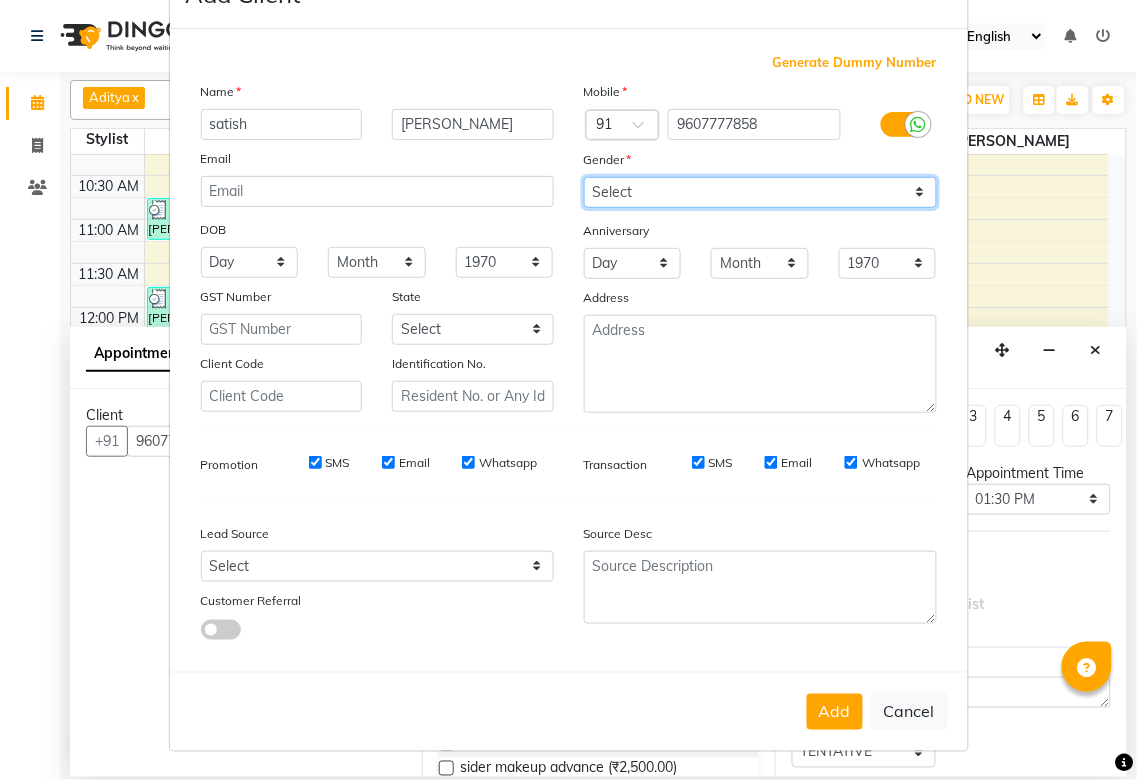 click on "Select [DEMOGRAPHIC_DATA] [DEMOGRAPHIC_DATA] Other Prefer Not To Say" at bounding box center (760, 192) 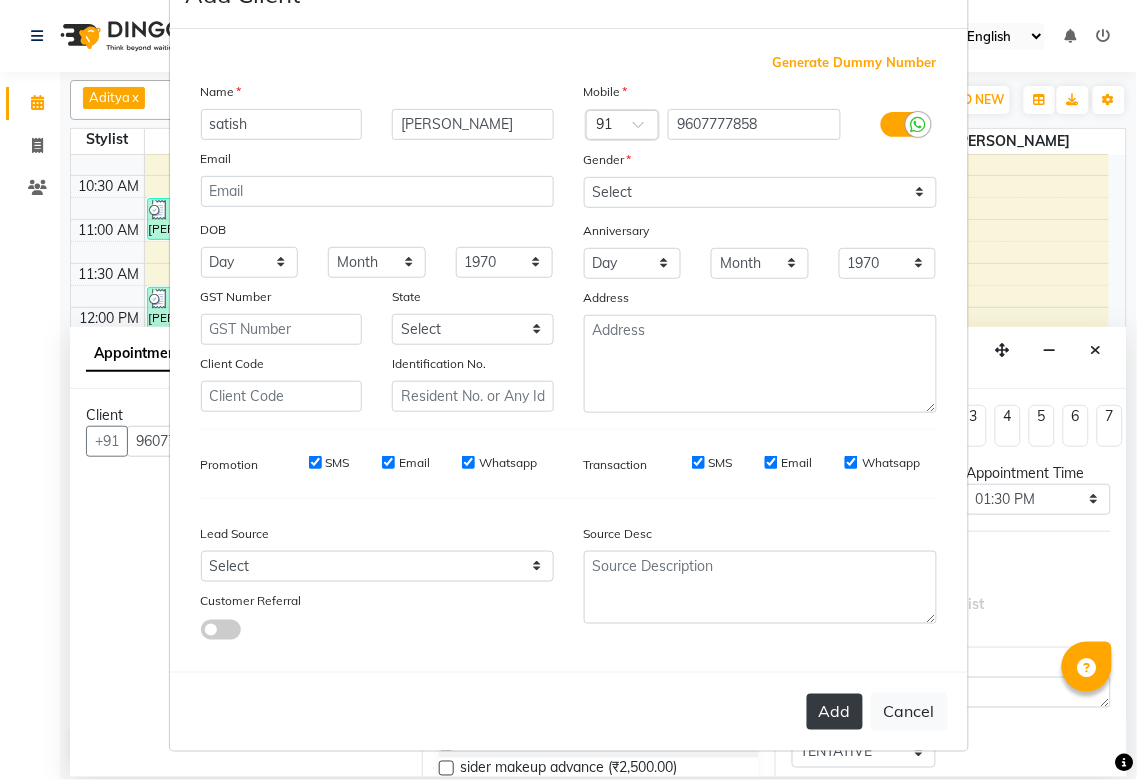 click on "Add" at bounding box center (835, 712) 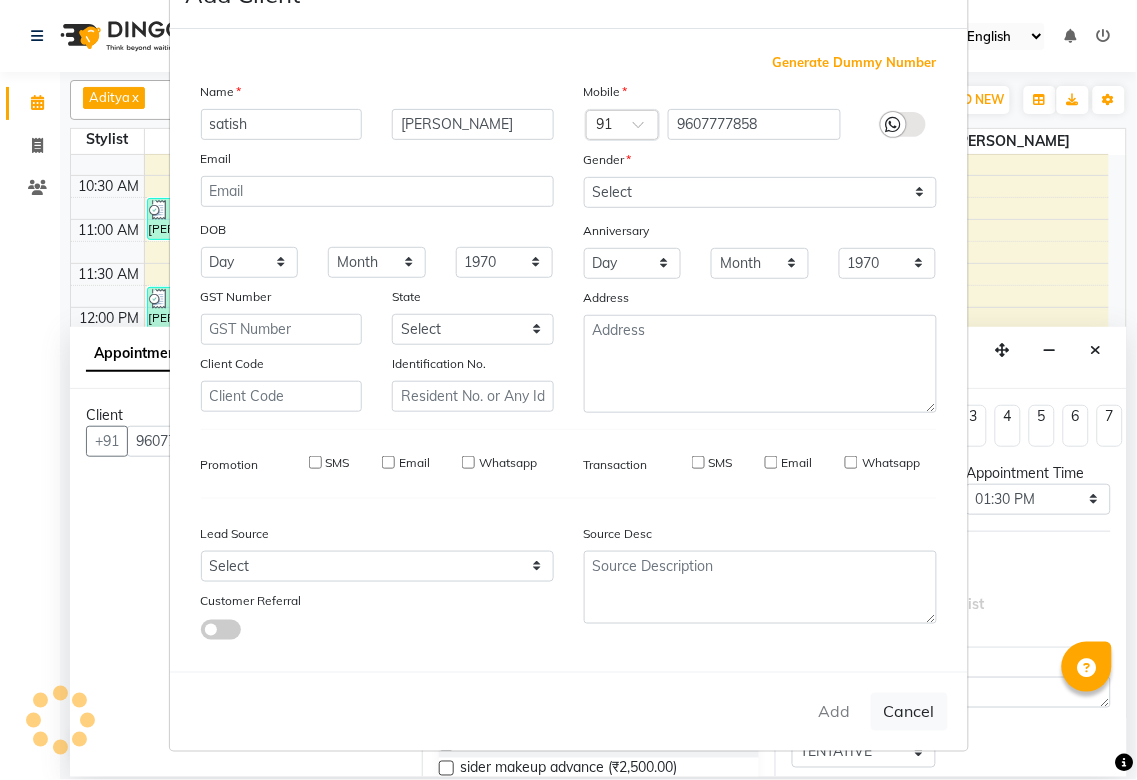 type on "96******58" 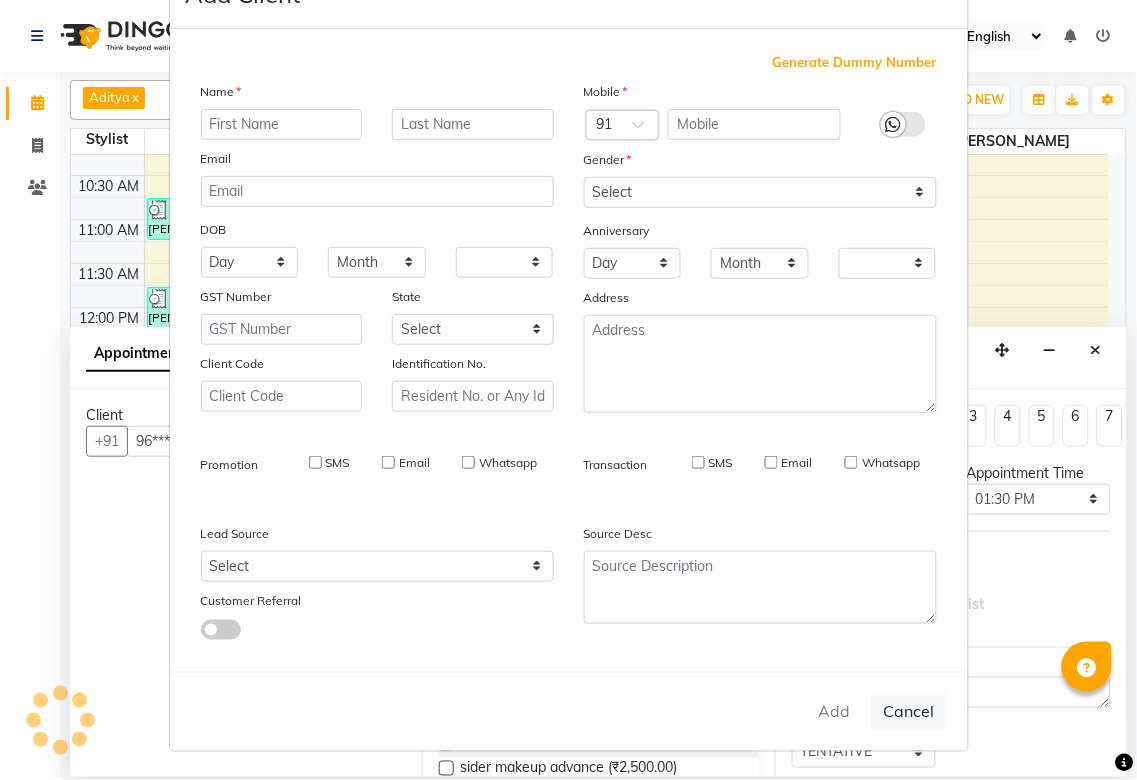 checkbox on "false" 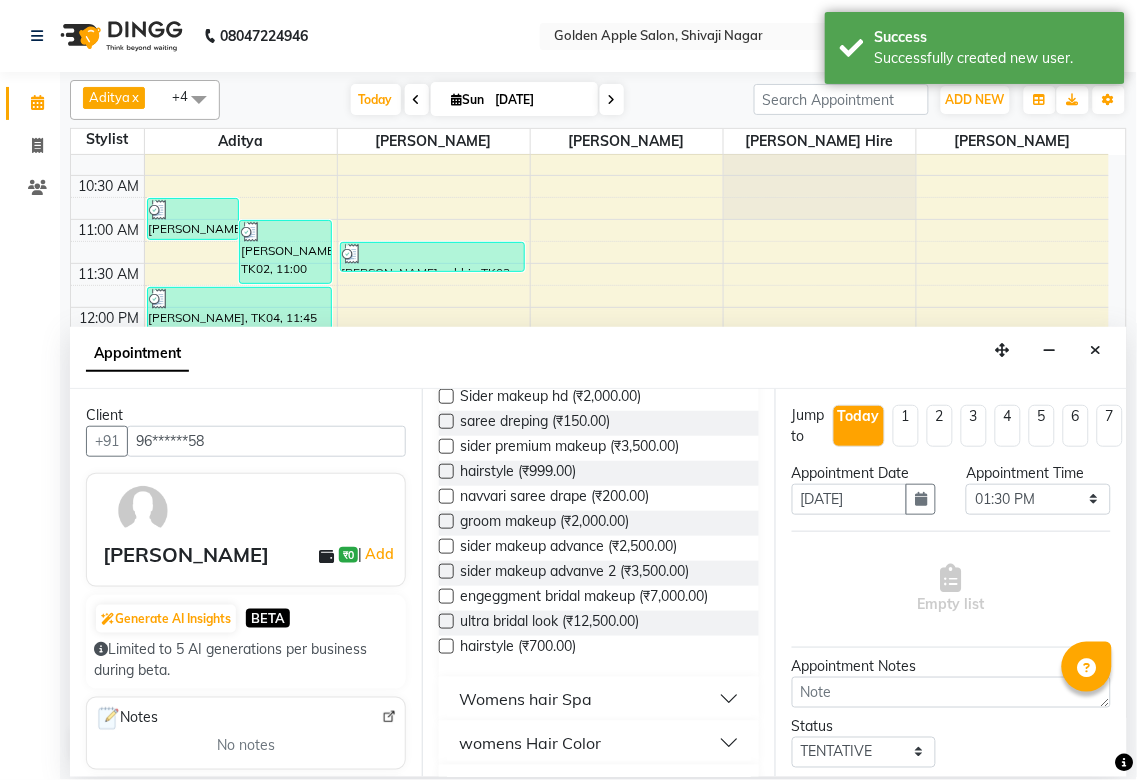 scroll, scrollTop: 0, scrollLeft: 0, axis: both 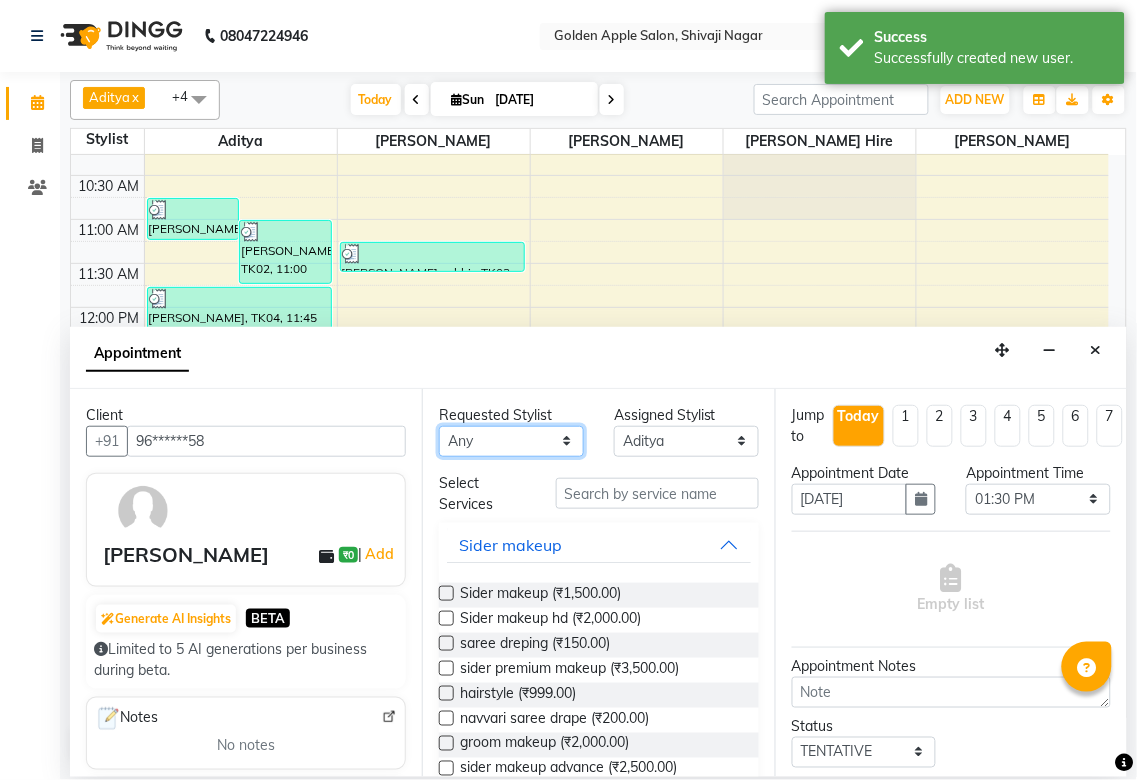 drag, startPoint x: 557, startPoint y: 442, endPoint x: 546, endPoint y: 444, distance: 11.18034 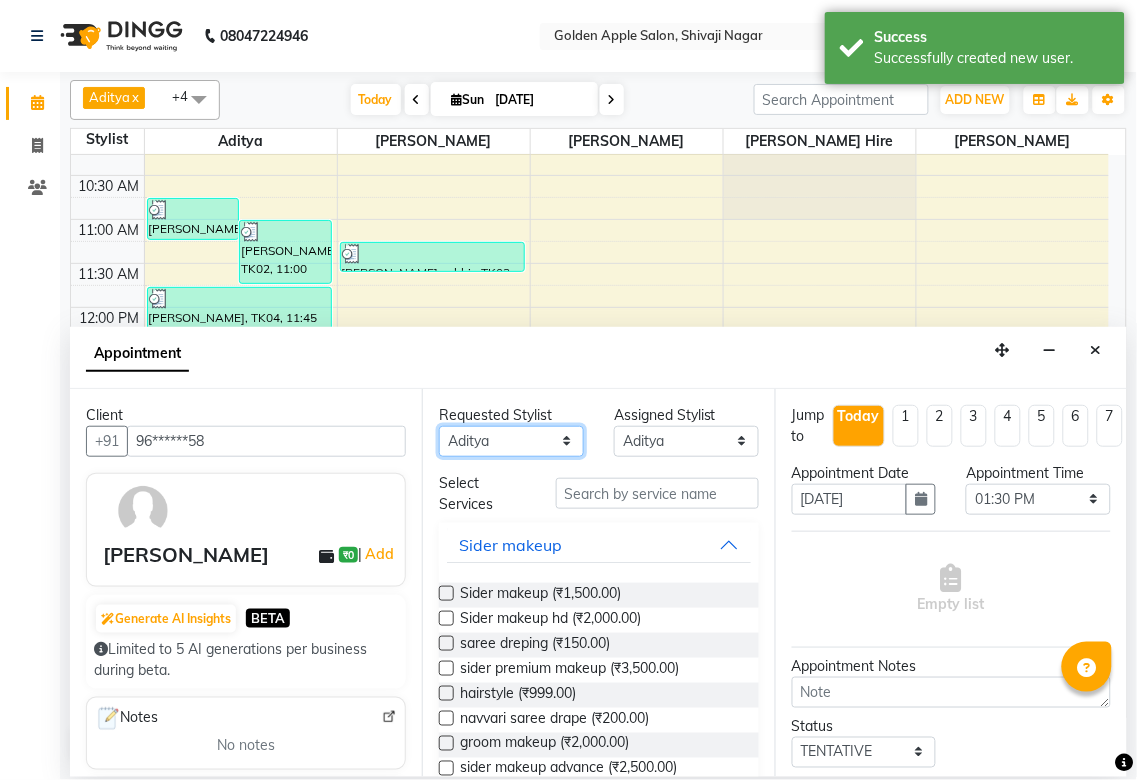 click on "Any [PERSON_NAME] Satarrdekar ashwini [PERSON_NAME] Hire operator" at bounding box center (511, 441) 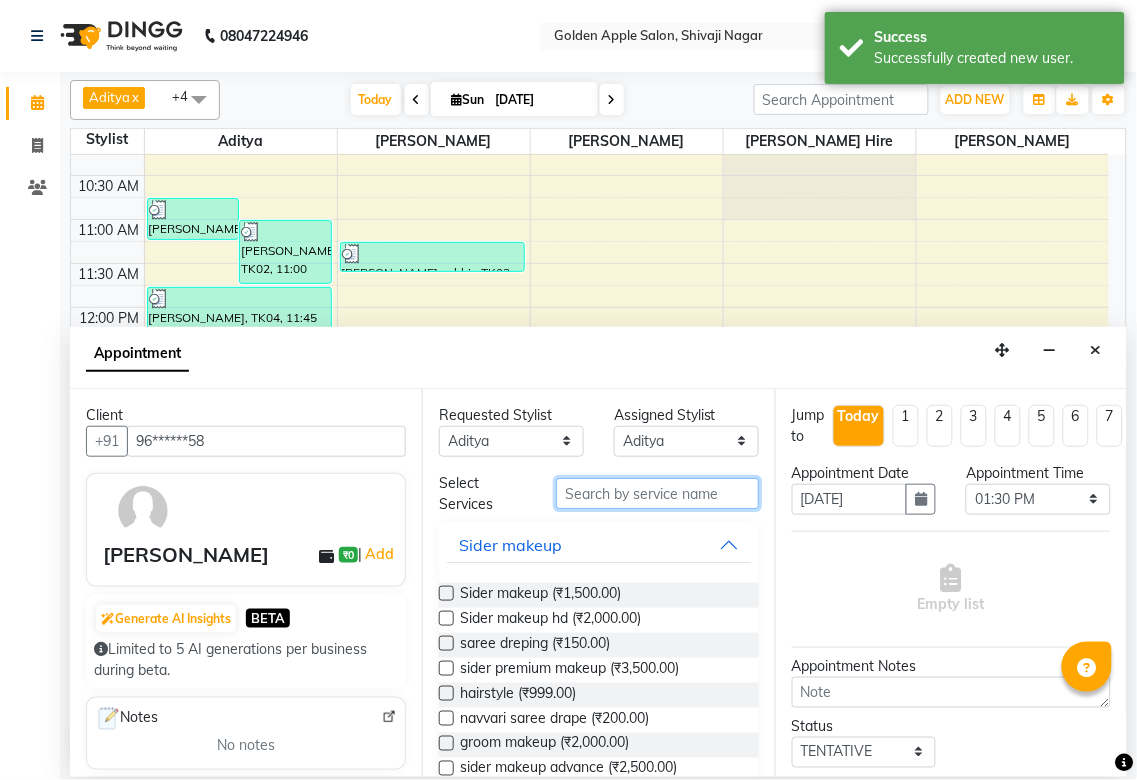 click at bounding box center (657, 493) 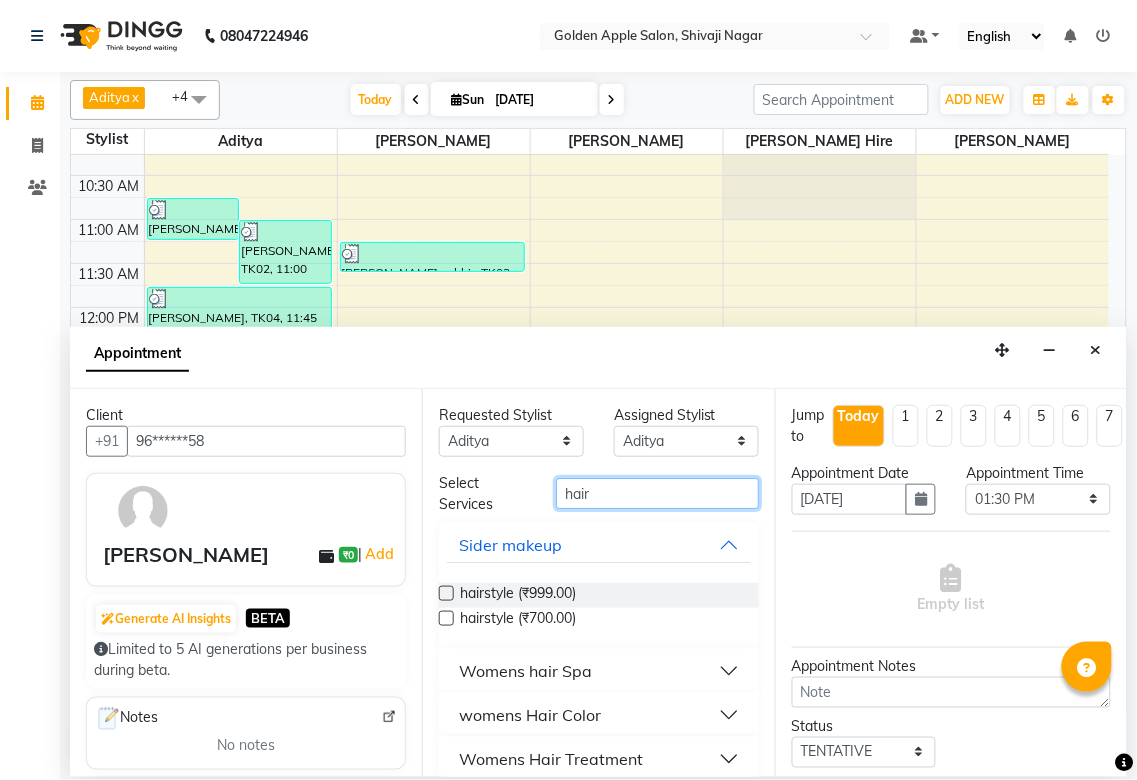 scroll, scrollTop: 222, scrollLeft: 0, axis: vertical 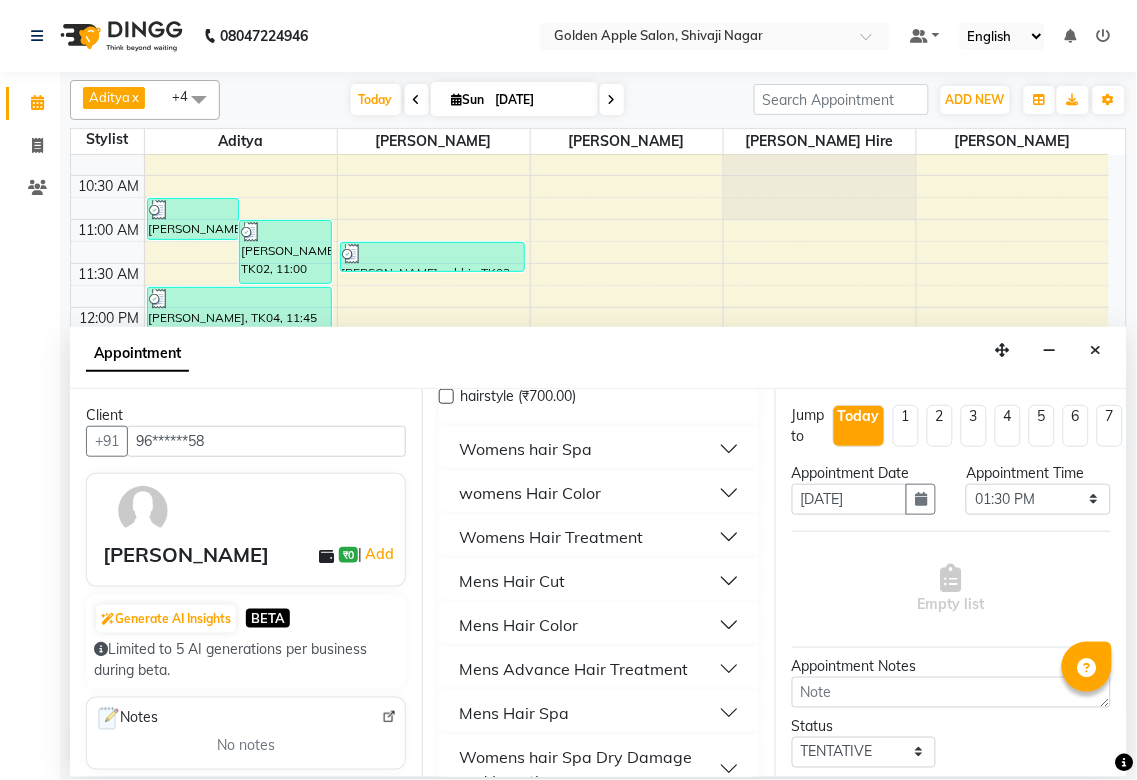 type on "hair" 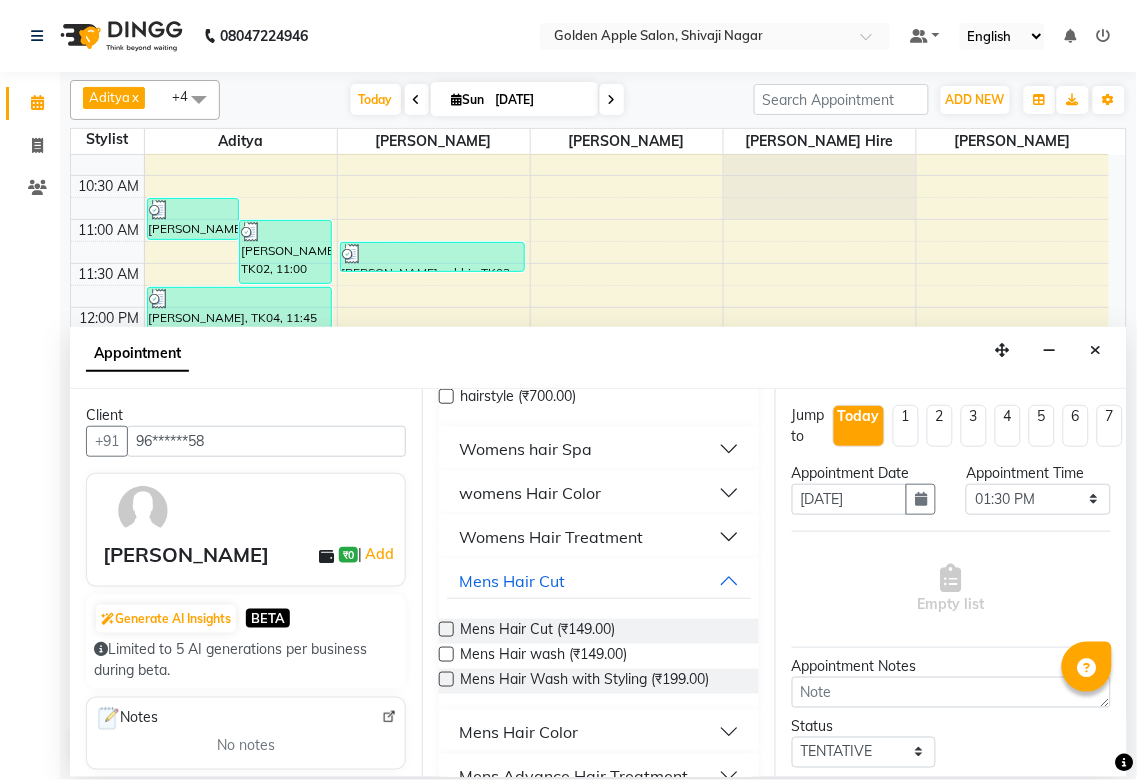 click at bounding box center [446, 629] 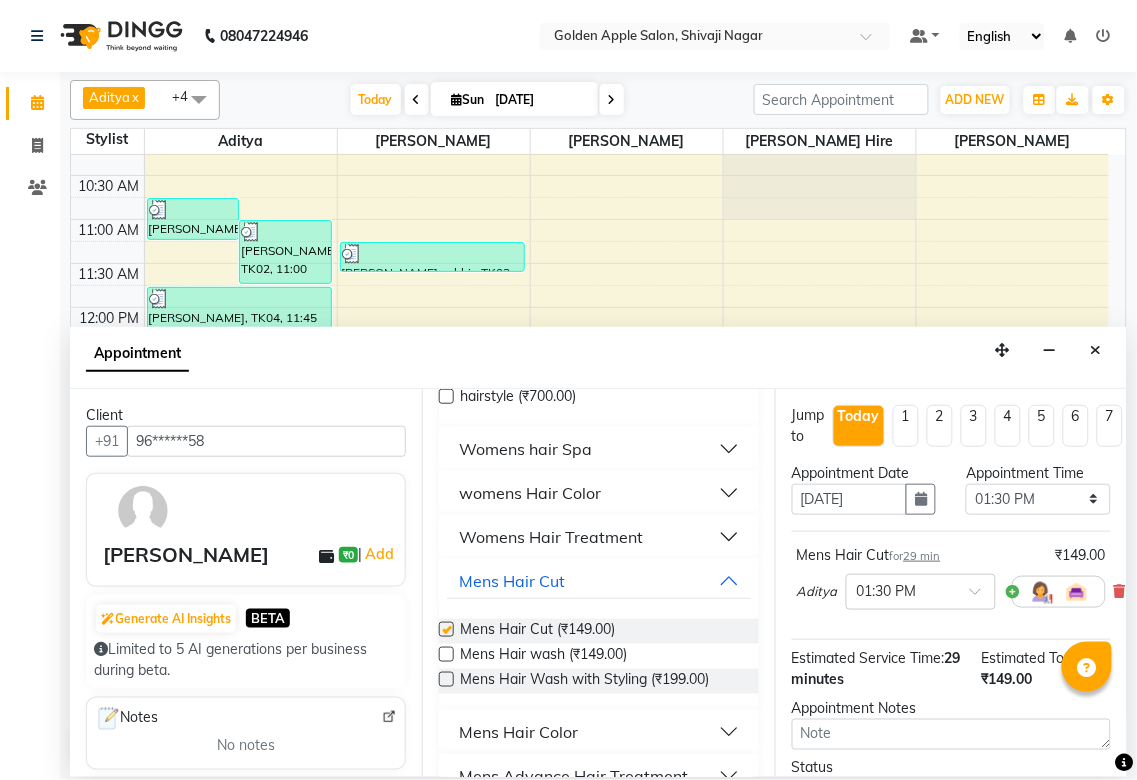 checkbox on "false" 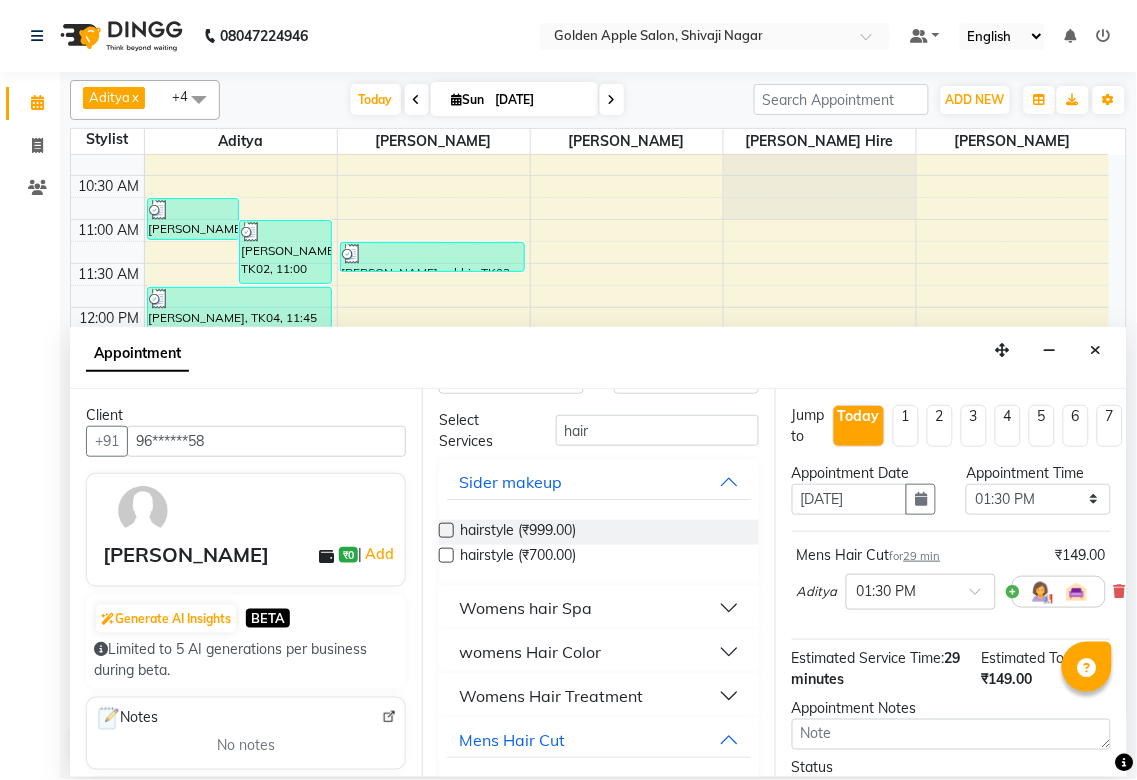 scroll, scrollTop: 0, scrollLeft: 0, axis: both 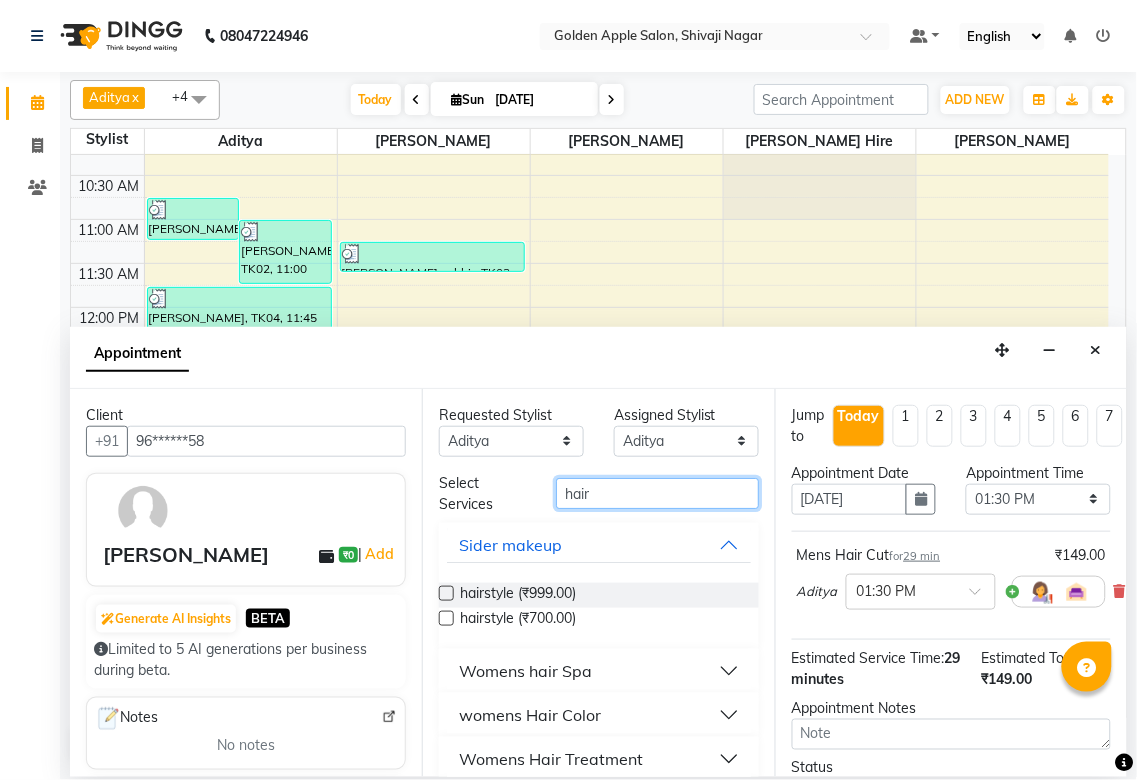 click on "hair" at bounding box center (657, 493) 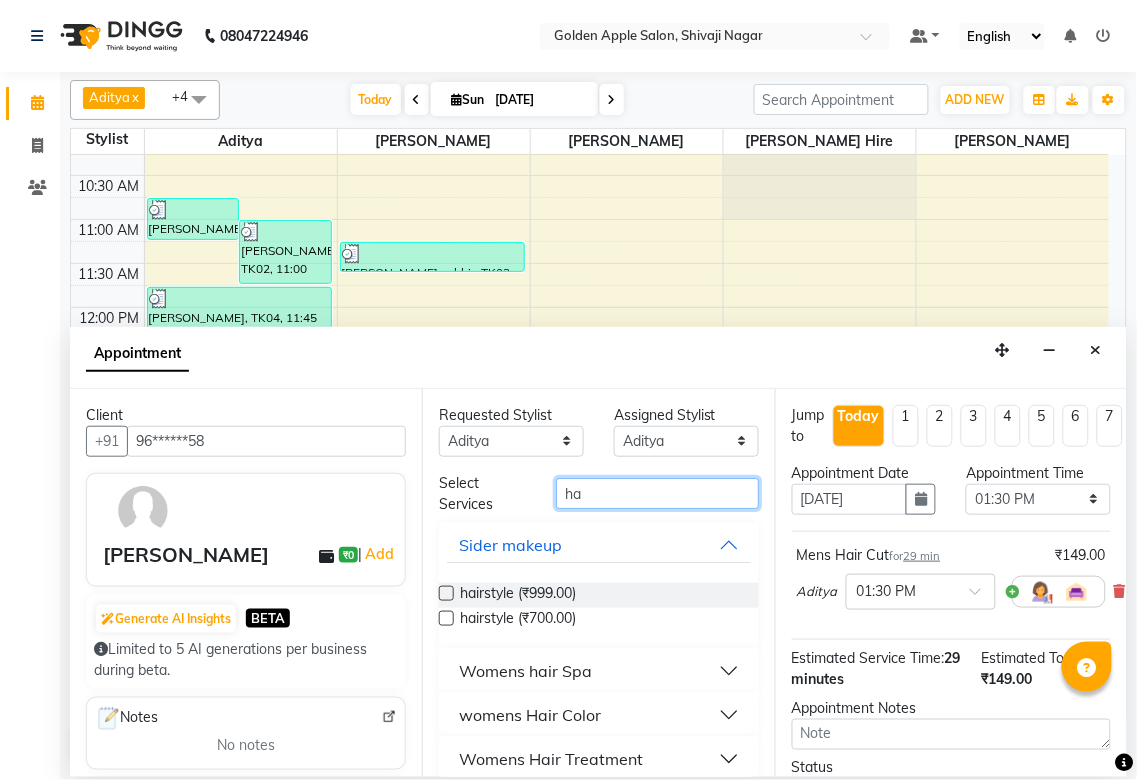 type on "h" 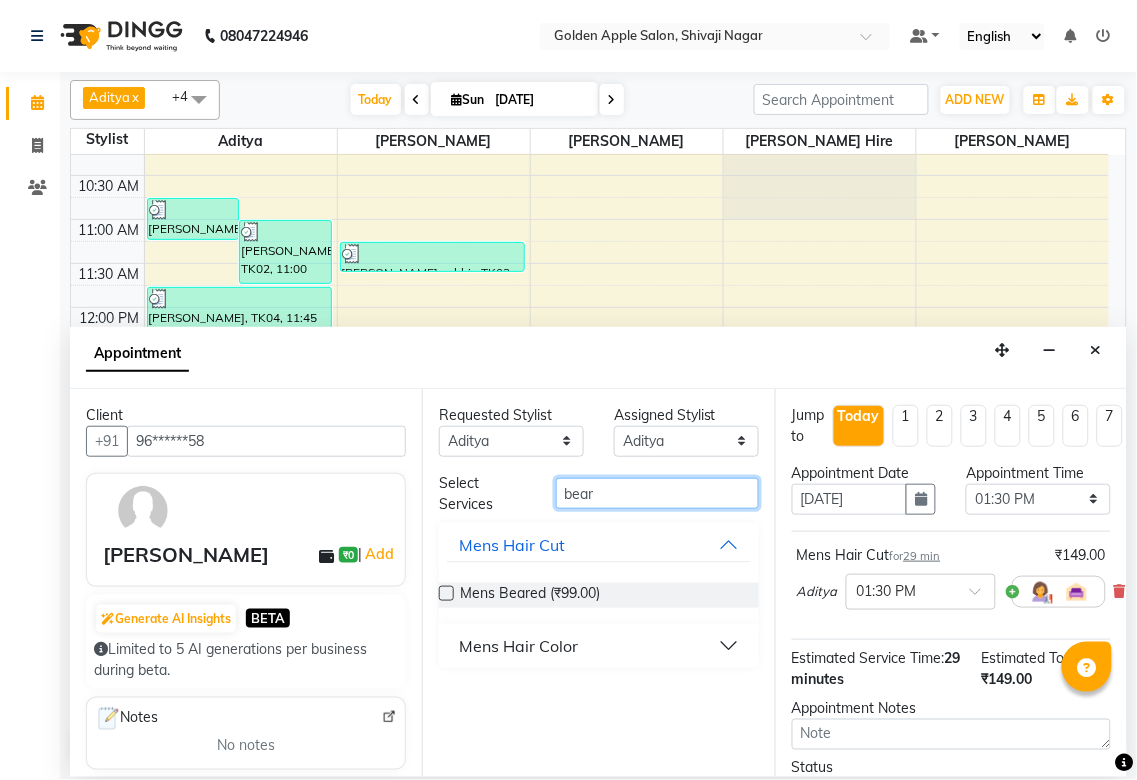type on "bear" 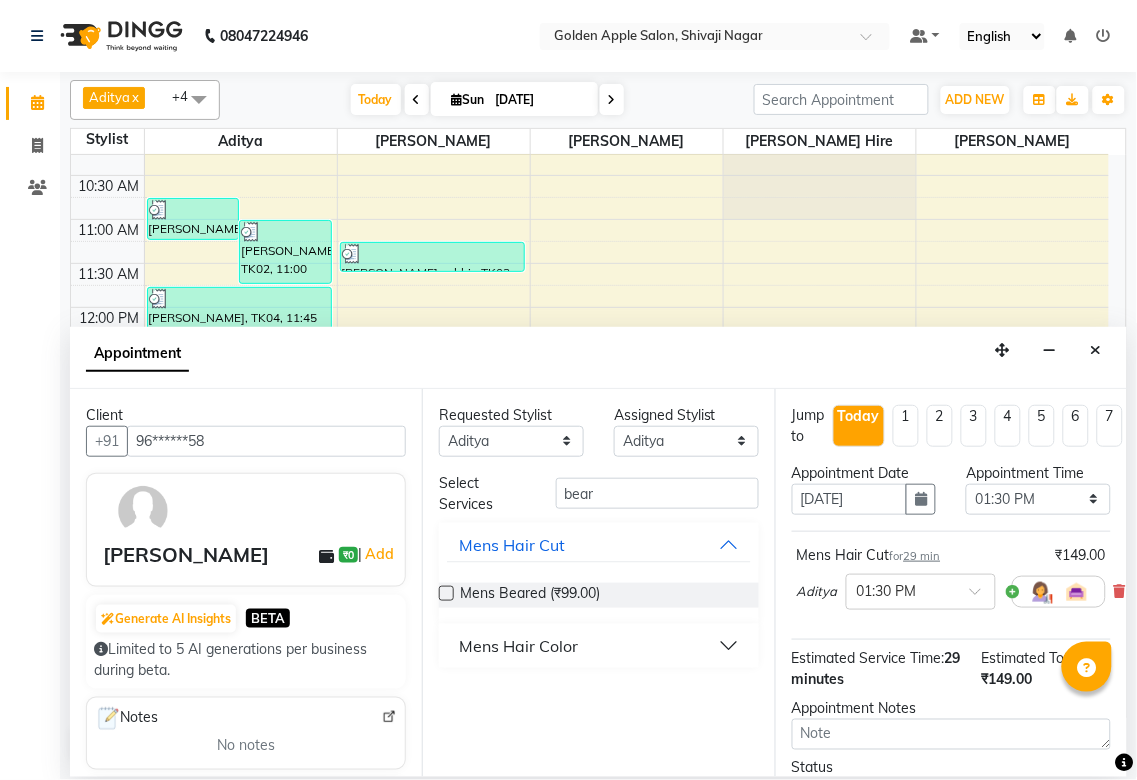click at bounding box center [446, 593] 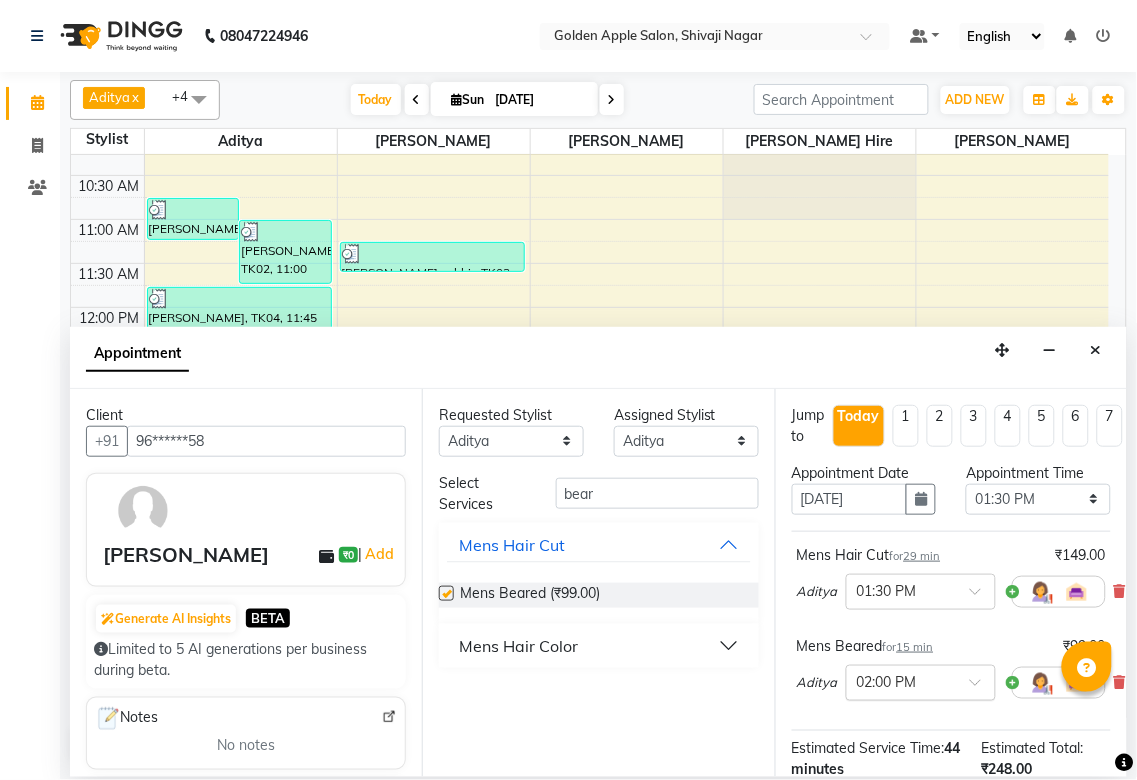 checkbox on "false" 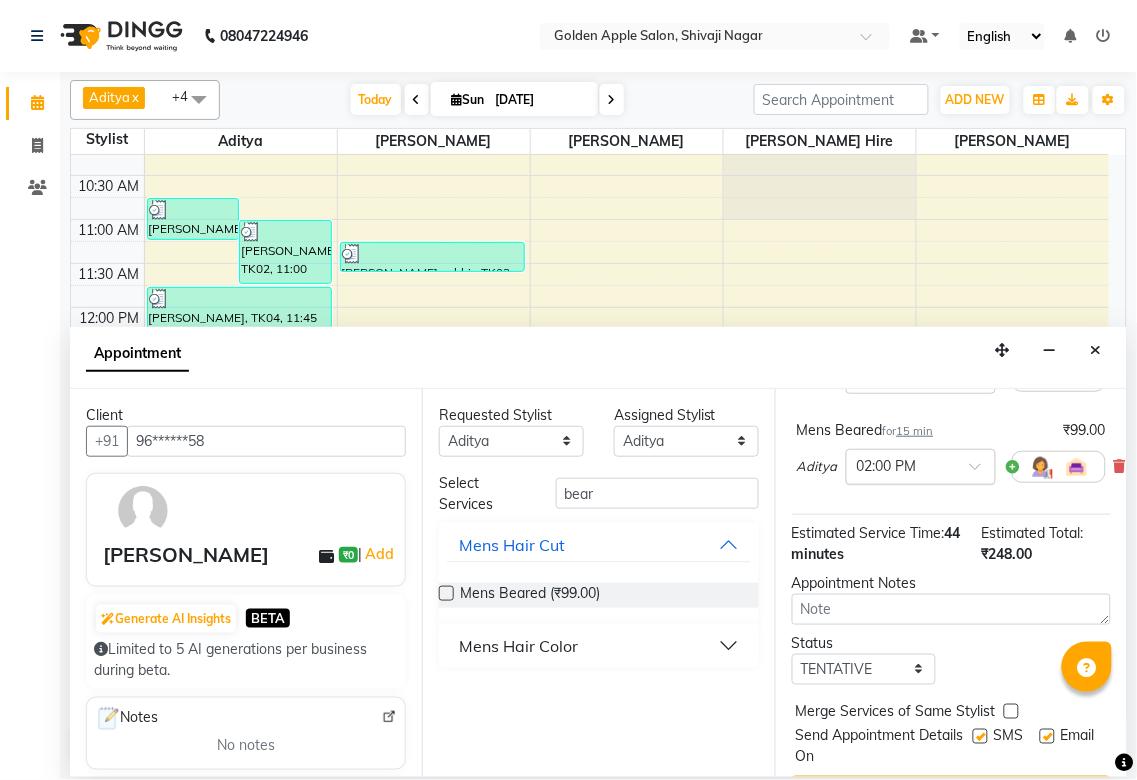 scroll, scrollTop: 222, scrollLeft: 0, axis: vertical 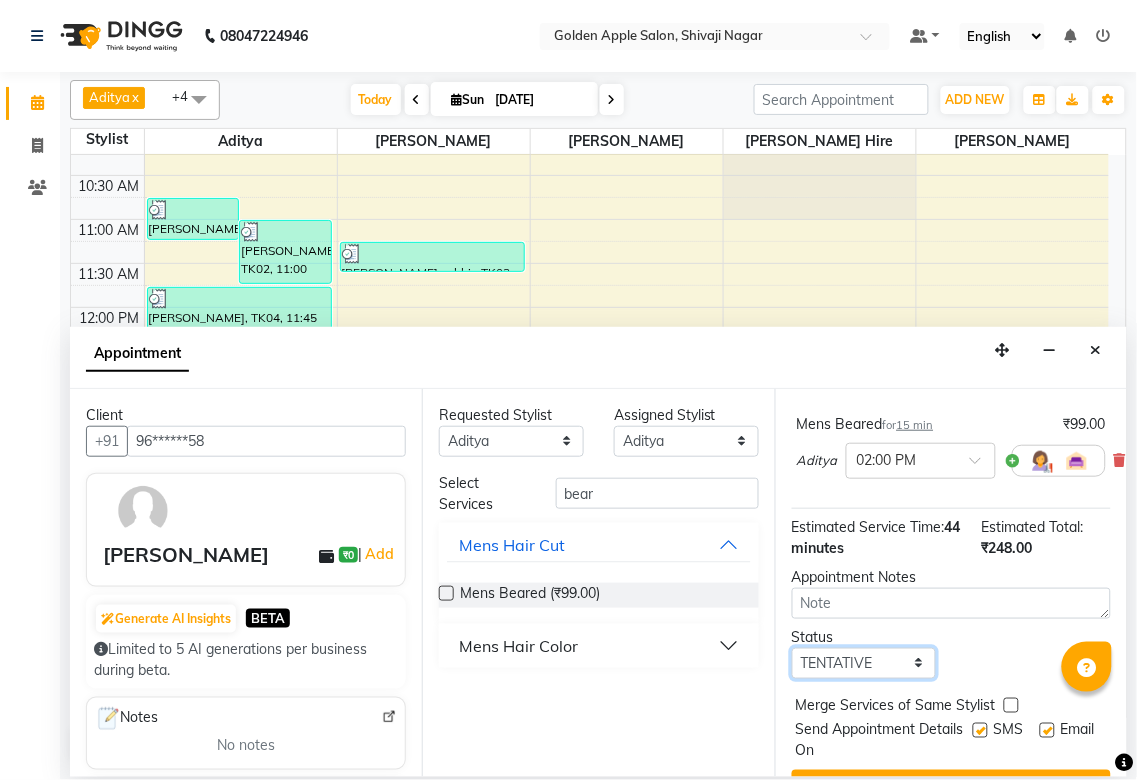 click on "Select TENTATIVE CONFIRM CHECK-IN UPCOMING" at bounding box center [864, 663] 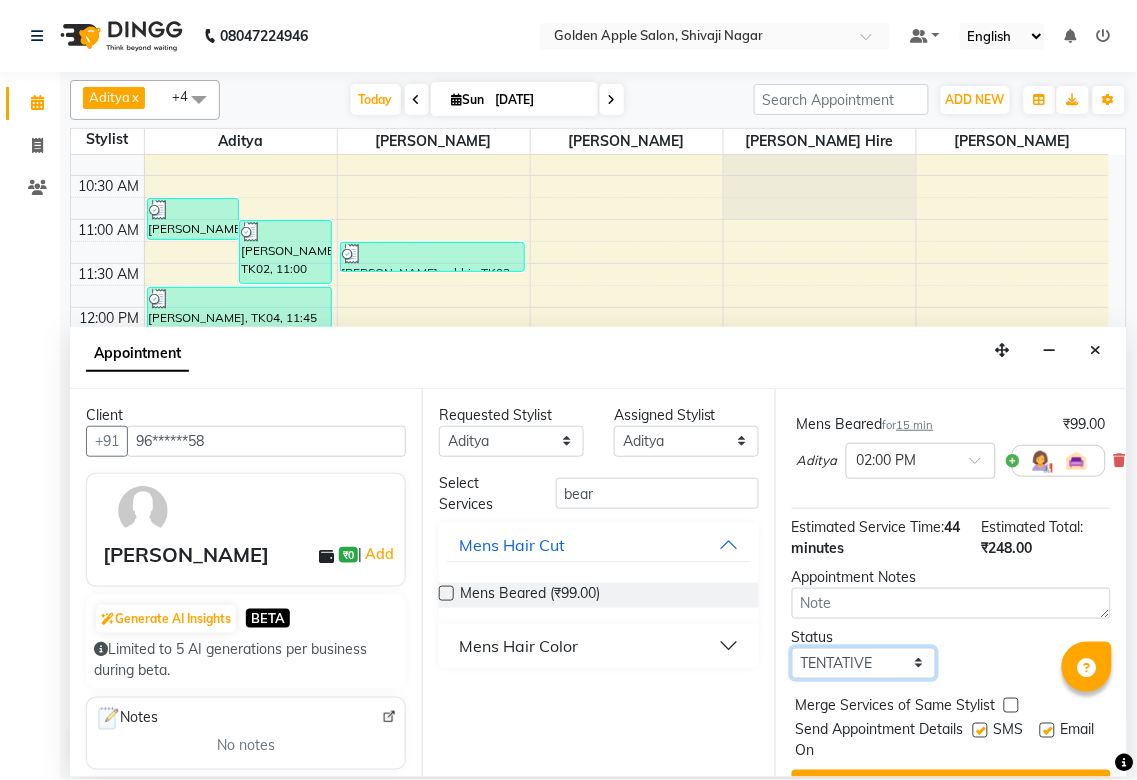 select on "confirm booking" 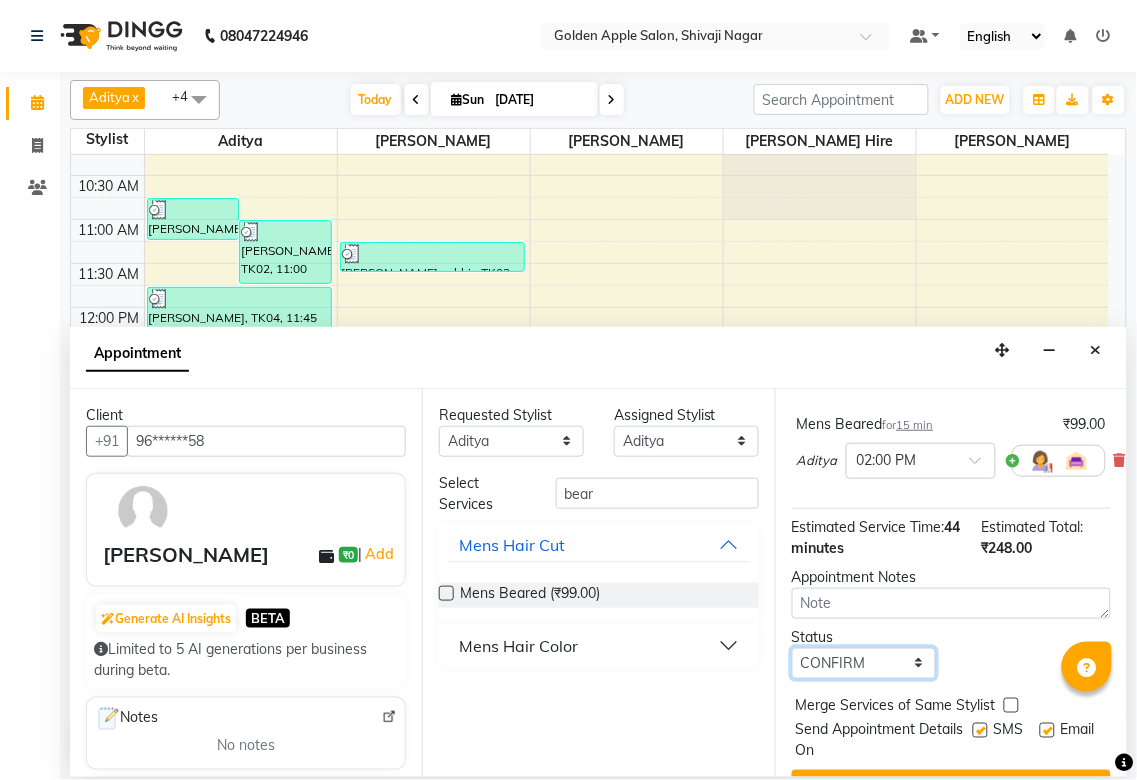 click on "Select TENTATIVE CONFIRM CHECK-IN UPCOMING" at bounding box center (864, 663) 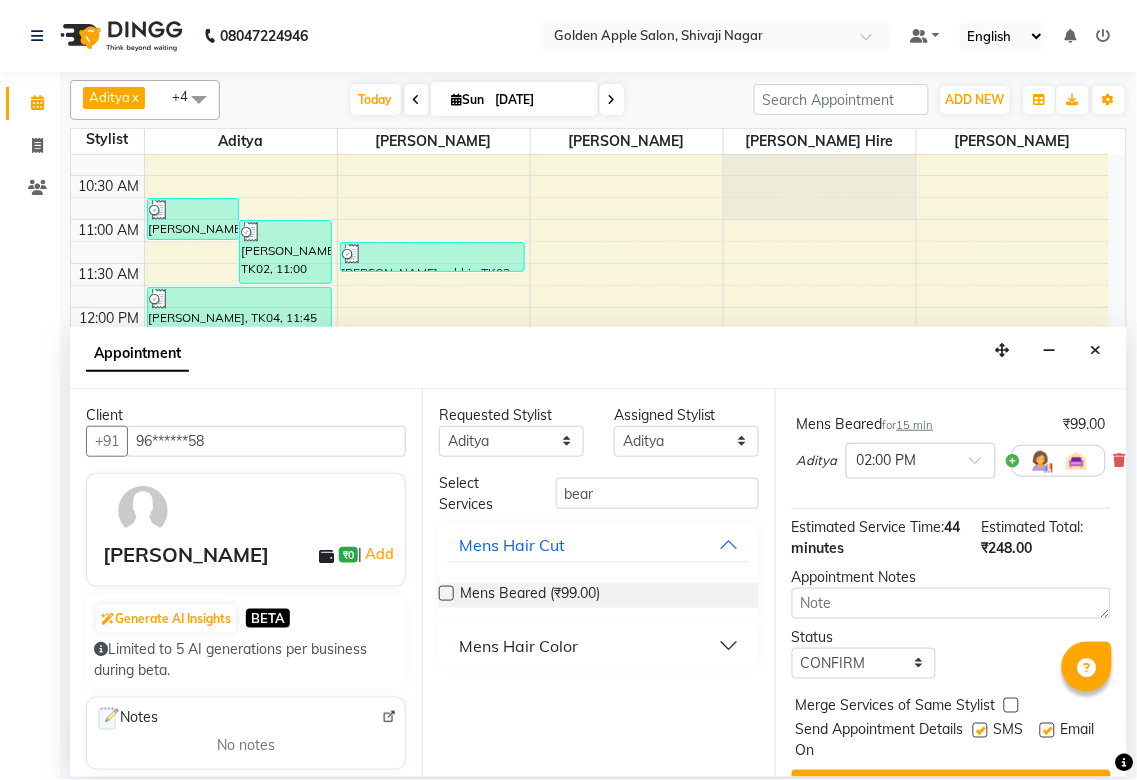 click at bounding box center (980, 730) 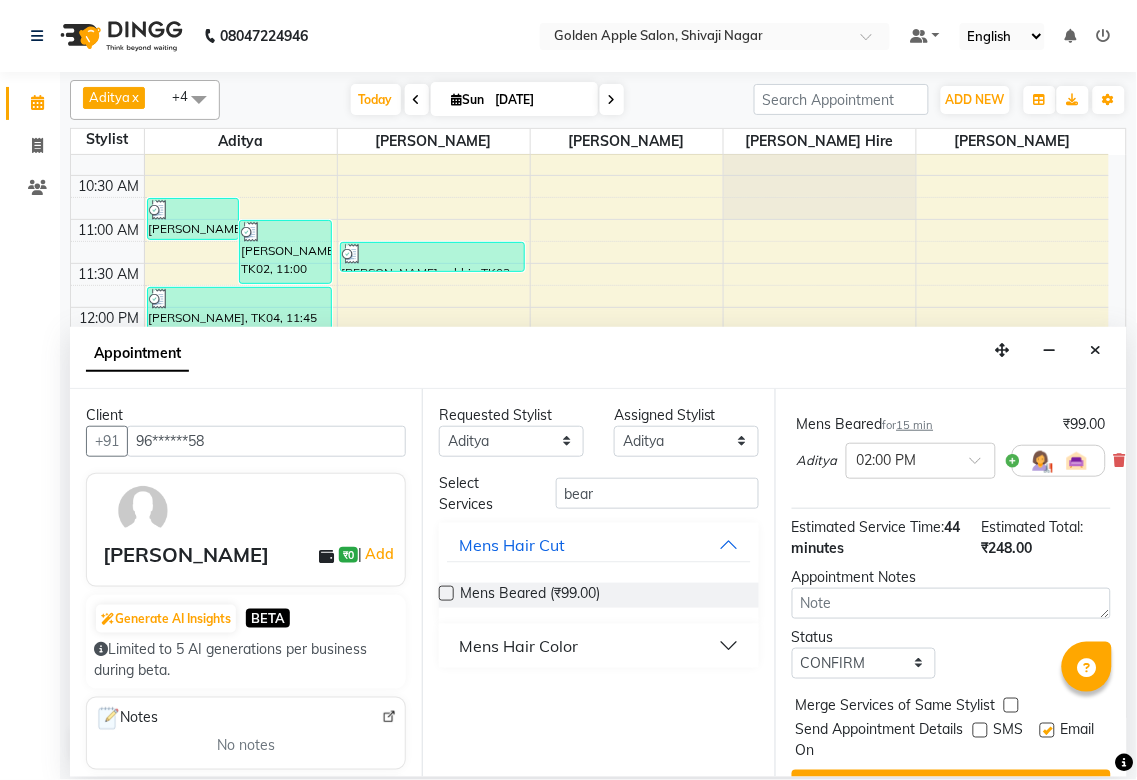 click at bounding box center [1047, 730] 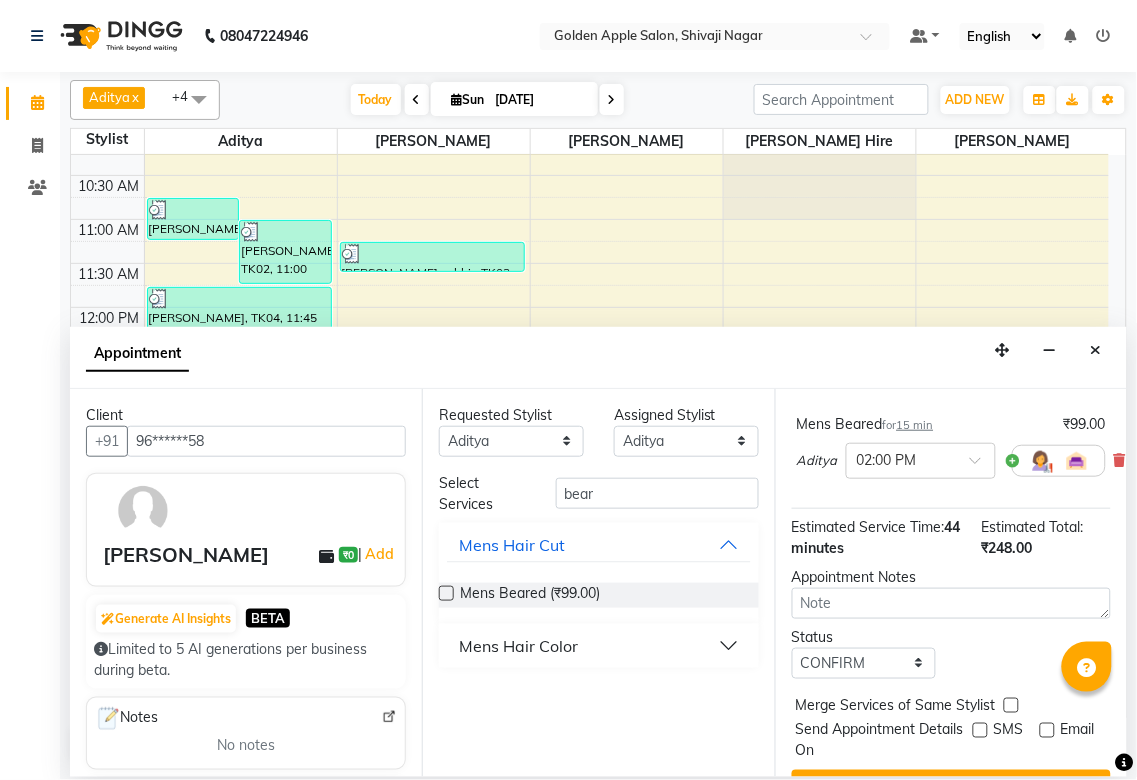 scroll, scrollTop: 284, scrollLeft: 0, axis: vertical 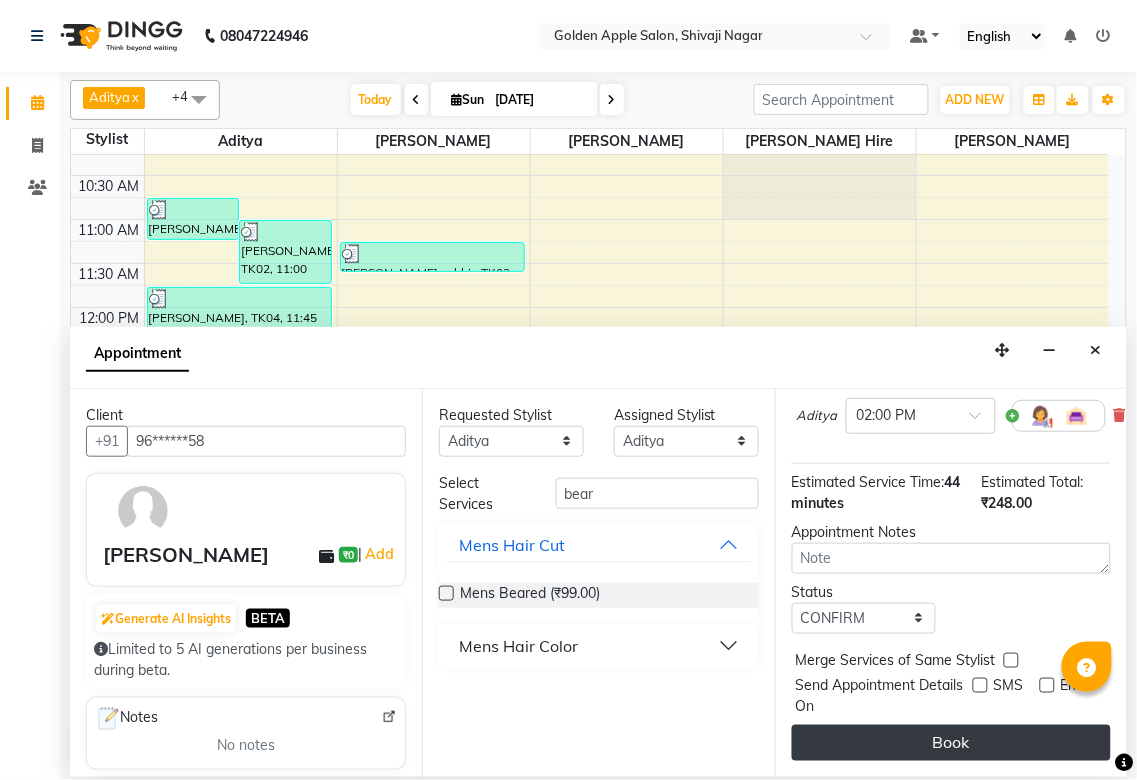 click on "Book" at bounding box center (951, 743) 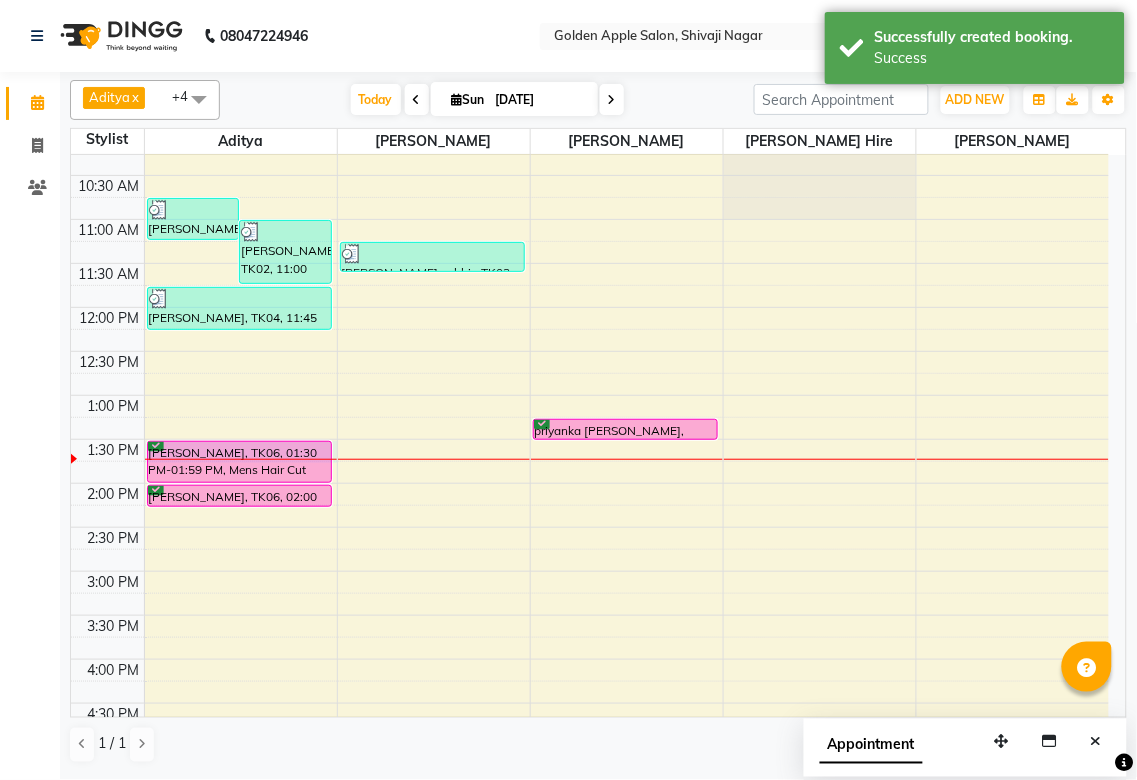 click at bounding box center [241, 459] 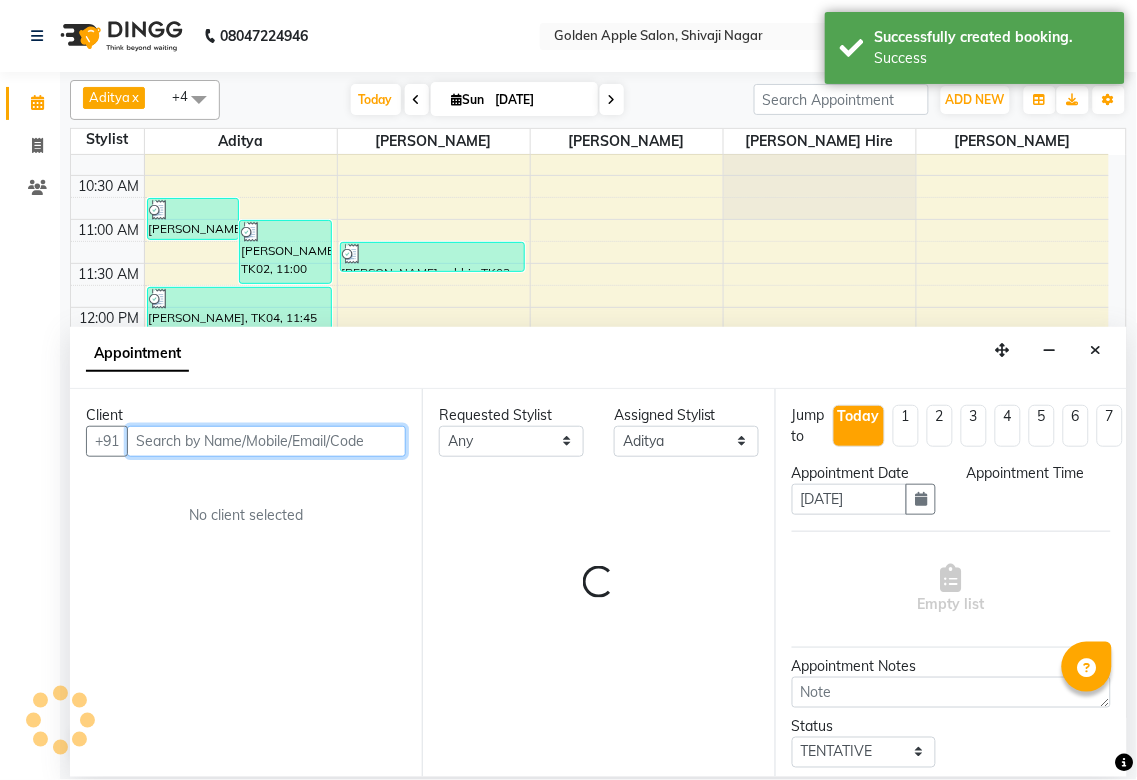 select on "810" 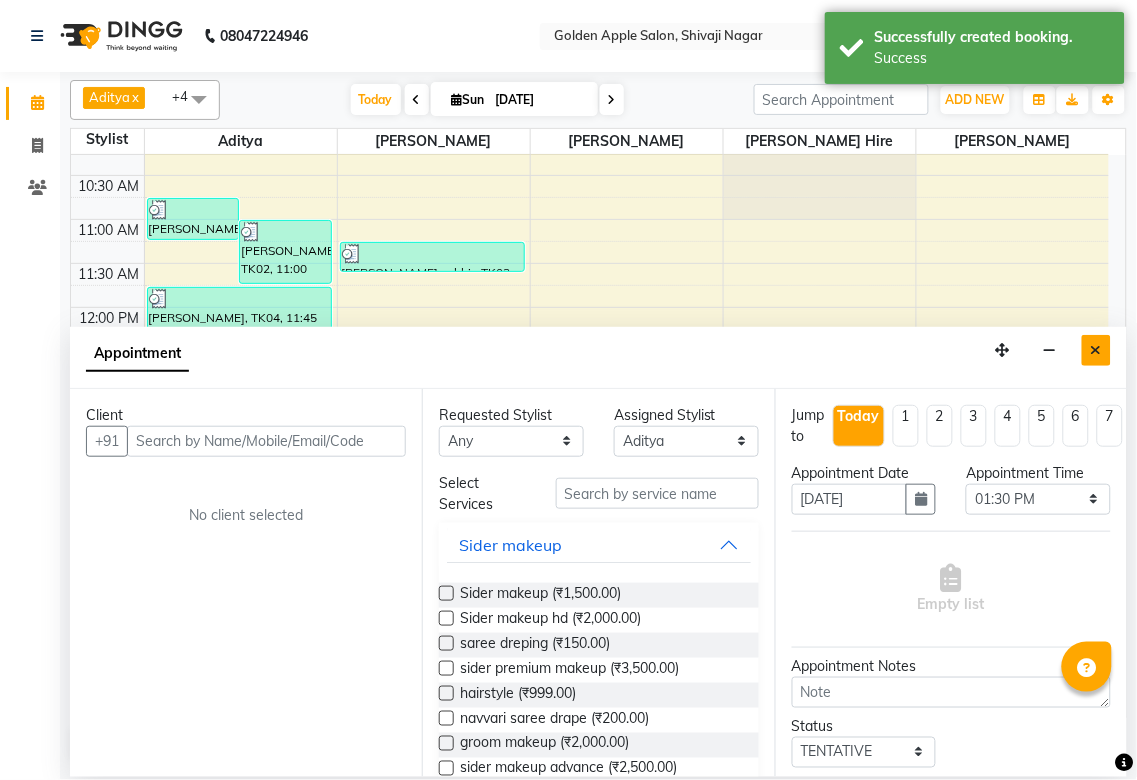 click at bounding box center [1096, 350] 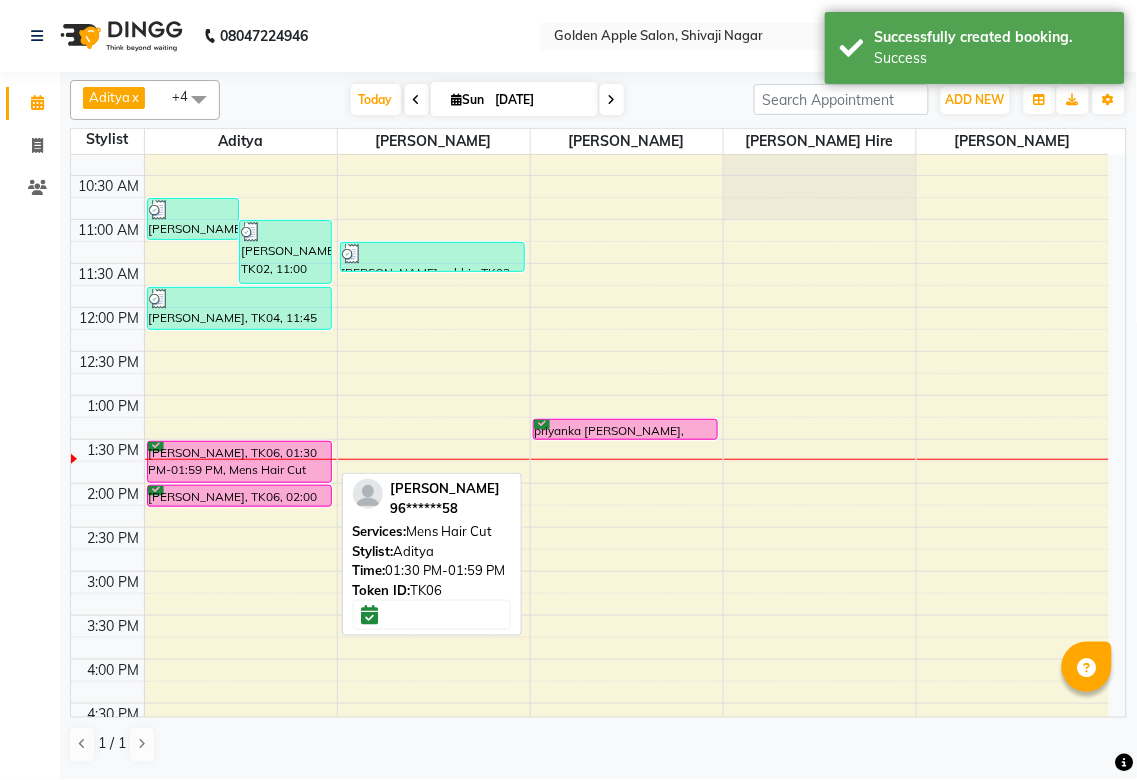 click on "[PERSON_NAME], TK06, 01:30 PM-01:59 PM, Mens Hair Cut" at bounding box center [239, 462] 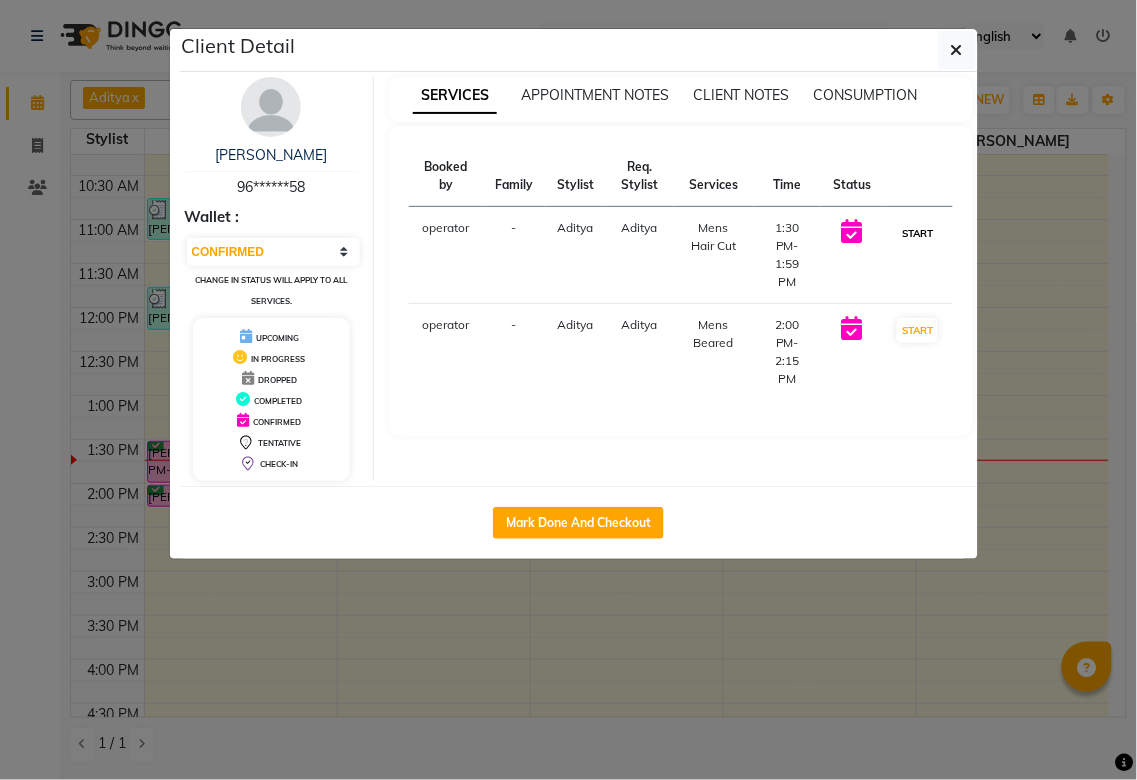 click on "START" at bounding box center (917, 233) 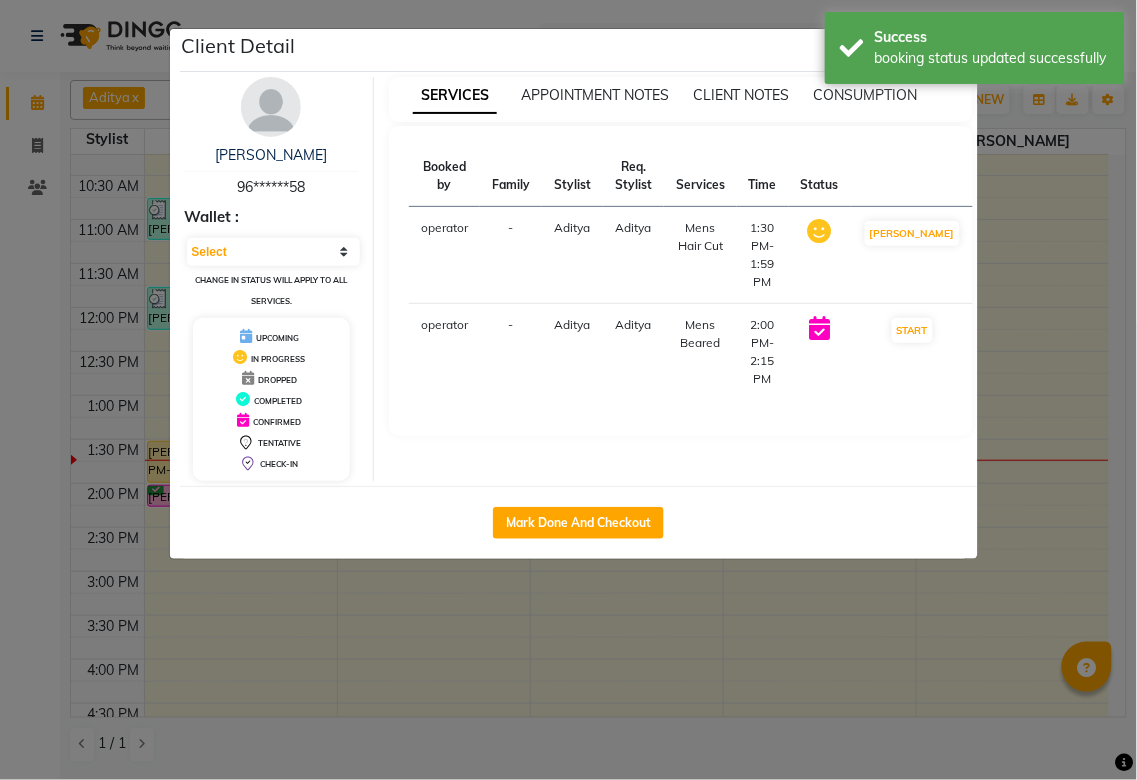 click on "START" at bounding box center (912, 352) 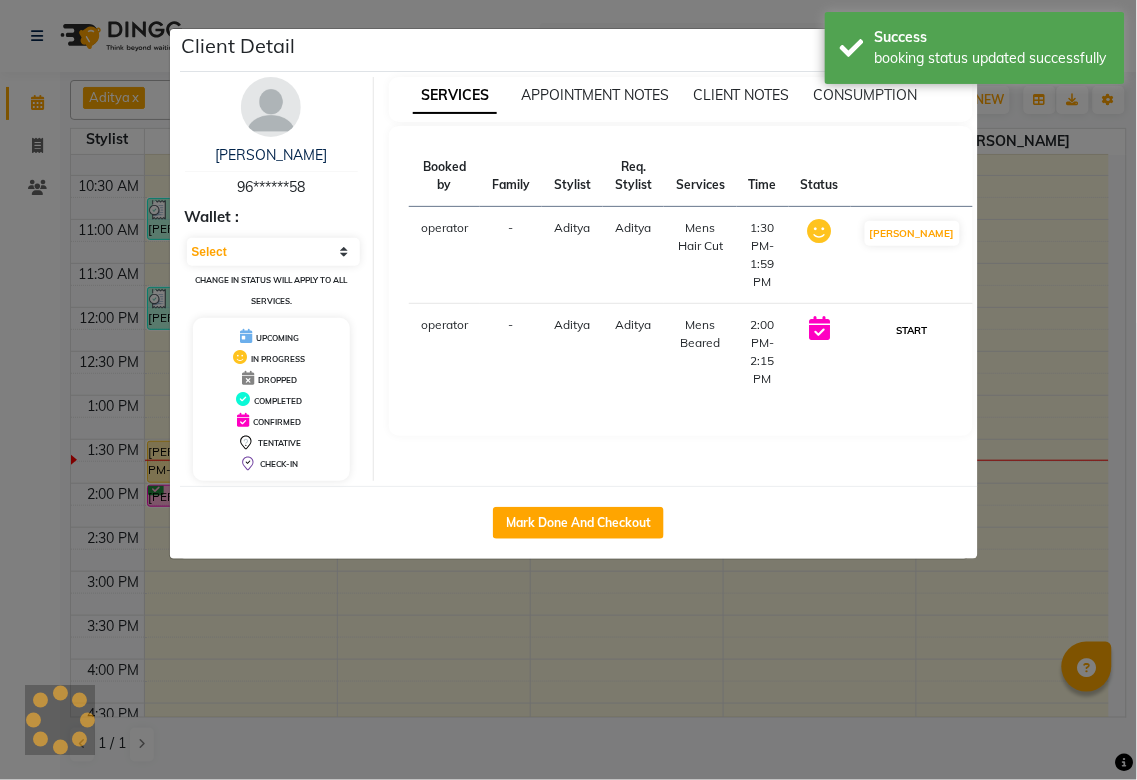click on "START" at bounding box center (912, 330) 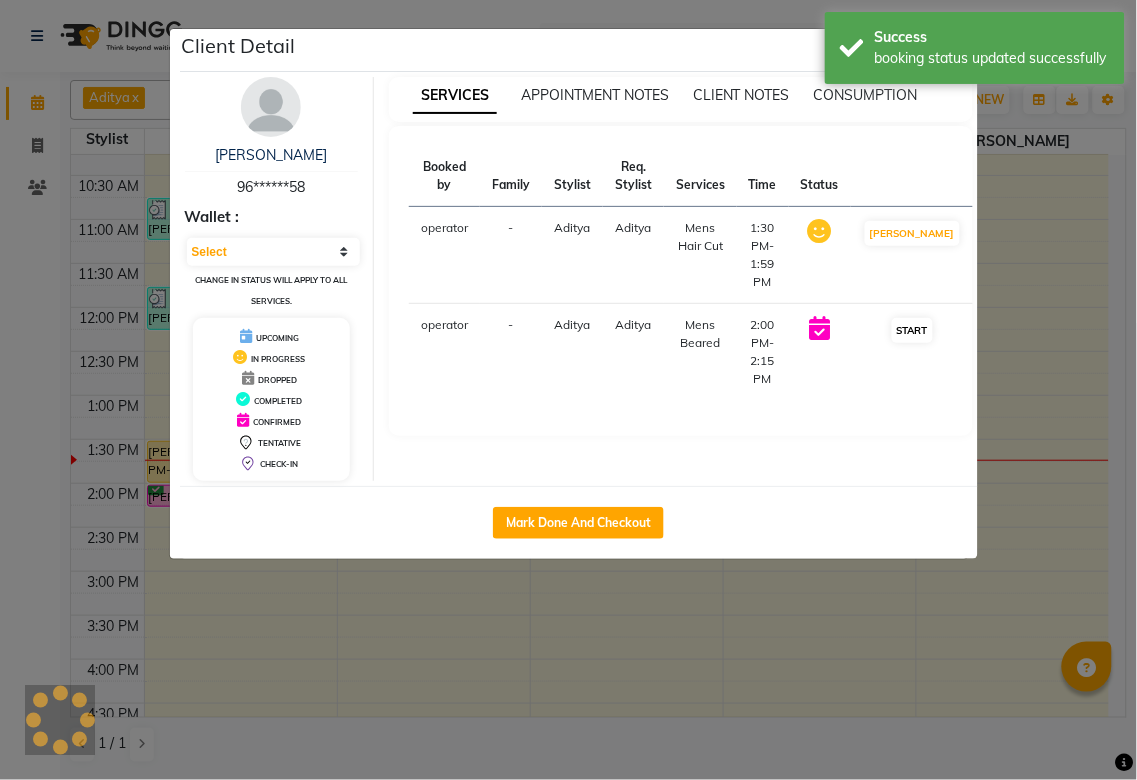 select on "1" 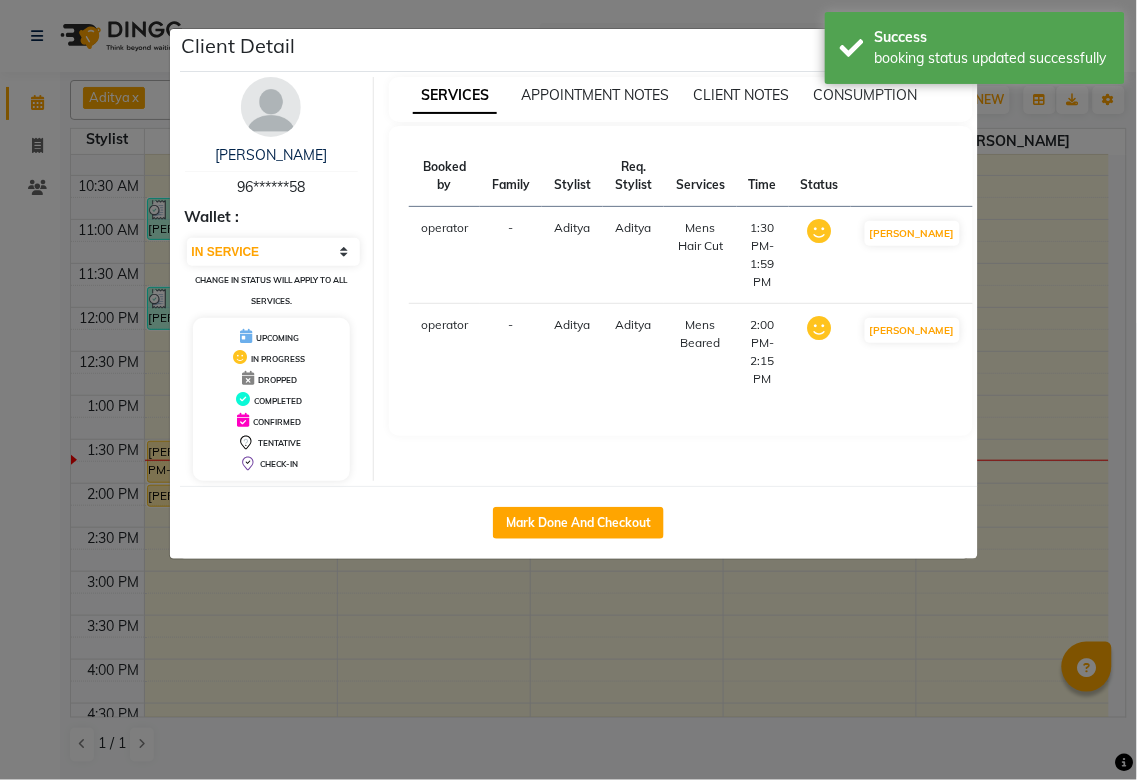 click on "Client Detail  [PERSON_NAME]   96******58 Wallet : Select IN SERVICE CONFIRMED TENTATIVE CHECK IN MARK DONE DROPPED UPCOMING Change in status will apply to all services. UPCOMING IN PROGRESS DROPPED COMPLETED CONFIRMED TENTATIVE CHECK-IN SERVICES APPOINTMENT NOTES CLIENT NOTES CONSUMPTION Booked by Family Stylist Req. Stylist Services Time Status  operator  - [PERSON_NAME]  Mens Hair Cut   1:30 PM-1:59 PM   MARK DONE   operator  - [PERSON_NAME]  Mens Beared    2:00 PM-2:15 PM   MARK DONE   Mark Done And Checkout" 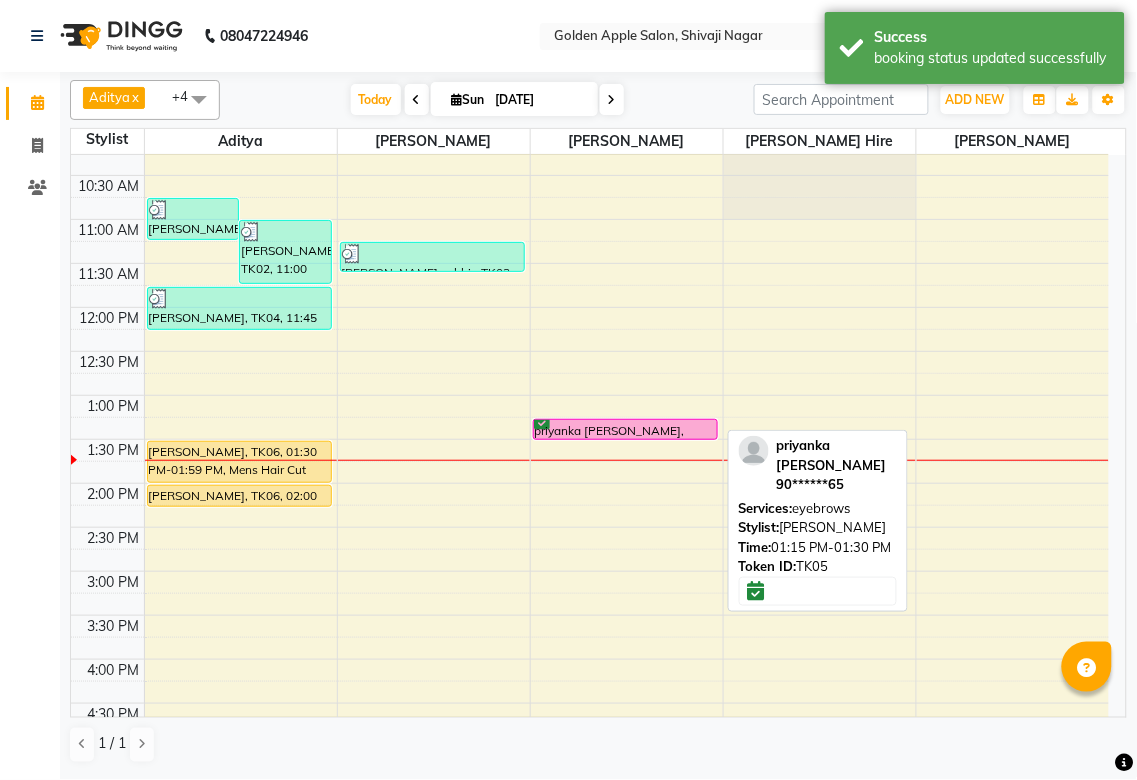 click on "priyanka [PERSON_NAME], TK05, 01:15 PM-01:30 PM, eyebrows" at bounding box center [625, 429] 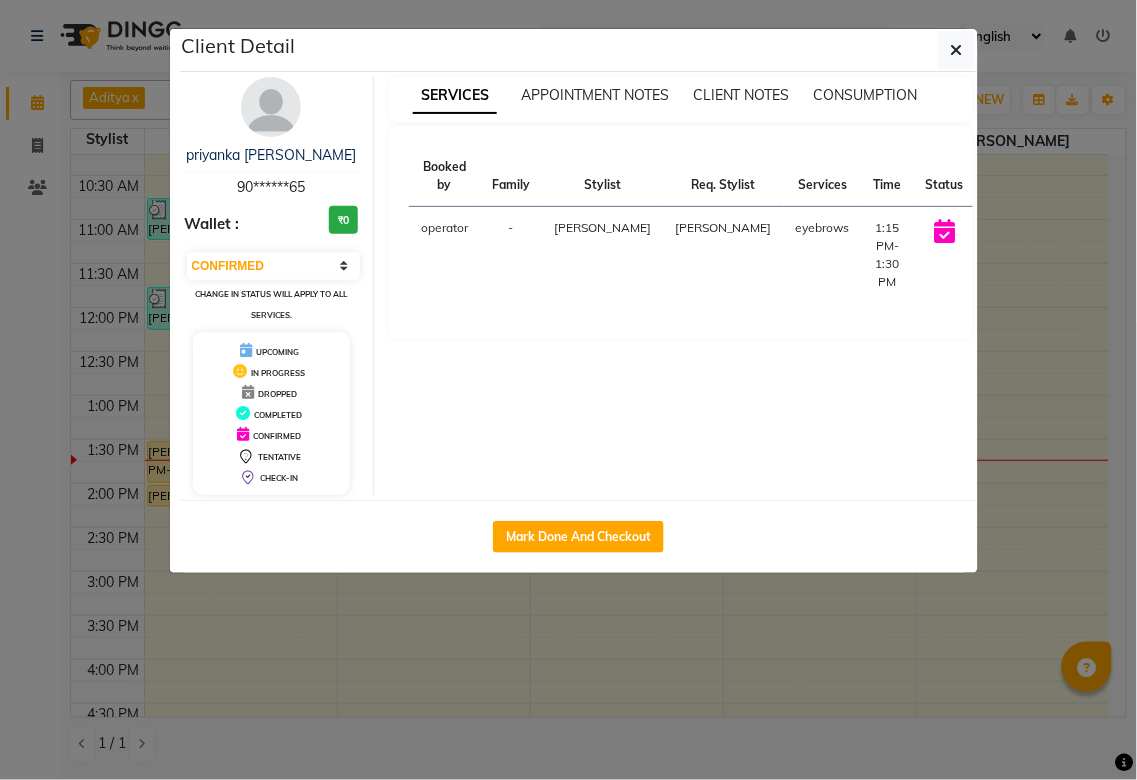 click on "START" at bounding box center (1010, 233) 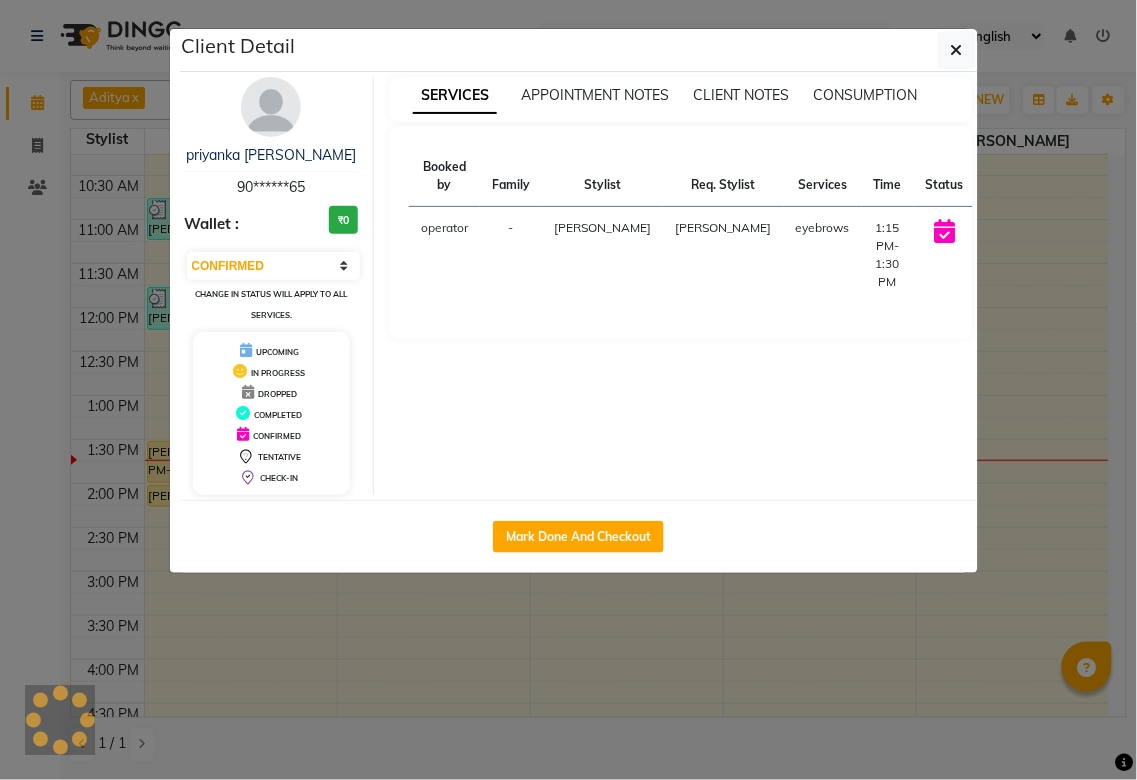 select on "1" 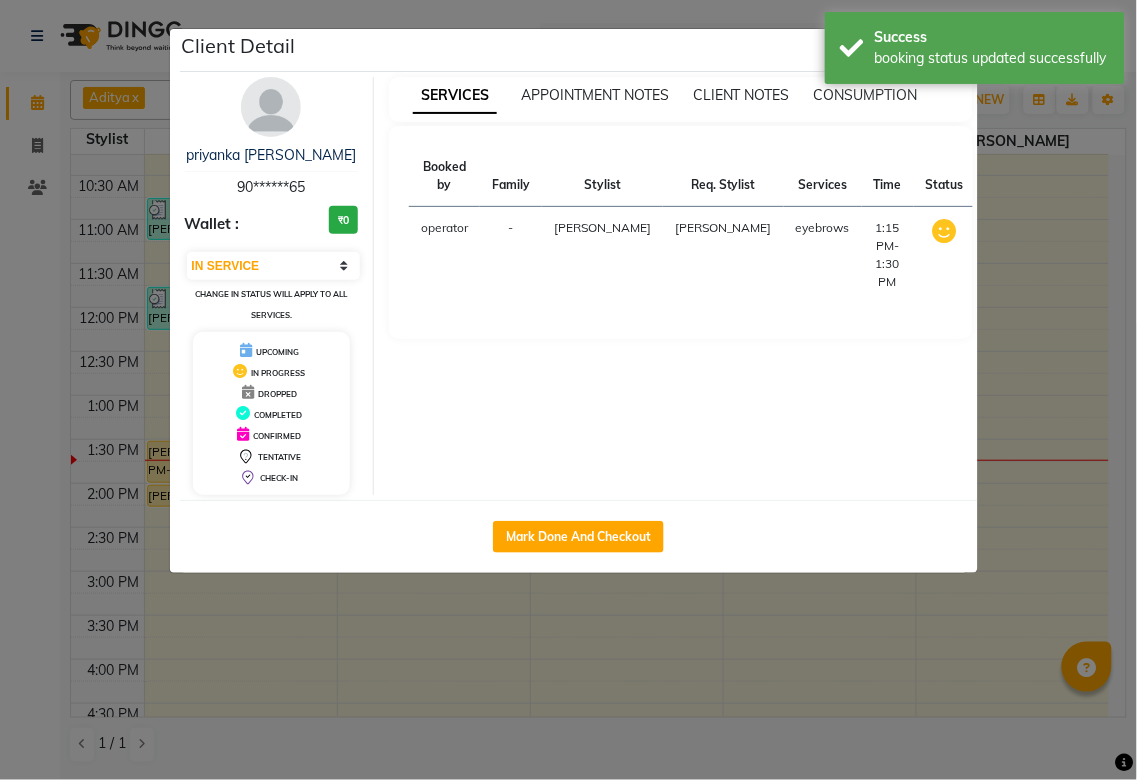 click on "Client Detail  priyanka [PERSON_NAME]   90******65 Wallet : ₹0 Select IN SERVICE CONFIRMED TENTATIVE CHECK IN MARK DONE DROPPED UPCOMING Change in status will apply to all services. UPCOMING IN PROGRESS DROPPED COMPLETED CONFIRMED TENTATIVE CHECK-IN SERVICES APPOINTMENT NOTES CLIENT NOTES CONSUMPTION Booked by Family Stylist Req. Stylist Services Time Status  operator  - [PERSON_NAME] [PERSON_NAME]  eyebrows   1:15 PM-1:30 PM   MARK DONE   Mark Done And Checkout" 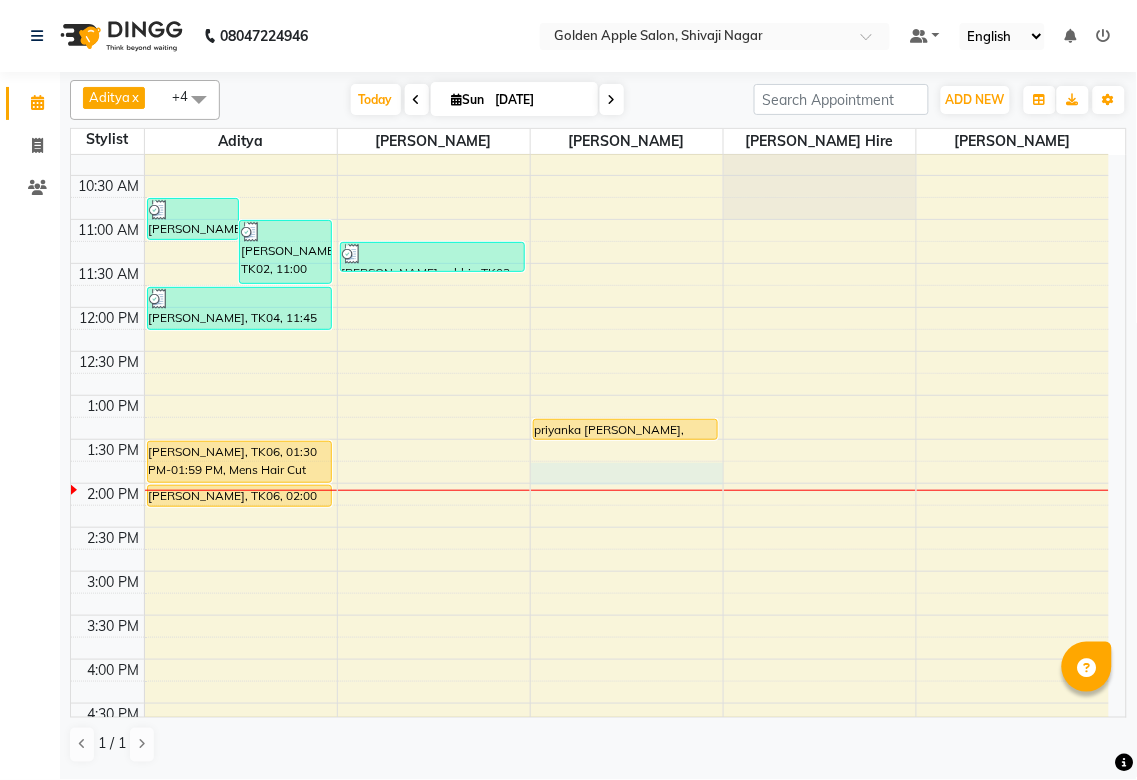 click on "9:00 AM 9:30 AM 10:00 AM 10:30 AM 11:00 AM 11:30 AM 12:00 PM 12:30 PM 1:00 PM 1:30 PM 2:00 PM 2:30 PM 3:00 PM 3:30 PM 4:00 PM 4:30 PM 5:00 PM 5:30 PM 6:00 PM 6:30 PM 7:00 PM 7:30 PM 8:00 PM 8:30 PM 9:00 PM 9:30 PM     [PERSON_NAME], TK01, 10:45 AM-11:14 AM, Mens Hair Cut     [PERSON_NAME], TK02, 11:00 AM-11:44 AM, Mens Hair Cut,Mens Beared      [PERSON_NAME], TK04, 11:45 AM-12:15 PM, Hair Cut  advance     [PERSON_NAME], TK06, 01:30 PM-01:59 PM, Mens Hair Cut    [PERSON_NAME], TK06, 02:00 PM-02:15 PM, Mens Beared      [PERSON_NAME] sabhir, TK03, 11:15 AM-11:36 AM, eyebrows,upper lips    priyanka [PERSON_NAME], TK05, 01:15 PM-01:30 PM, eyebrows" at bounding box center (590, 615) 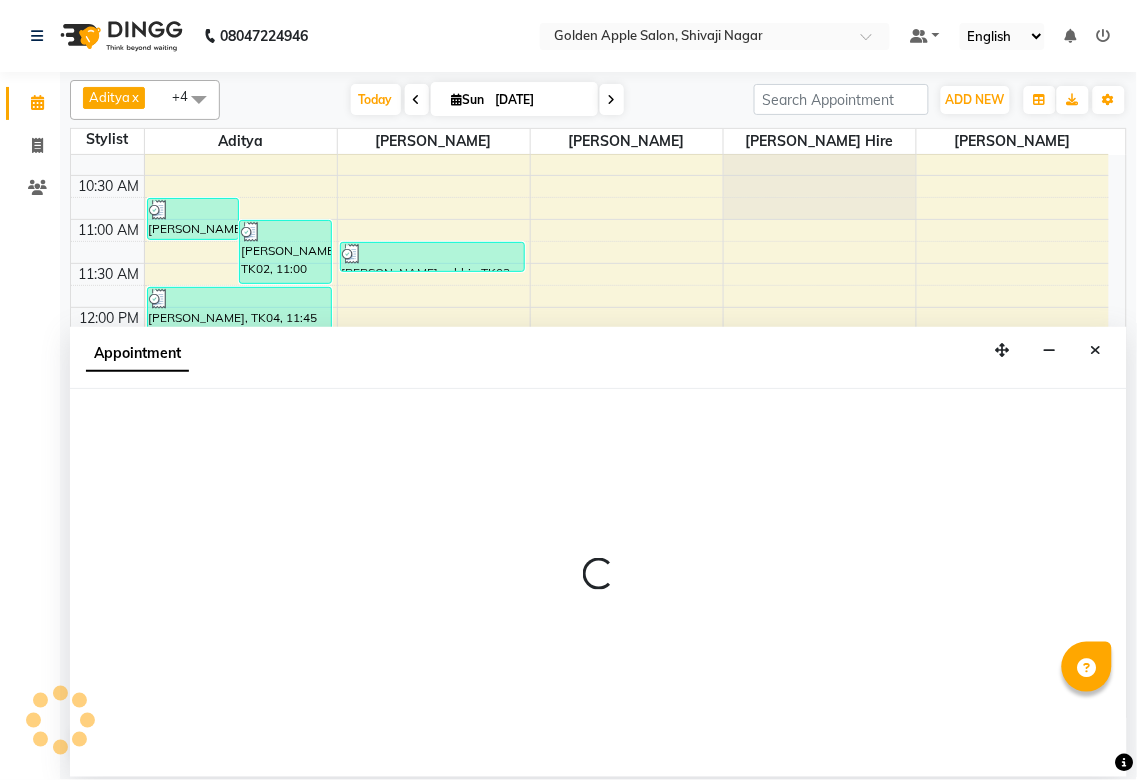 select on "79779" 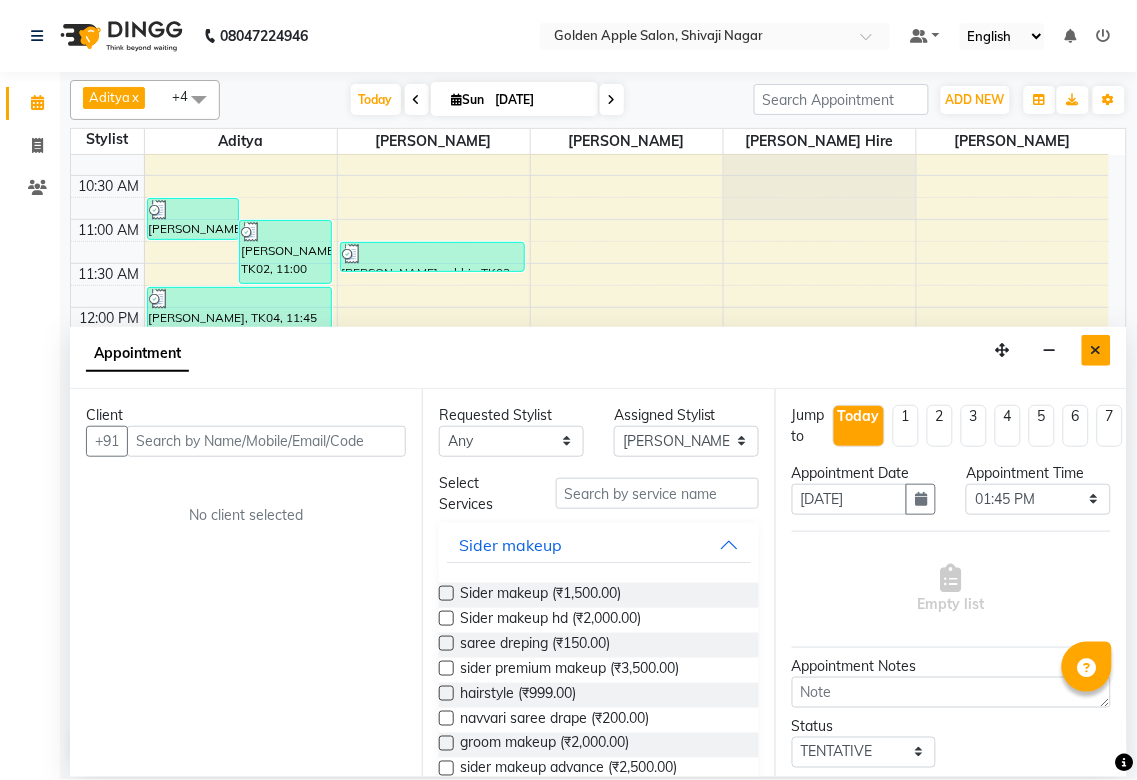 click at bounding box center [1096, 350] 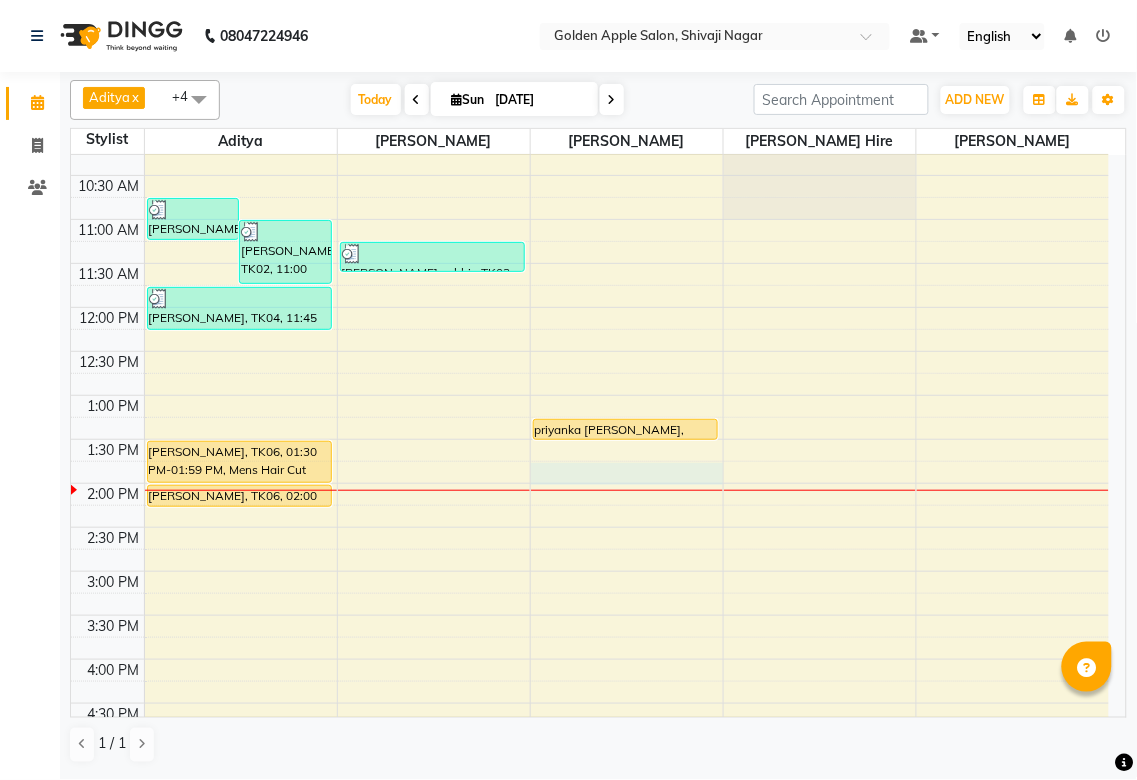 click at bounding box center [626, 494] 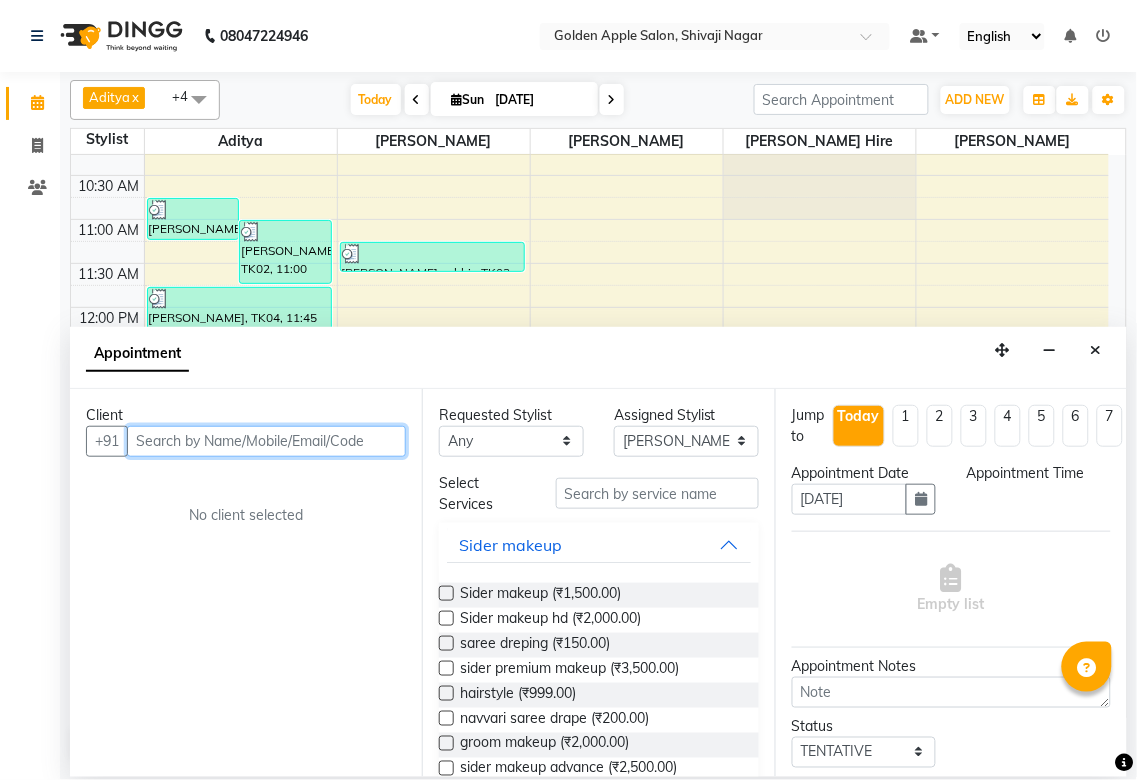 select on "825" 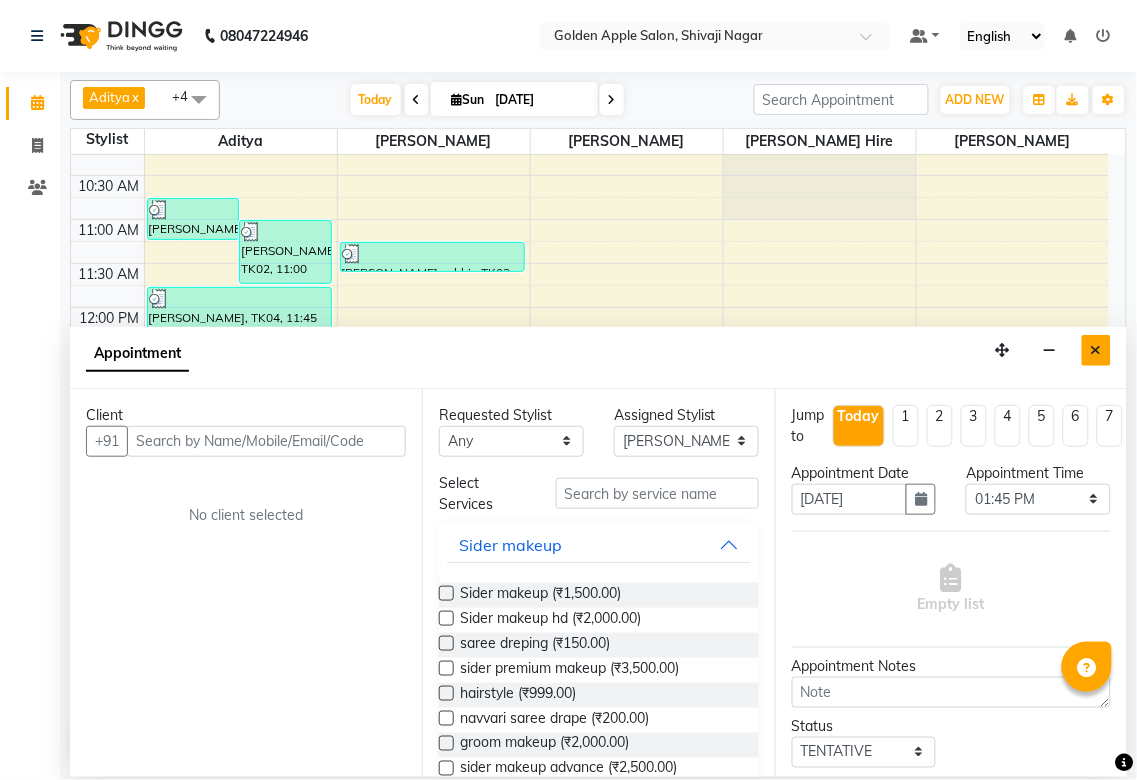 click at bounding box center [1096, 350] 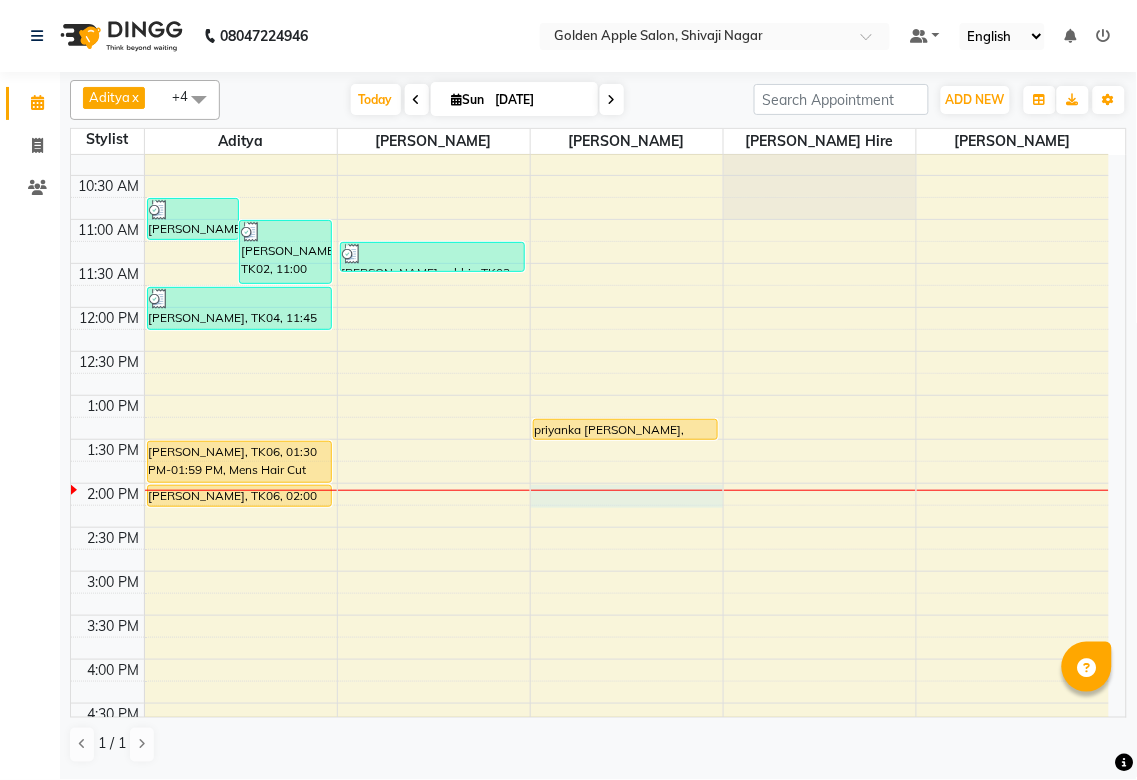 click at bounding box center [627, 490] 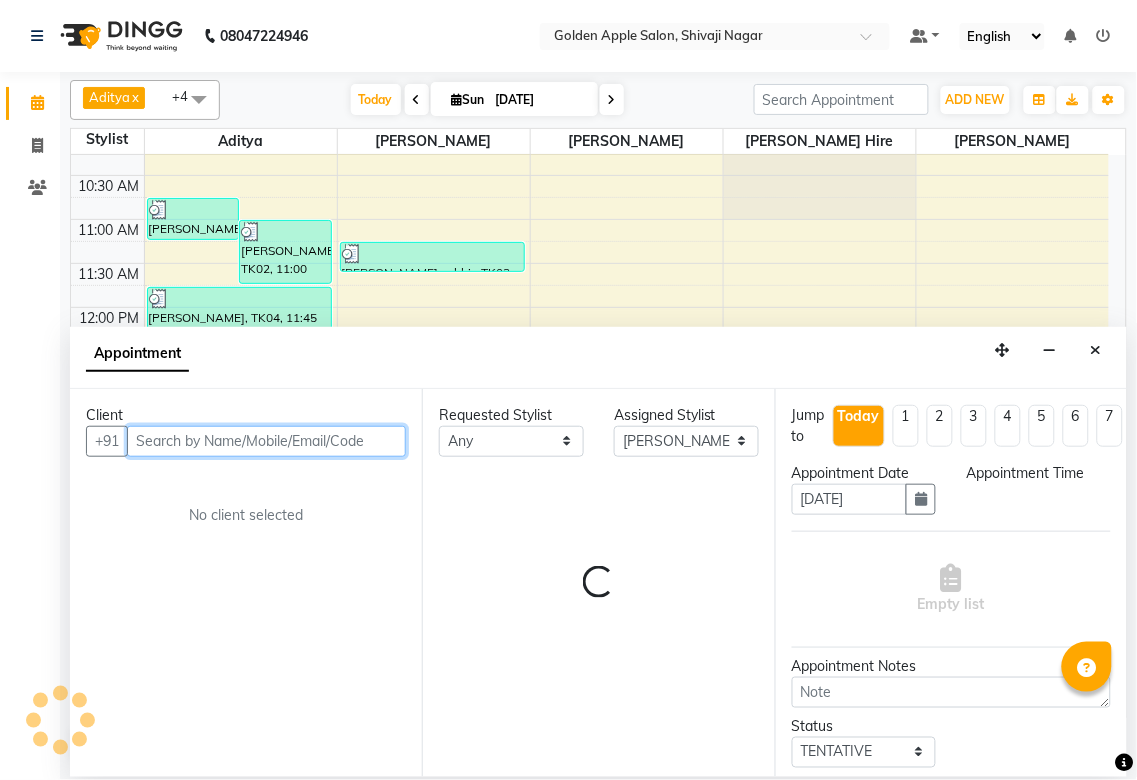 select on "840" 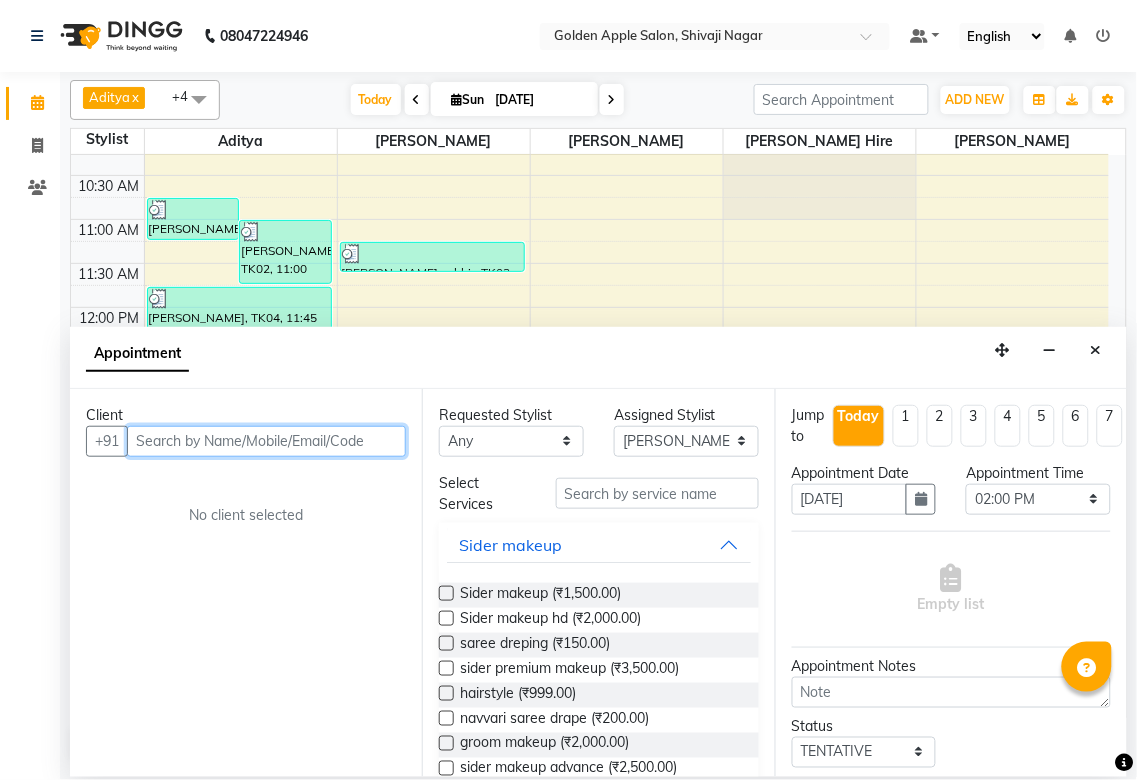 click at bounding box center (266, 441) 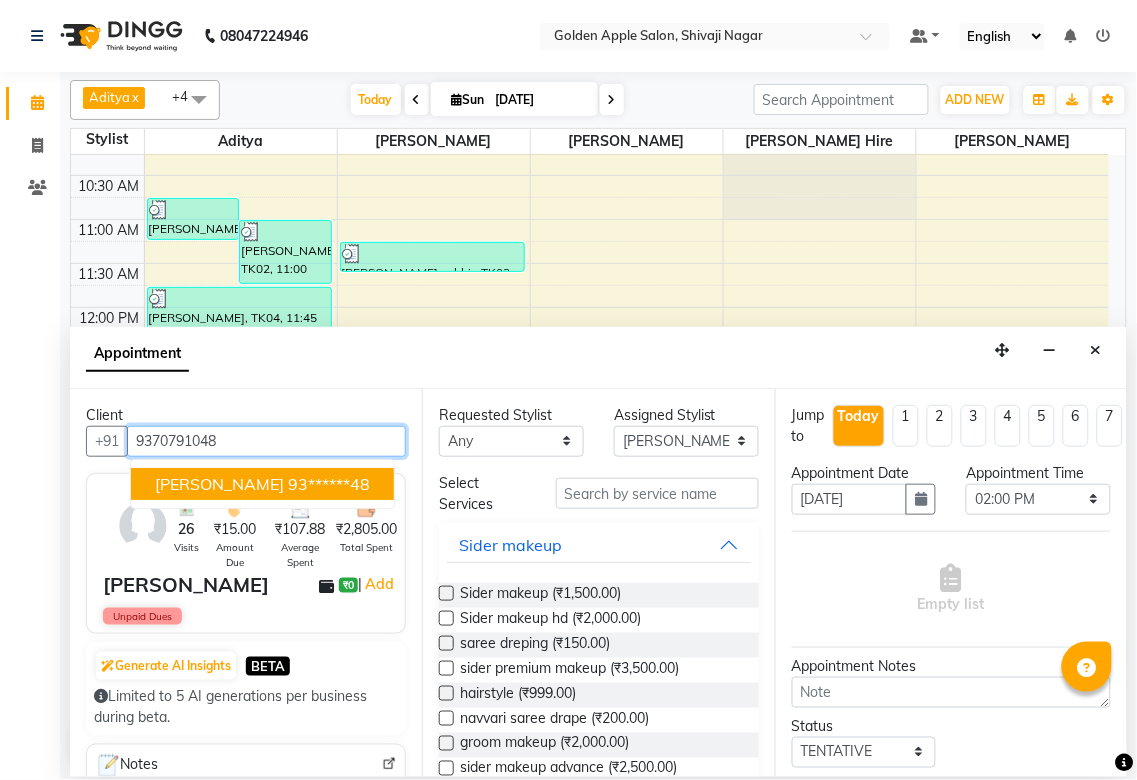 click on "[PERSON_NAME]  93******48" at bounding box center [262, 484] 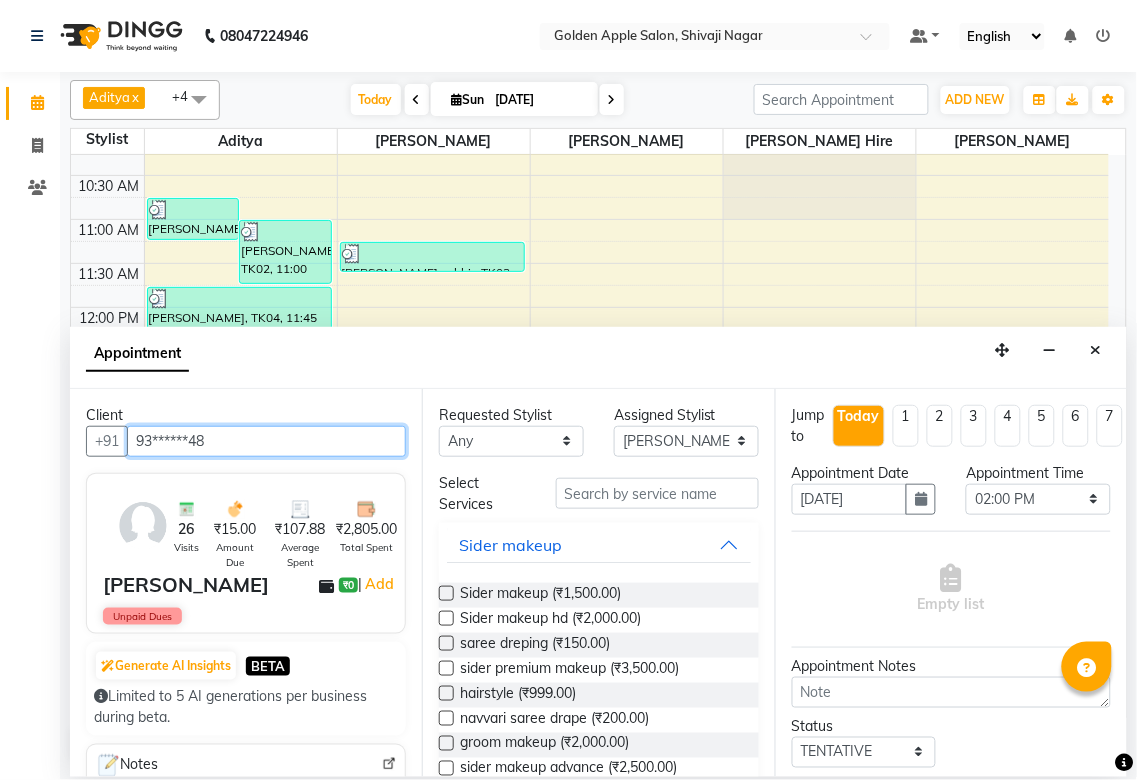 type on "93******48" 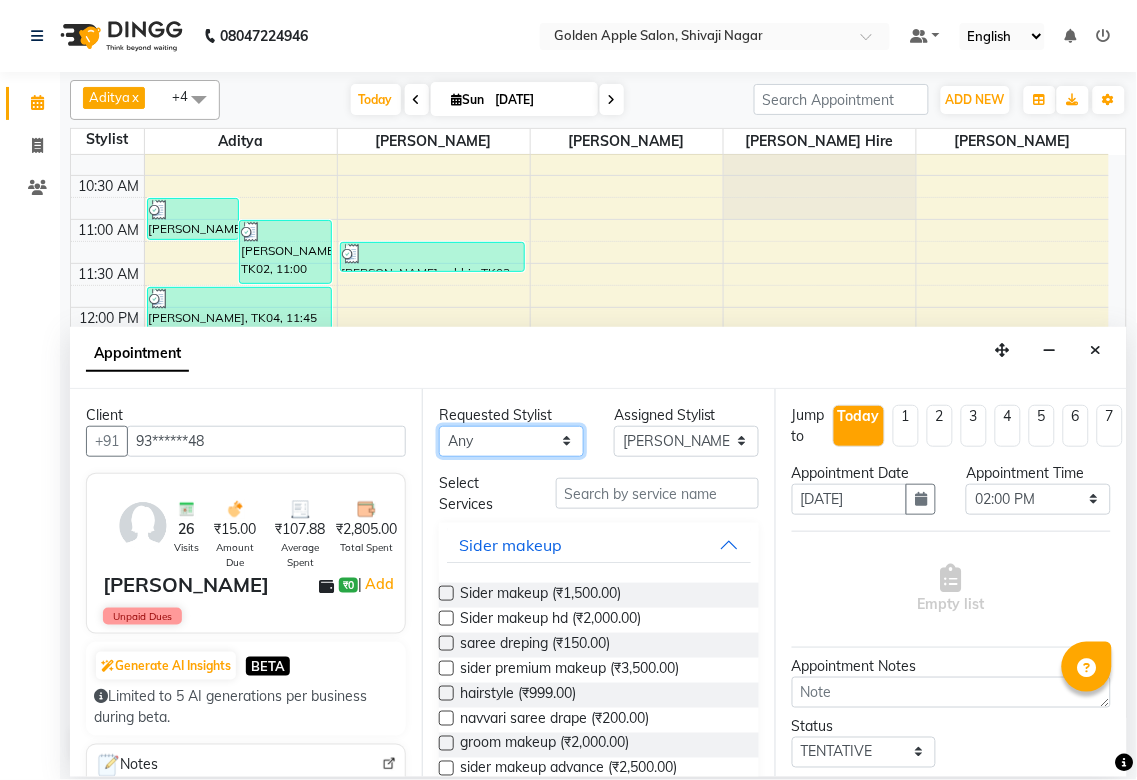 click on "Any [PERSON_NAME] Satarrdekar ashwini [PERSON_NAME] Hire operator" at bounding box center [511, 441] 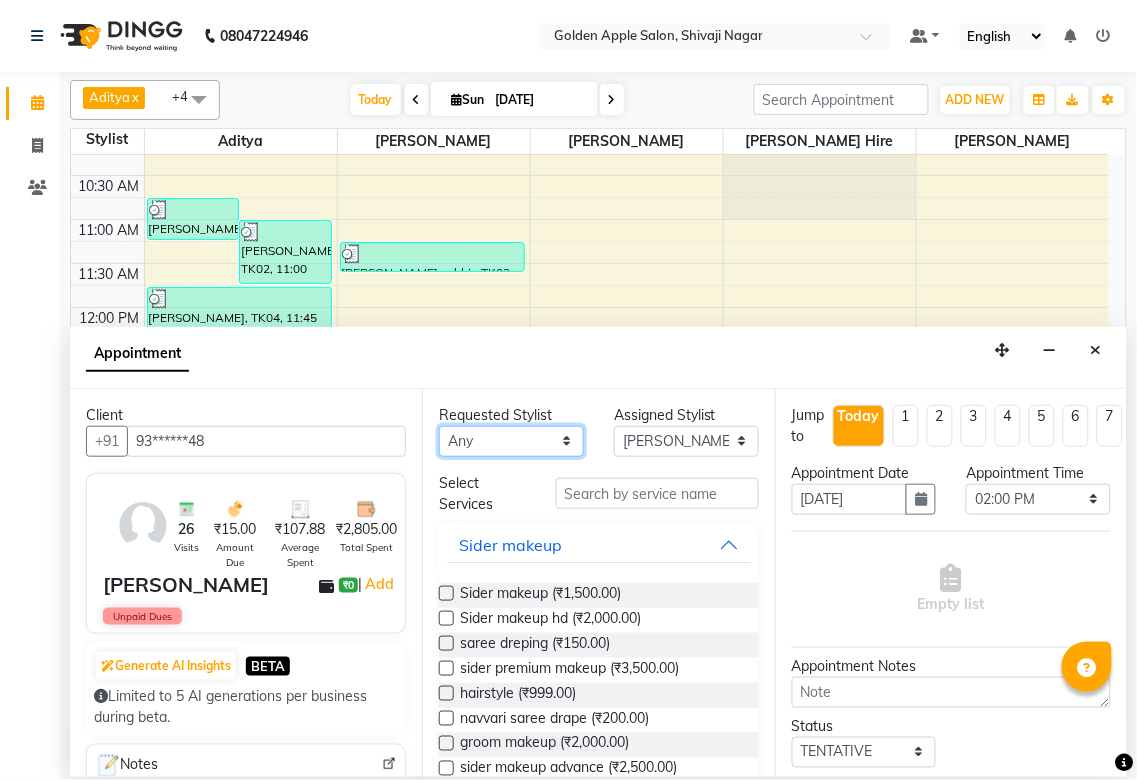 select on "79779" 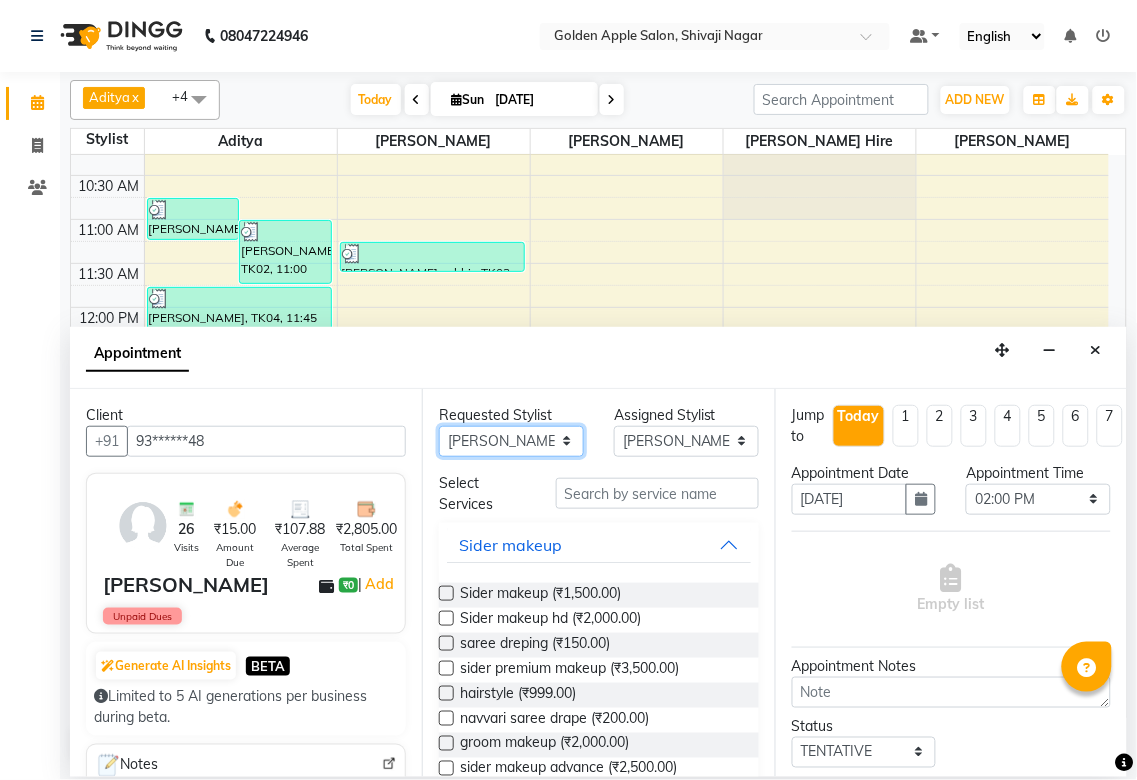 click on "Any [PERSON_NAME] Satarrdekar ashwini [PERSON_NAME] Hire operator" at bounding box center (511, 441) 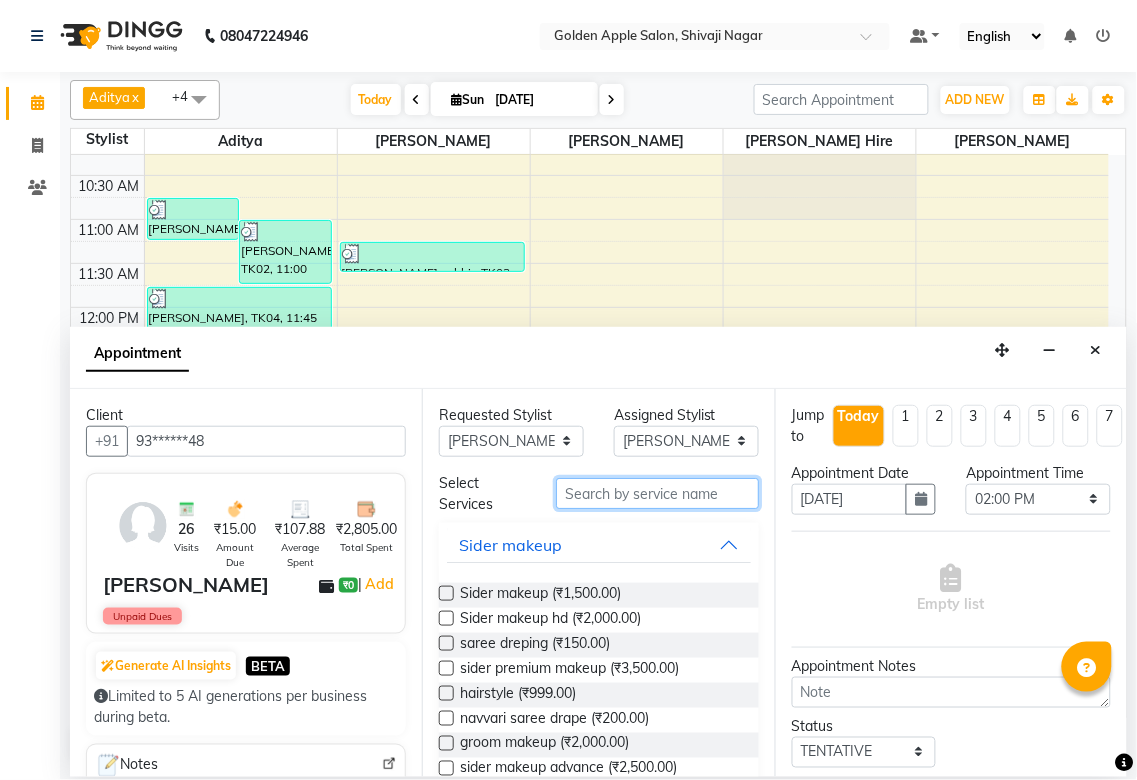 click at bounding box center (657, 493) 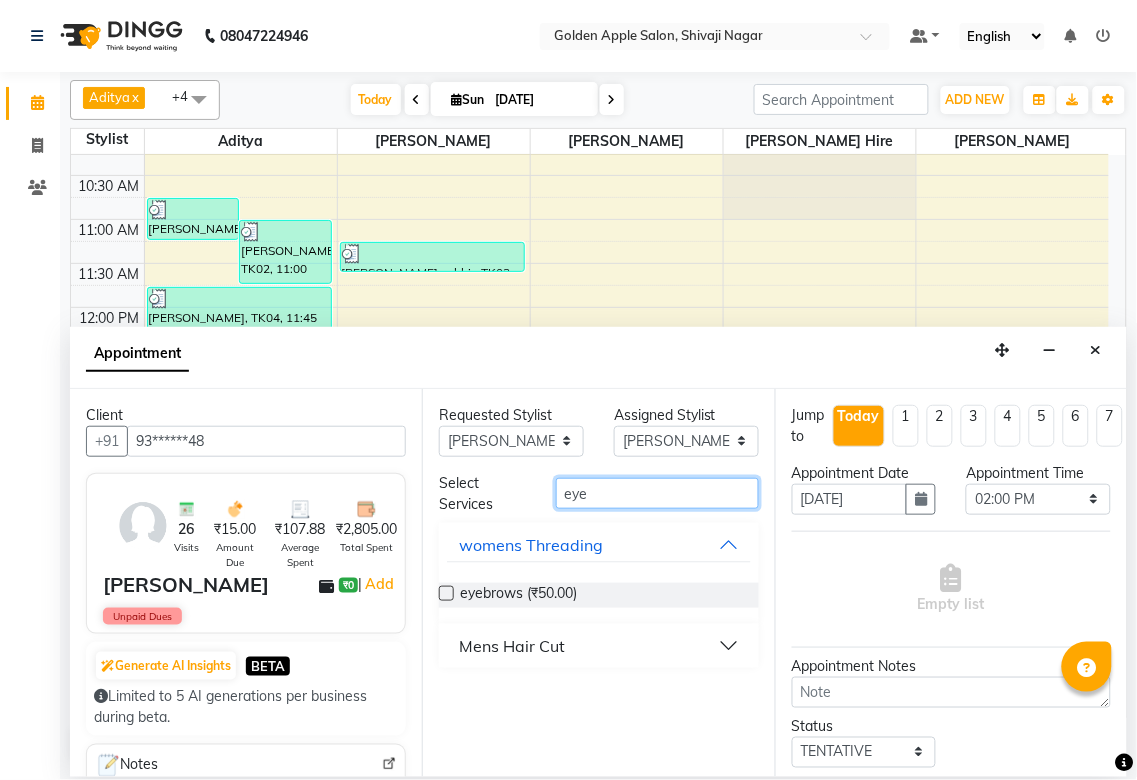 type on "eye" 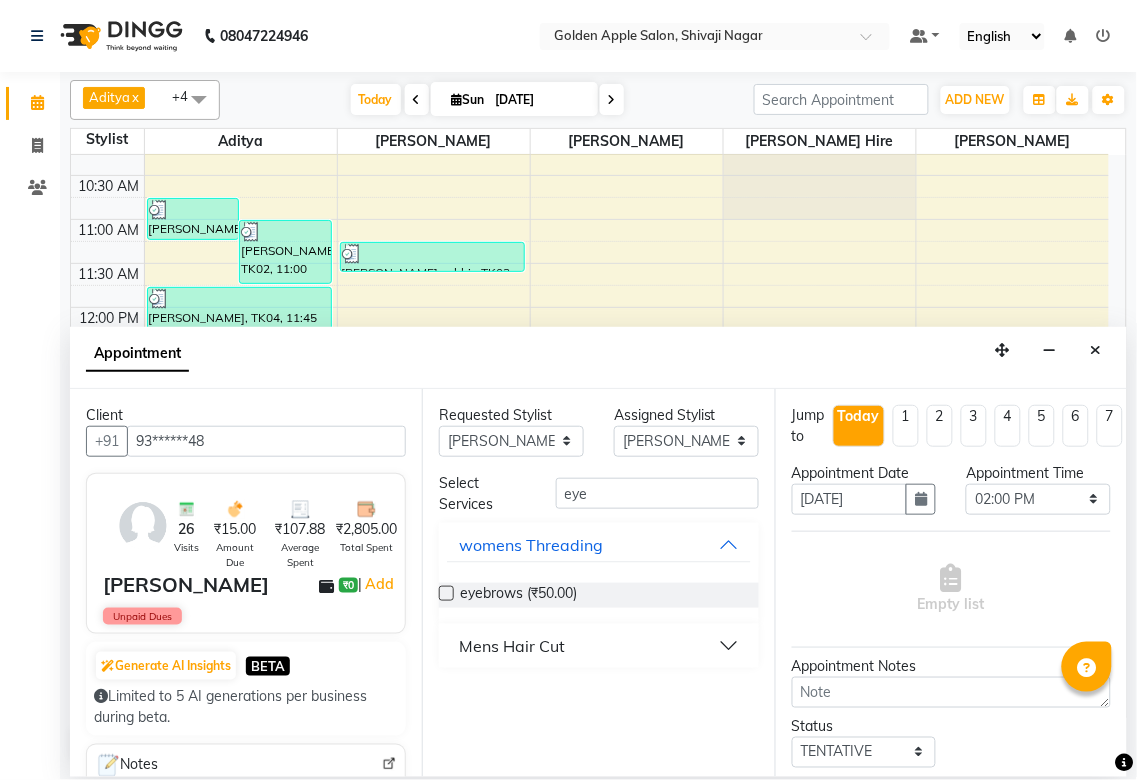 click at bounding box center (446, 593) 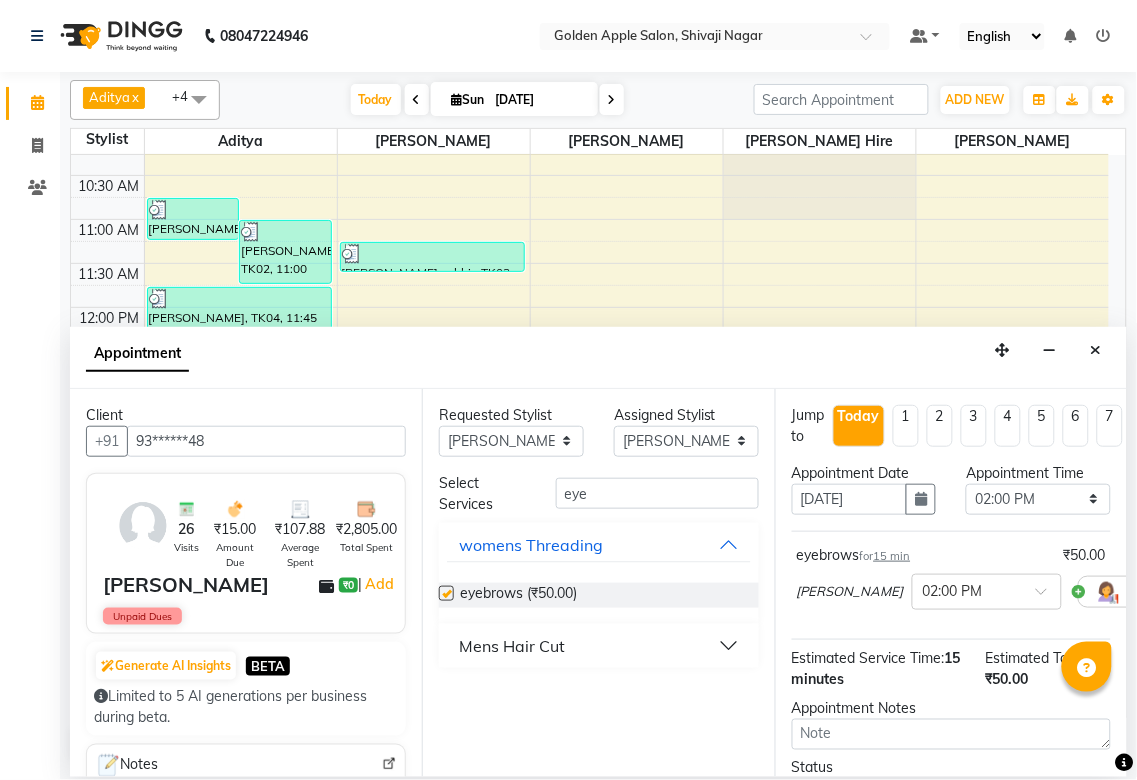 checkbox on "false" 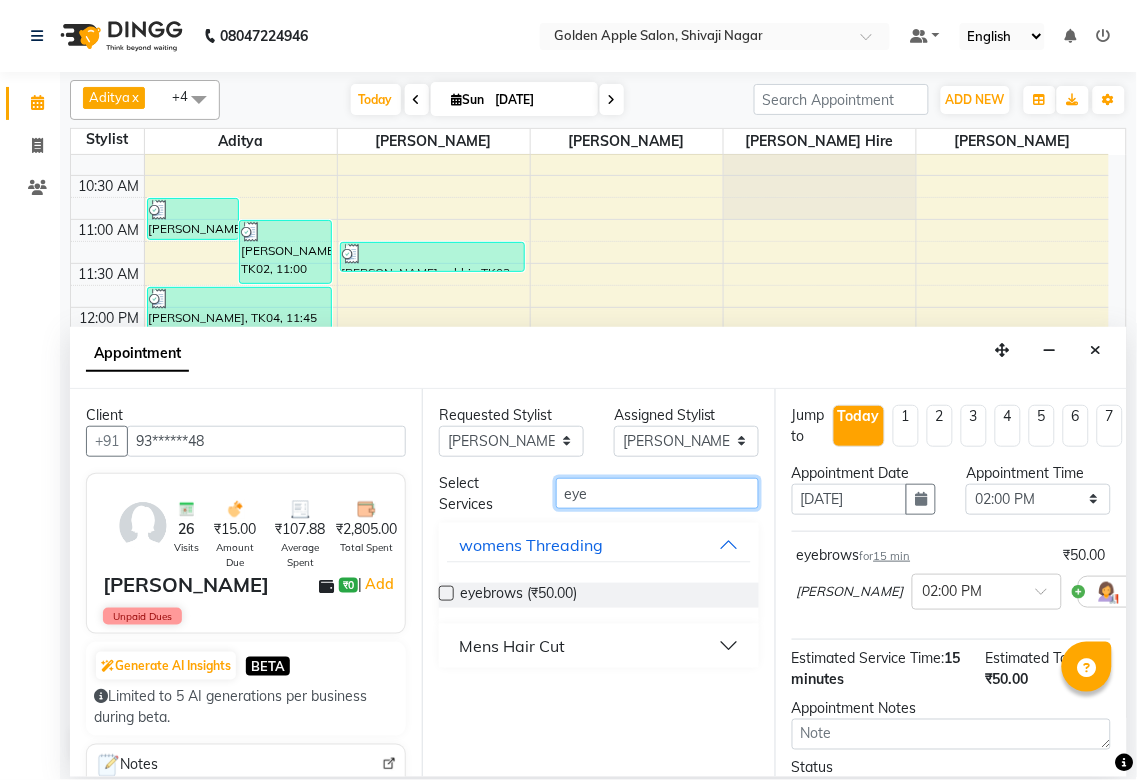 click on "eye" at bounding box center [657, 493] 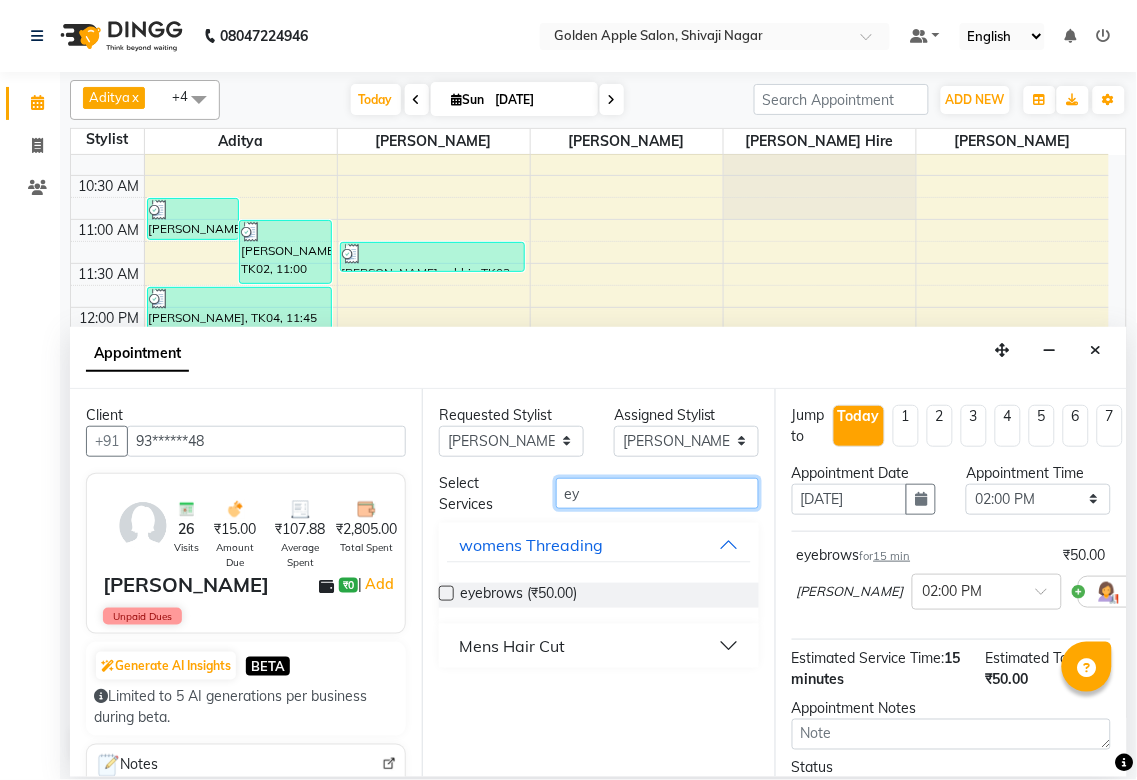 type on "e" 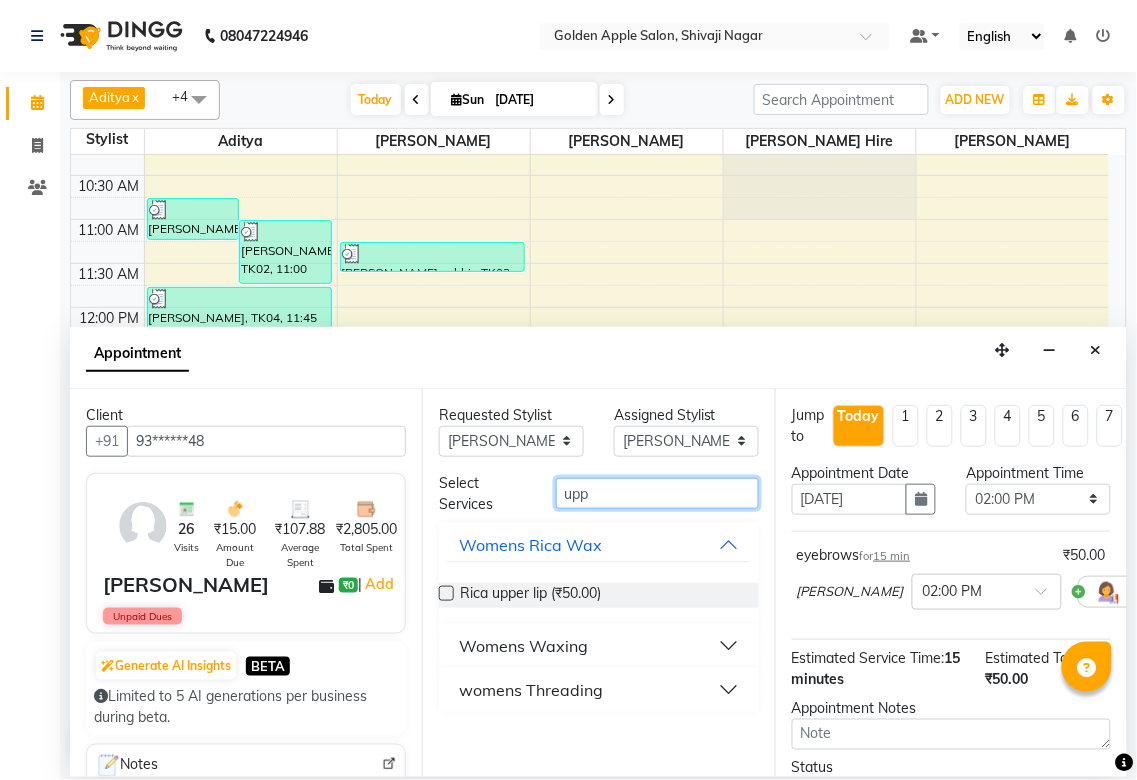 click on "upp" at bounding box center (657, 493) 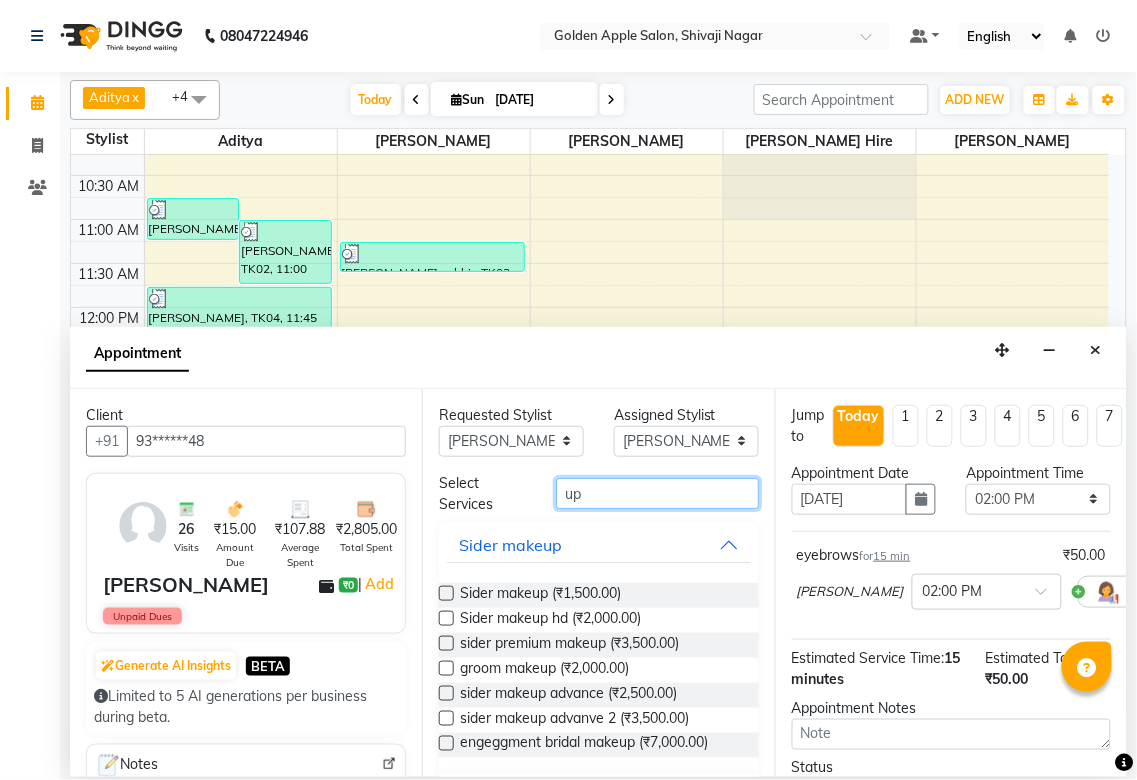 type on "u" 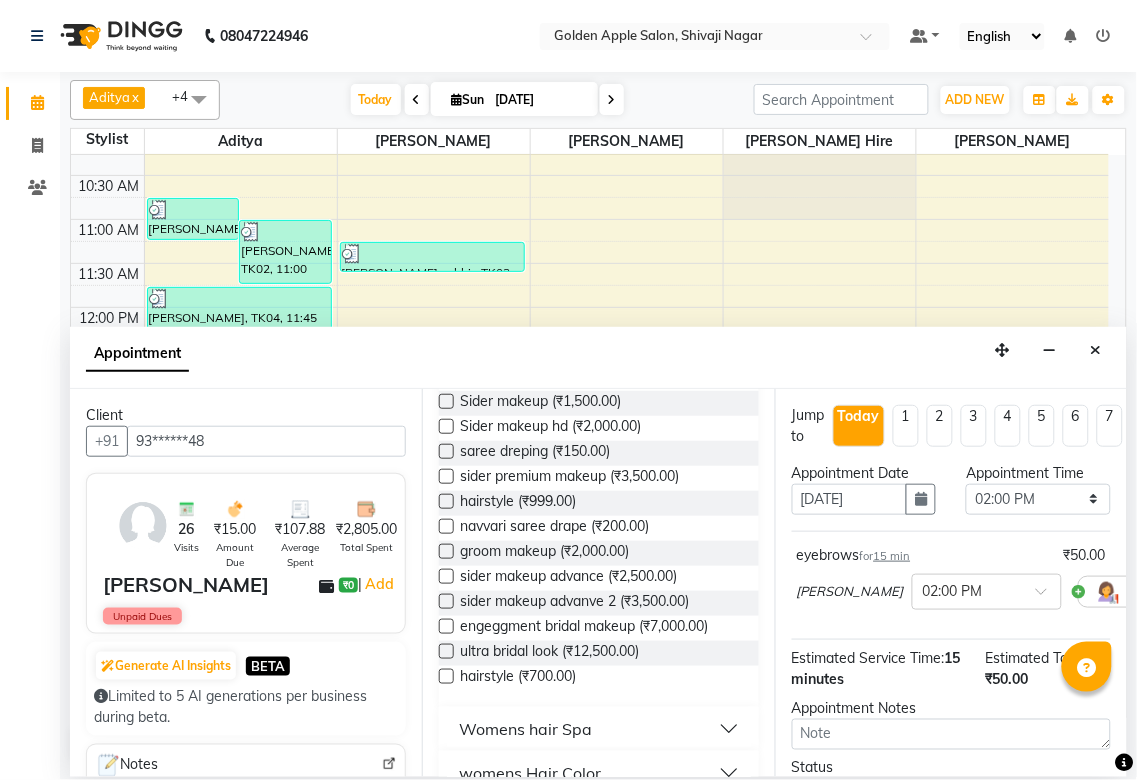 scroll, scrollTop: 444, scrollLeft: 0, axis: vertical 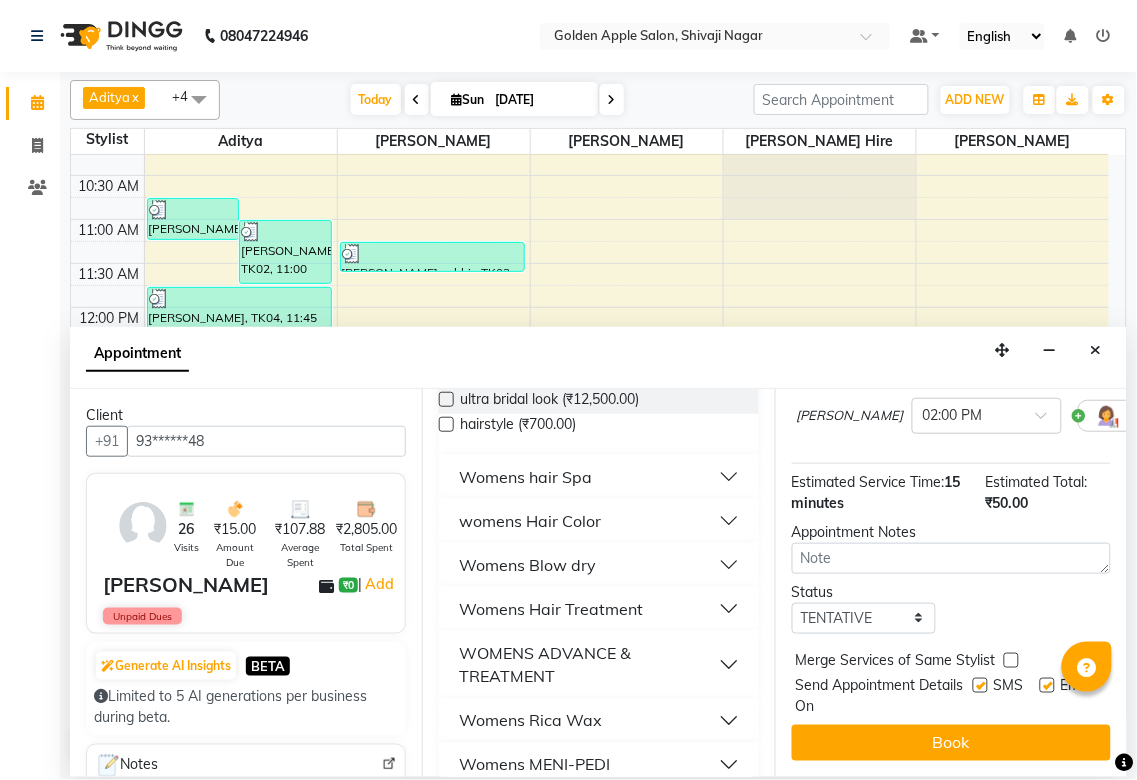 type 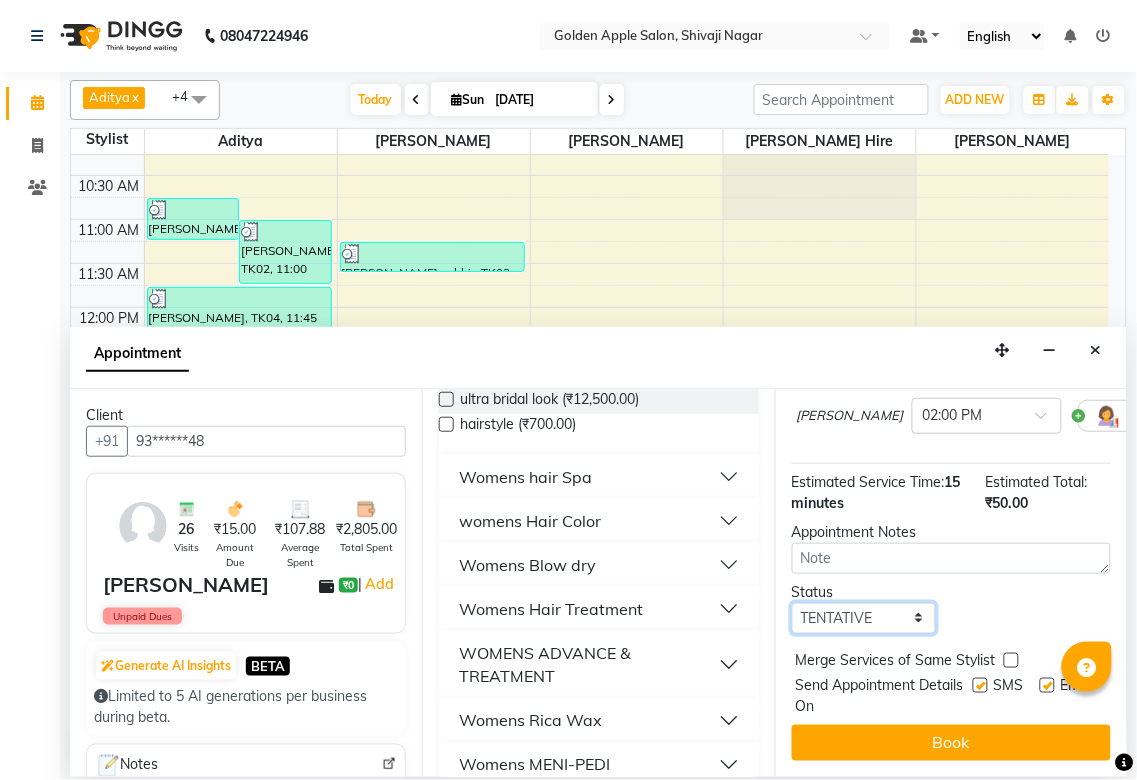 click on "Select TENTATIVE CONFIRM CHECK-IN UPCOMING" at bounding box center (864, 618) 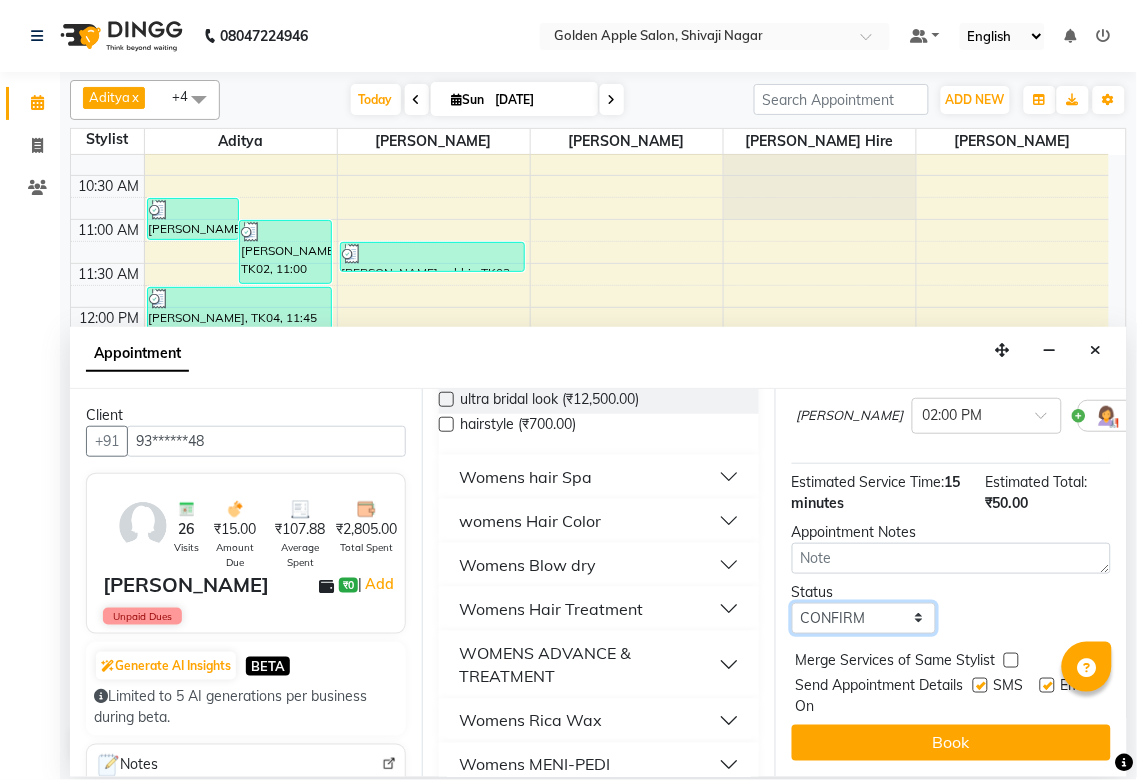 click on "Select TENTATIVE CONFIRM CHECK-IN UPCOMING" at bounding box center (864, 618) 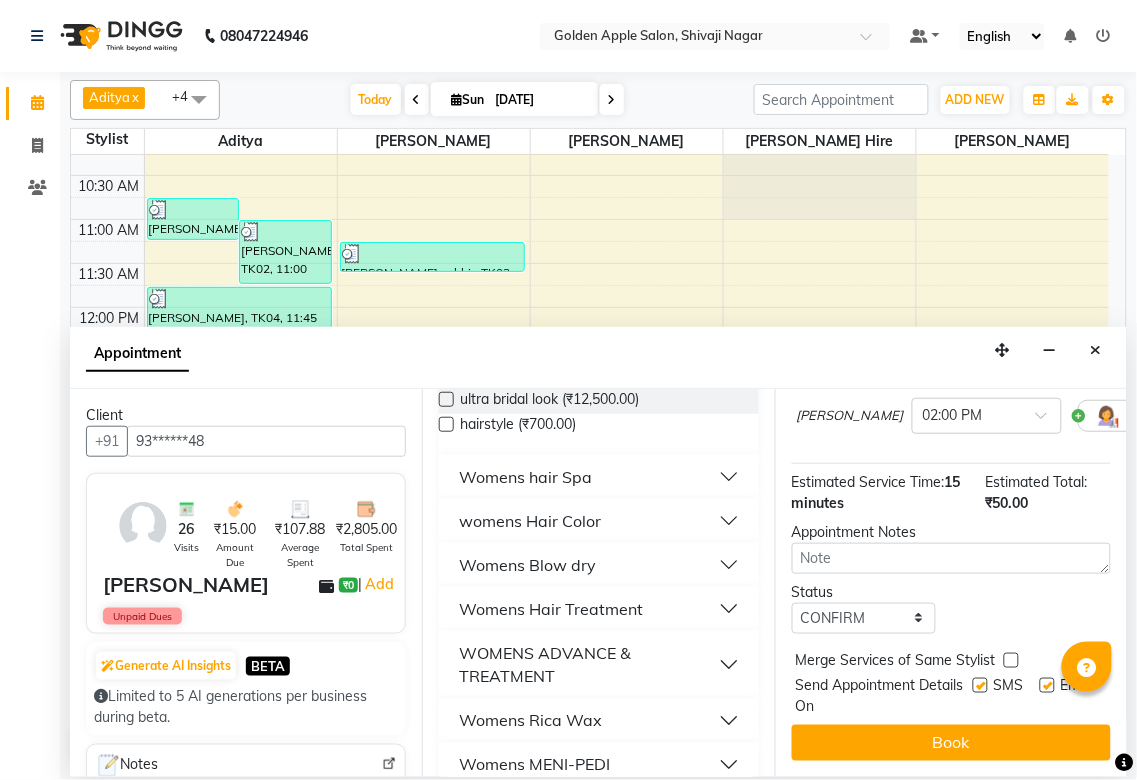 click at bounding box center [980, 685] 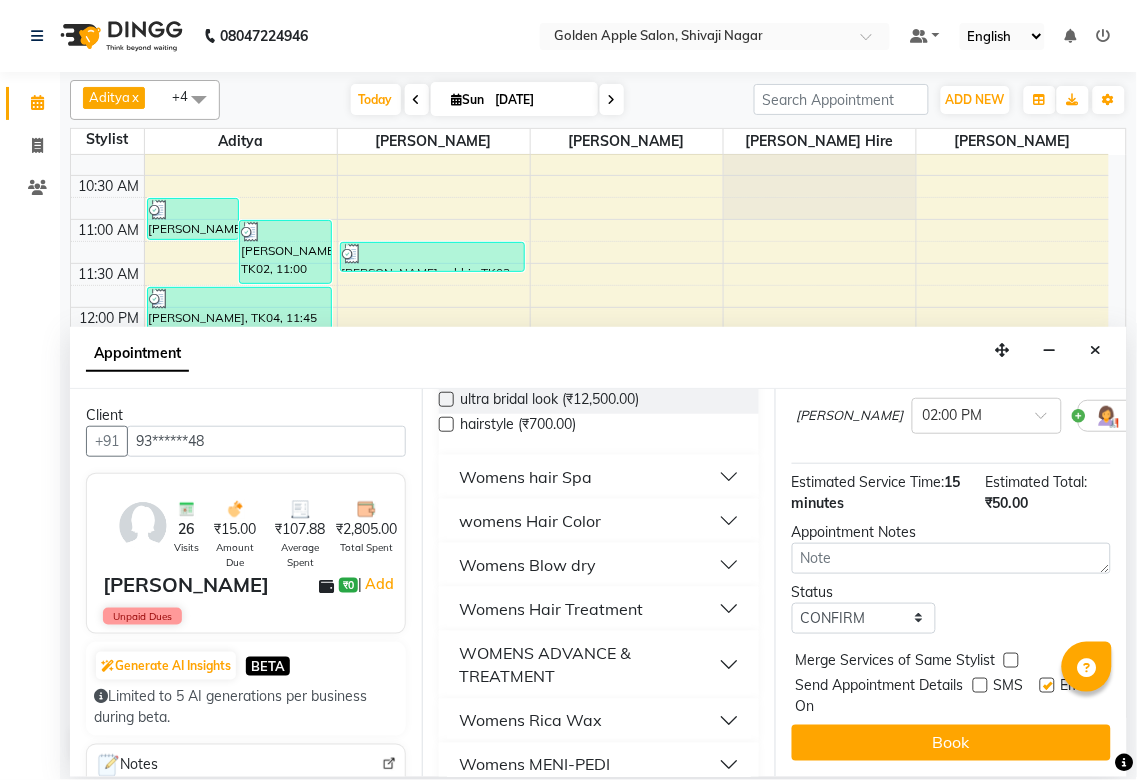 click at bounding box center [1047, 685] 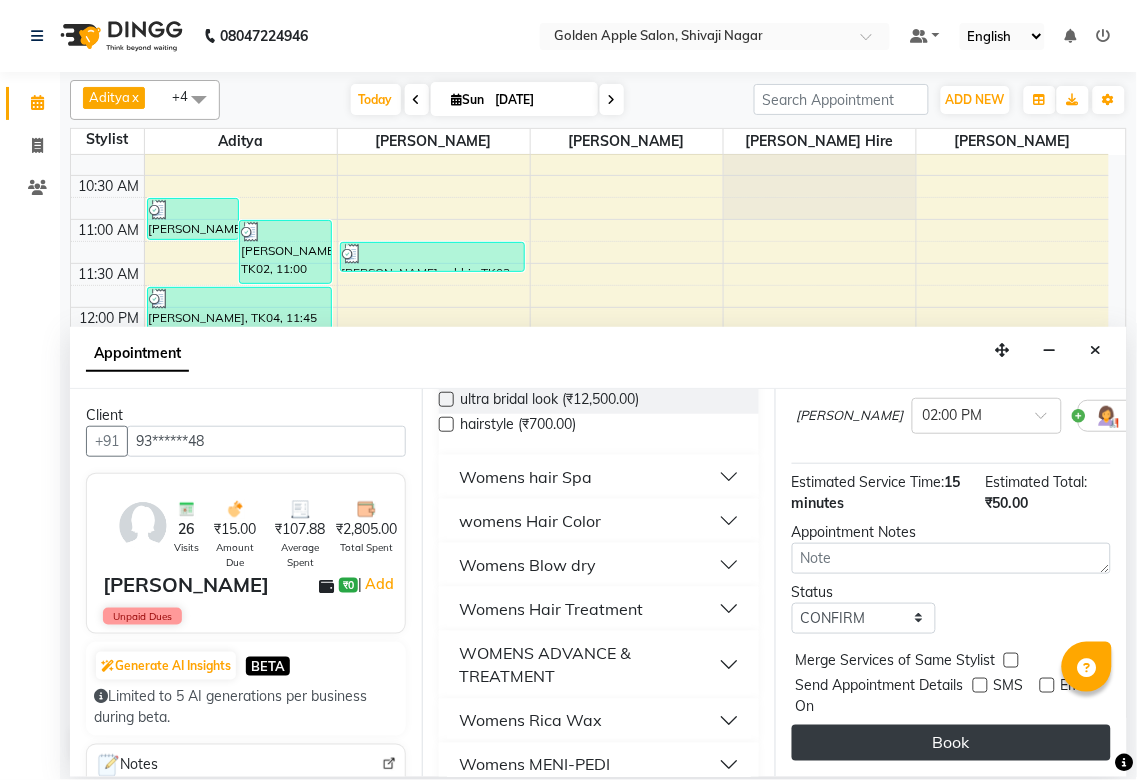 click on "Book" at bounding box center [951, 743] 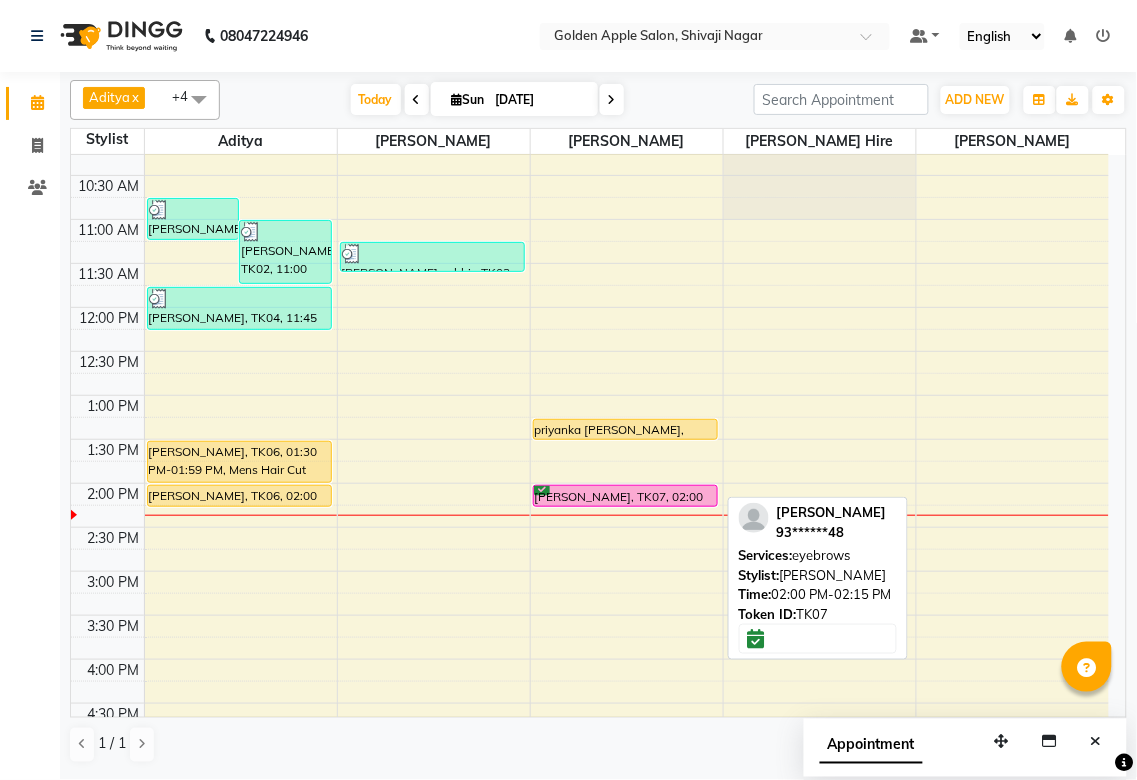 click on "[PERSON_NAME], TK07, 02:00 PM-02:15 PM, eyebrows" at bounding box center [625, 496] 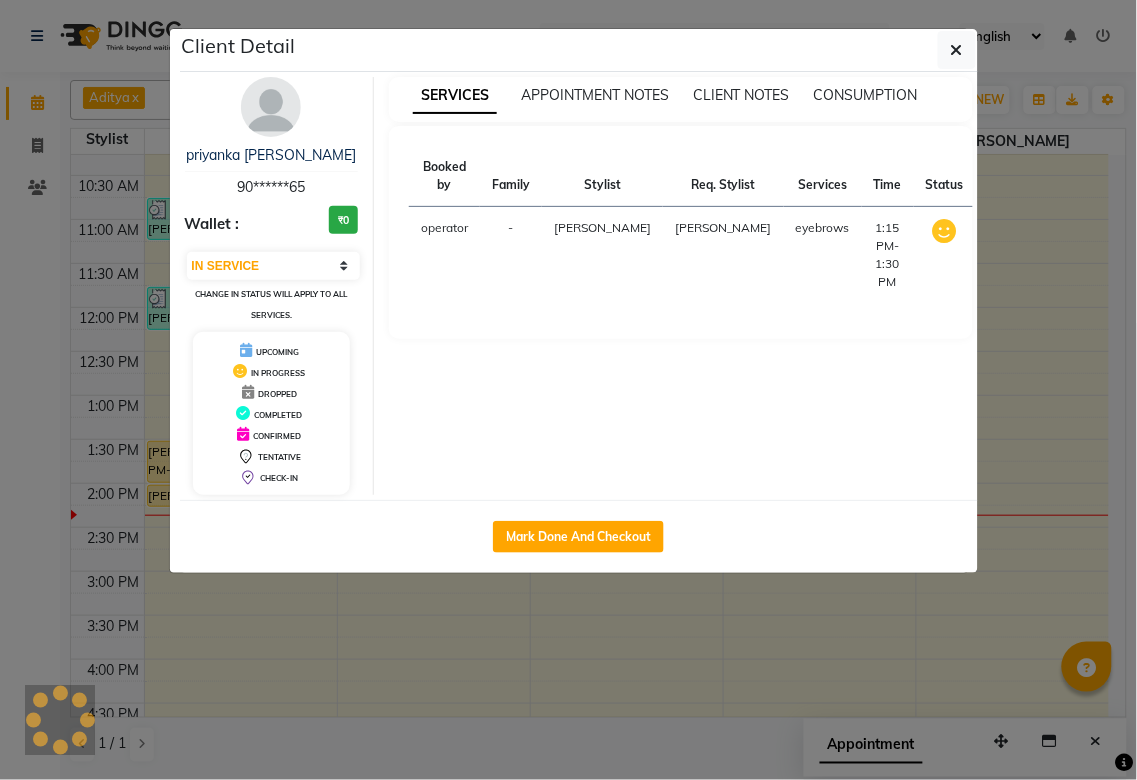 select on "6" 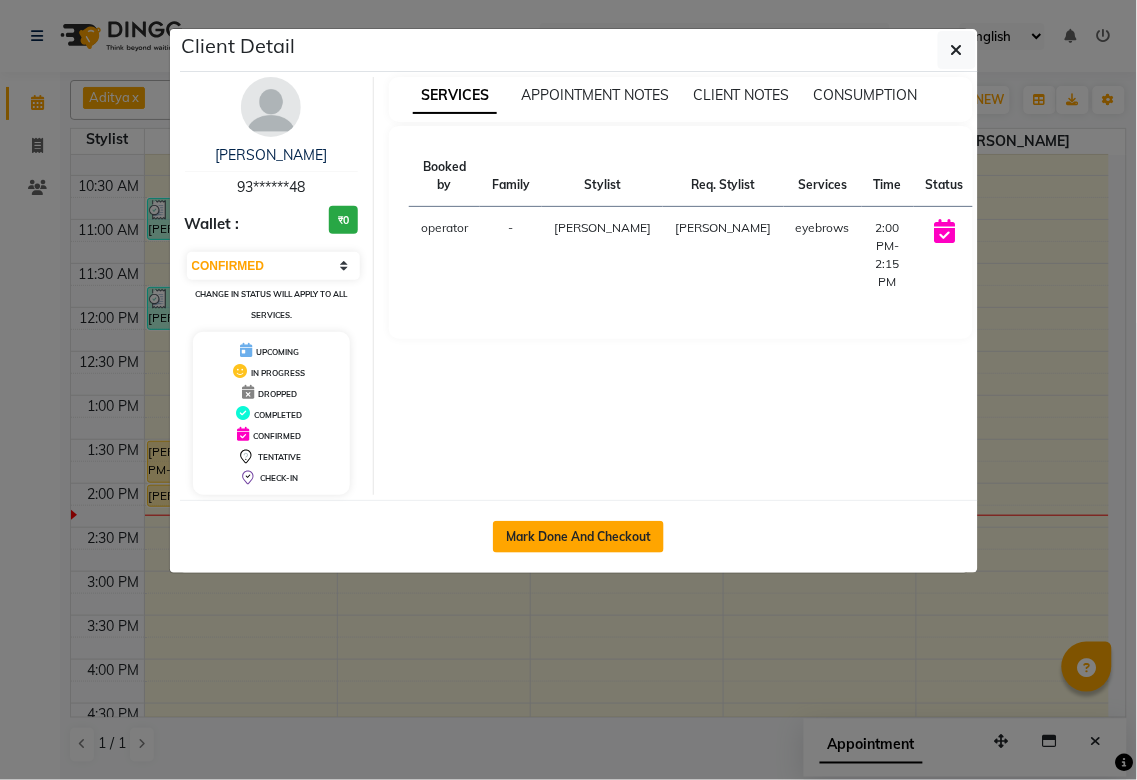click on "Mark Done And Checkout" 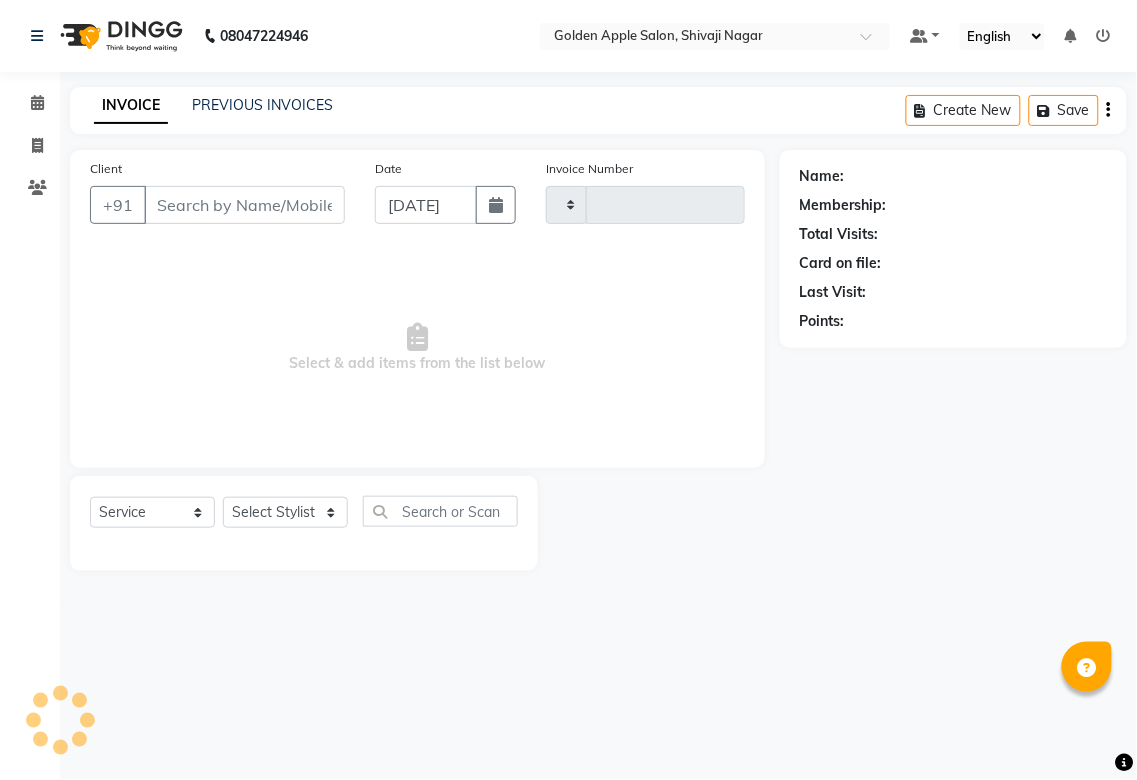 type on "1168" 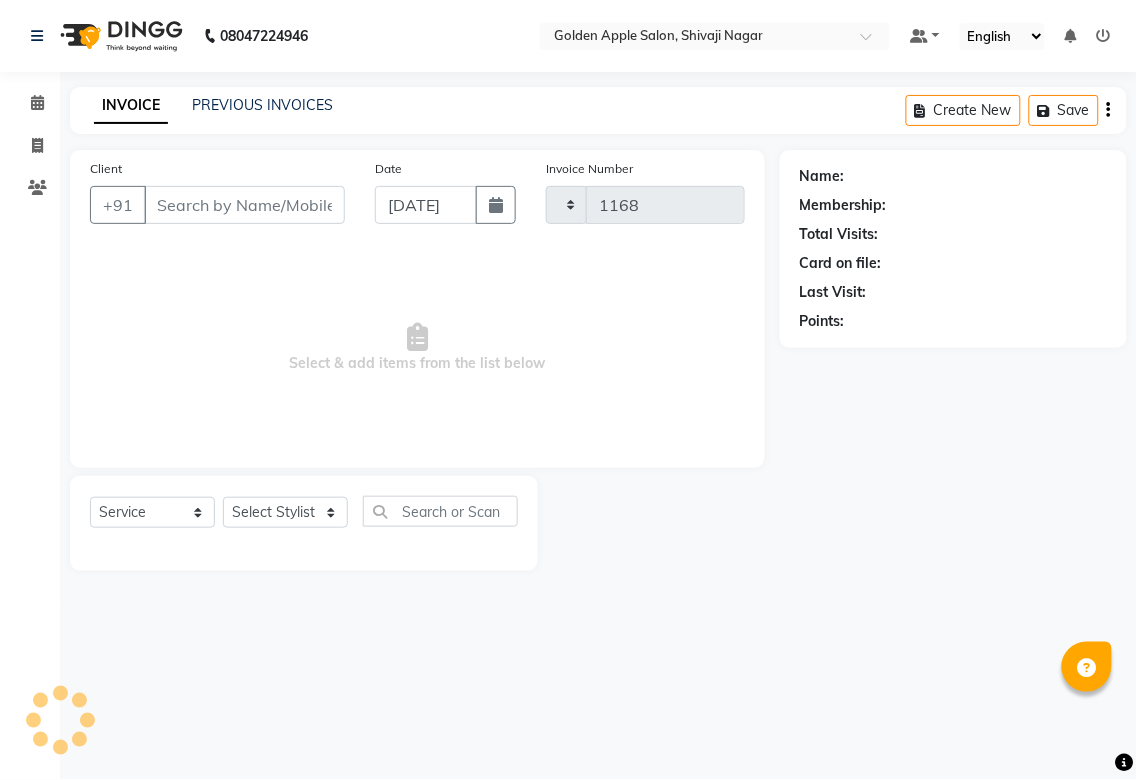 select on "6072" 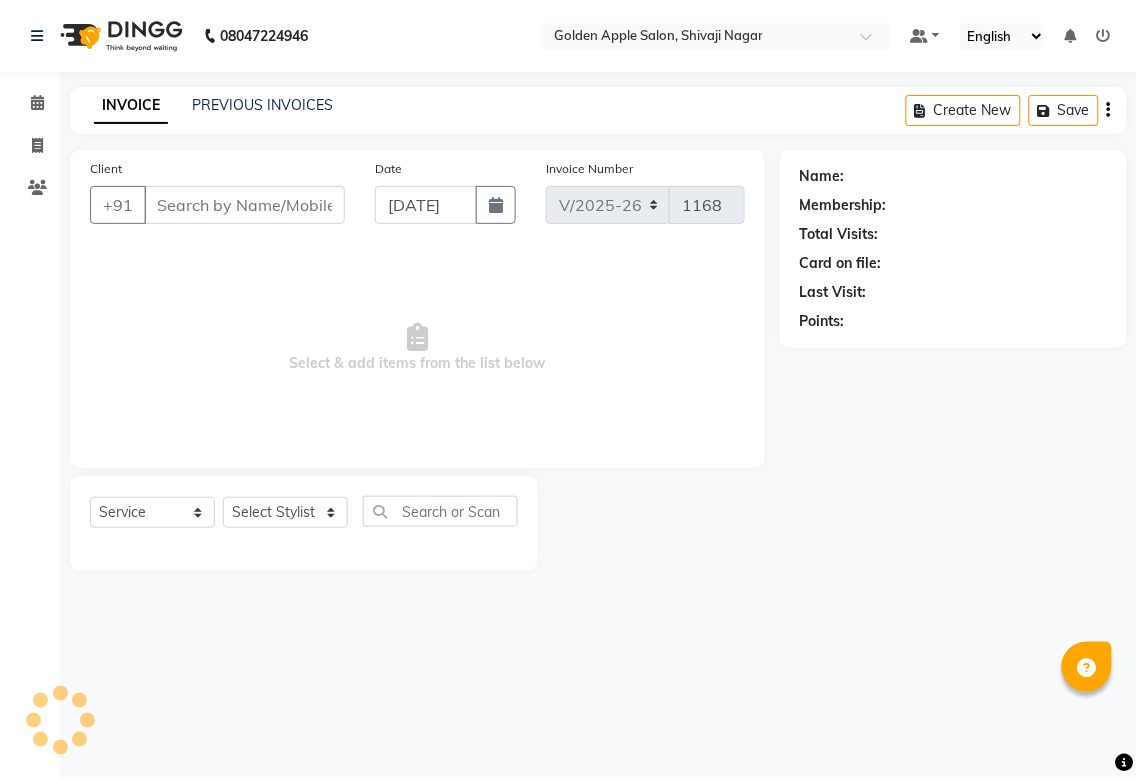 type on "93******48" 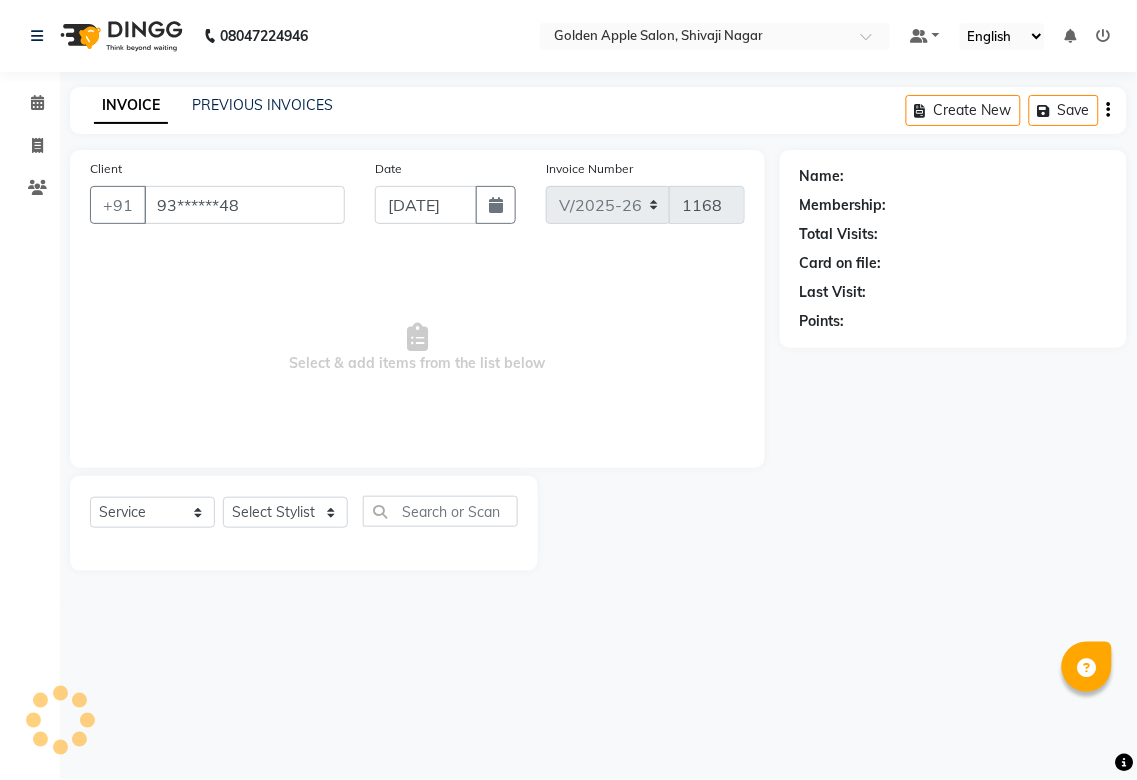 select on "79779" 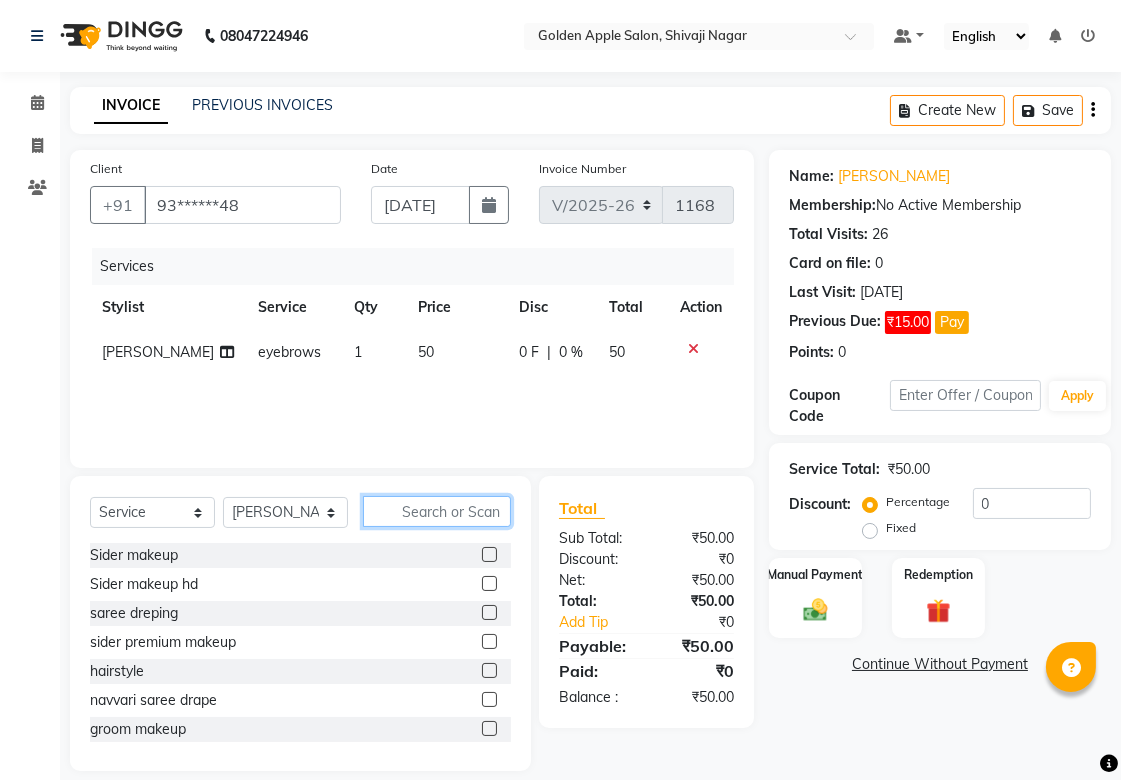 click 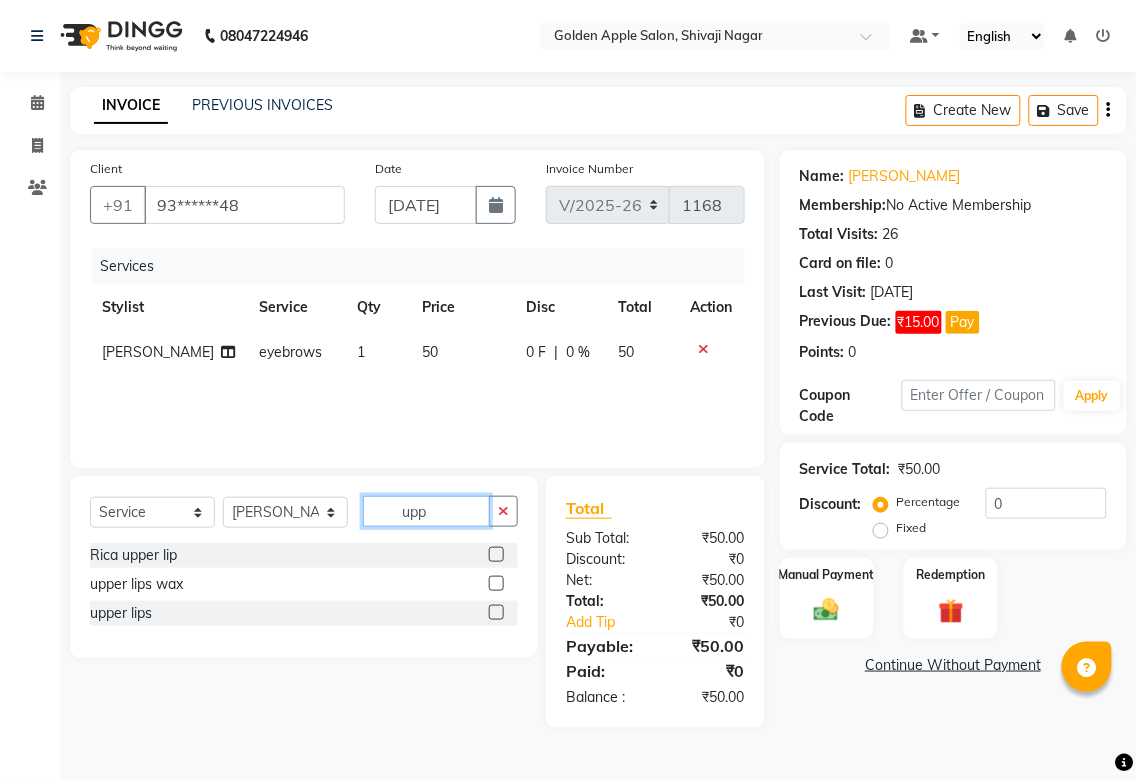 type on "upp" 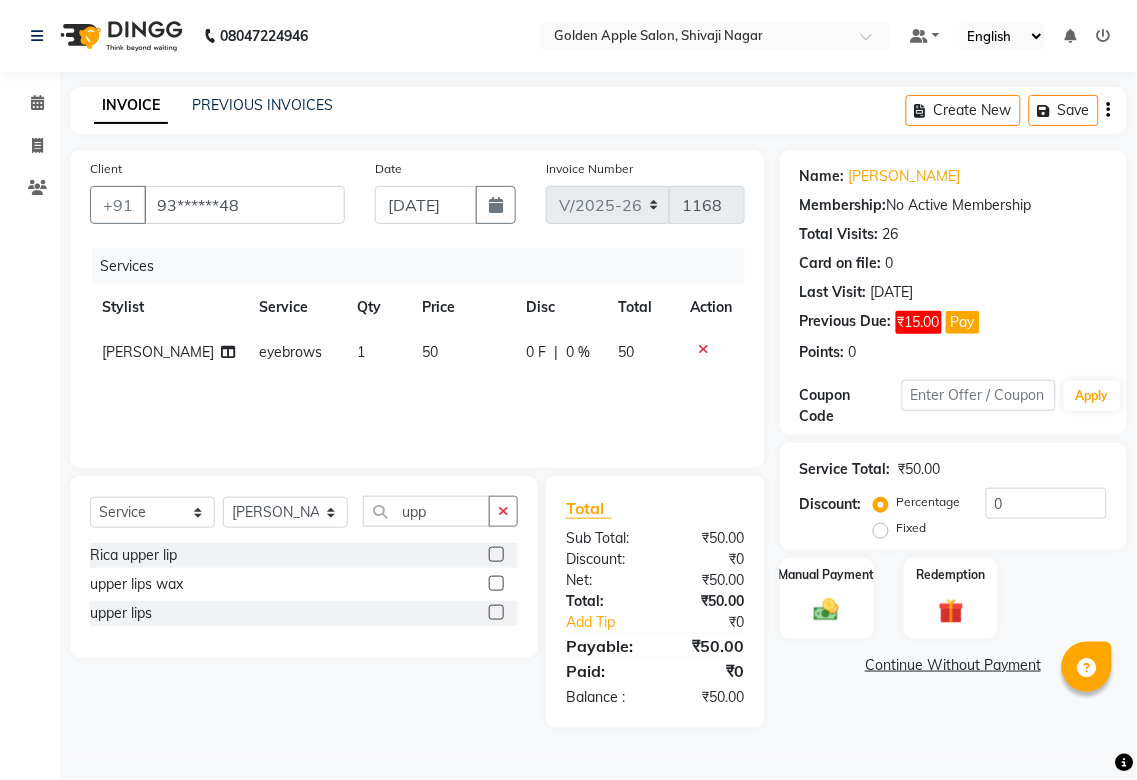 click 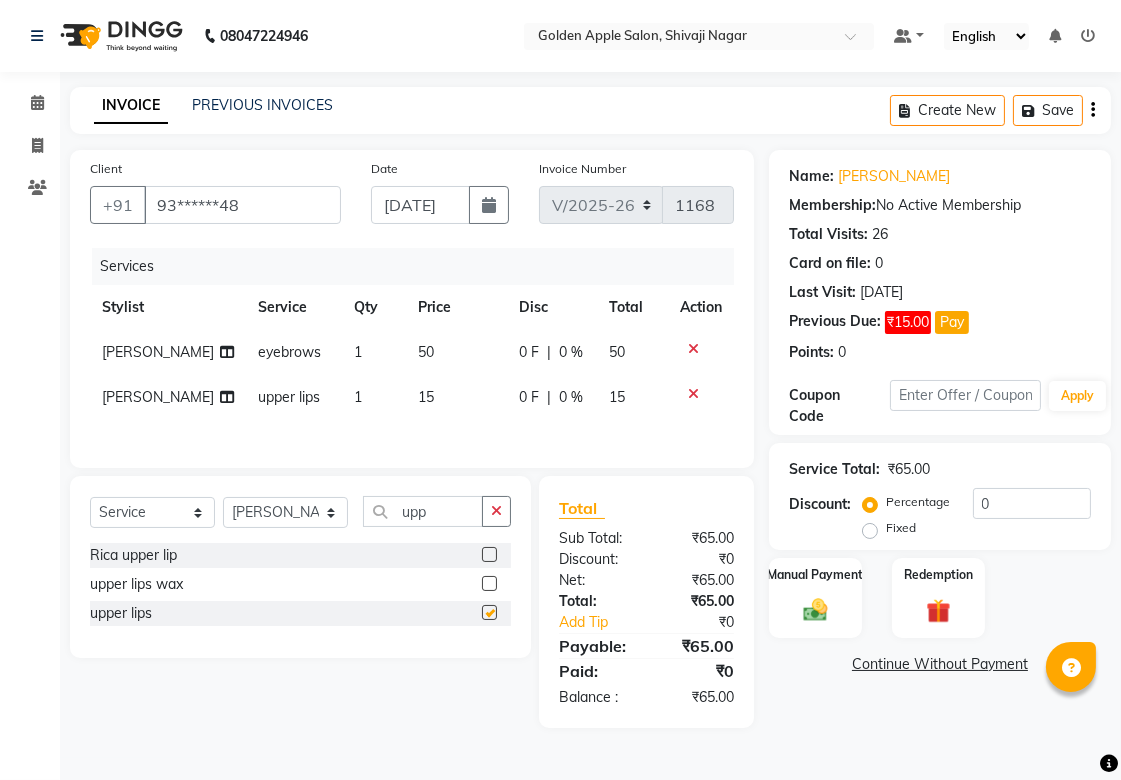 checkbox on "false" 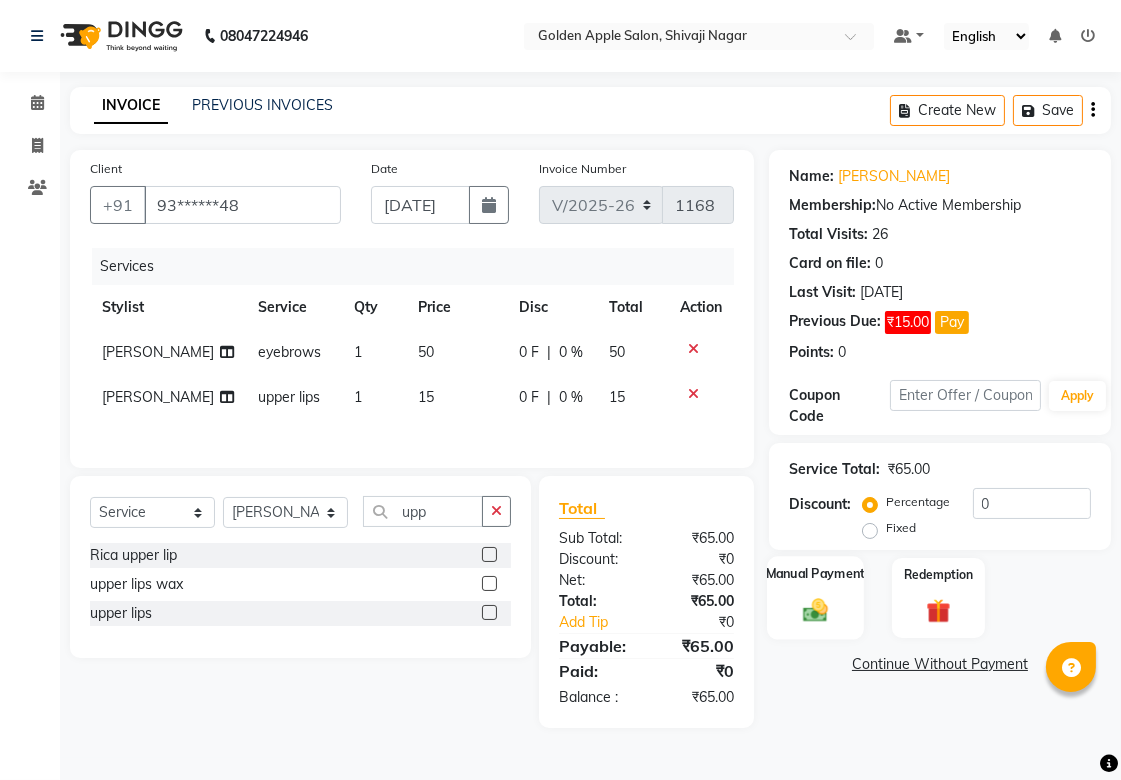 click 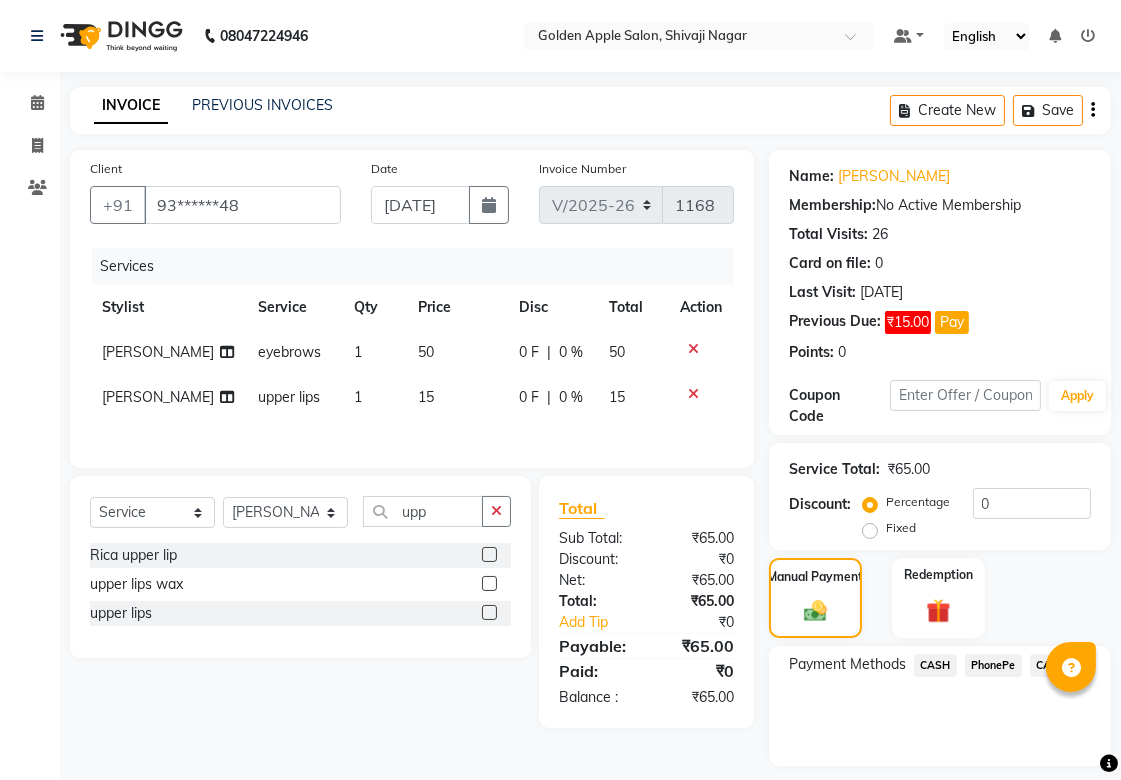 click on "PhonePe" 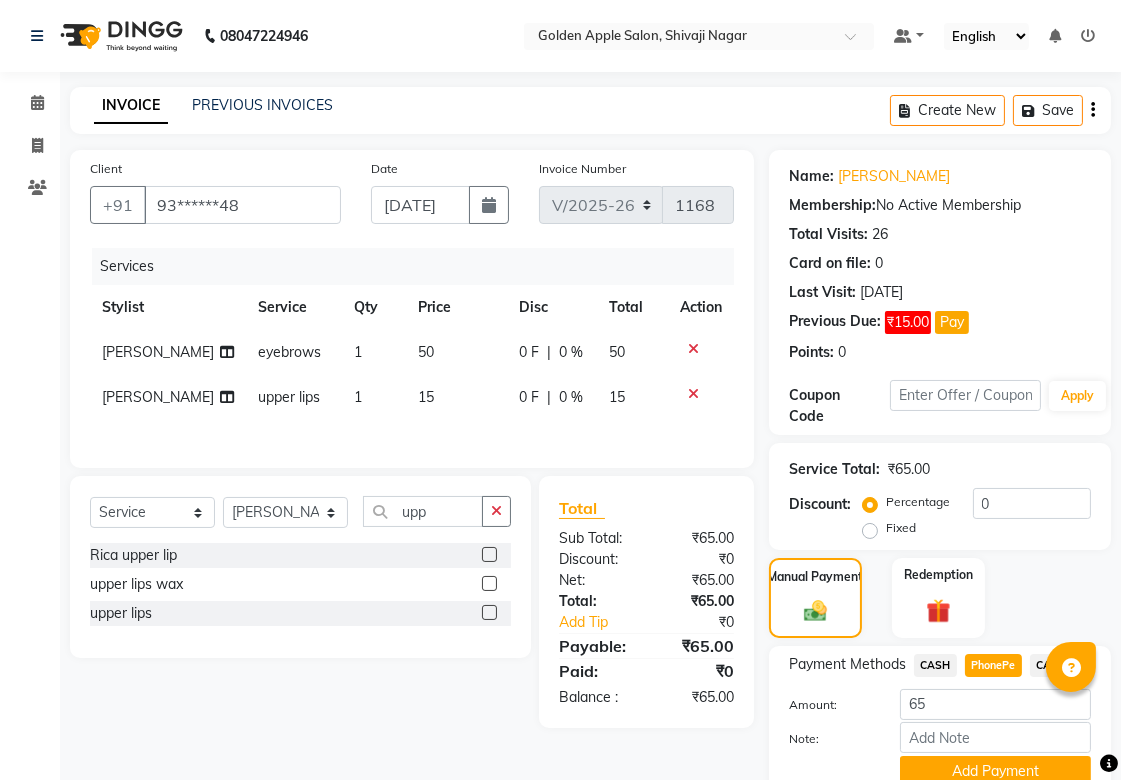 scroll, scrollTop: 86, scrollLeft: 0, axis: vertical 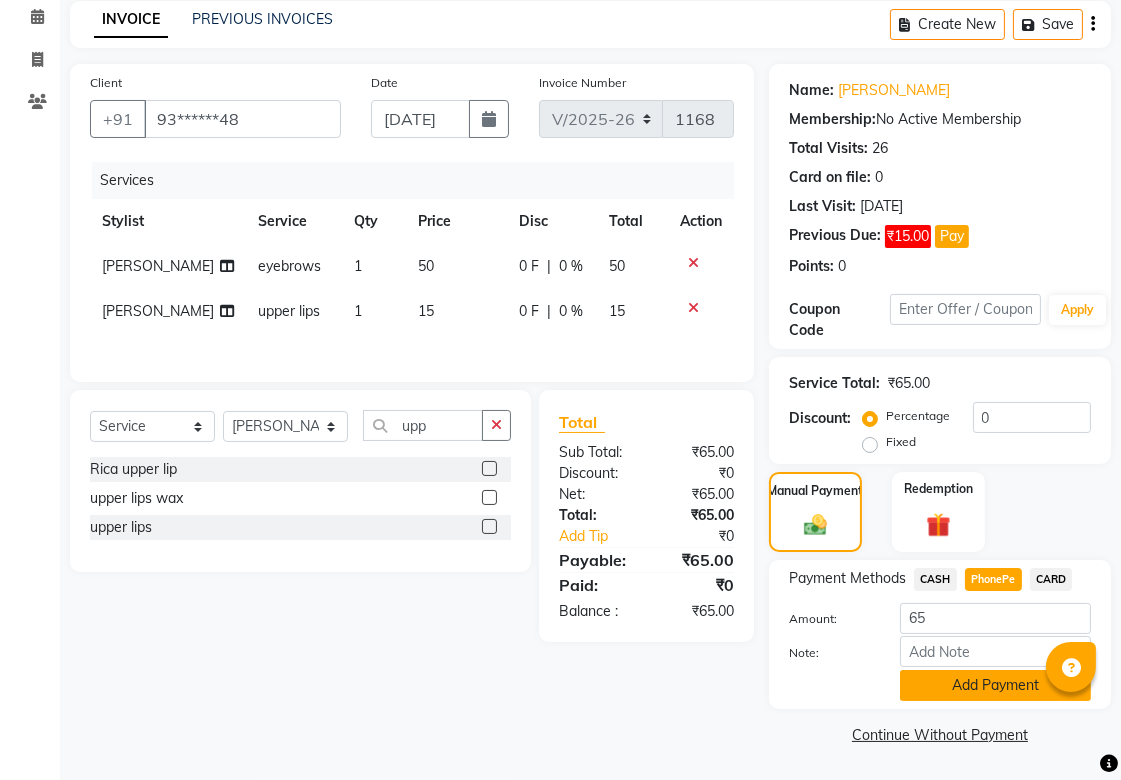 click on "Add Payment" 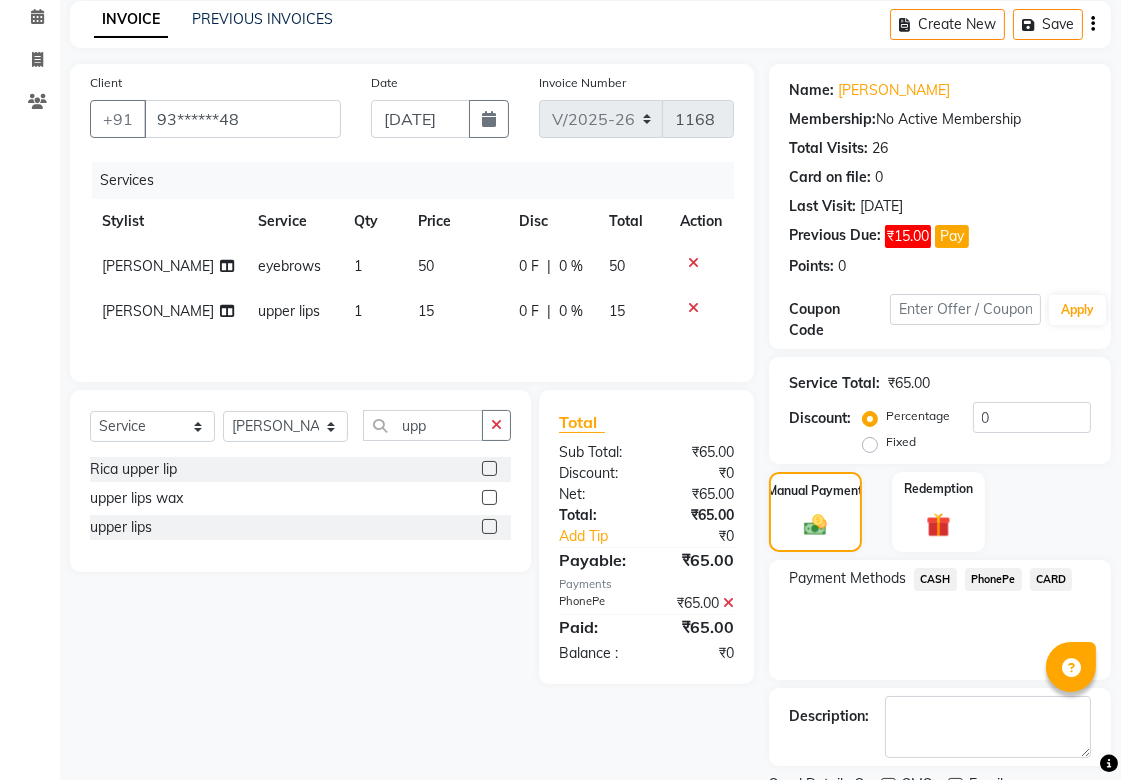 scroll, scrollTop: 170, scrollLeft: 0, axis: vertical 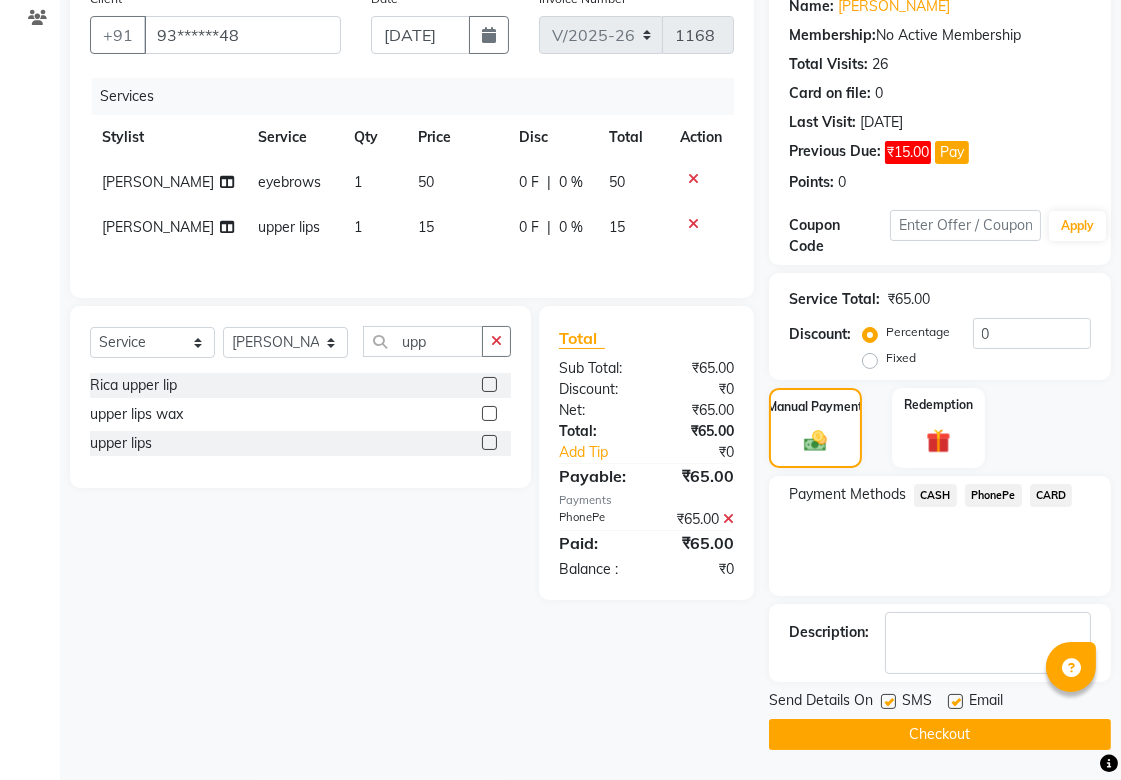 click on "Checkout" 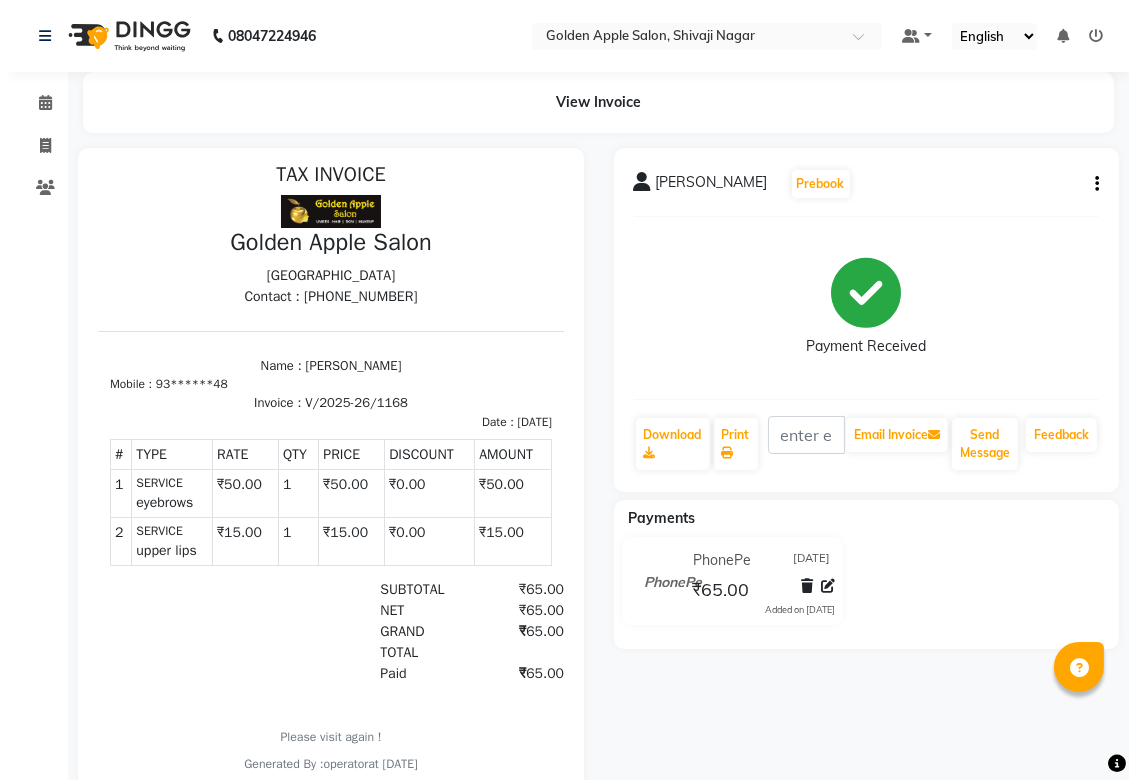 scroll, scrollTop: 16, scrollLeft: 0, axis: vertical 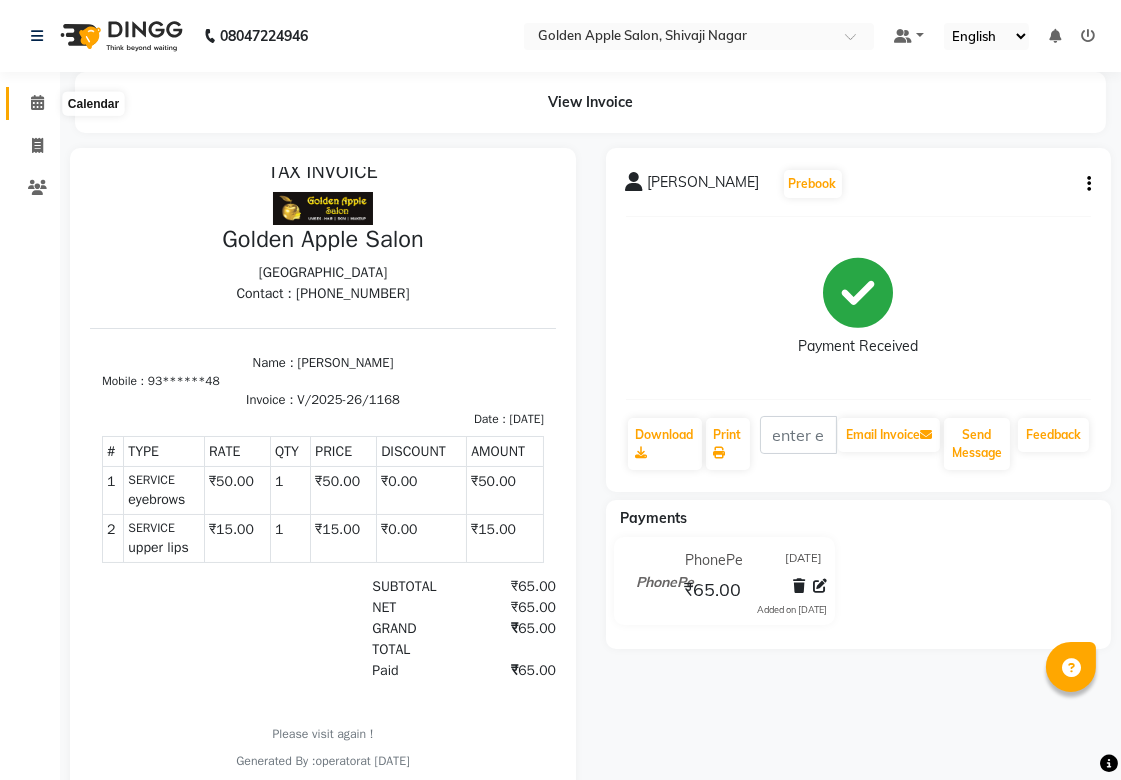 click 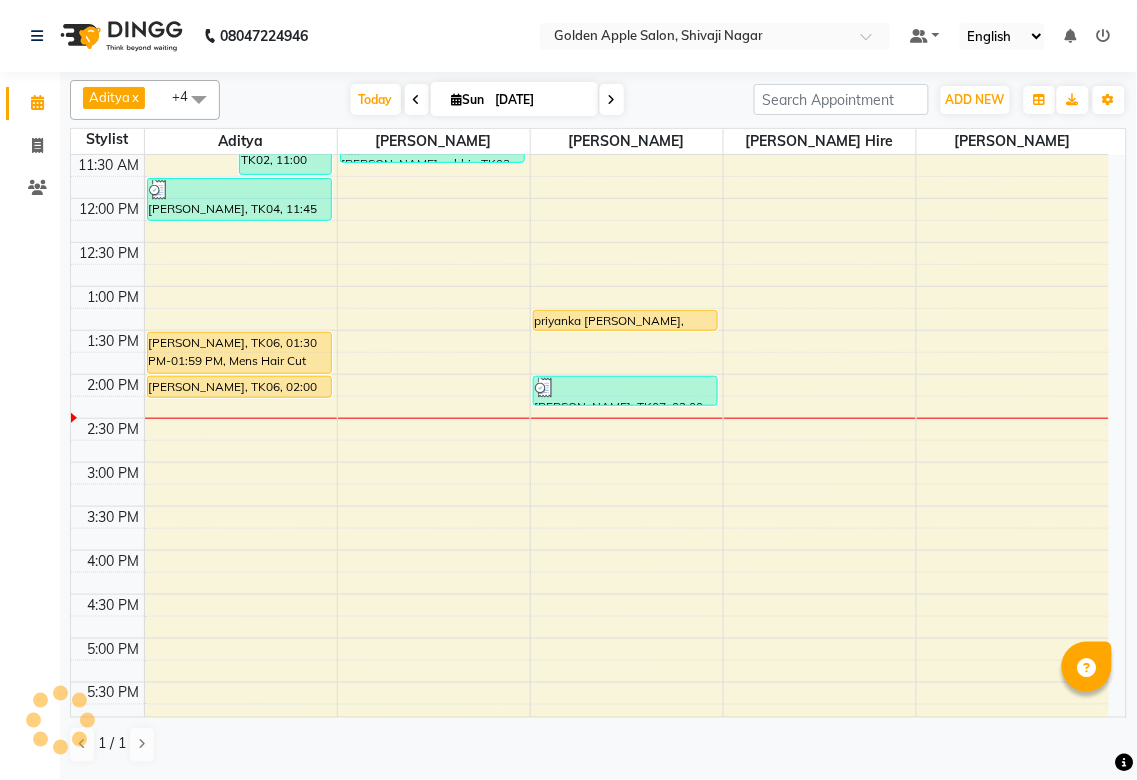 scroll, scrollTop: 222, scrollLeft: 0, axis: vertical 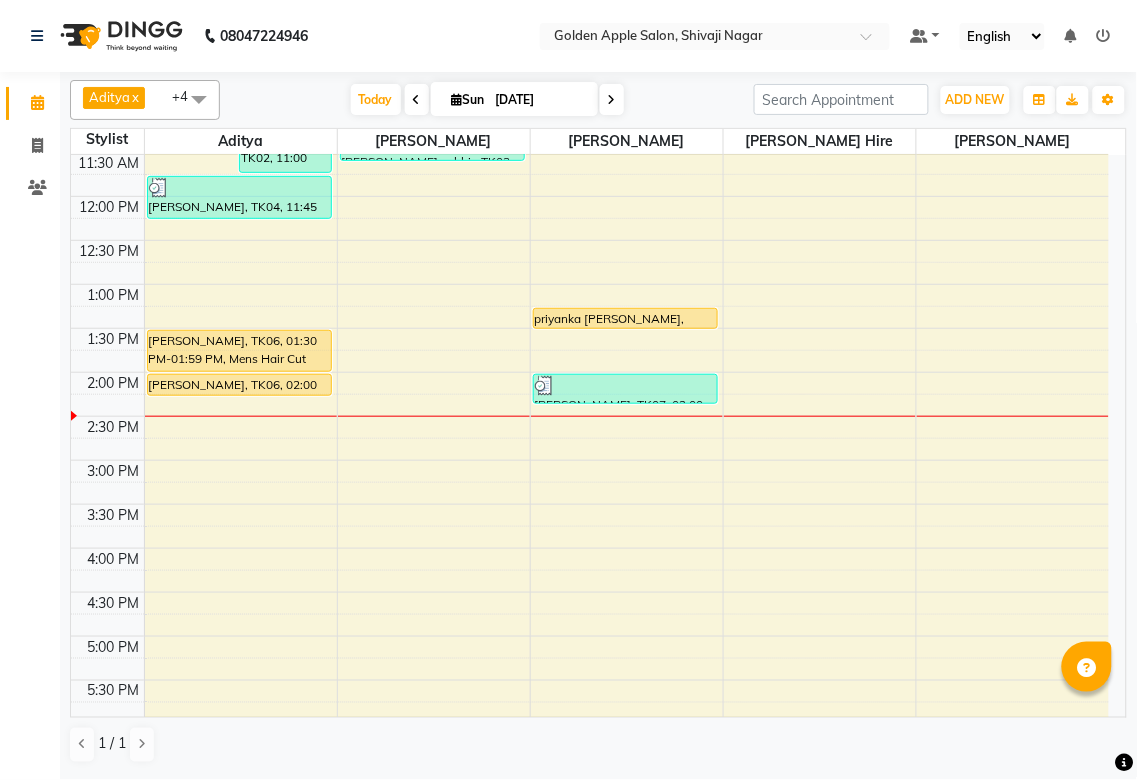 click on "9:00 AM 9:30 AM 10:00 AM 10:30 AM 11:00 AM 11:30 AM 12:00 PM 12:30 PM 1:00 PM 1:30 PM 2:00 PM 2:30 PM 3:00 PM 3:30 PM 4:00 PM 4:30 PM 5:00 PM 5:30 PM 6:00 PM 6:30 PM 7:00 PM 7:30 PM 8:00 PM 8:30 PM 9:00 PM 9:30 PM     [PERSON_NAME], TK01, 10:45 AM-11:14 AM, Mens Hair Cut     [PERSON_NAME], TK02, 11:00 AM-11:44 AM, Mens Hair Cut,Mens Beared      [PERSON_NAME], TK04, 11:45 AM-12:15 PM, Hair Cut  advance     [PERSON_NAME], TK06, 01:30 PM-01:59 PM, Mens Hair Cut    [PERSON_NAME], TK06, 02:00 PM-02:15 PM, Mens Beared      [PERSON_NAME] sabhir, TK03, 11:15 AM-11:36 AM, eyebrows,upper lips    priyanka [PERSON_NAME], TK05, 01:15 PM-01:30 PM, eyebrows     [PERSON_NAME], TK07, 02:00 PM-02:21 PM, eyebrows,[GEOGRAPHIC_DATA]" at bounding box center [590, 504] 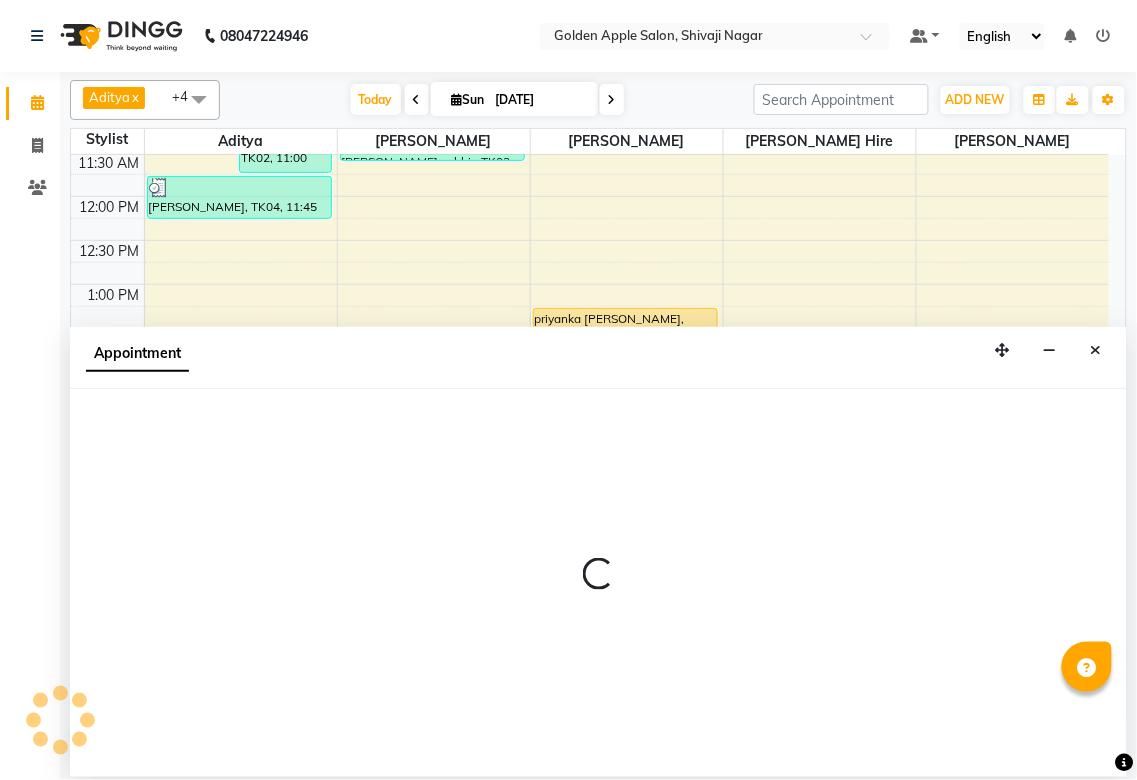 select on "79779" 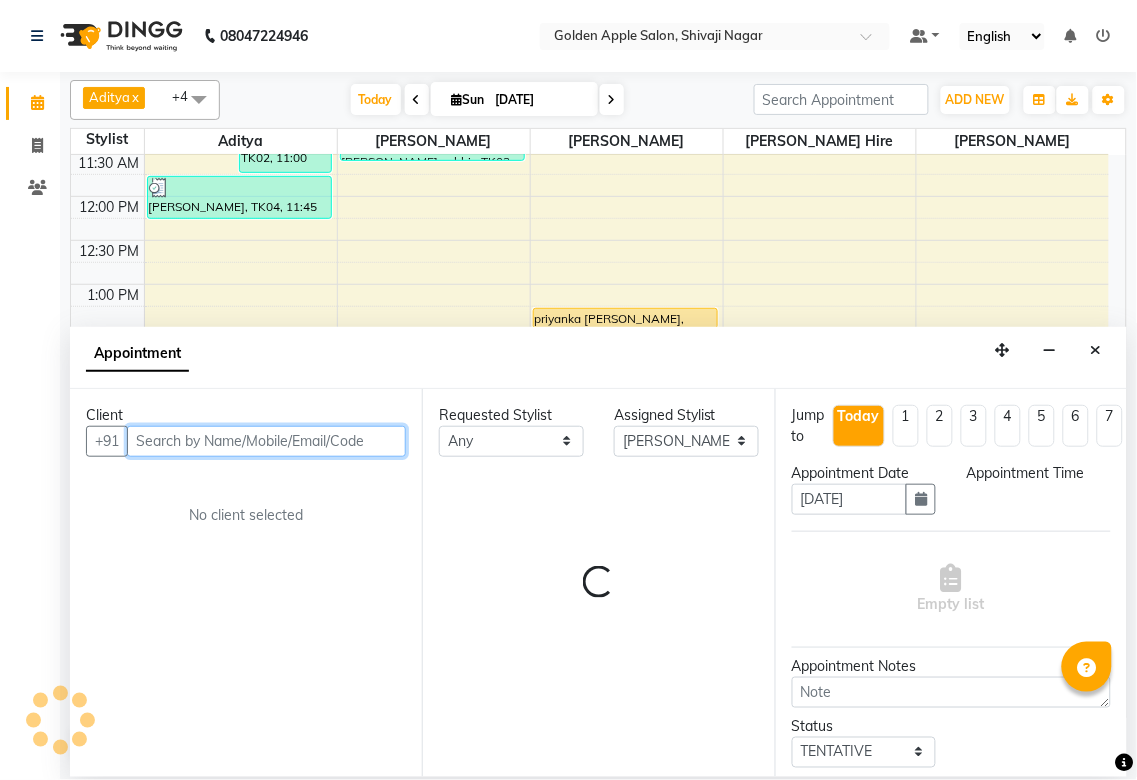 select on "855" 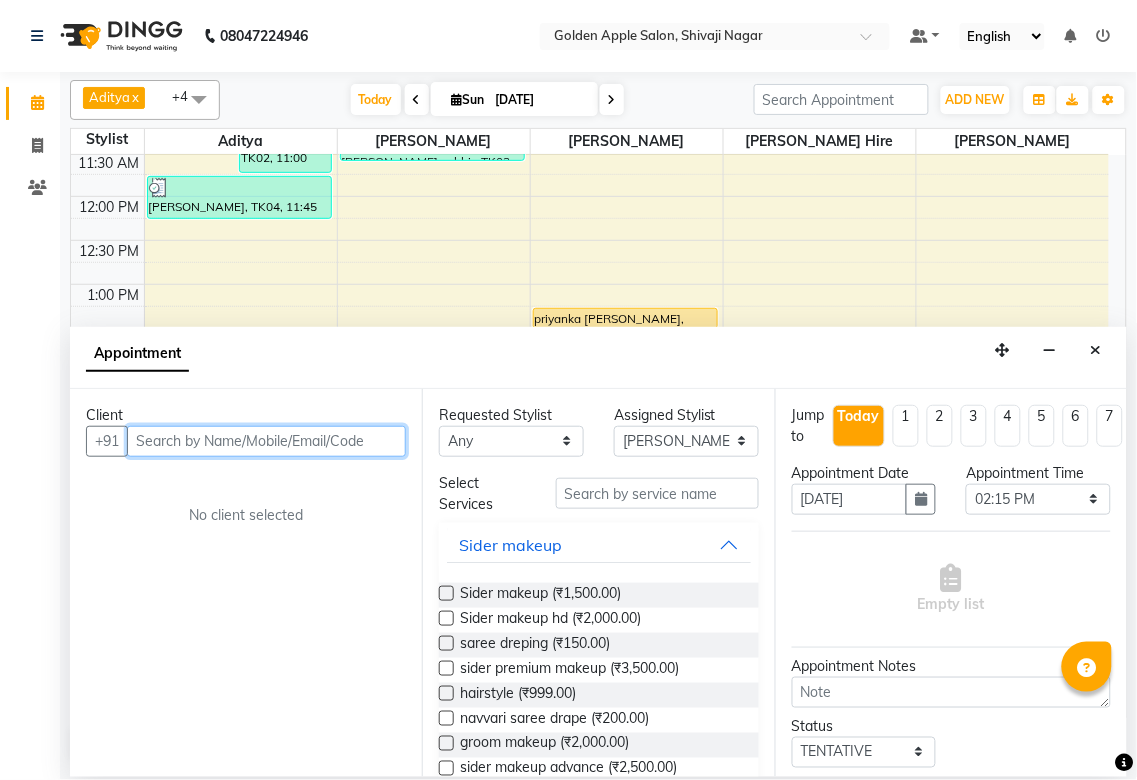 click at bounding box center [266, 441] 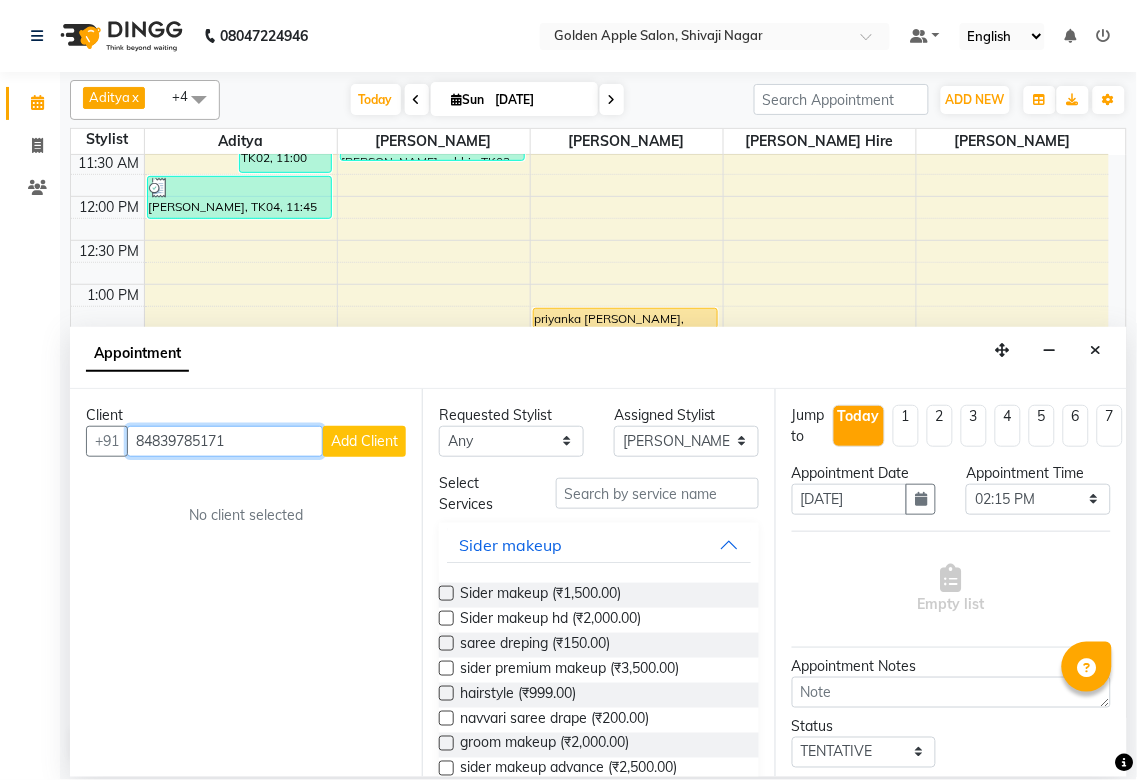 click on "84839785171" at bounding box center (225, 441) 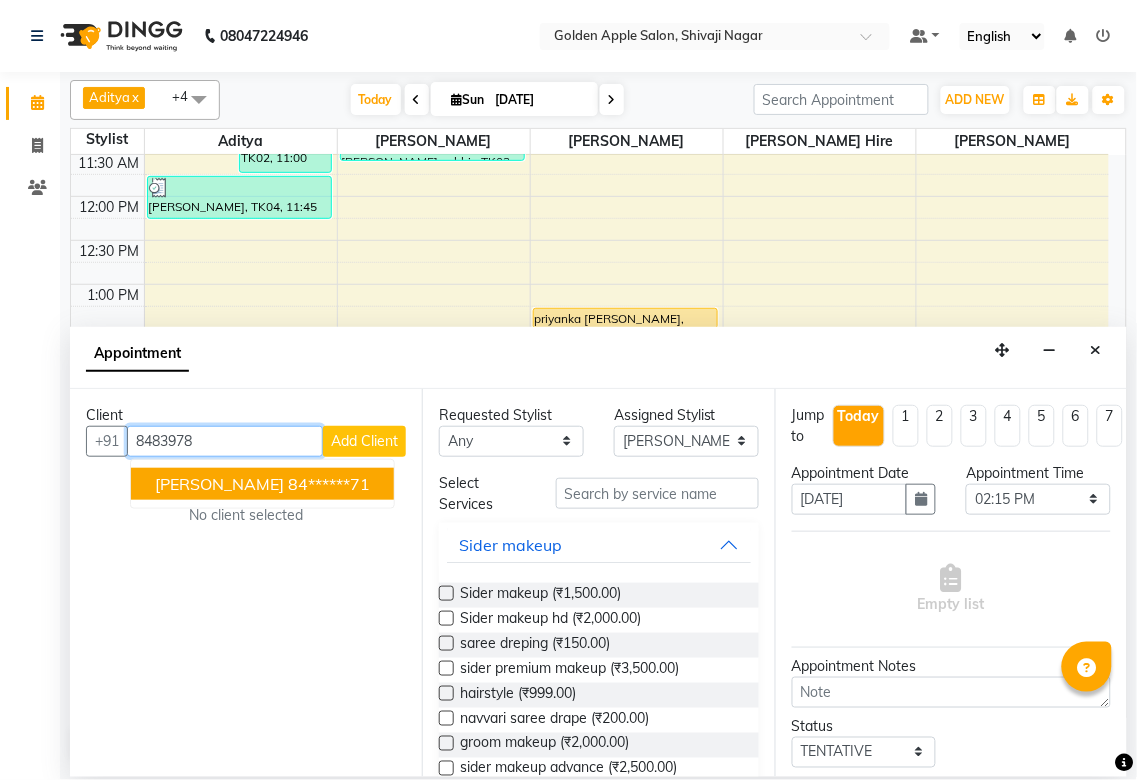click on "84******71" at bounding box center (329, 484) 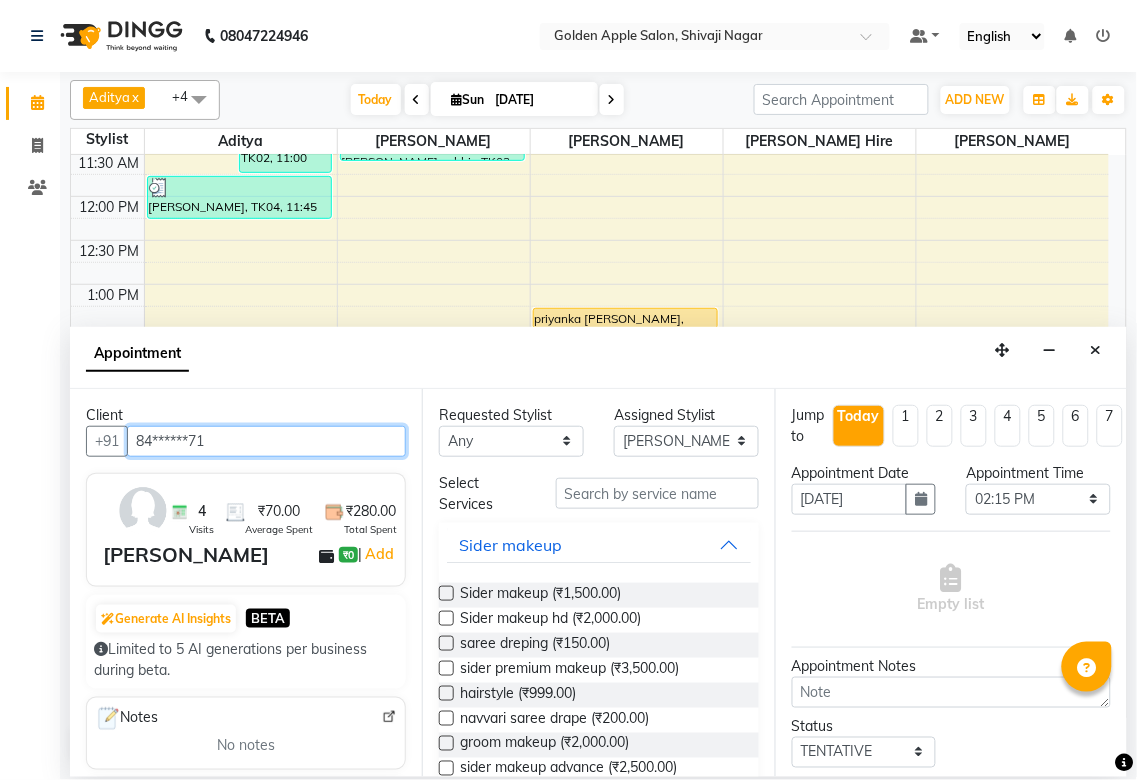 type on "84******71" 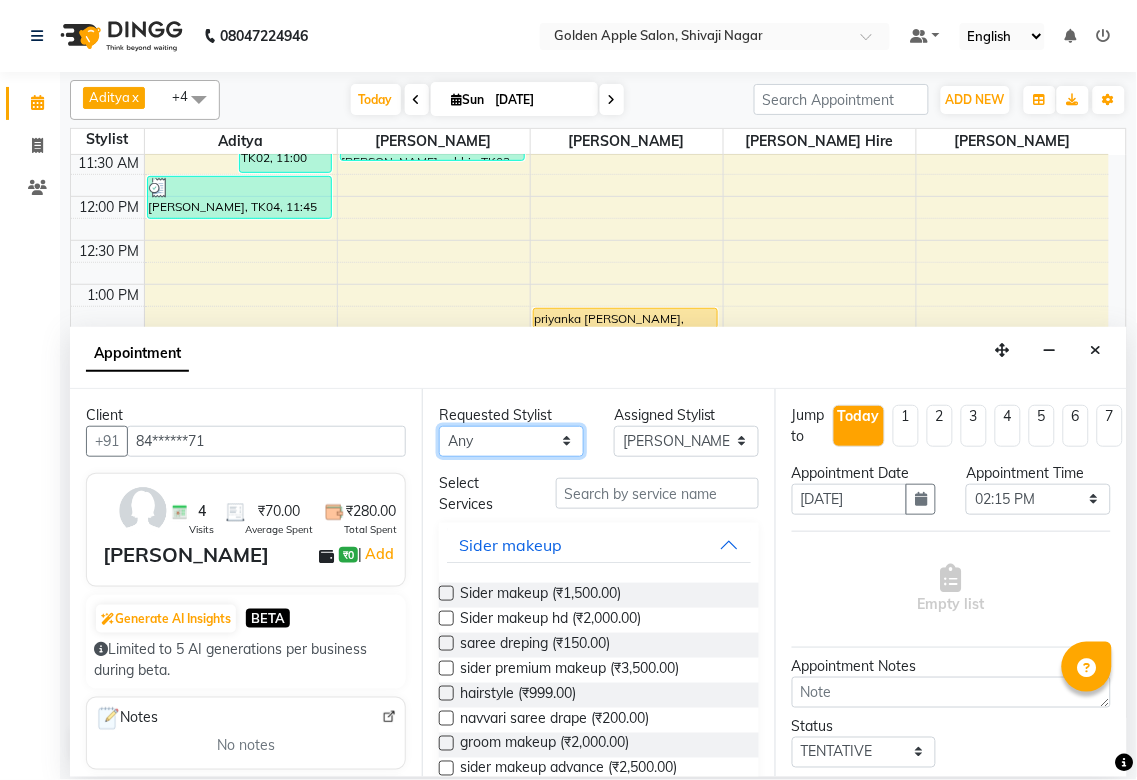 click on "Any [PERSON_NAME] Satarrdekar ashwini [PERSON_NAME] Hire operator" at bounding box center (511, 441) 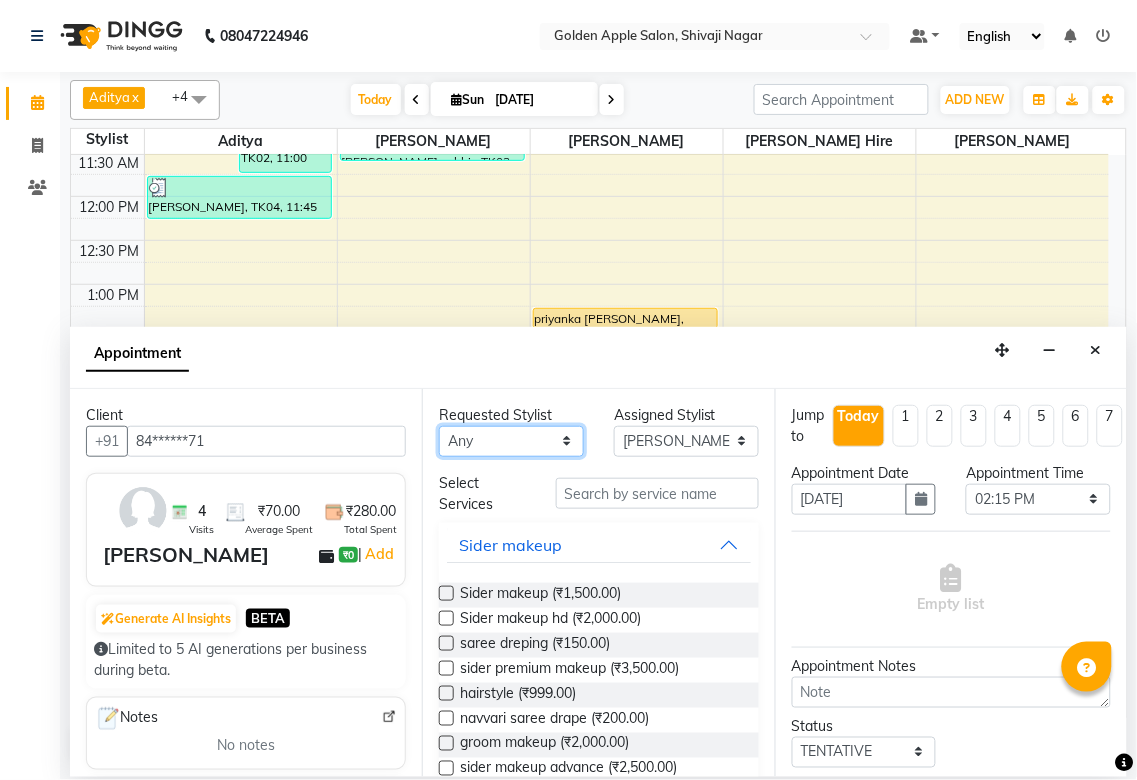 select on "79779" 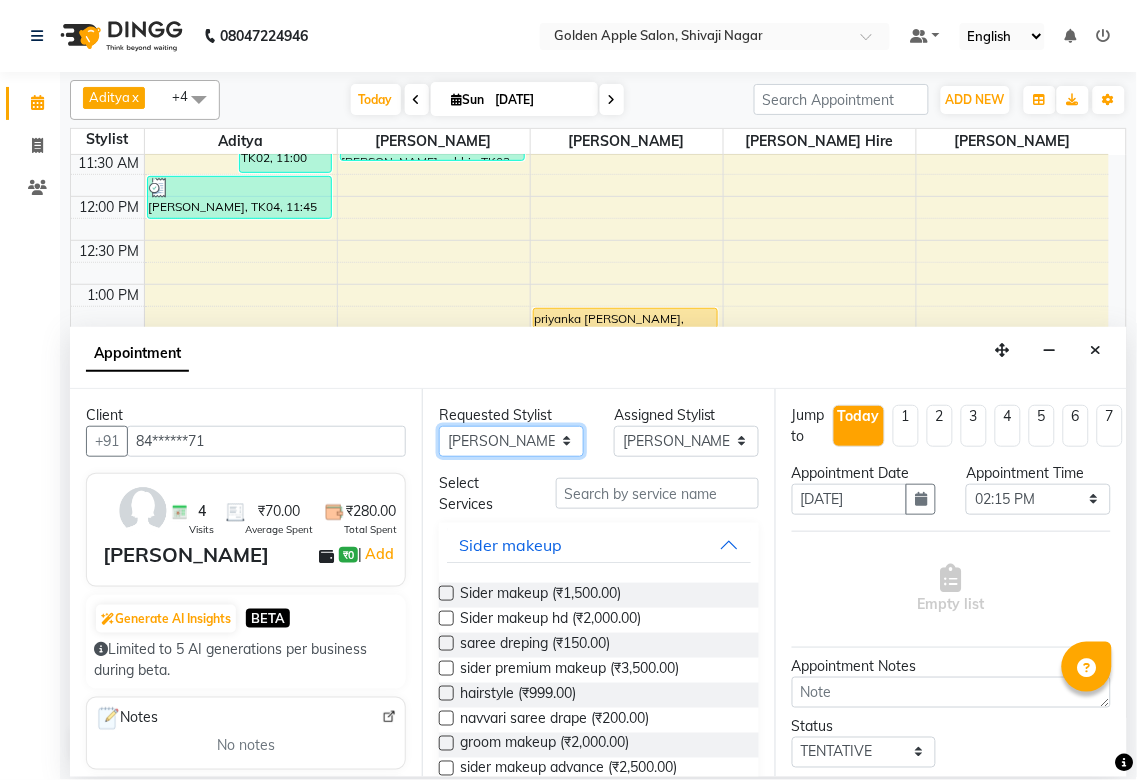 click on "Any [PERSON_NAME] Satarrdekar ashwini [PERSON_NAME] Hire operator" at bounding box center (511, 441) 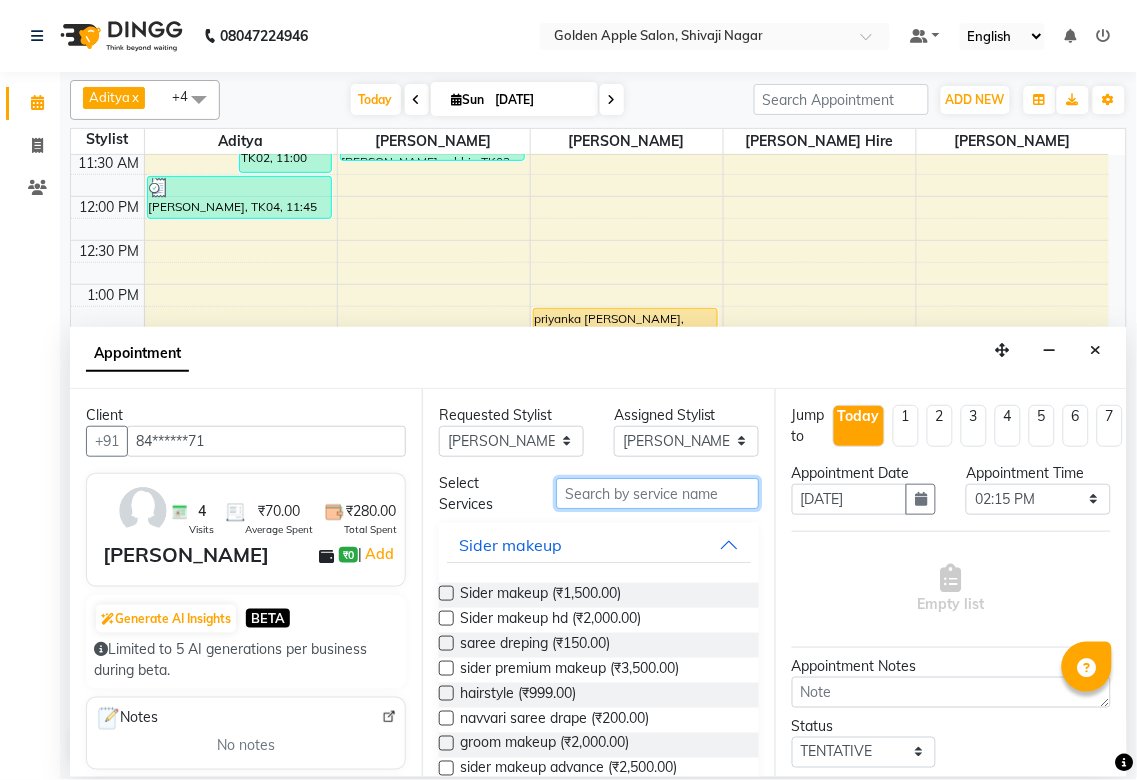 click at bounding box center (657, 493) 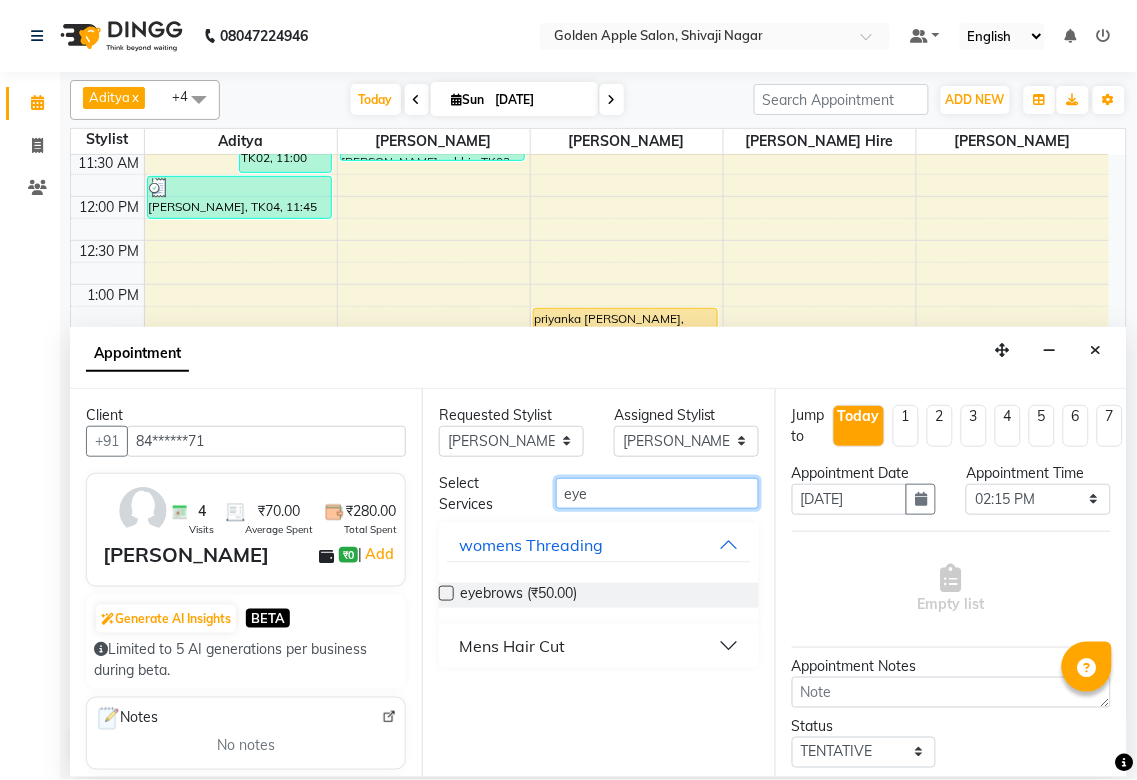 type on "eye" 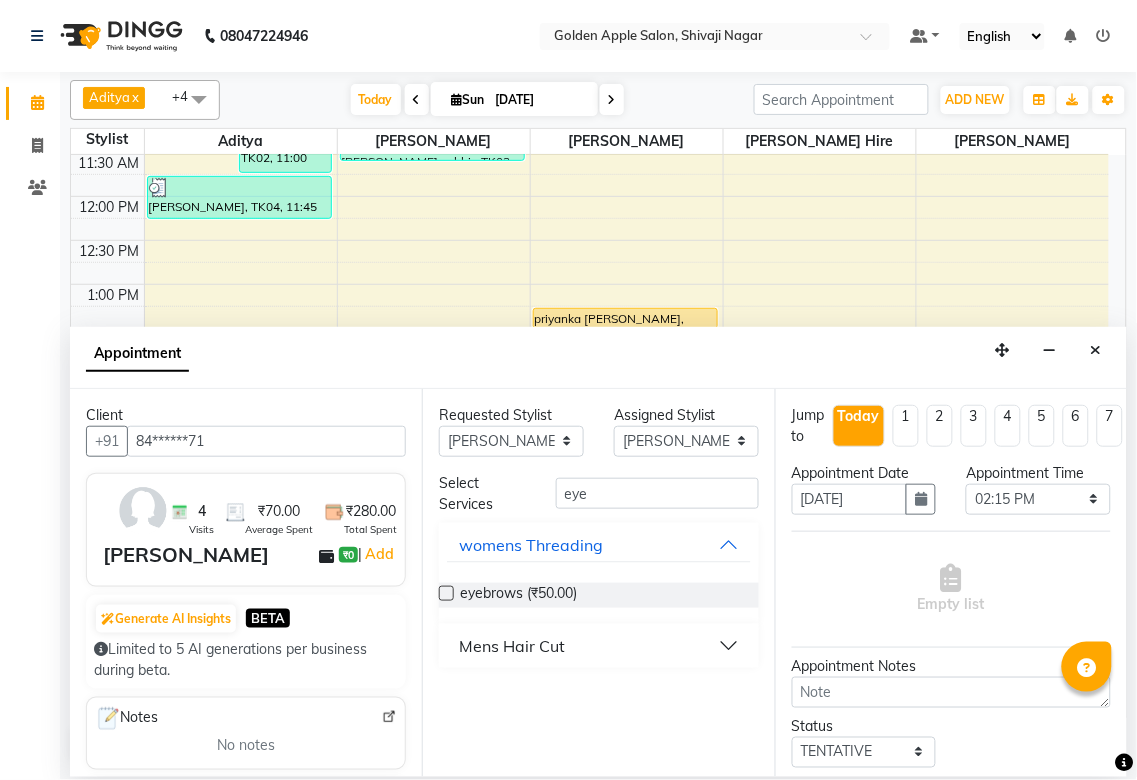 click at bounding box center [446, 593] 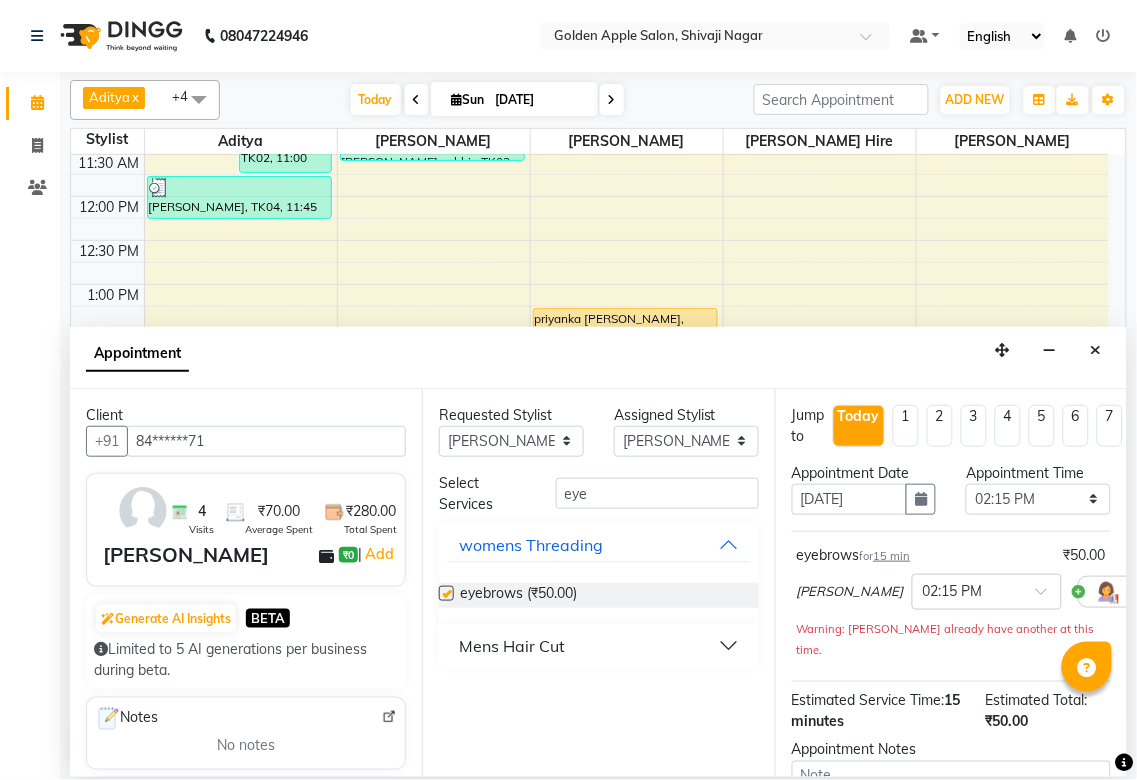 checkbox on "false" 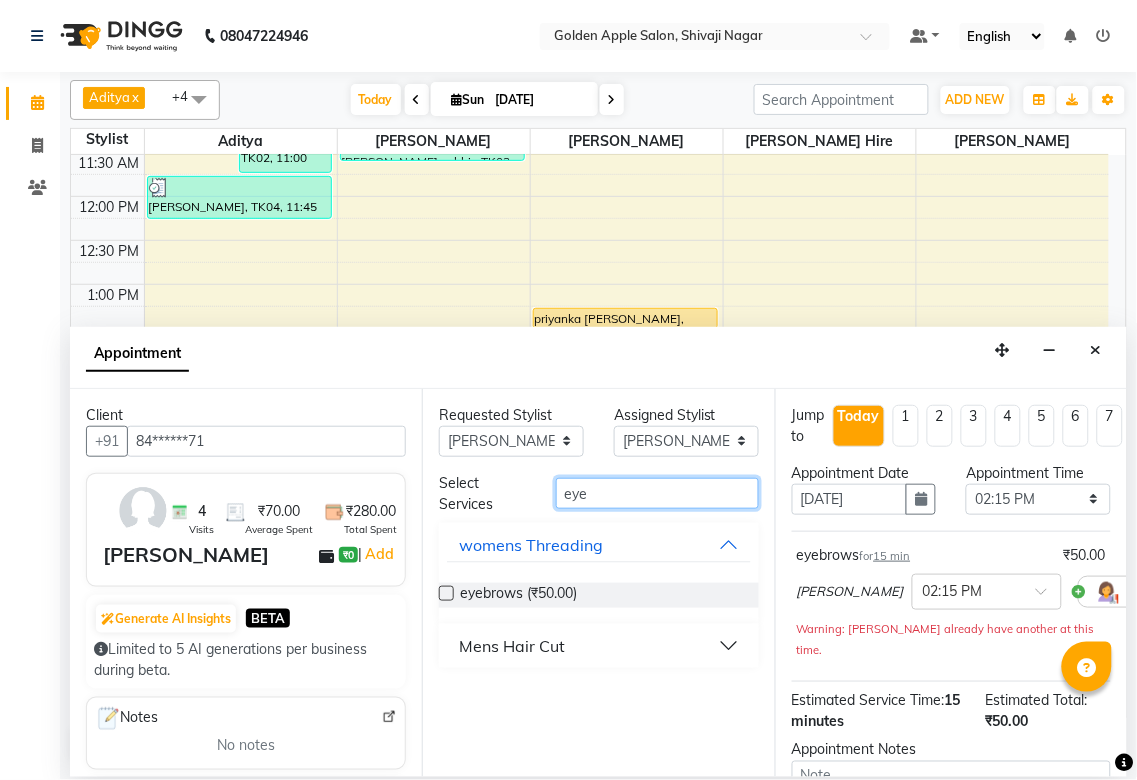 click on "eye" at bounding box center (657, 493) 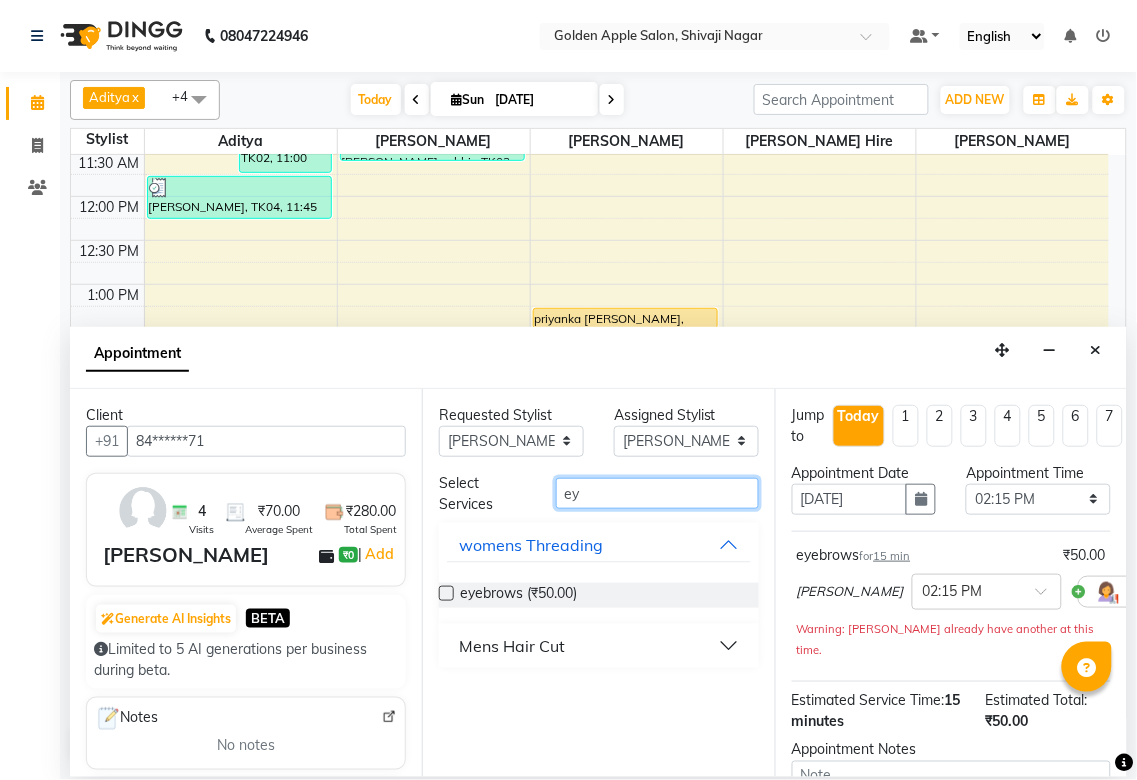 type on "e" 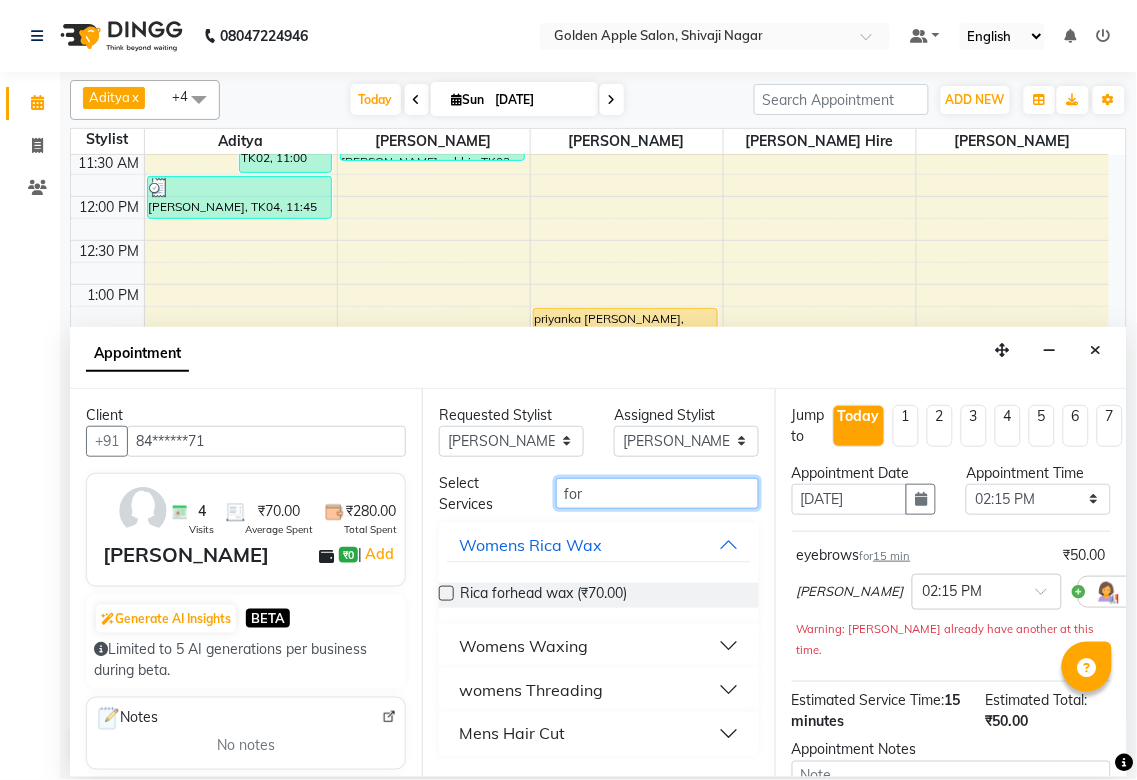 type on "for" 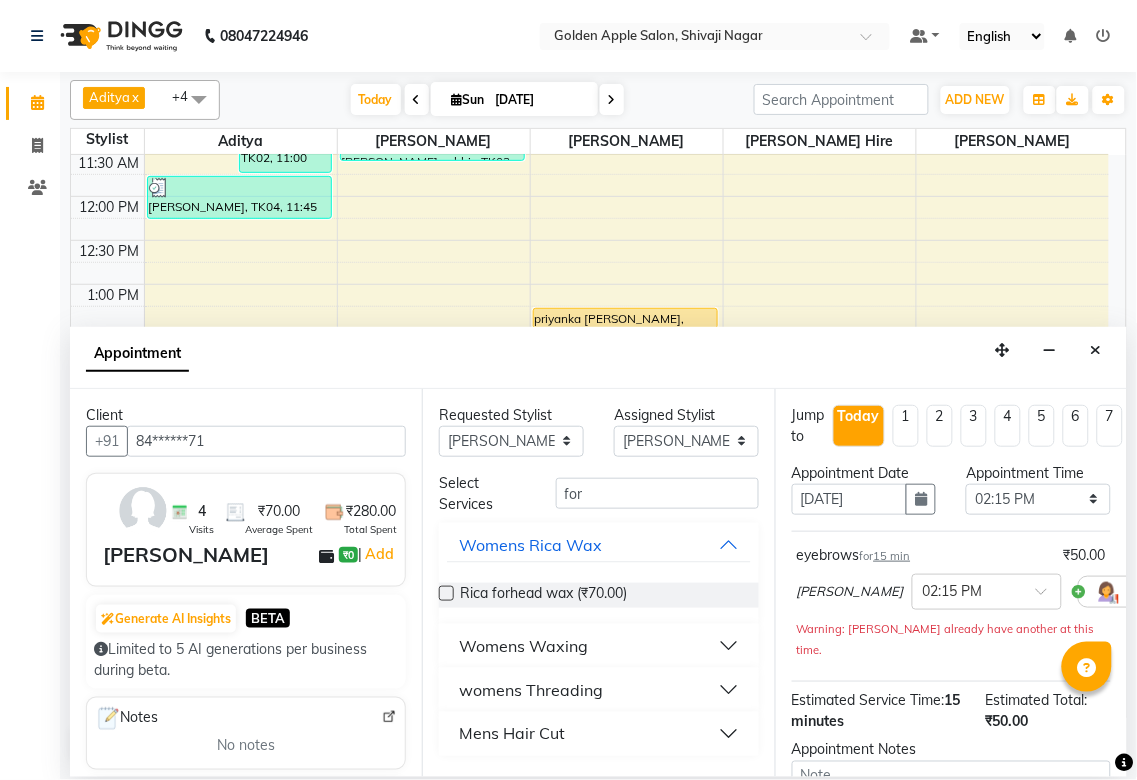 click on "womens Threading" at bounding box center (531, 690) 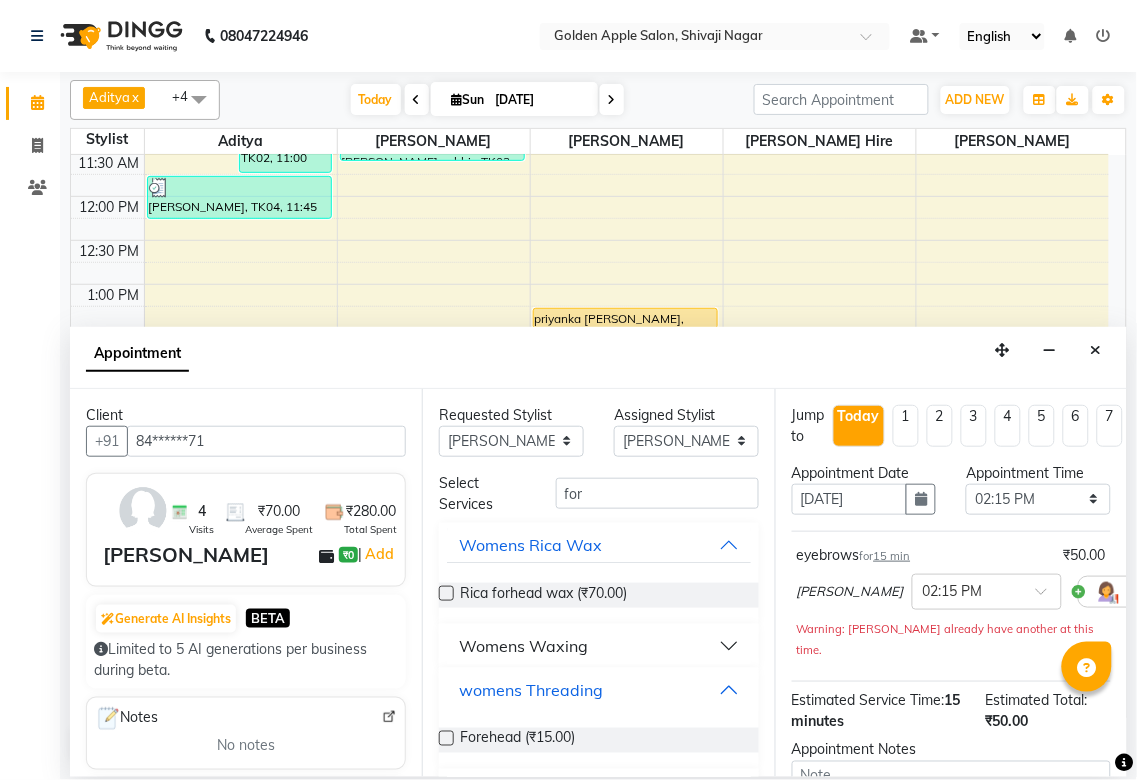 scroll, scrollTop: 52, scrollLeft: 0, axis: vertical 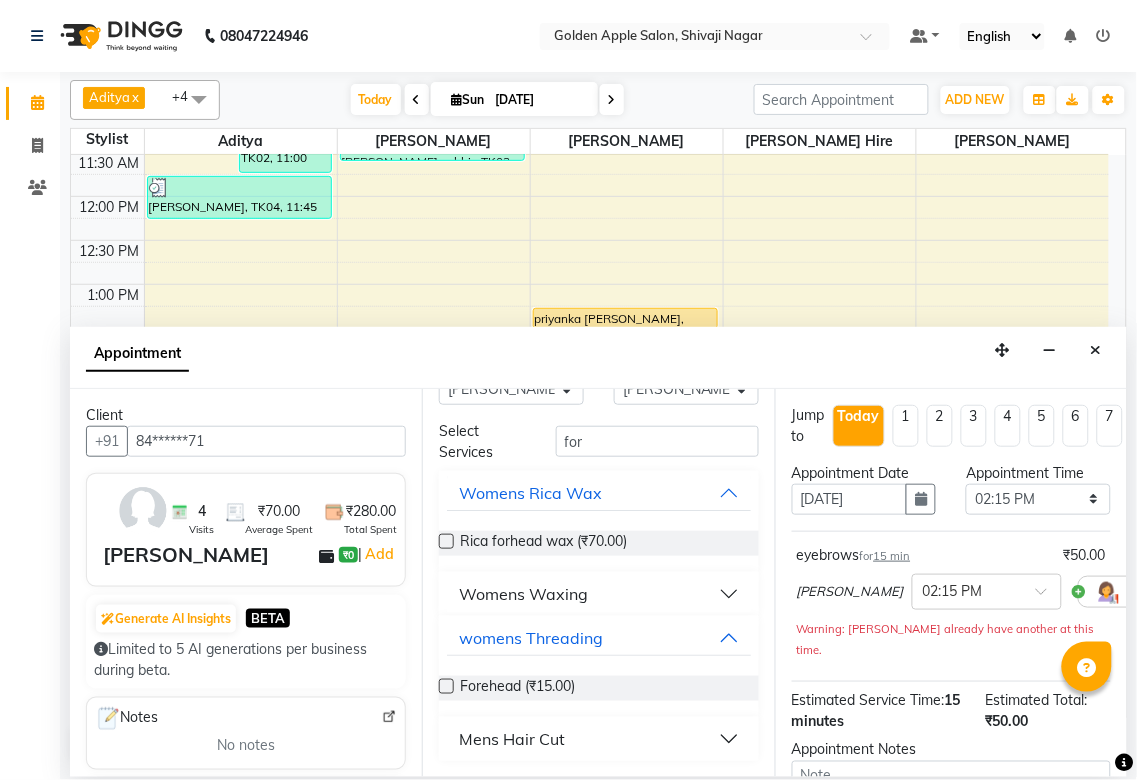 click at bounding box center [446, 686] 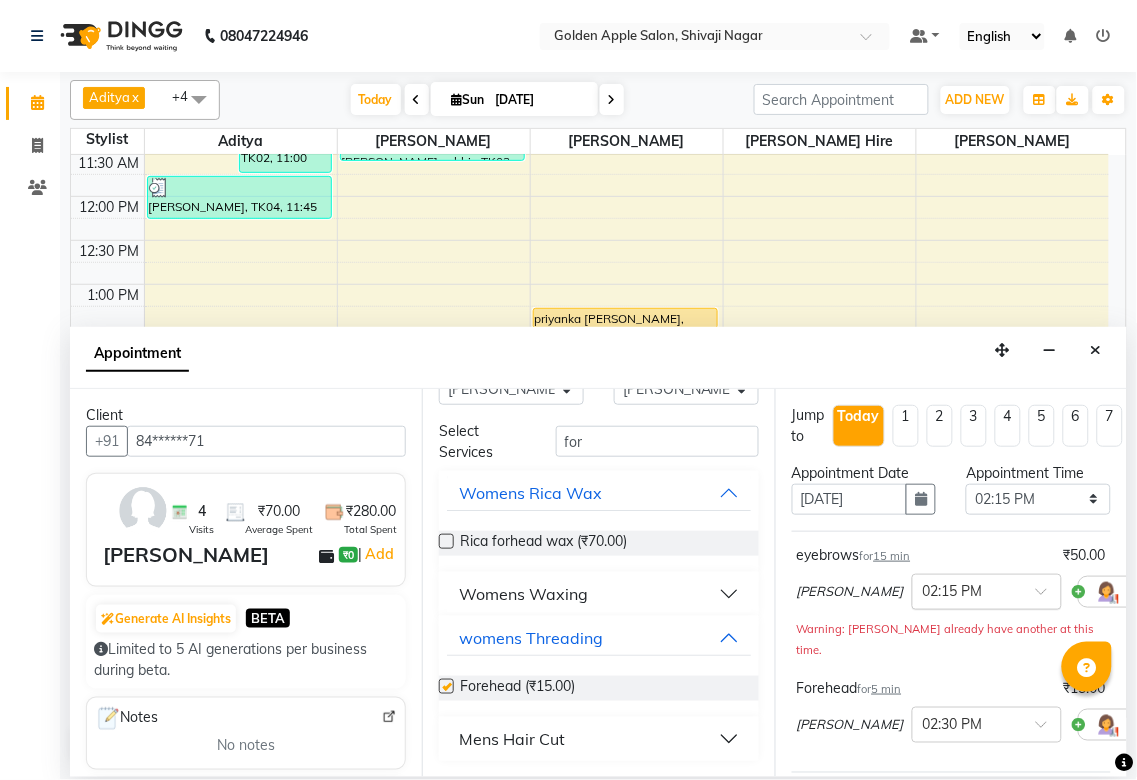 checkbox on "false" 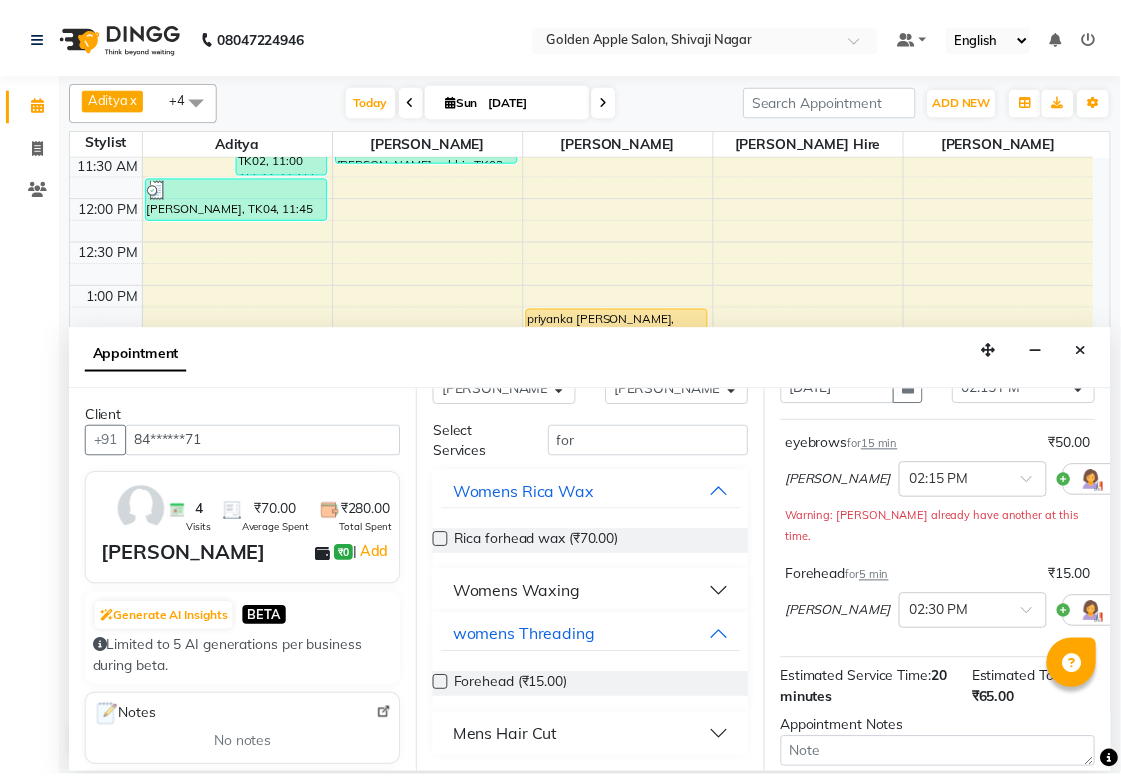 scroll, scrollTop: 332, scrollLeft: 0, axis: vertical 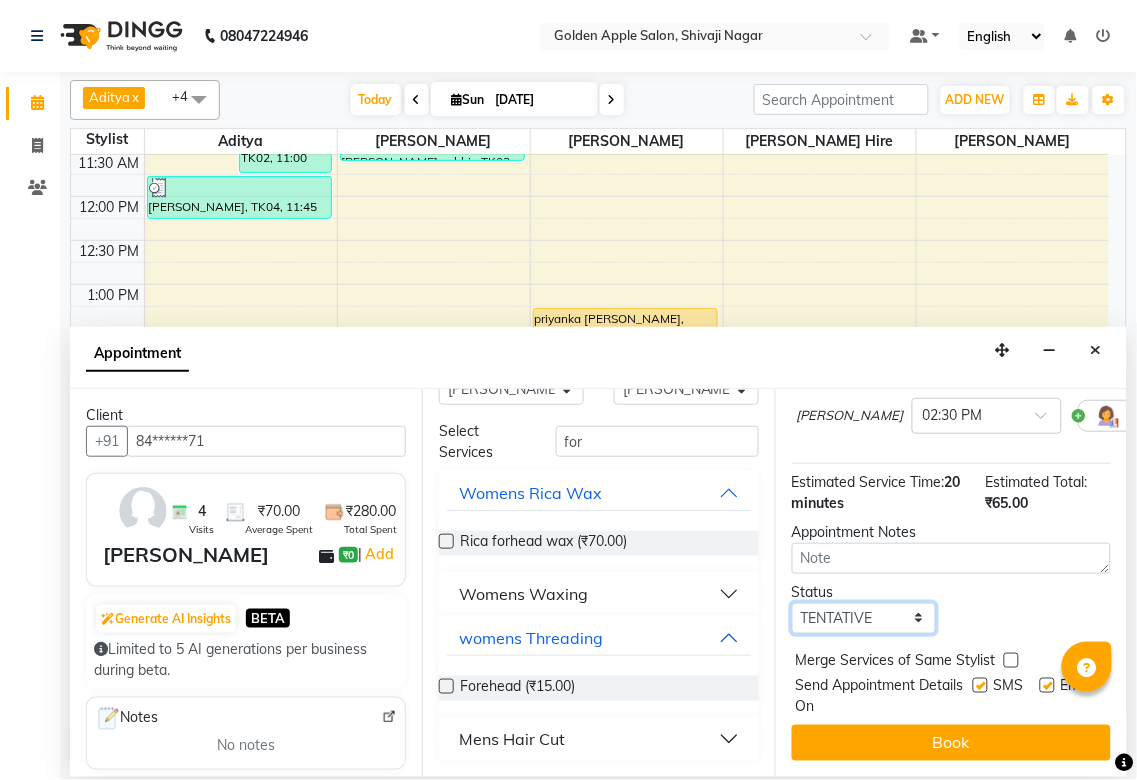 click on "Select TENTATIVE CONFIRM CHECK-IN UPCOMING" at bounding box center [864, 618] 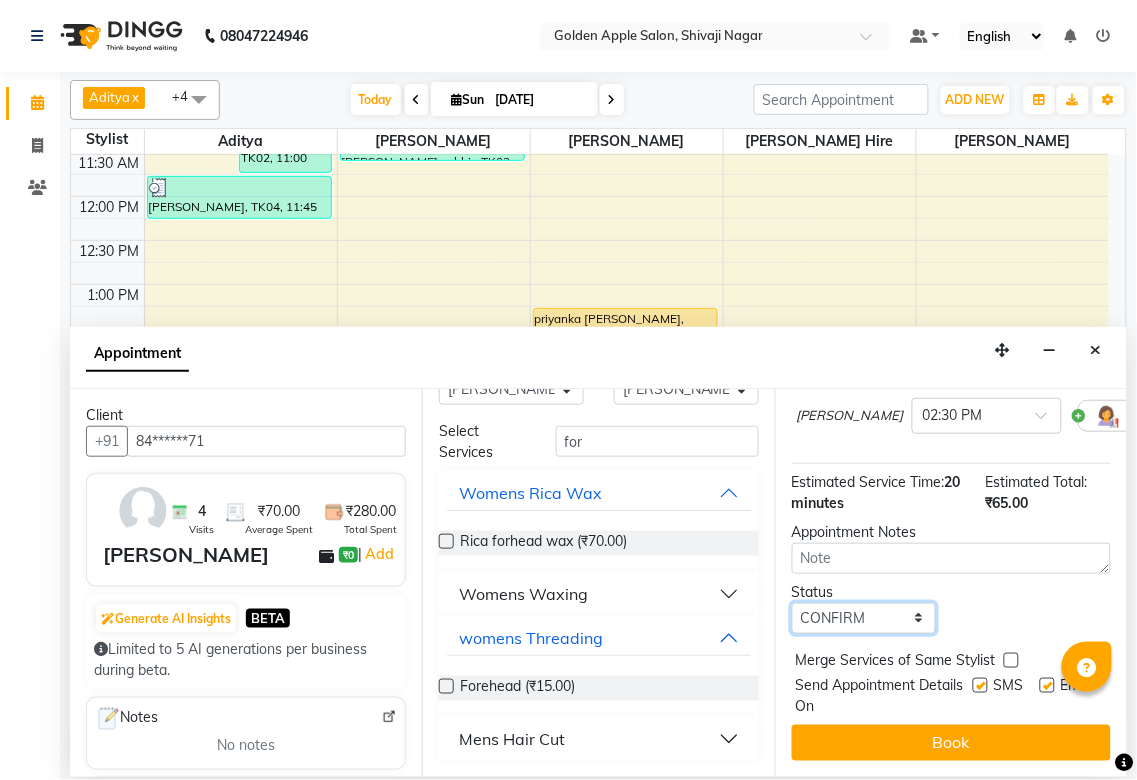 click on "Select TENTATIVE CONFIRM CHECK-IN UPCOMING" at bounding box center [864, 618] 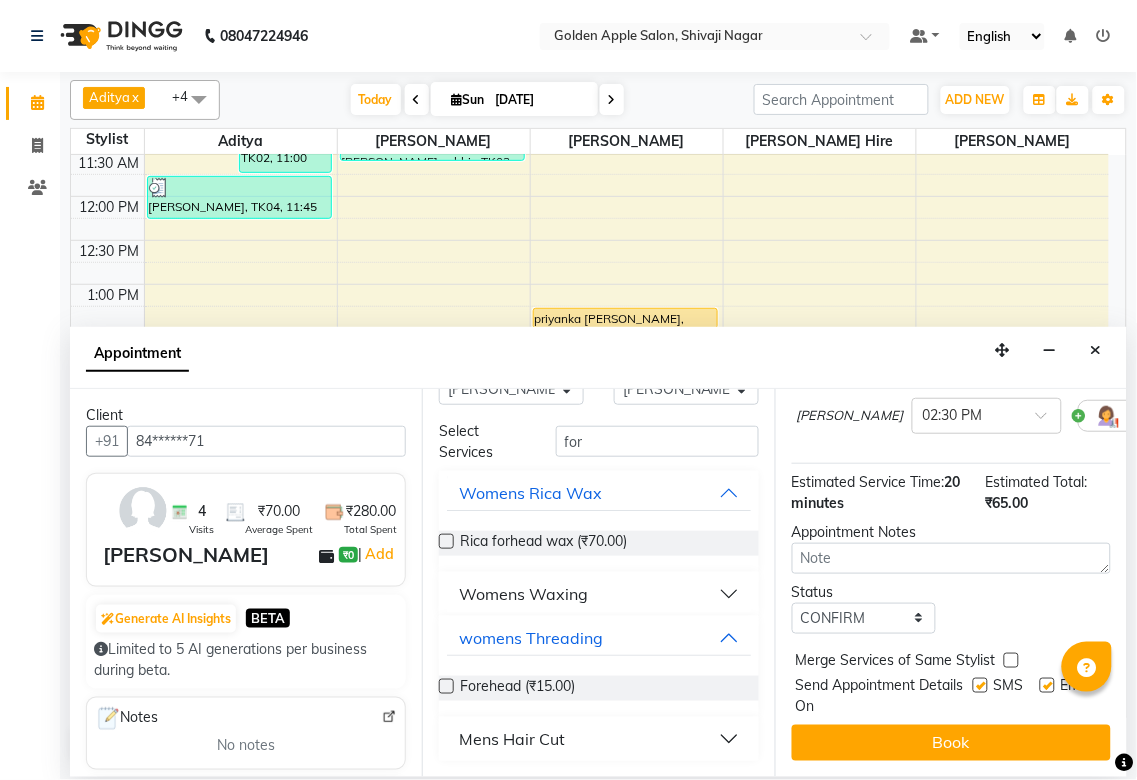 click at bounding box center (980, 685) 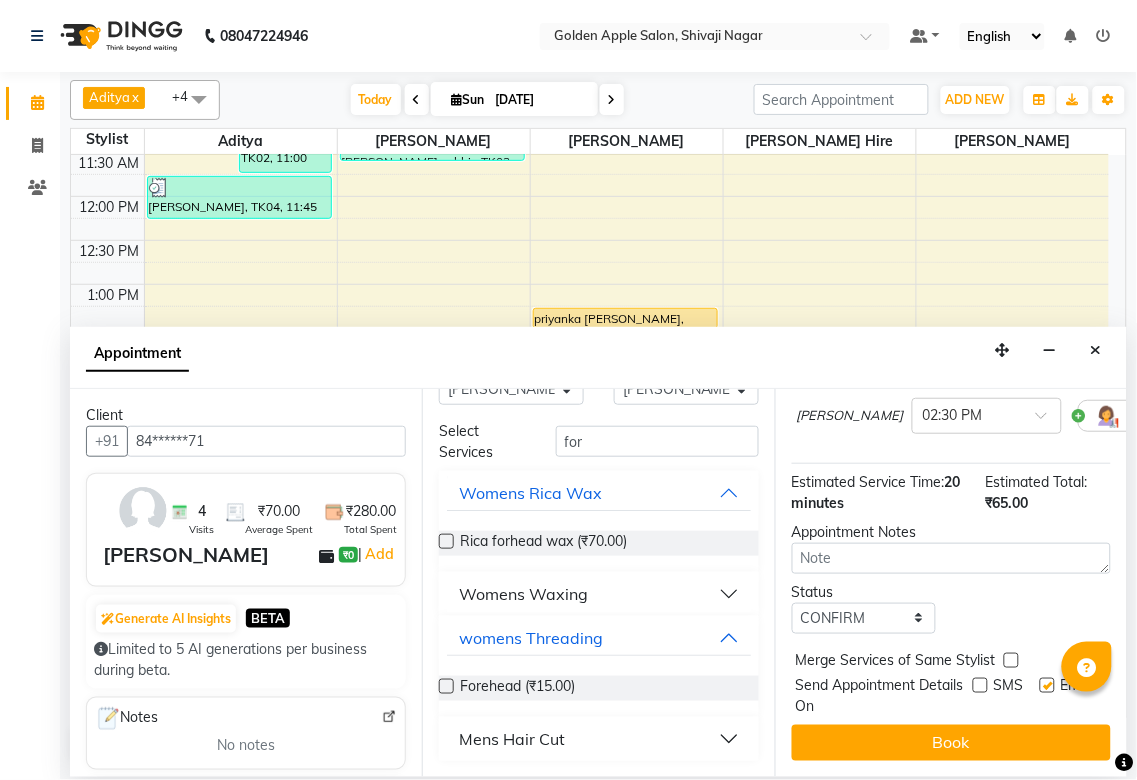 click at bounding box center [1047, 685] 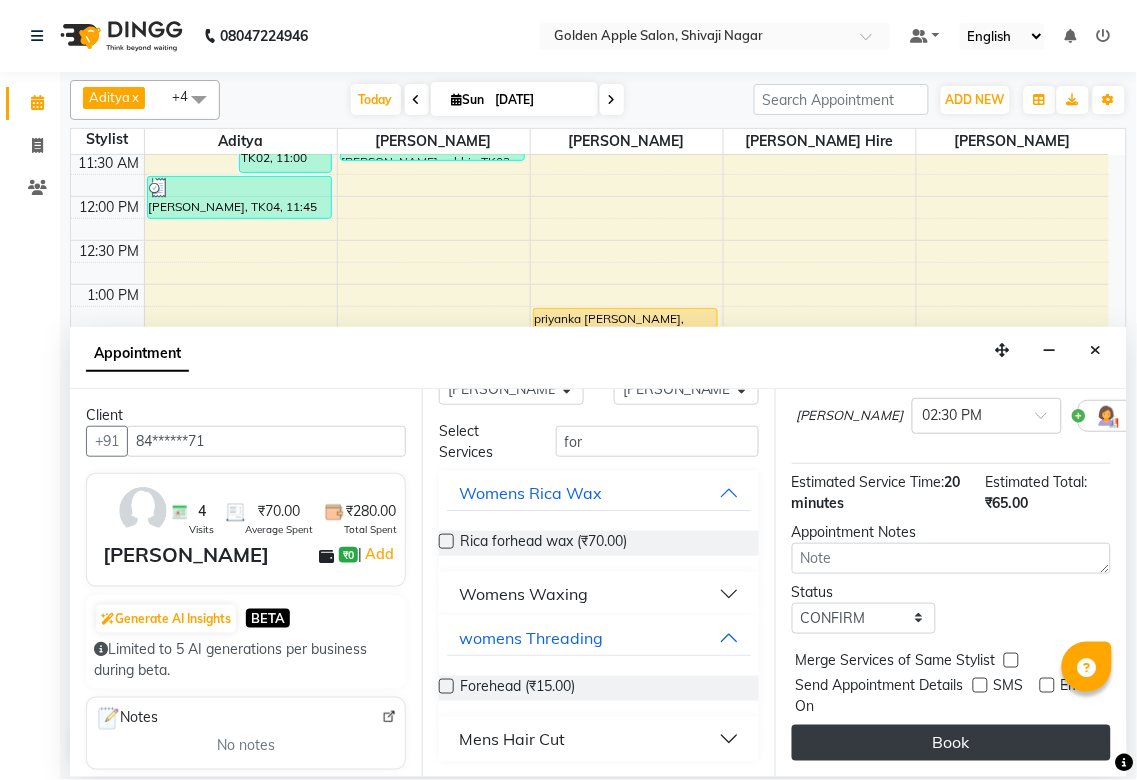 click on "Book" at bounding box center [951, 743] 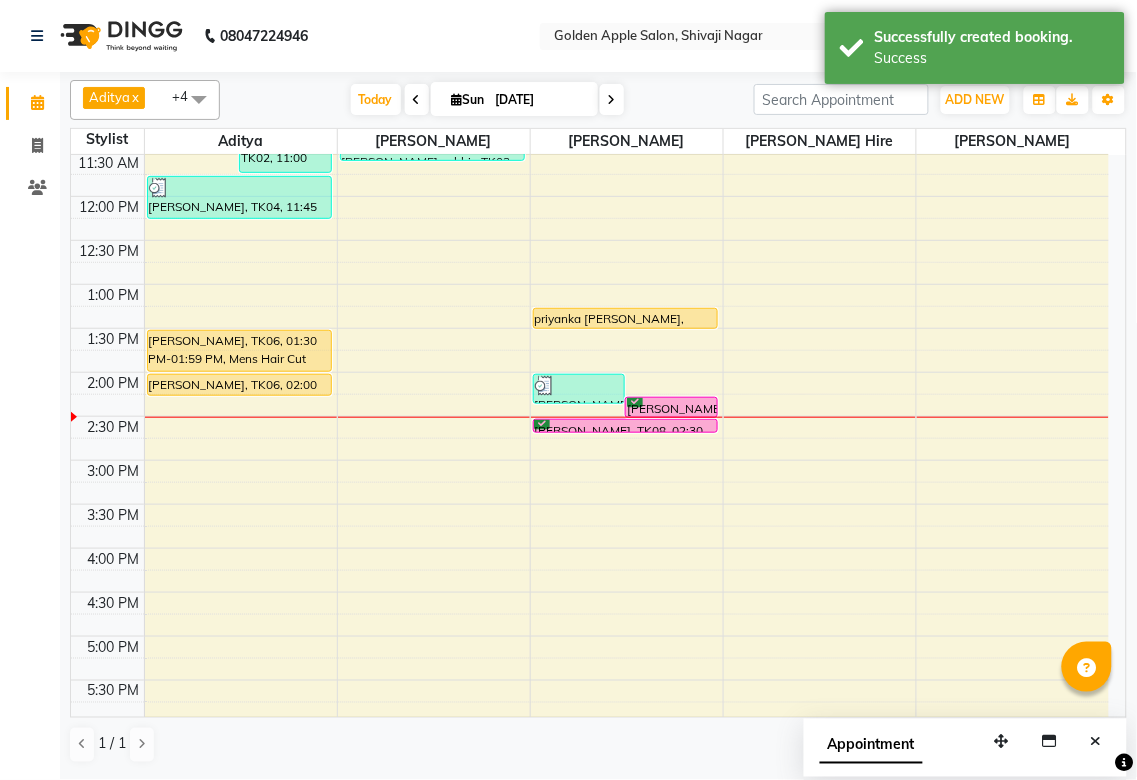 click at bounding box center [627, 417] 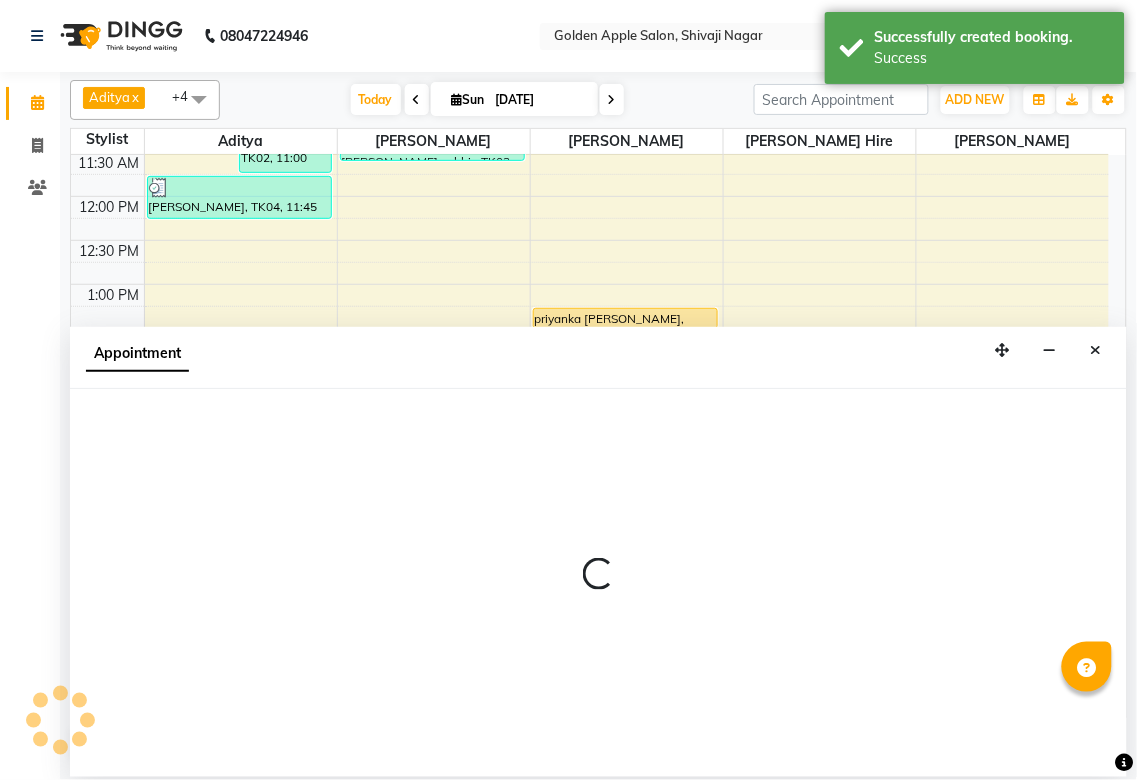 select on "79779" 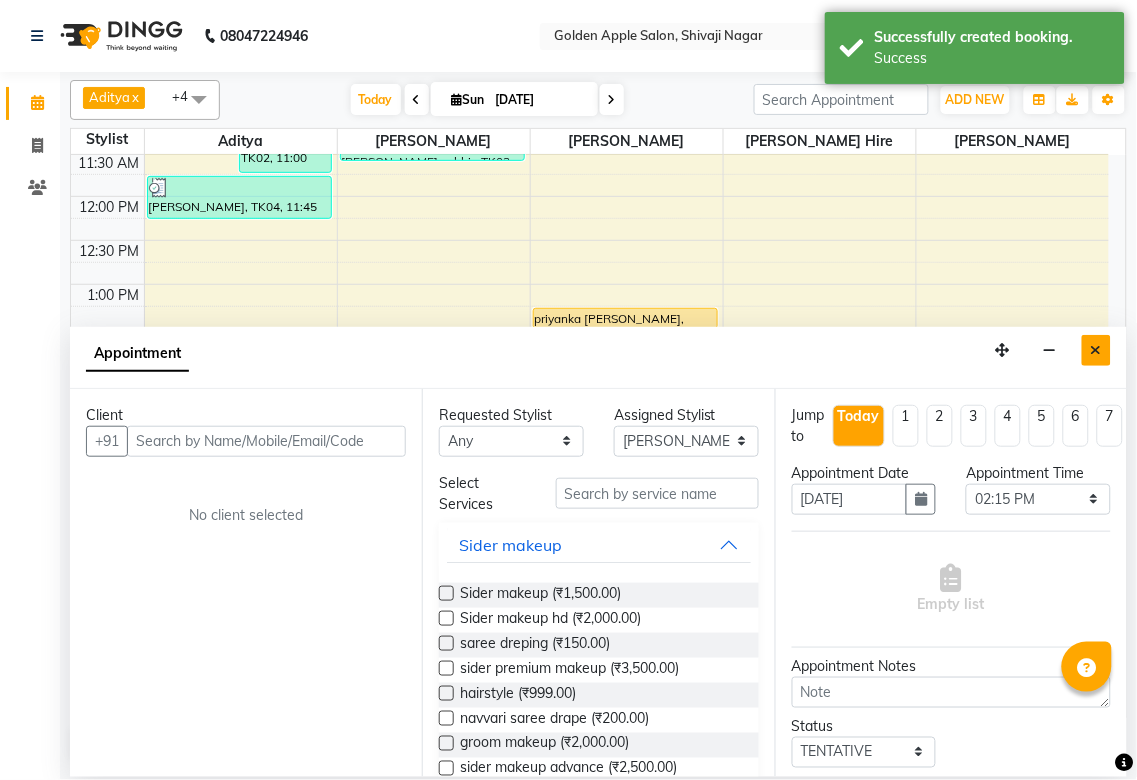 click at bounding box center [1096, 350] 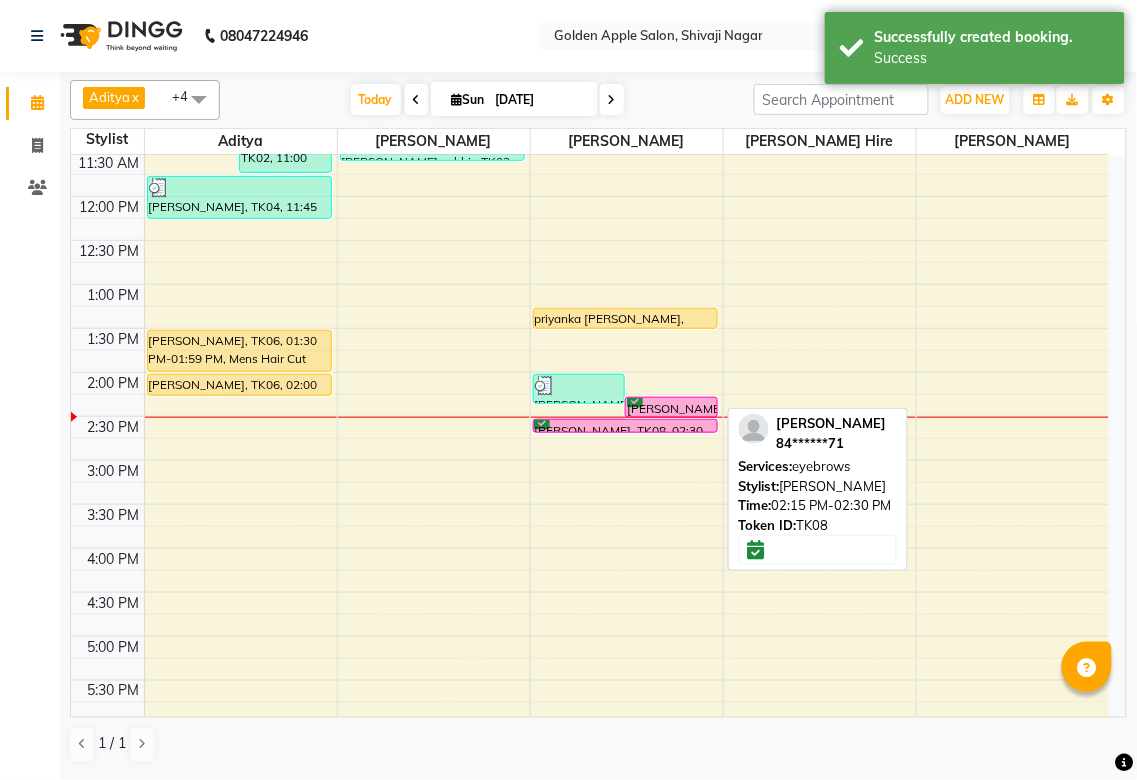 click on "[PERSON_NAME], TK08, 02:15 PM-02:30 PM, eyebrows" at bounding box center [671, 407] 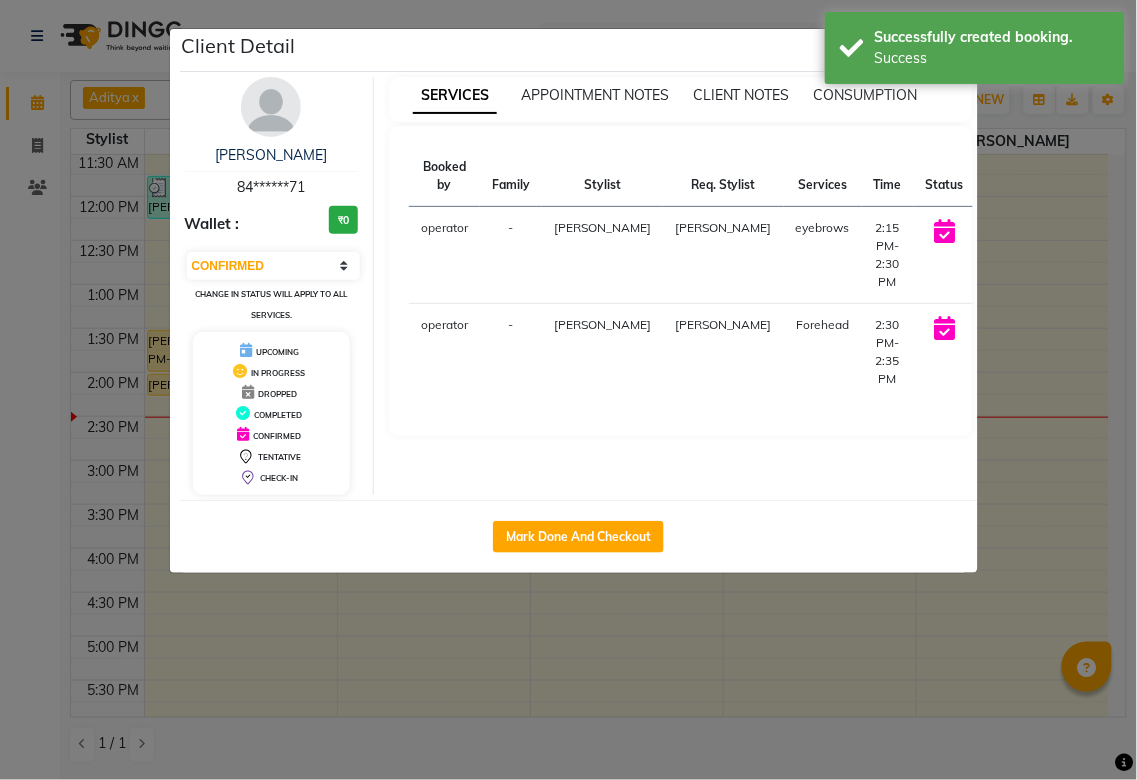 click on "START" at bounding box center [1010, 233] 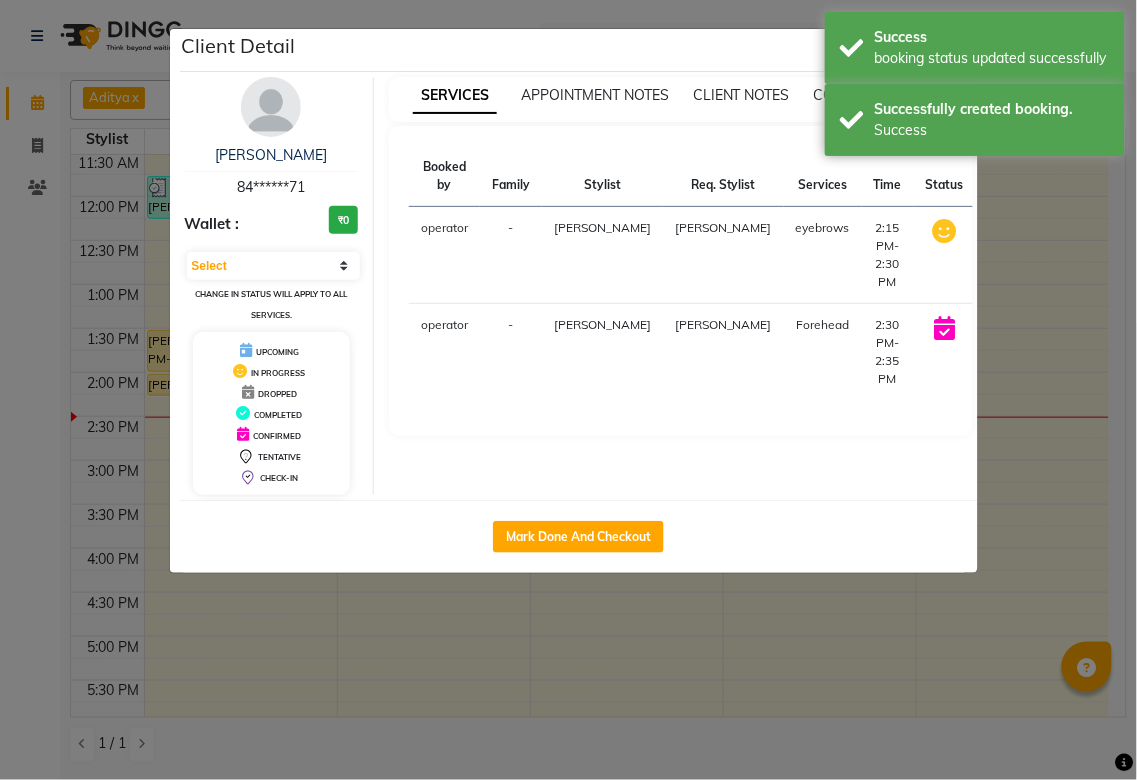click on "START" at bounding box center (1037, 330) 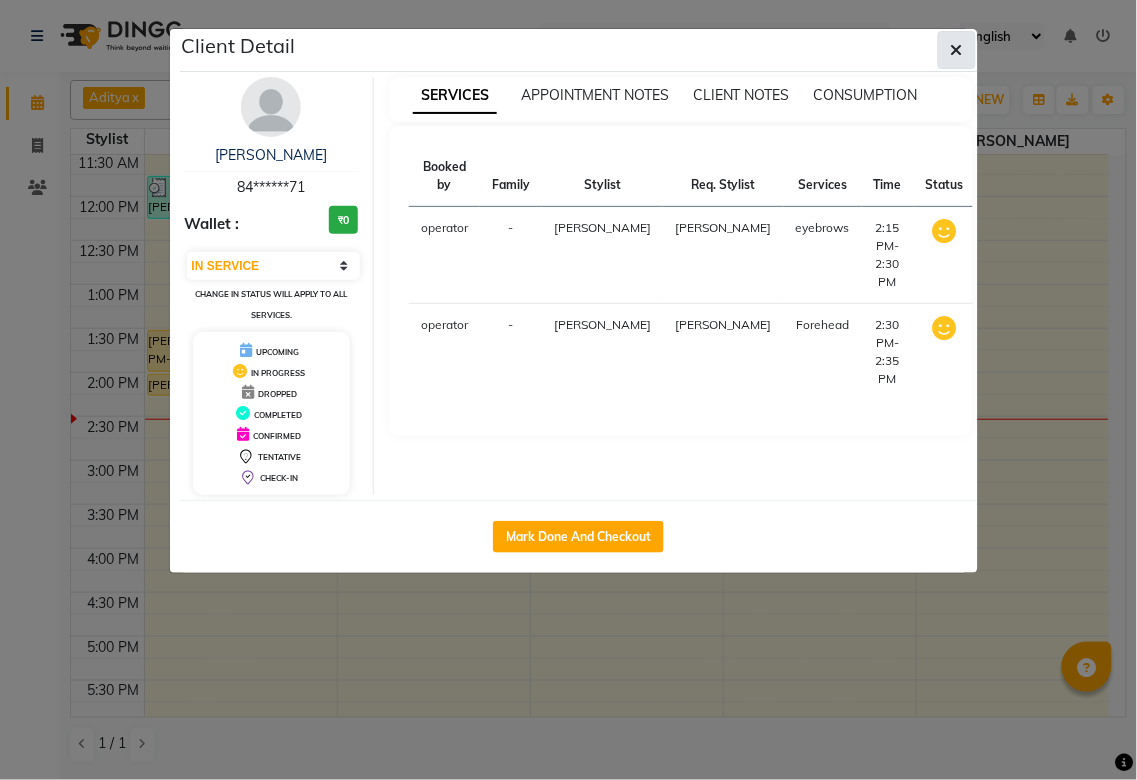 click 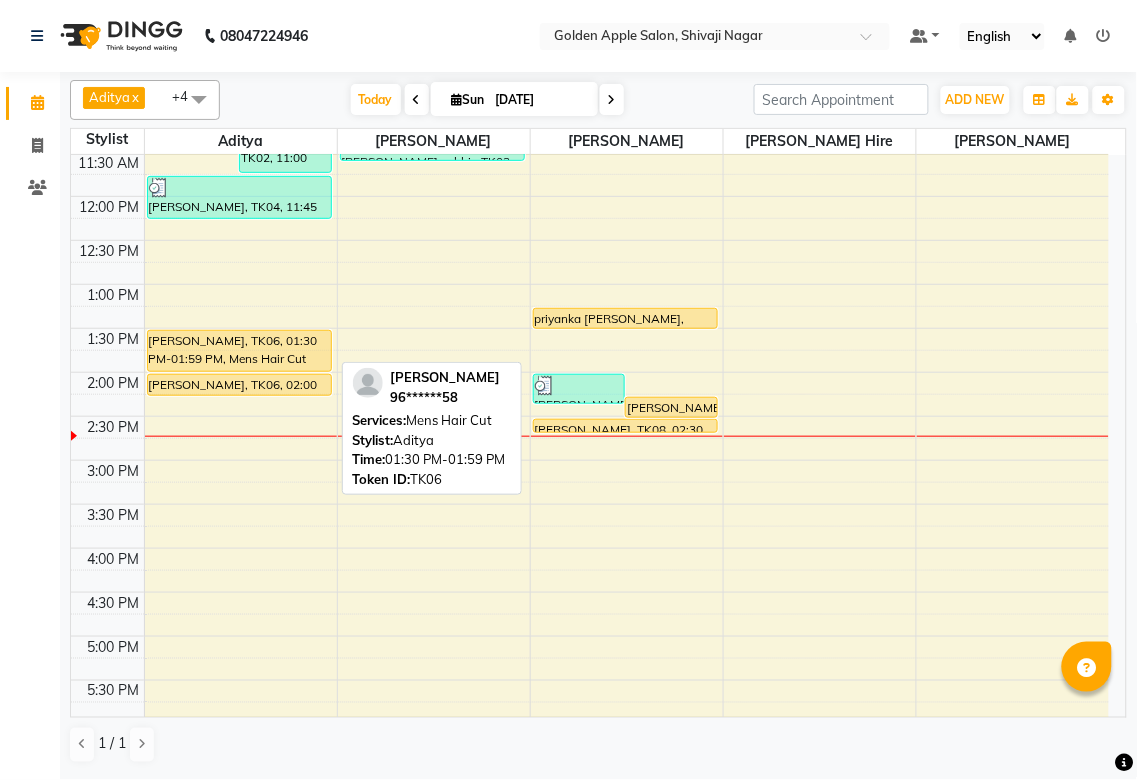click on "[PERSON_NAME], TK06, 01:30 PM-01:59 PM, Mens Hair Cut" at bounding box center [239, 351] 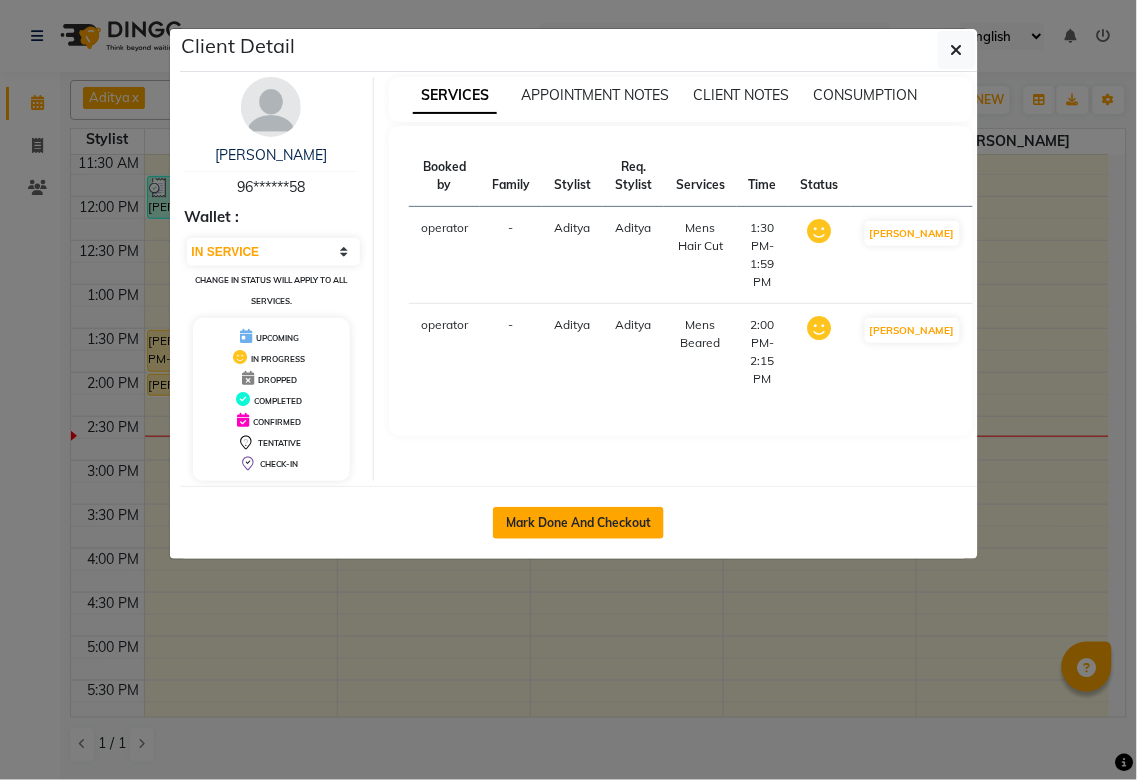 click on "Mark Done And Checkout" 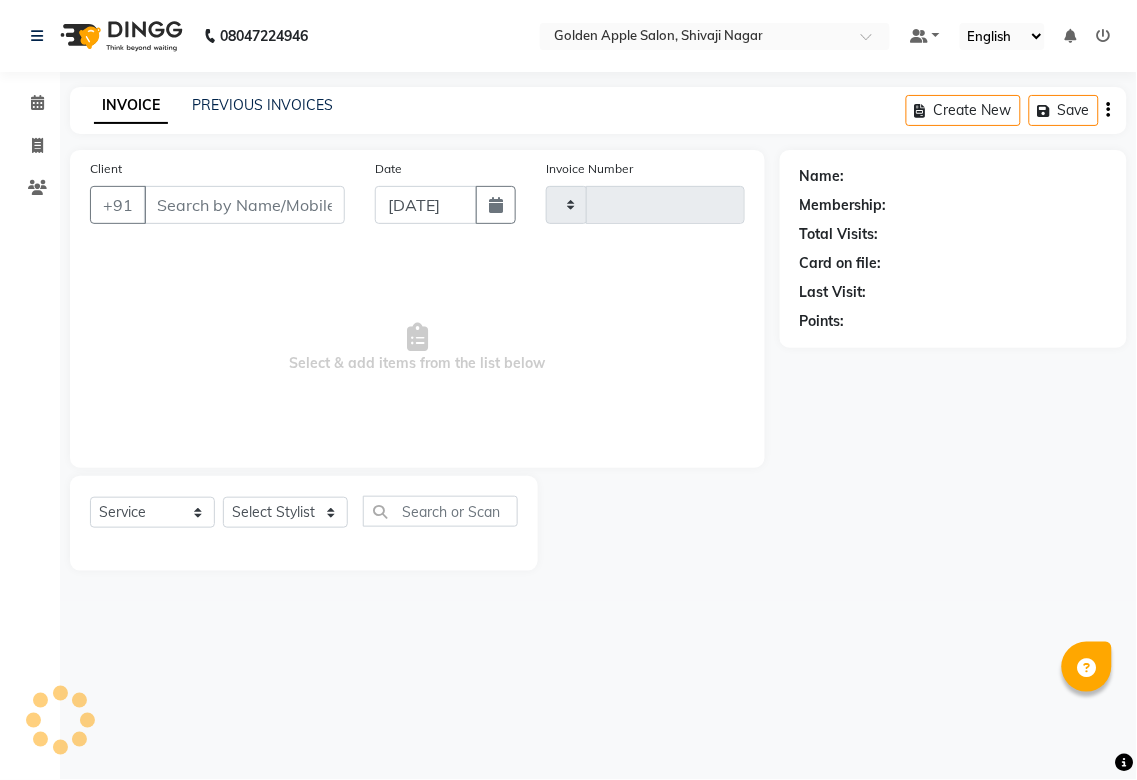 type on "1169" 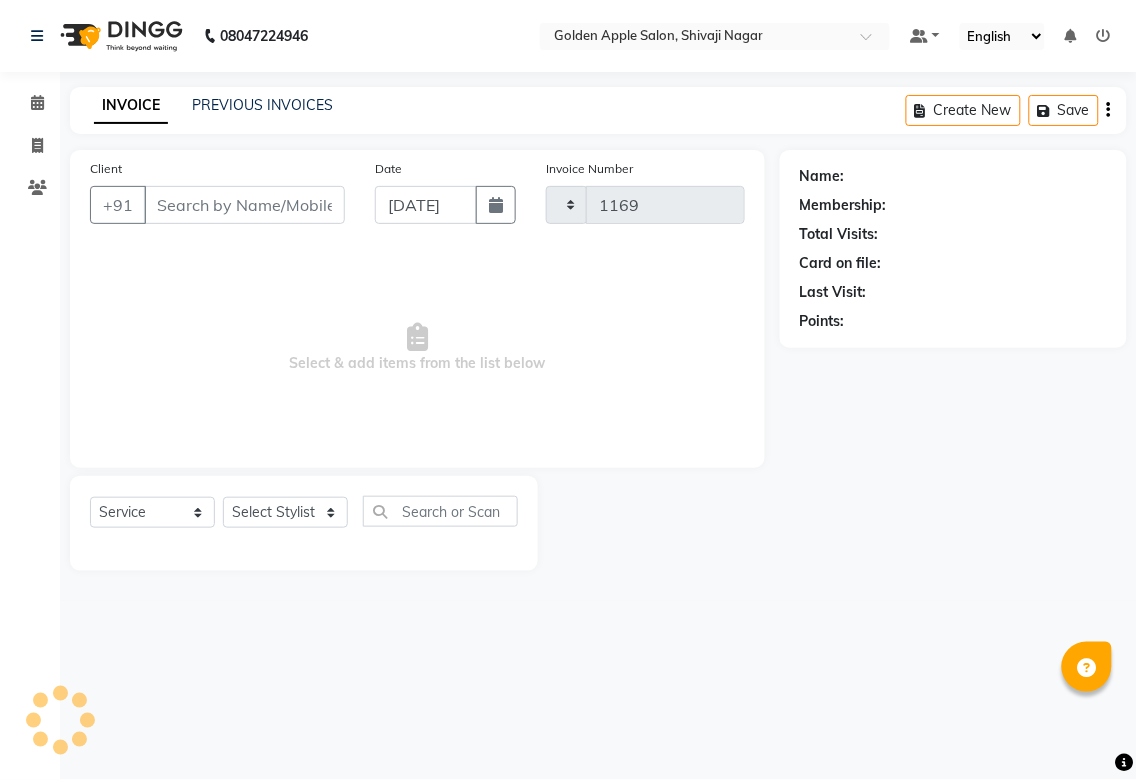 select on "6072" 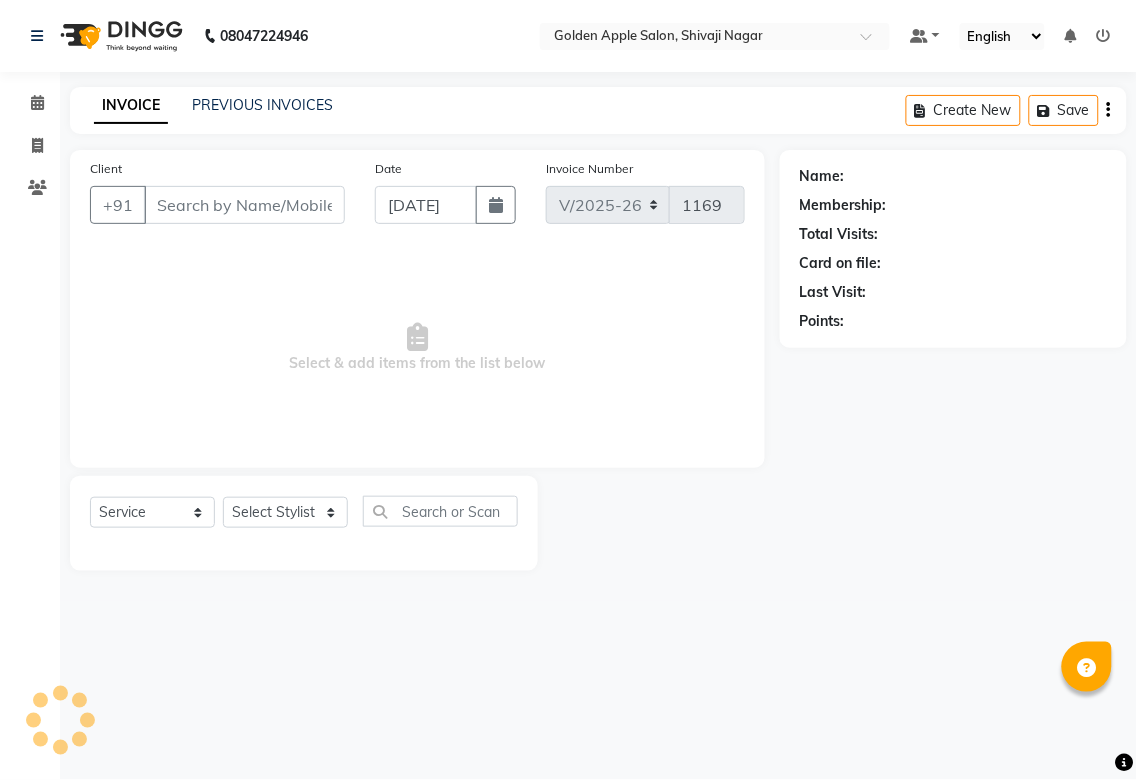 type on "96******58" 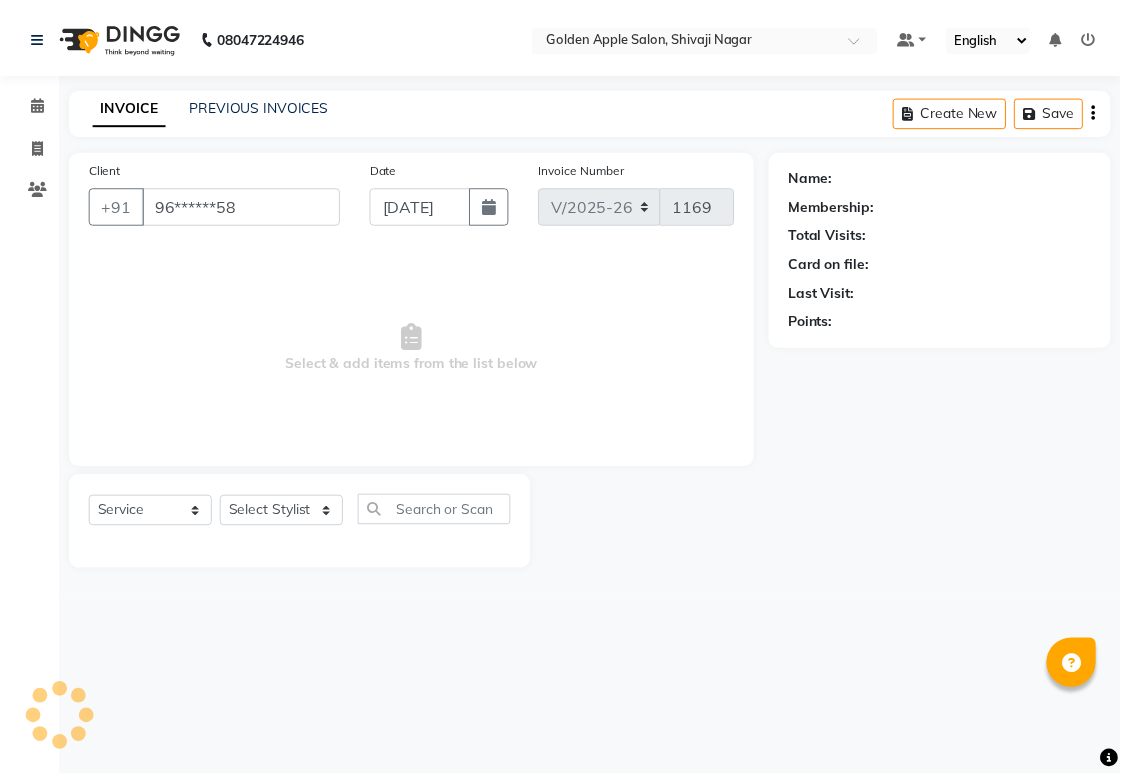 select on "54411" 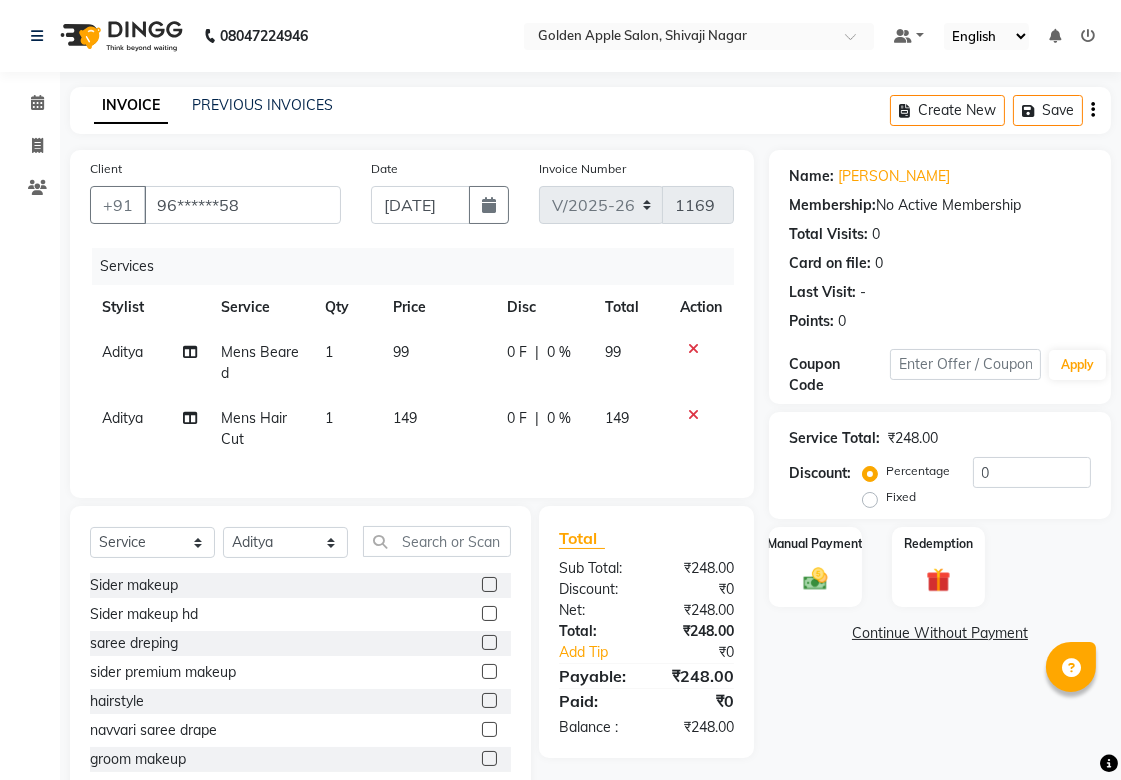 scroll, scrollTop: 67, scrollLeft: 0, axis: vertical 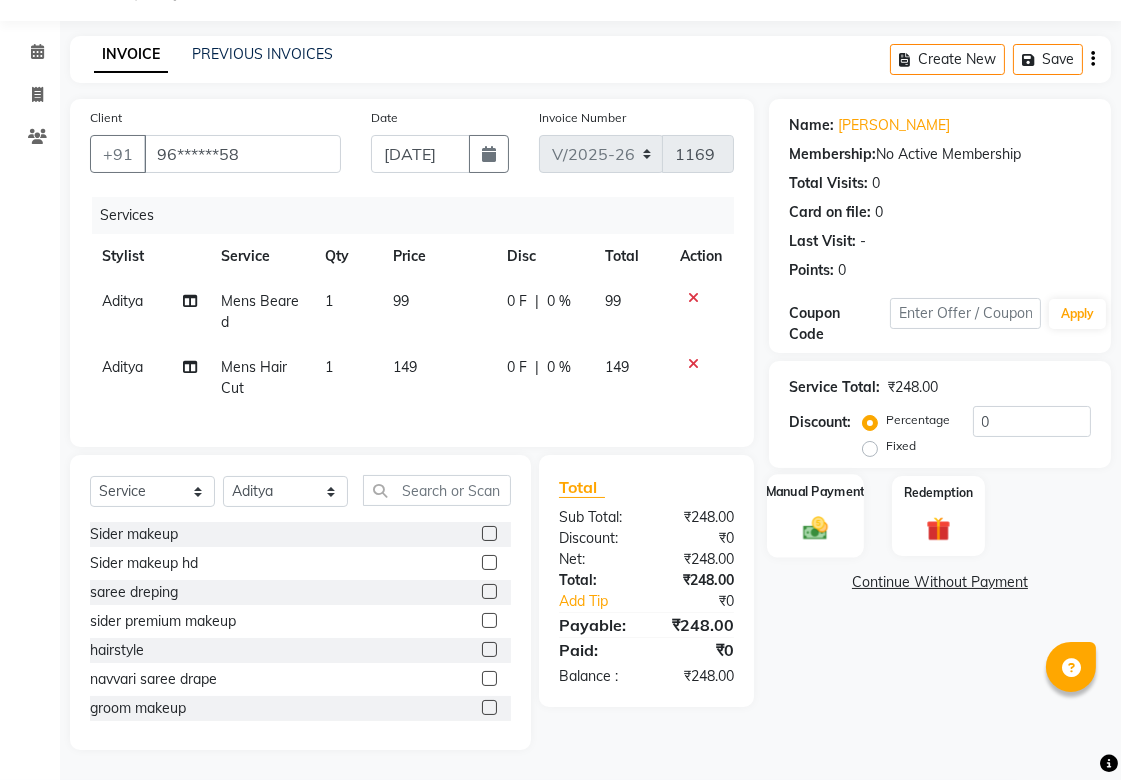 click 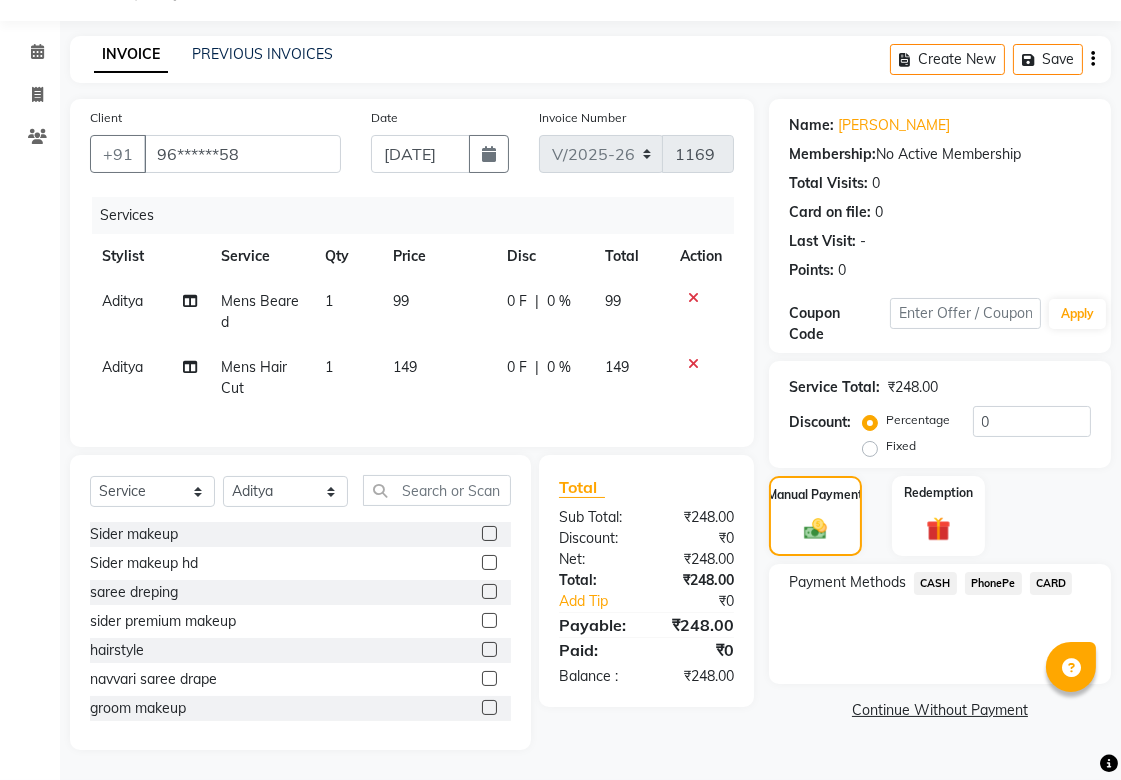 click on "CASH" 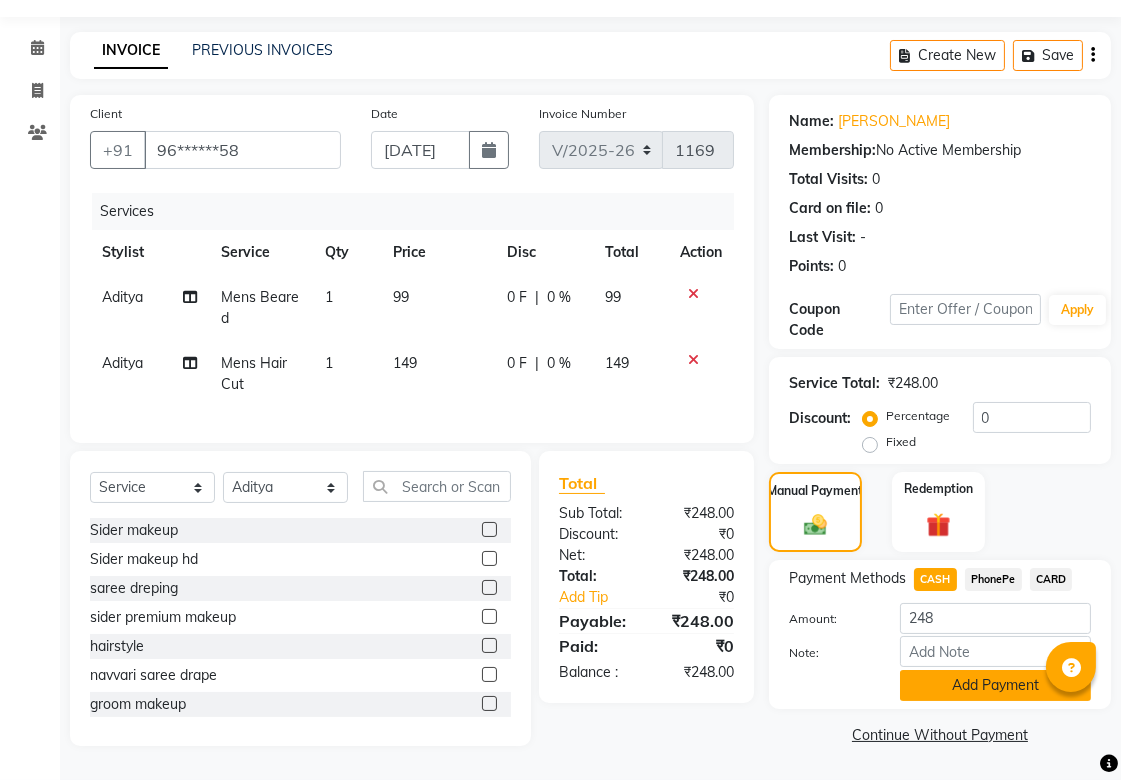 click on "Add Payment" 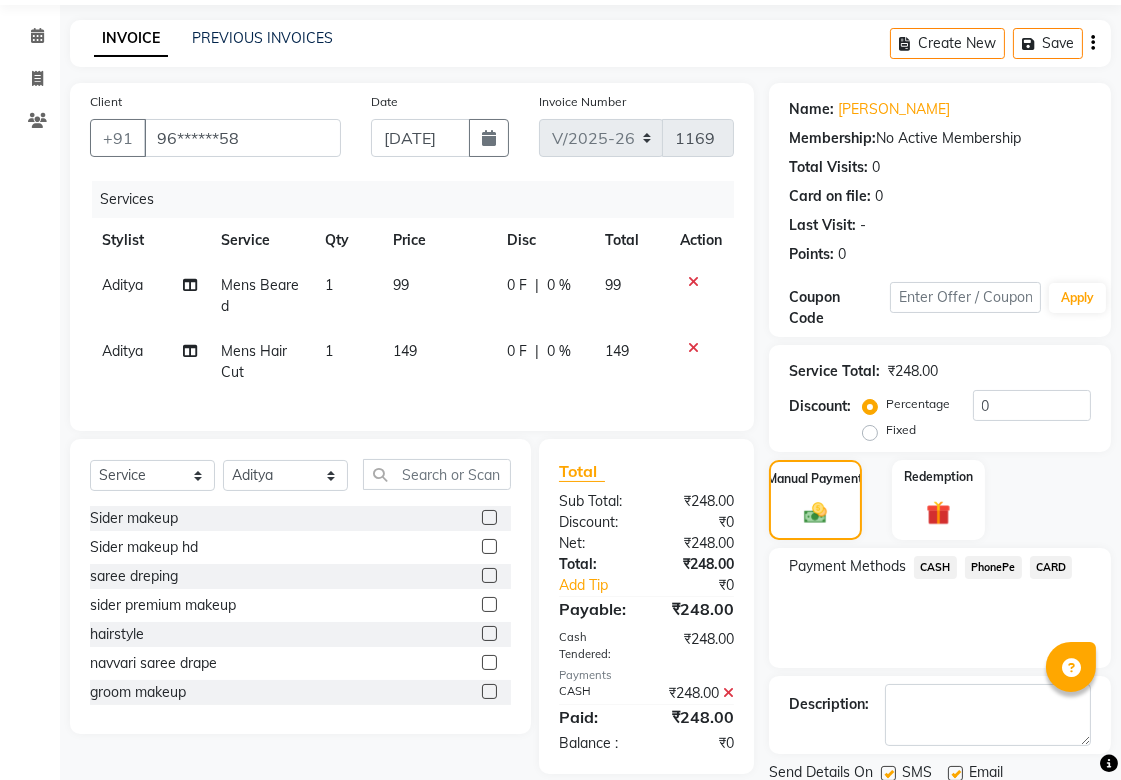 scroll, scrollTop: 138, scrollLeft: 0, axis: vertical 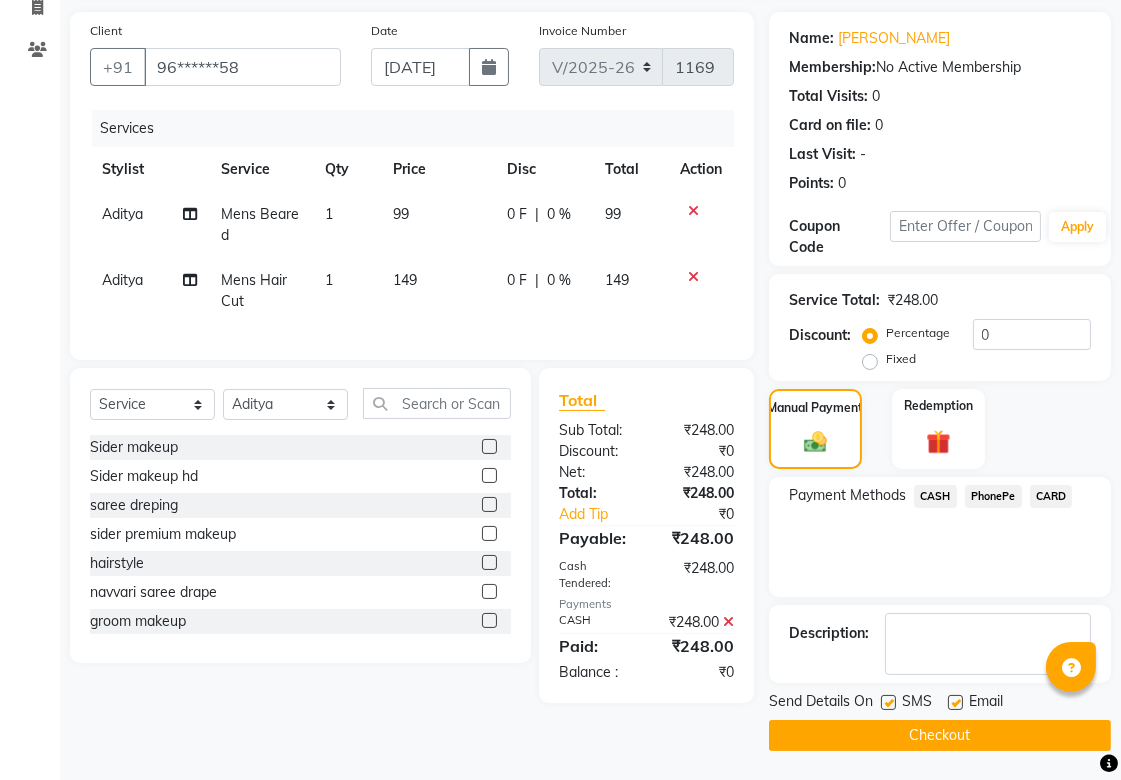 click on "Checkout" 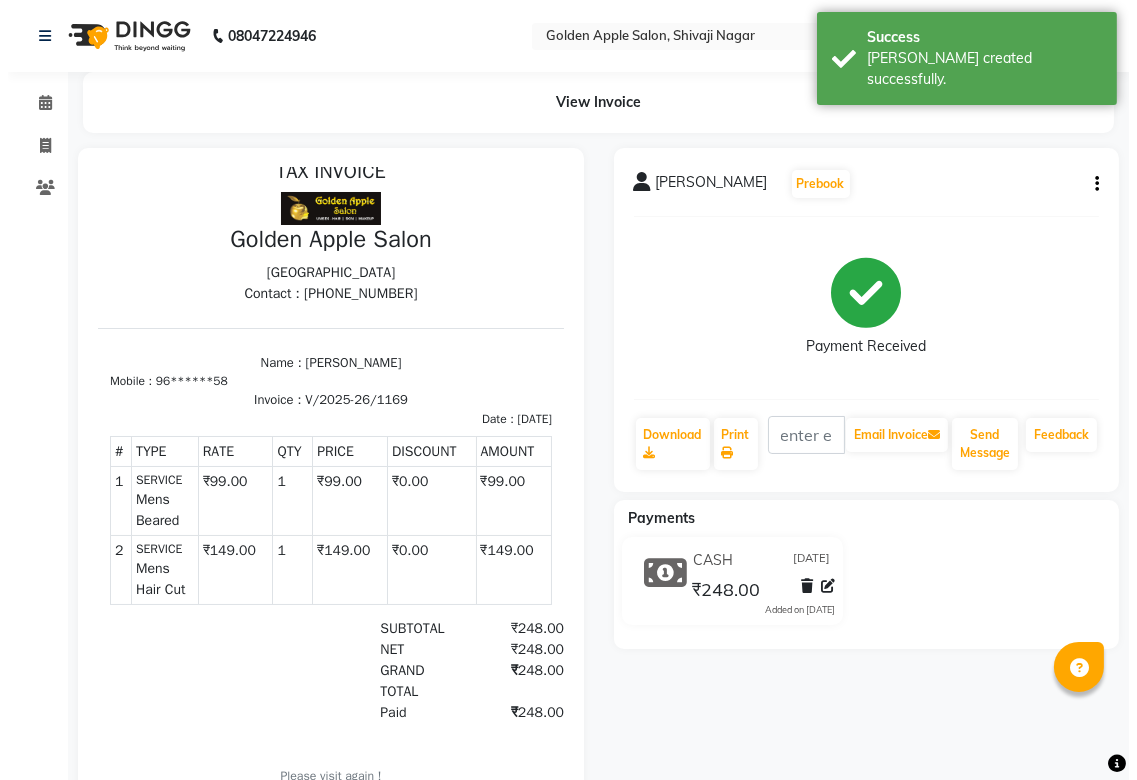 scroll, scrollTop: 36, scrollLeft: 0, axis: vertical 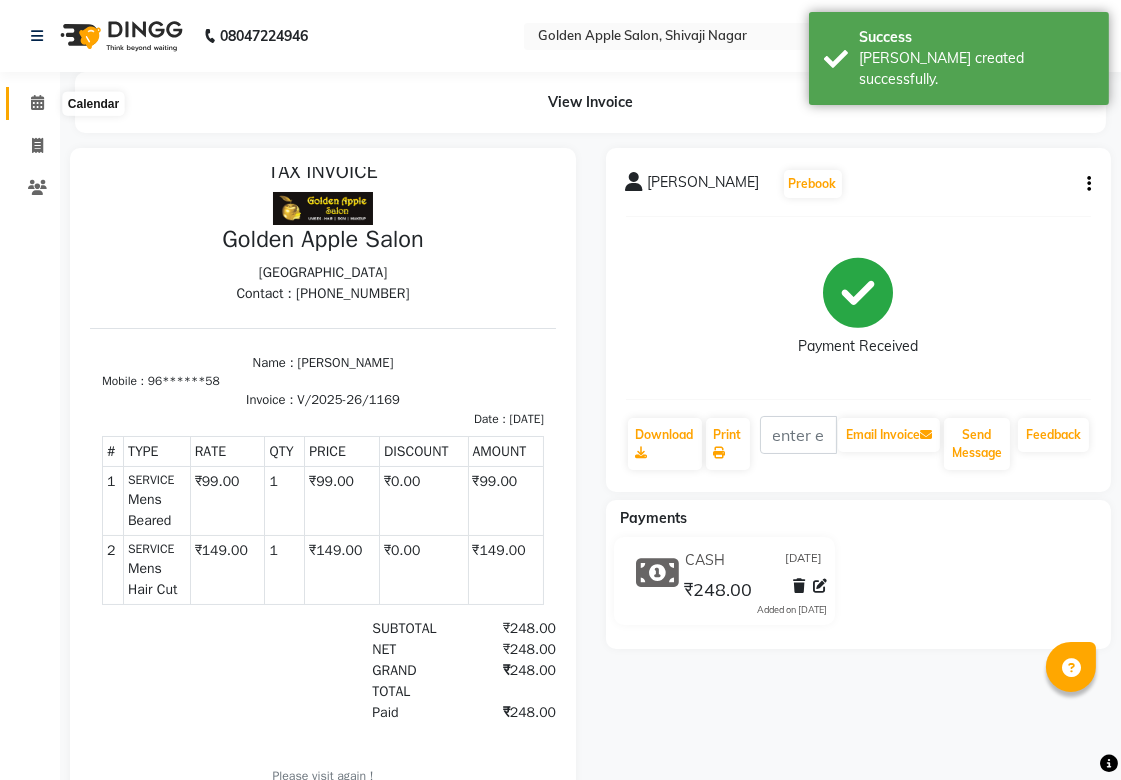click 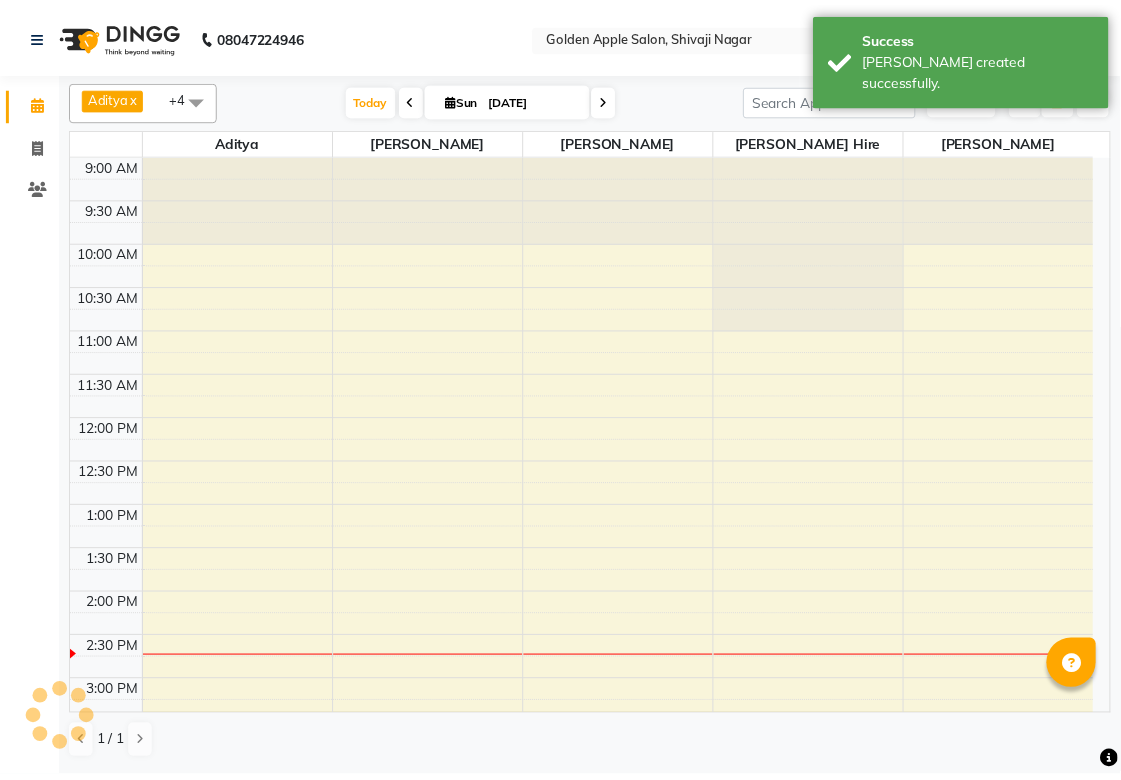scroll, scrollTop: 0, scrollLeft: 0, axis: both 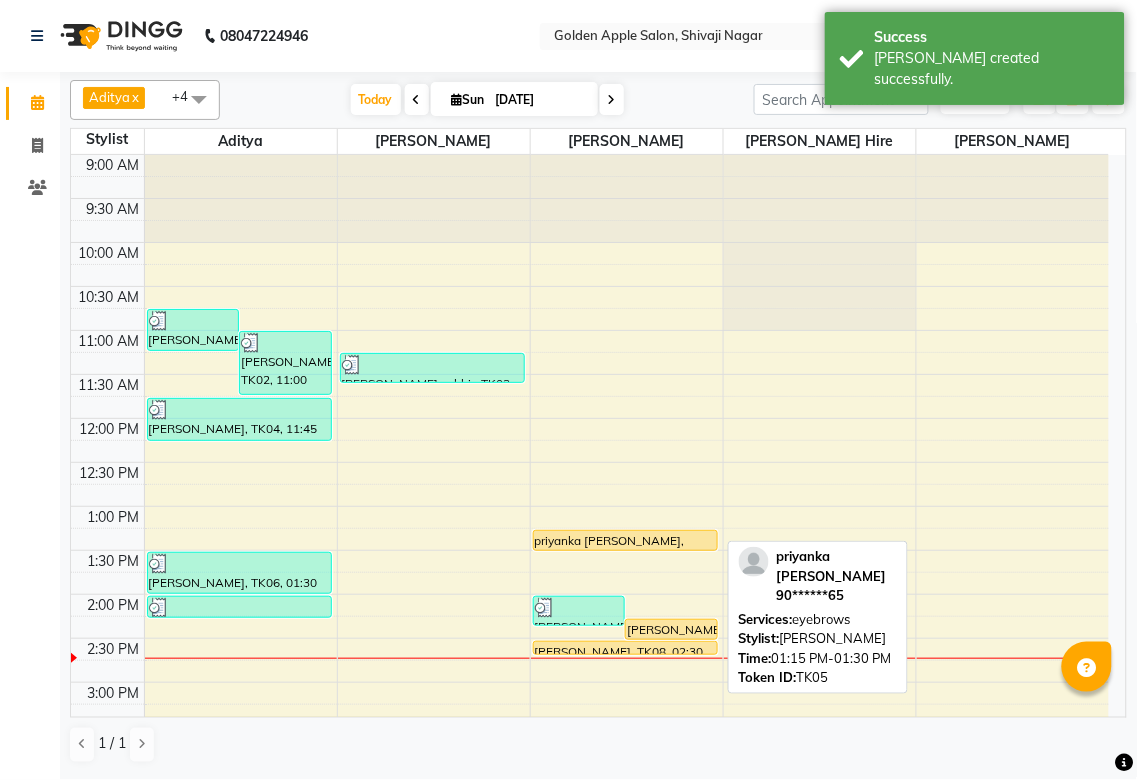 click on "priyanka [PERSON_NAME], TK05, 01:15 PM-01:30 PM, eyebrows" at bounding box center [625, 540] 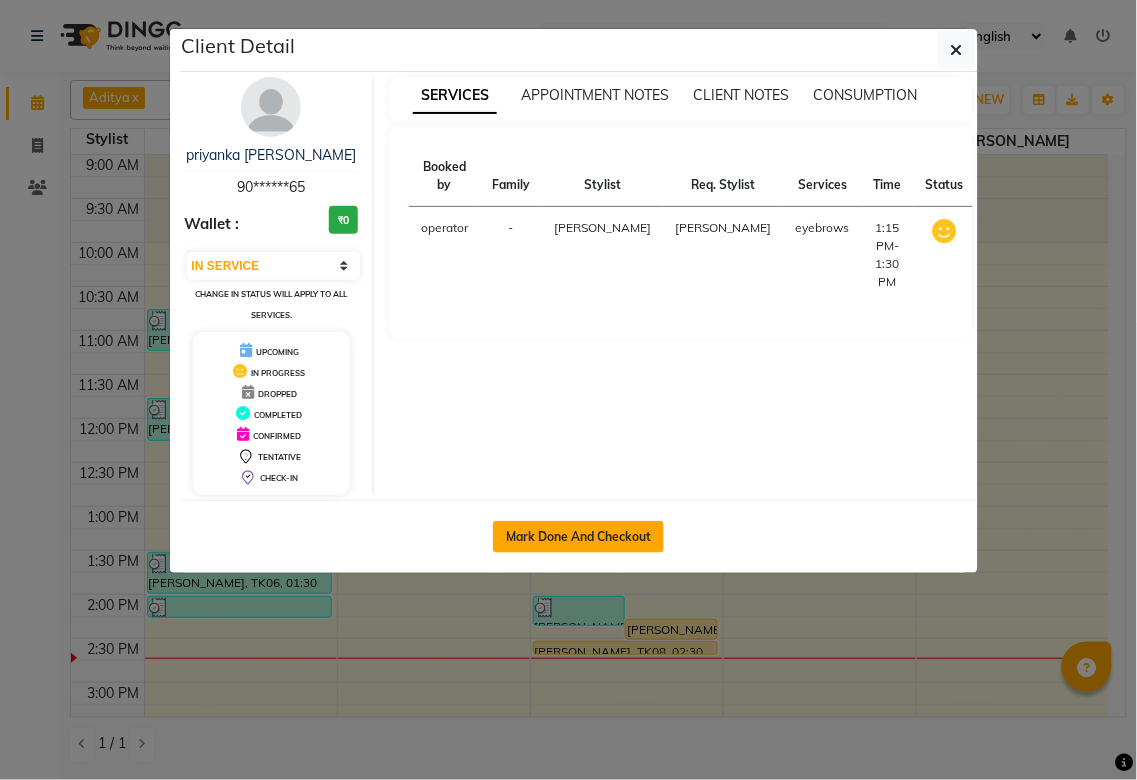 click on "Mark Done And Checkout" 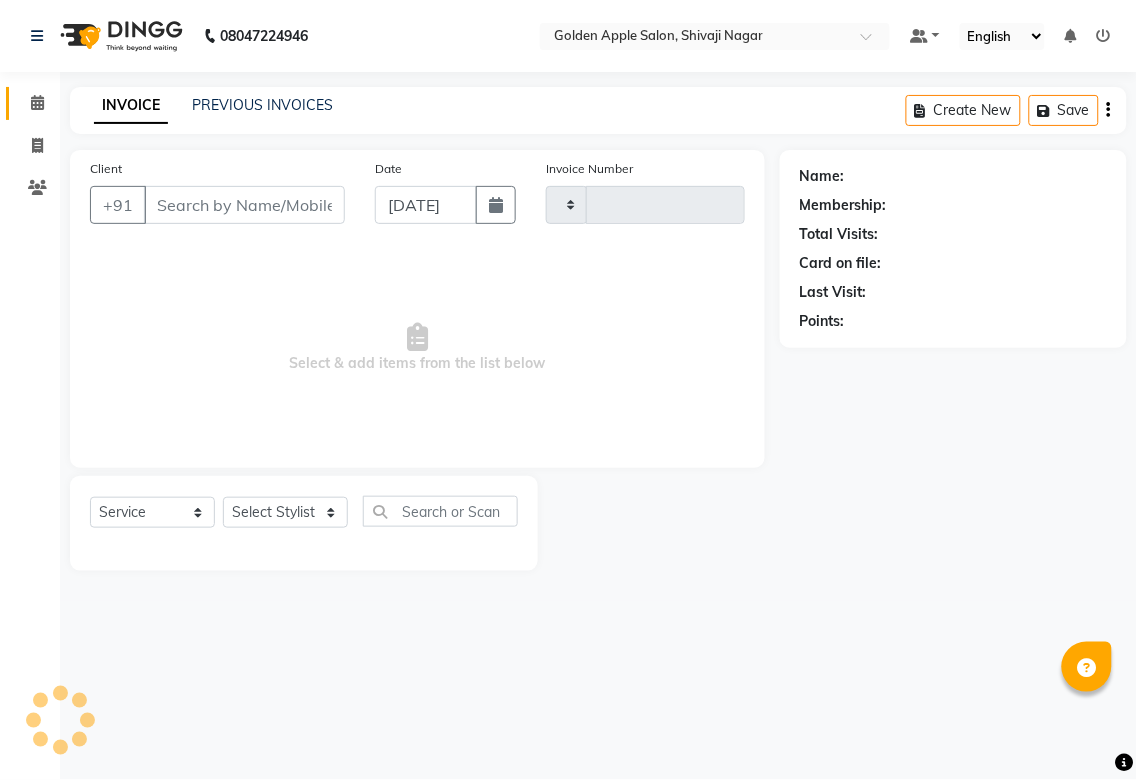 type on "1170" 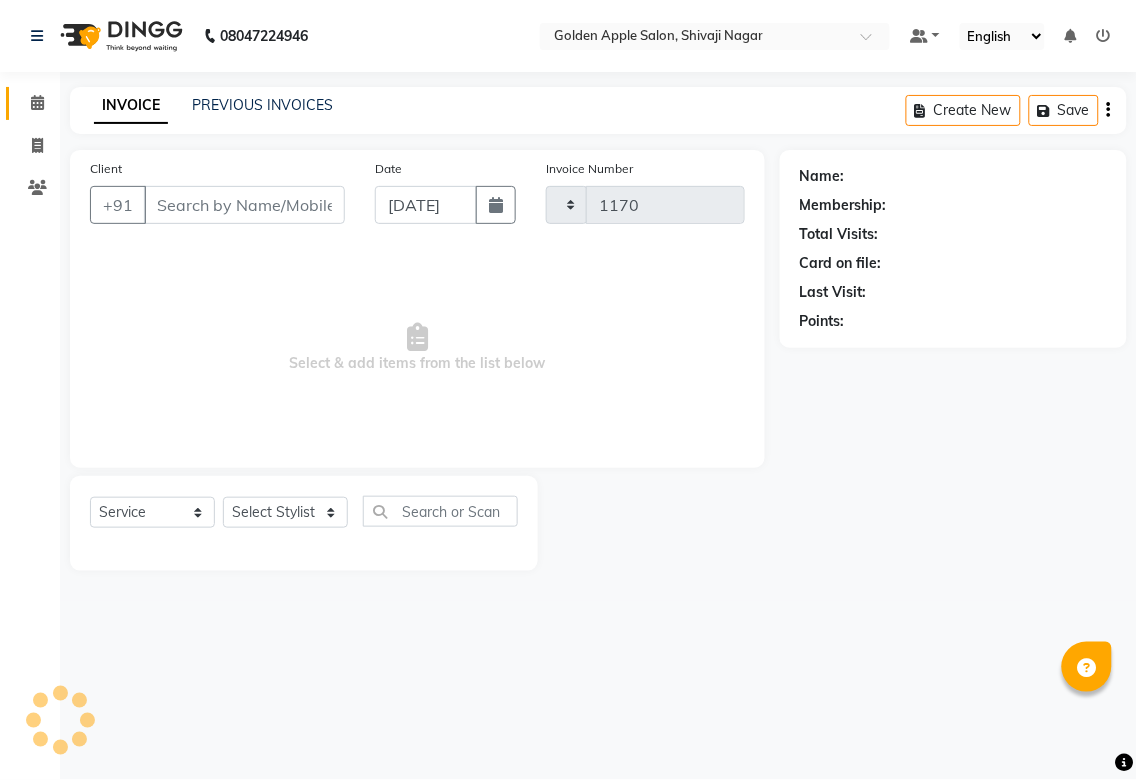 select on "6072" 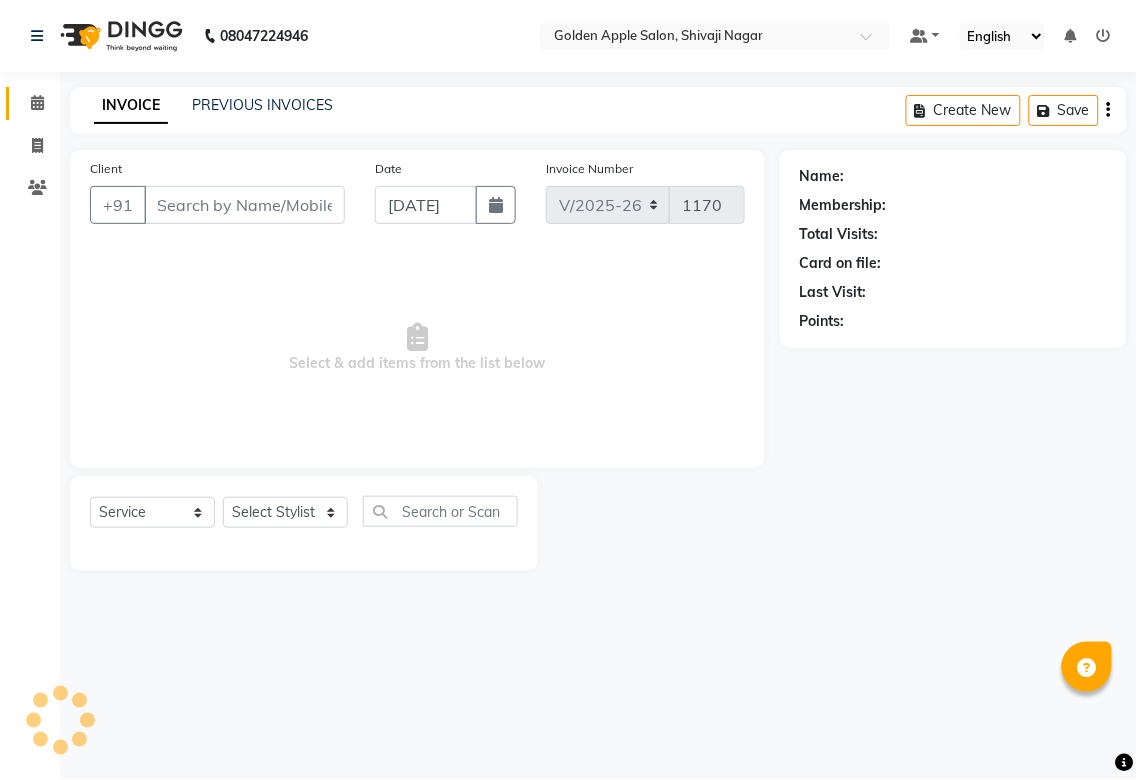 type on "90******65" 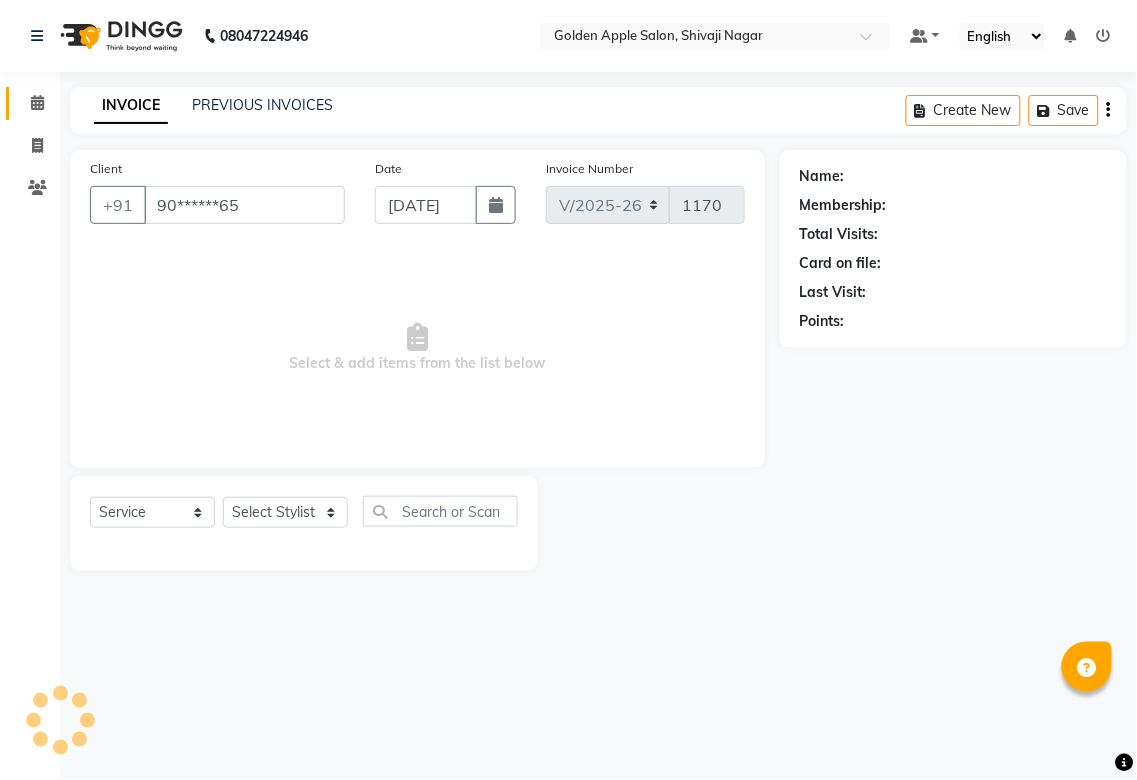 select on "79779" 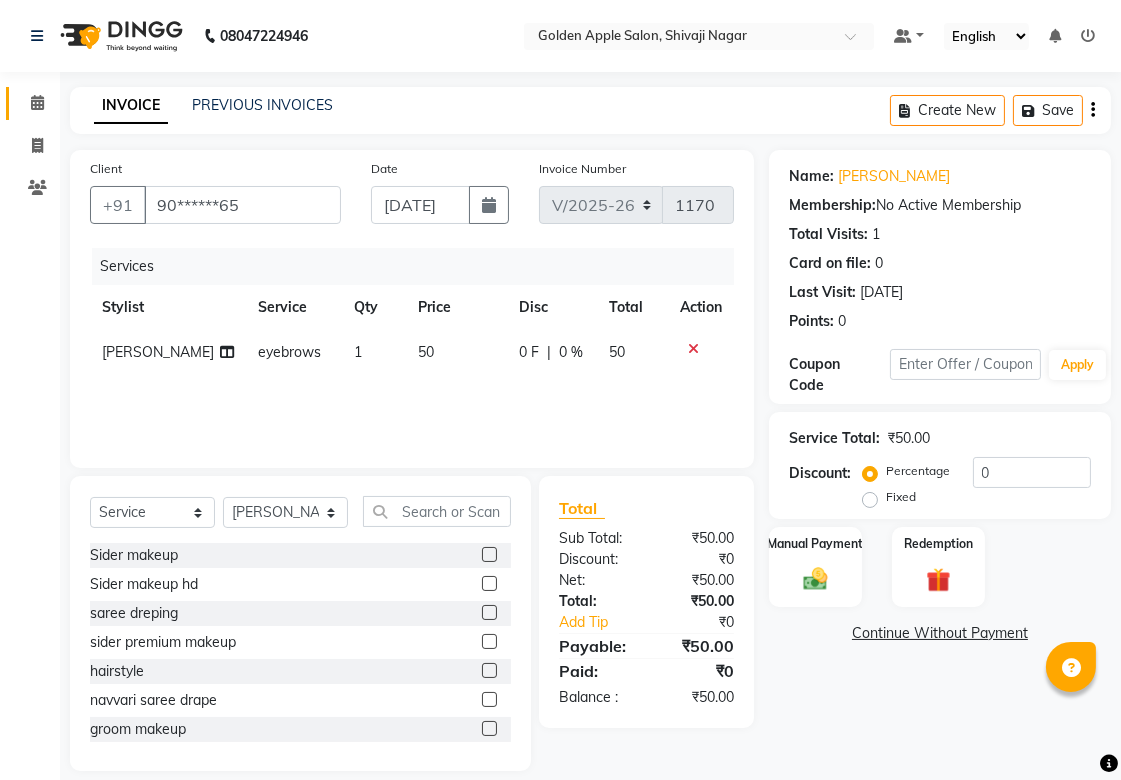 scroll, scrollTop: 21, scrollLeft: 0, axis: vertical 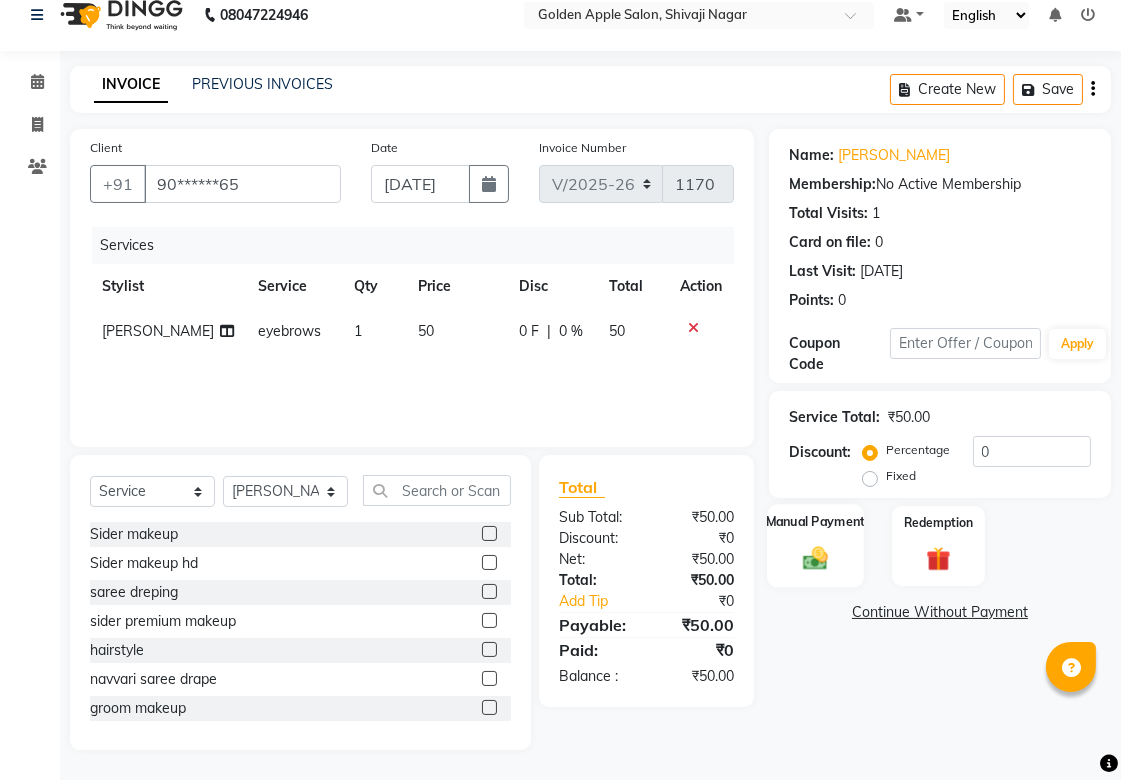 click 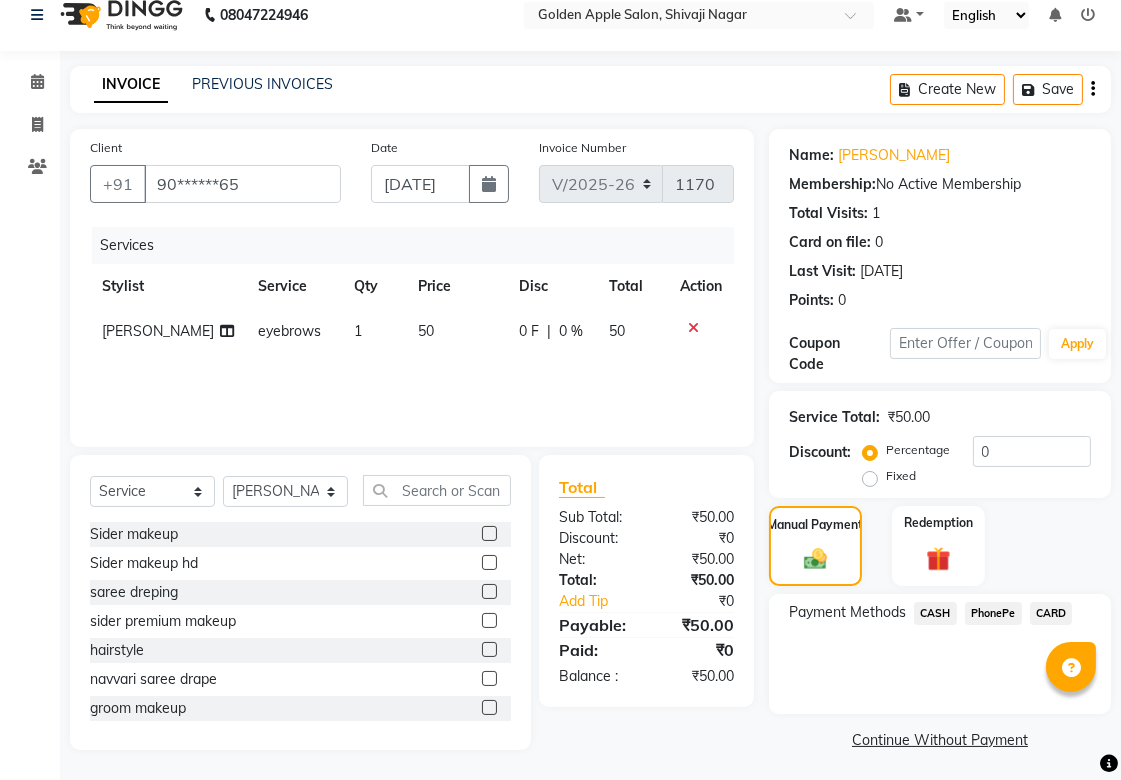 click on "CASH" 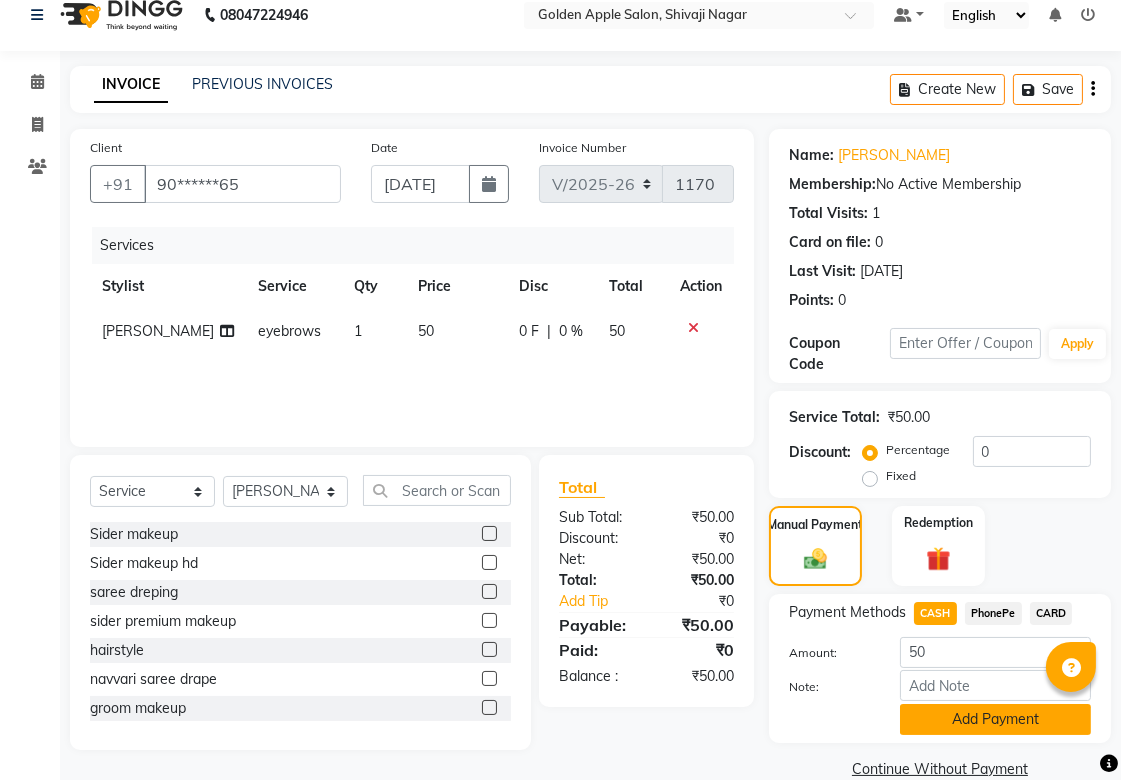 scroll, scrollTop: 55, scrollLeft: 0, axis: vertical 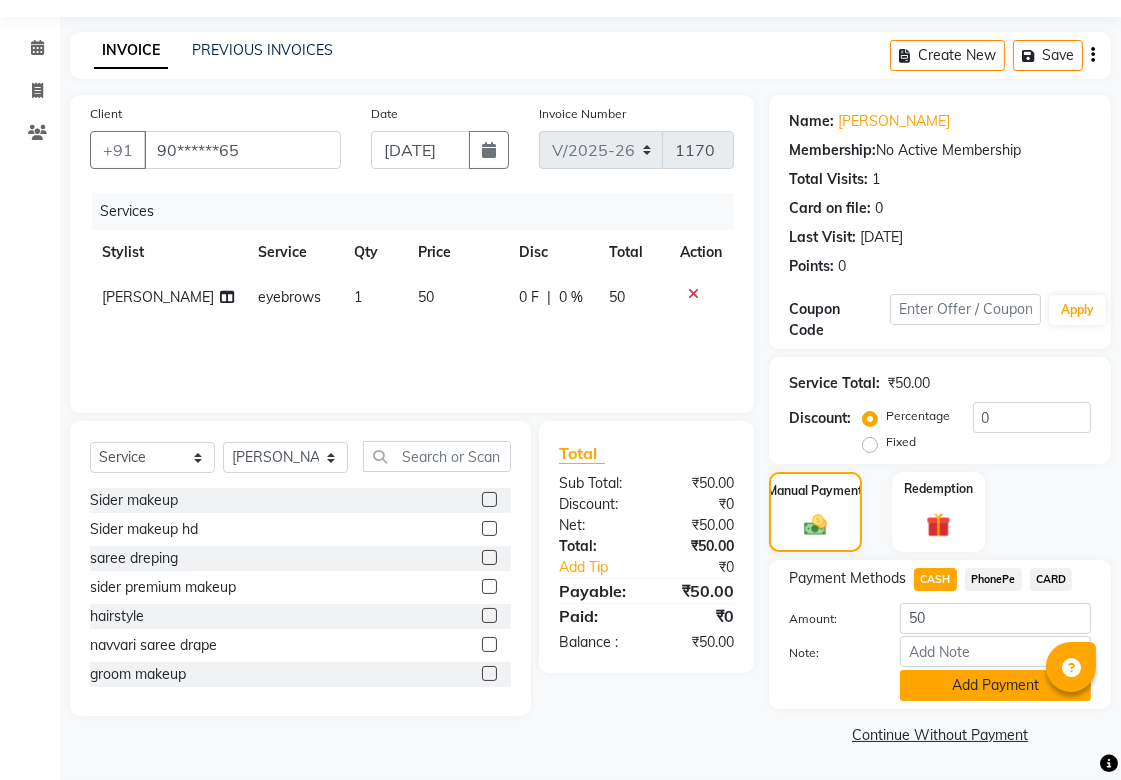 click on "Add Payment" 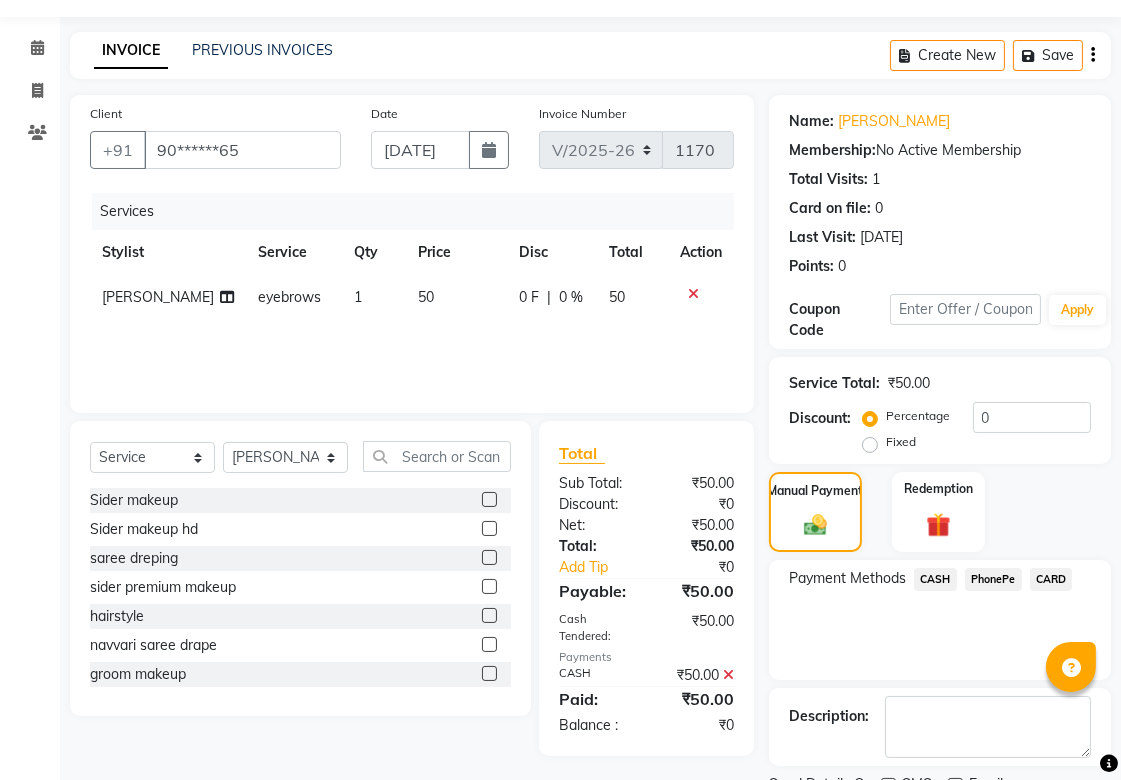 scroll, scrollTop: 138, scrollLeft: 0, axis: vertical 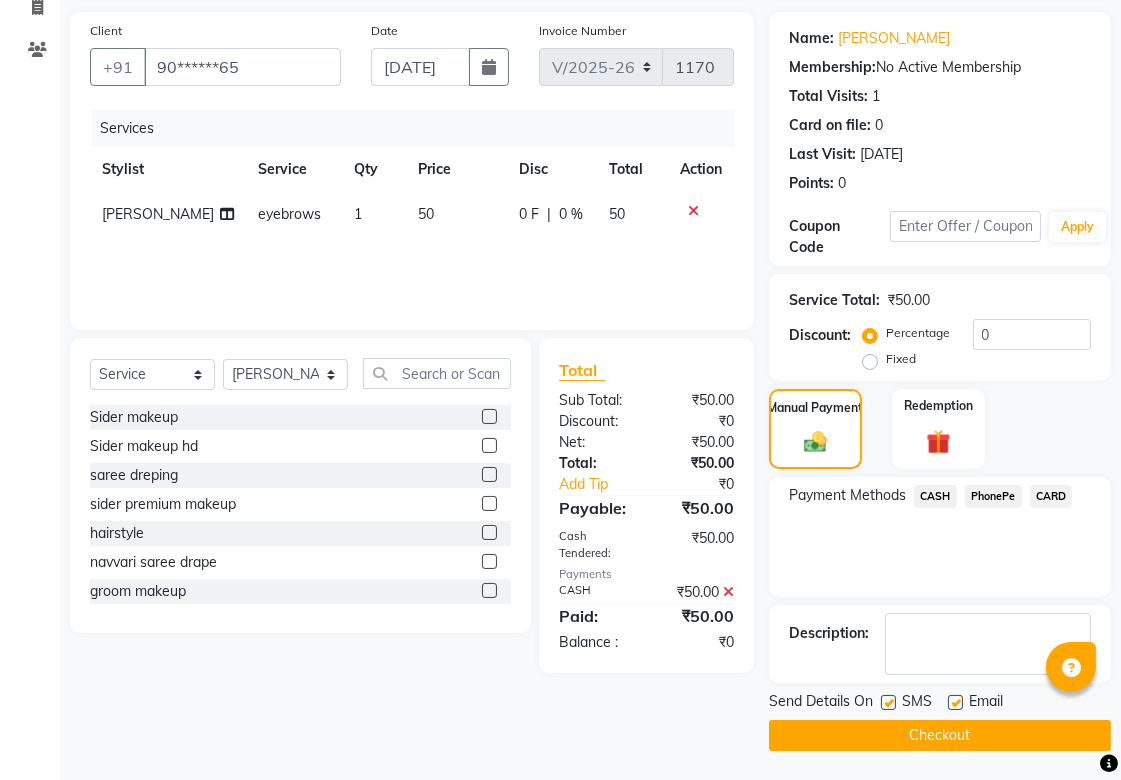click on "Checkout" 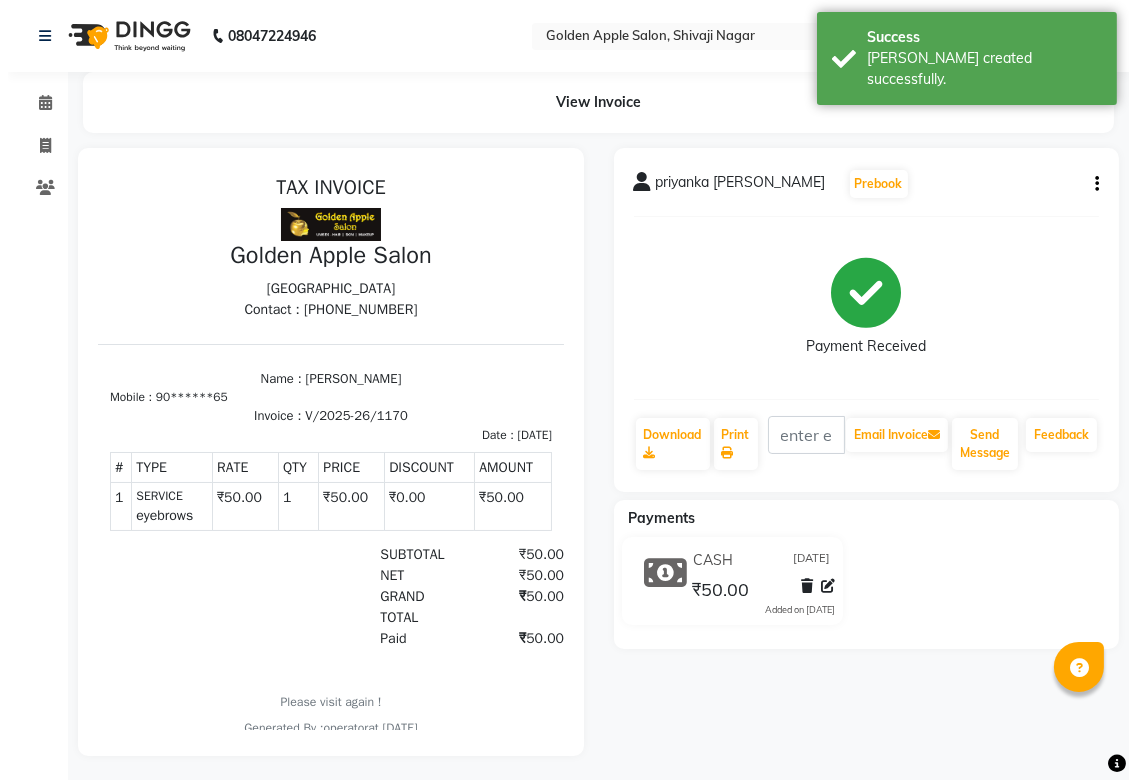 scroll, scrollTop: 0, scrollLeft: 0, axis: both 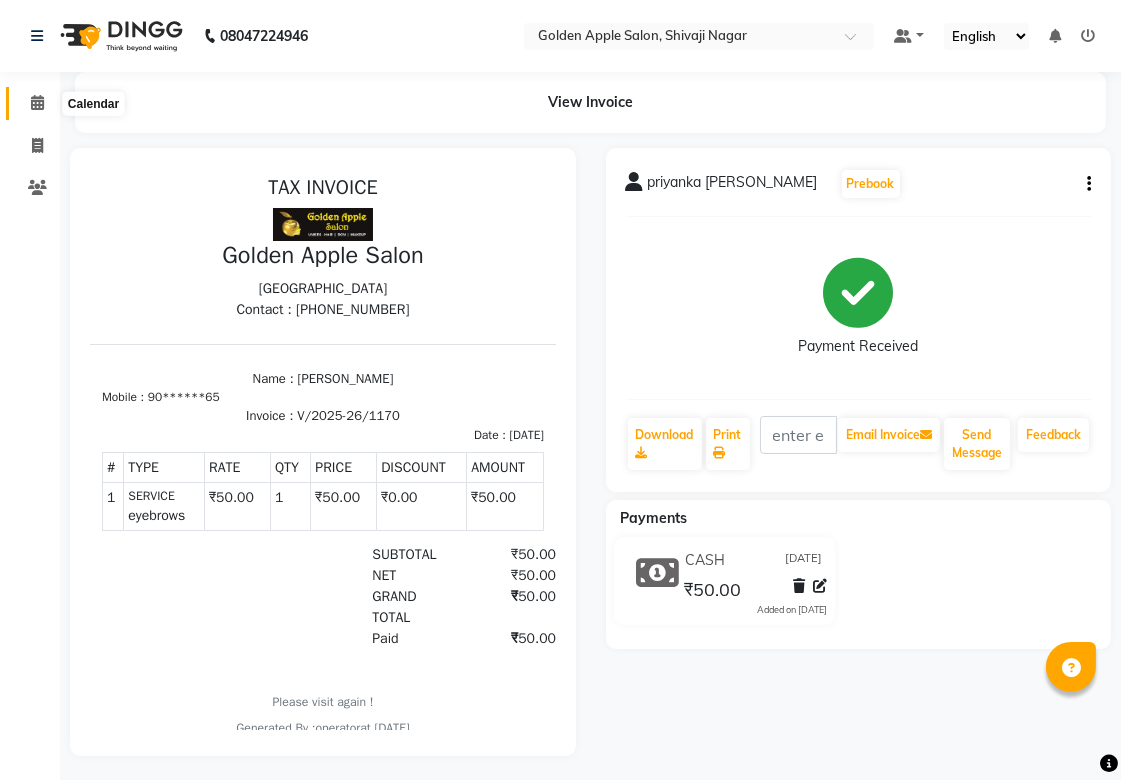 click 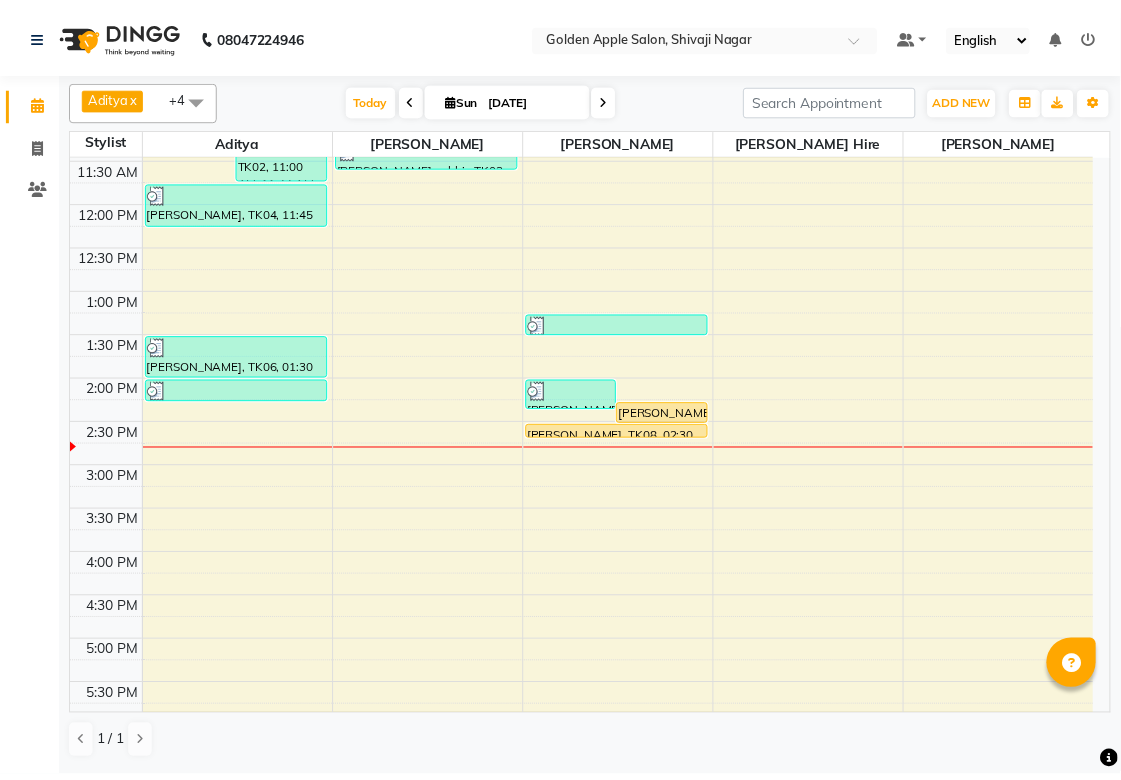 scroll, scrollTop: 222, scrollLeft: 0, axis: vertical 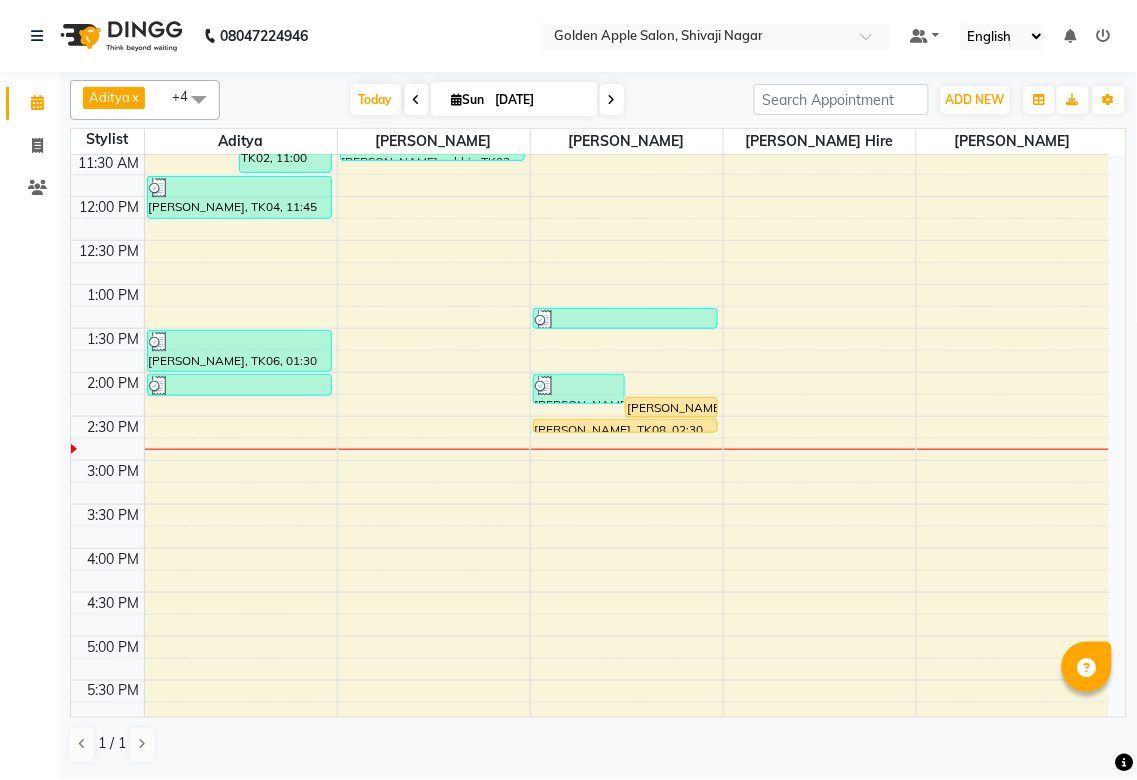 click on "9:00 AM 9:30 AM 10:00 AM 10:30 AM 11:00 AM 11:30 AM 12:00 PM 12:30 PM 1:00 PM 1:30 PM 2:00 PM 2:30 PM 3:00 PM 3:30 PM 4:00 PM 4:30 PM 5:00 PM 5:30 PM 6:00 PM 6:30 PM 7:00 PM 7:30 PM 8:00 PM 8:30 PM 9:00 PM 9:30 PM     [PERSON_NAME], TK01, 10:45 AM-11:14 AM, Mens Hair Cut     [PERSON_NAME], TK02, 11:00 AM-11:44 AM, Mens Hair Cut,Mens Beared      [PERSON_NAME], TK04, 11:45 AM-12:15 PM, Hair Cut  advance      [PERSON_NAME], TK06, 01:30 PM-01:59 PM, Mens Hair Cut     [PERSON_NAME], TK06, 02:00 PM-02:15 PM, Mens Beared      [PERSON_NAME] sabhir, TK03, 11:15 AM-11:36 AM, eyebrows,upper lips     [PERSON_NAME], TK07, 02:00 PM-02:21 PM, eyebrows,upper lips    [PERSON_NAME], TK08, 02:15 PM-02:30 PM, eyebrows     priyanka [PERSON_NAME], TK05, 01:15 PM-01:30 PM, eyebrows    [PERSON_NAME], TK08, 02:30 PM-02:35 PM, Forehead" at bounding box center (590, 504) 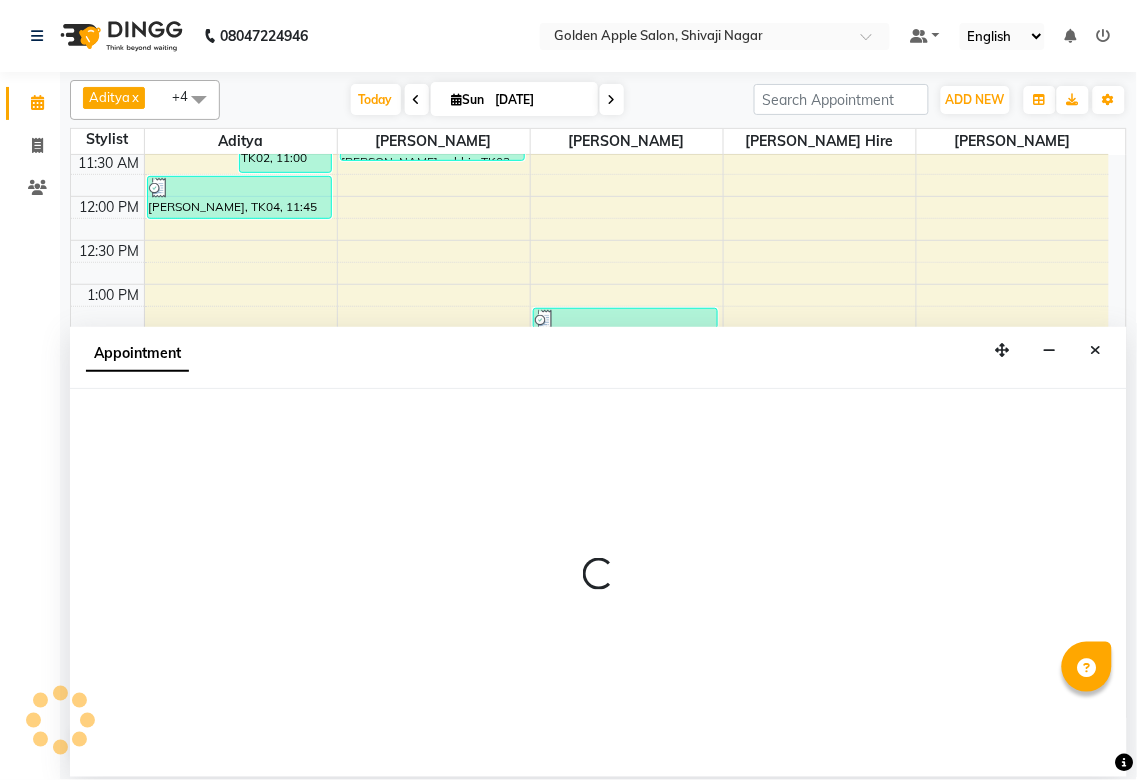 select on "79779" 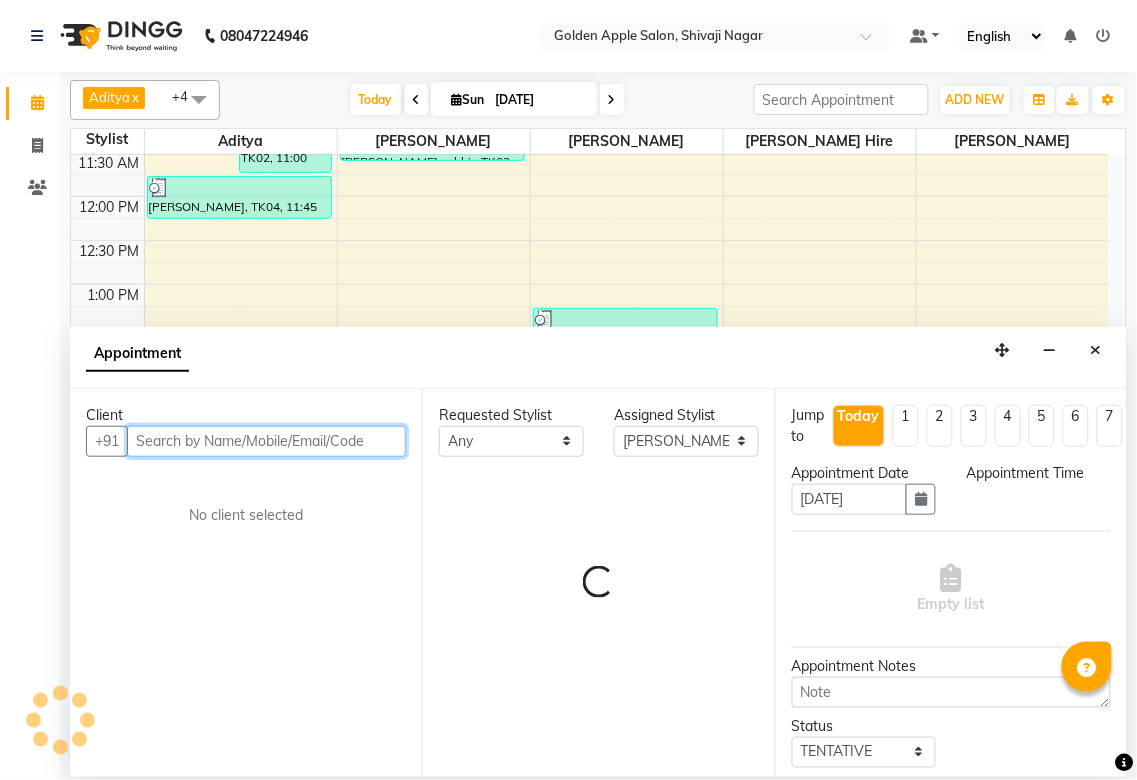 select on "855" 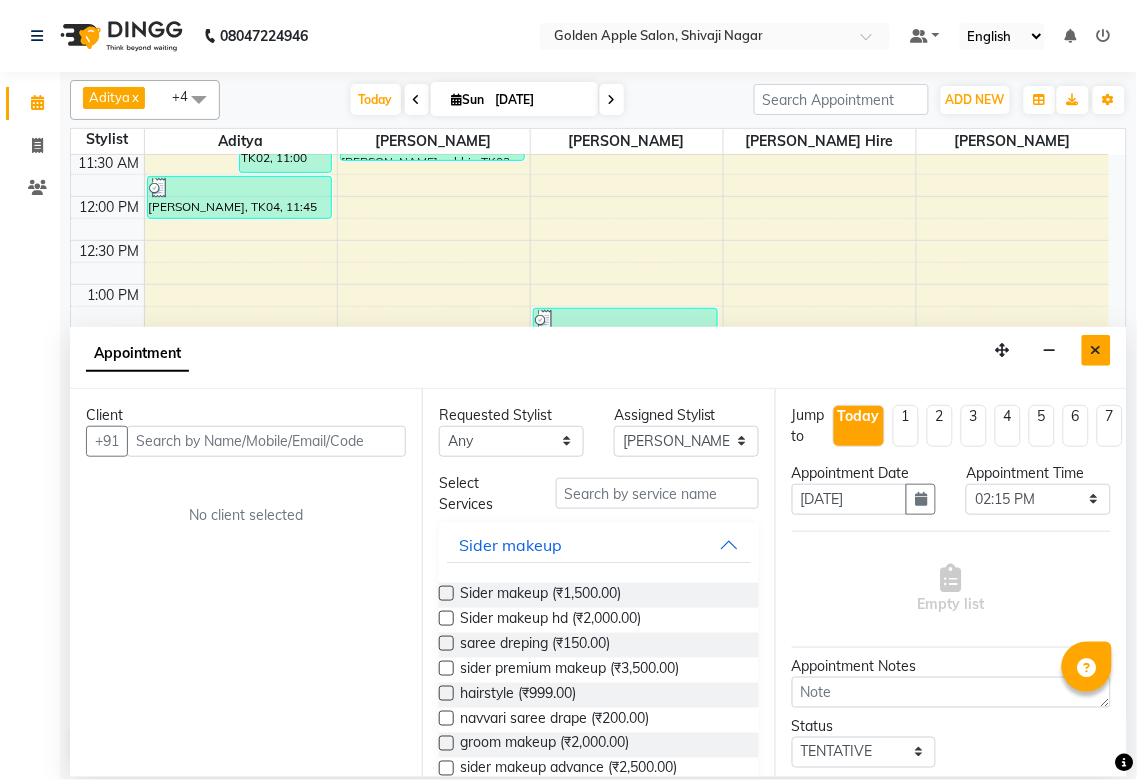 click at bounding box center (1096, 350) 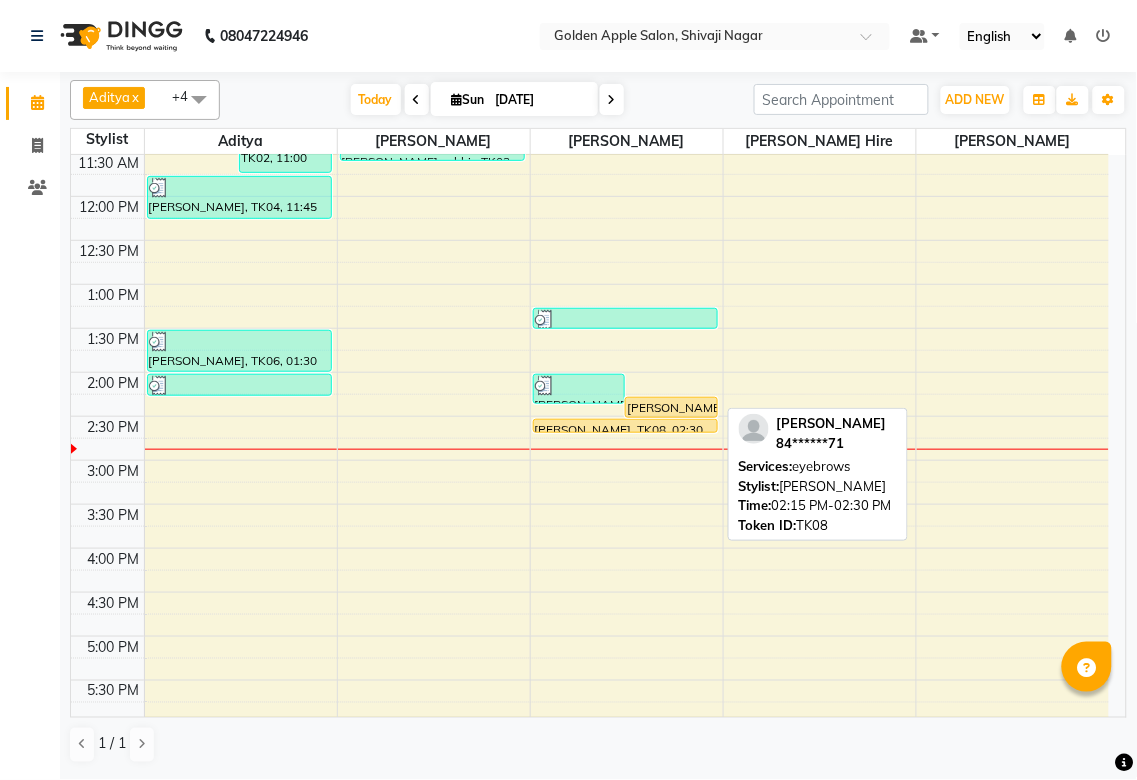 click at bounding box center (671, 417) 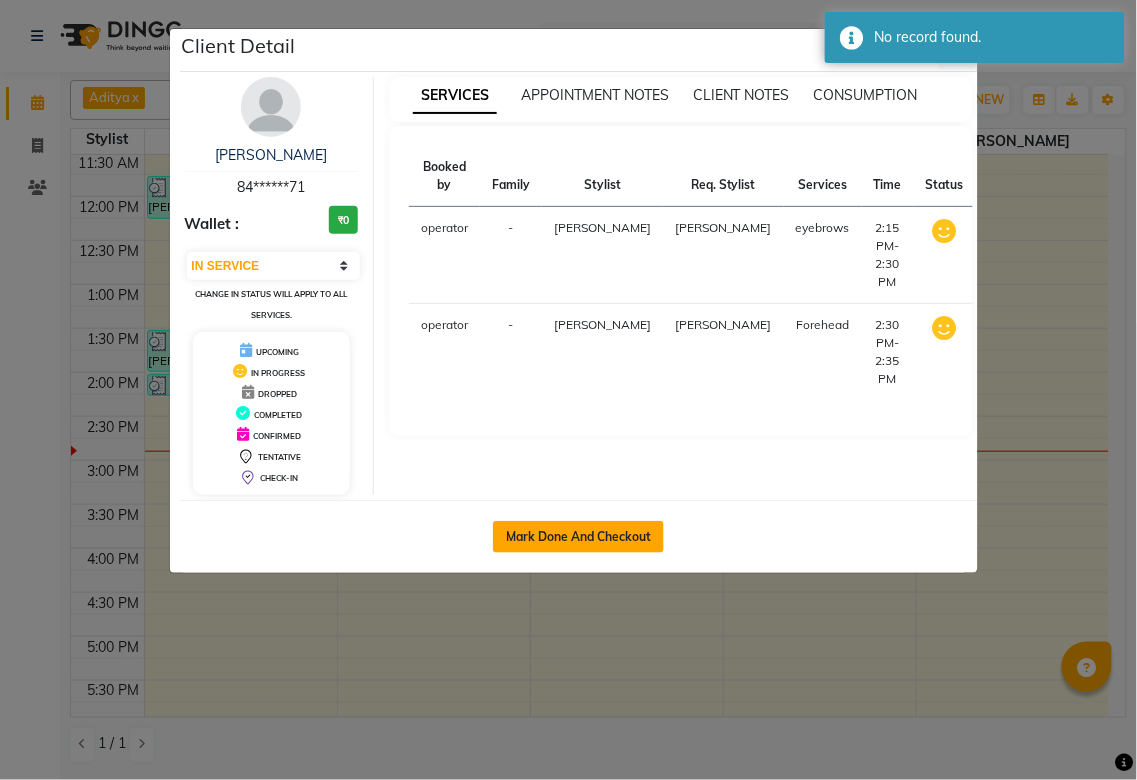 click on "Mark Done And Checkout" 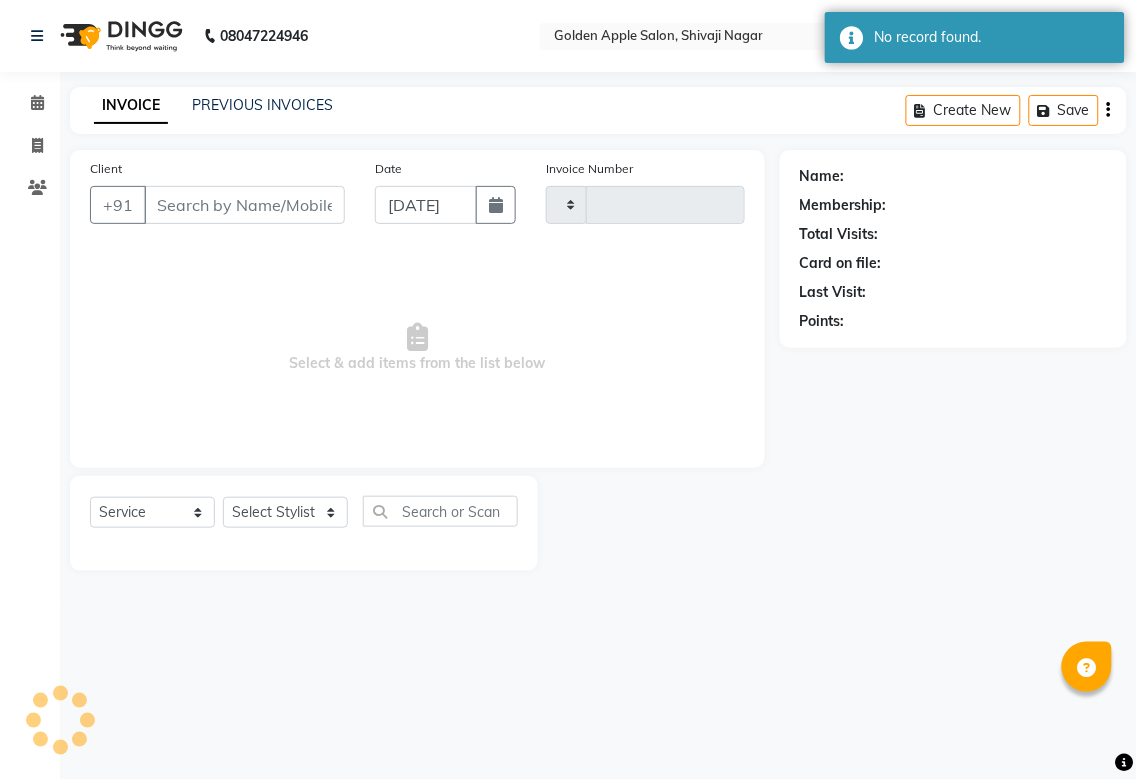 type on "1171" 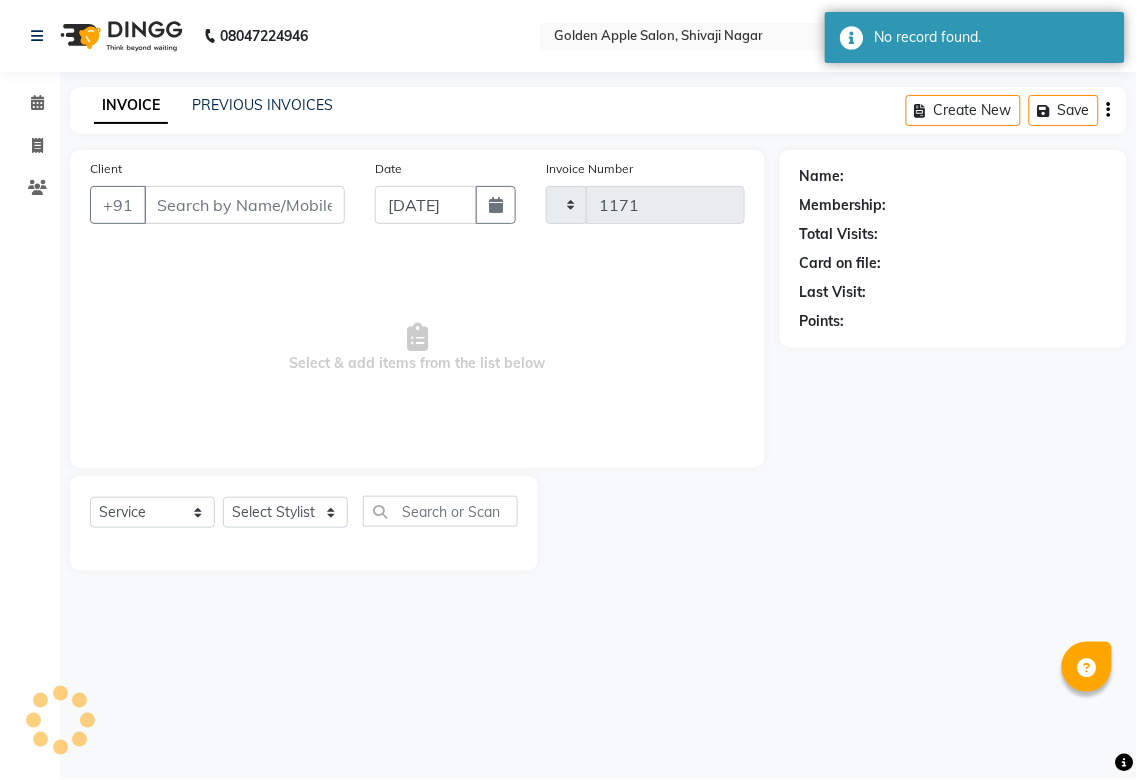 select on "6072" 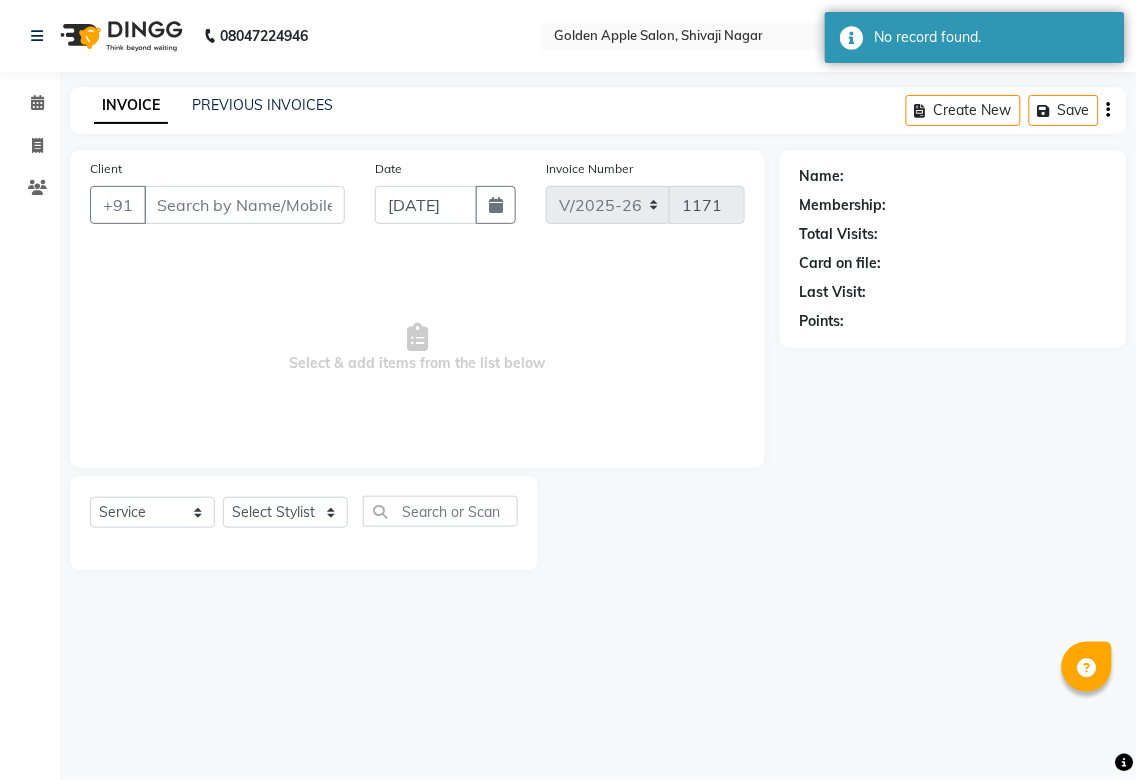 type on "84******71" 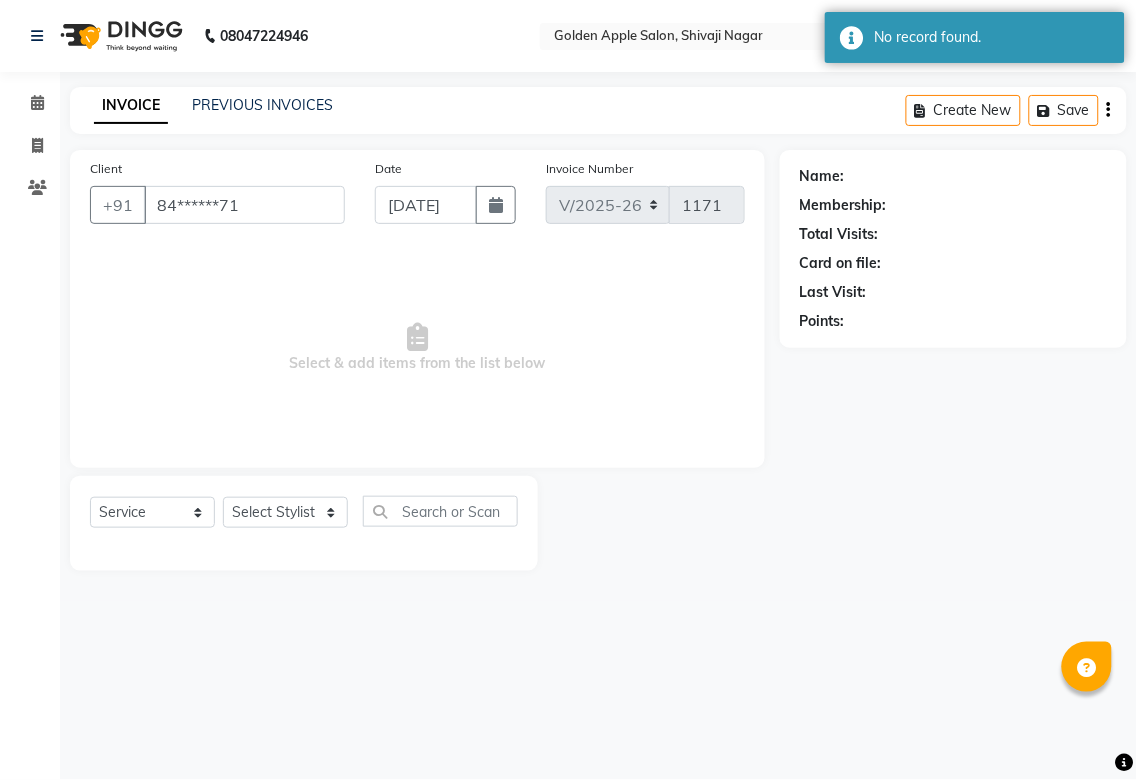 select on "79779" 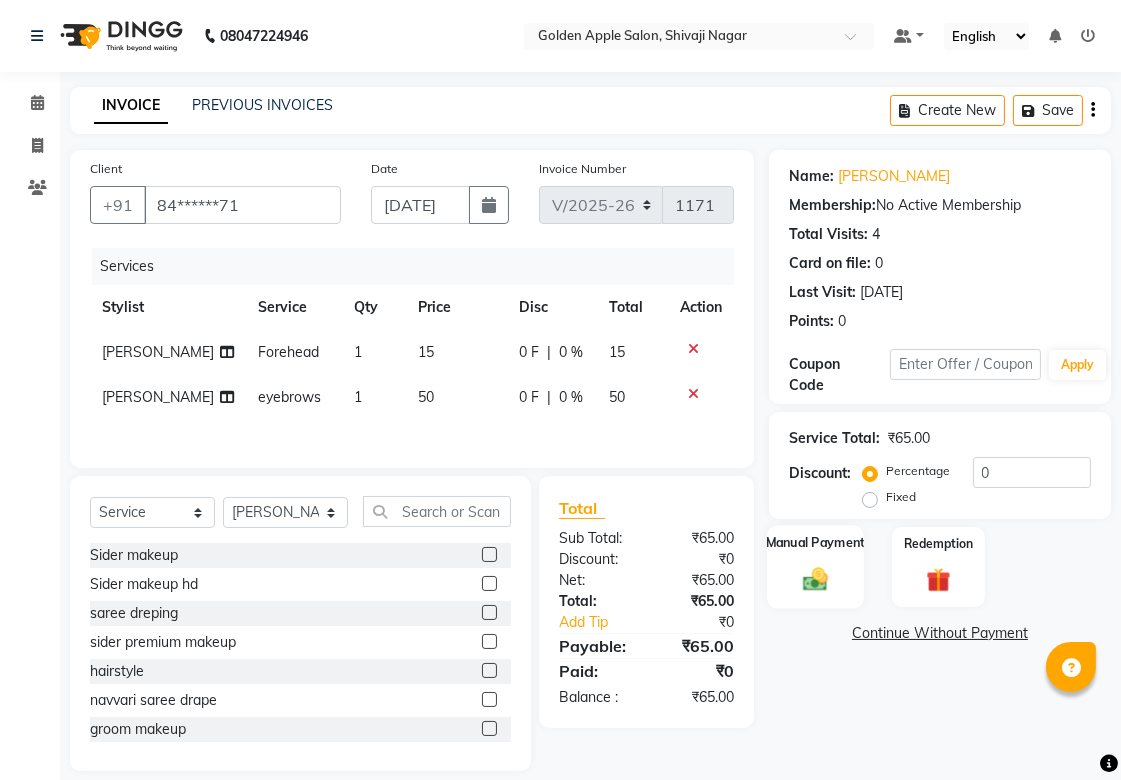 click 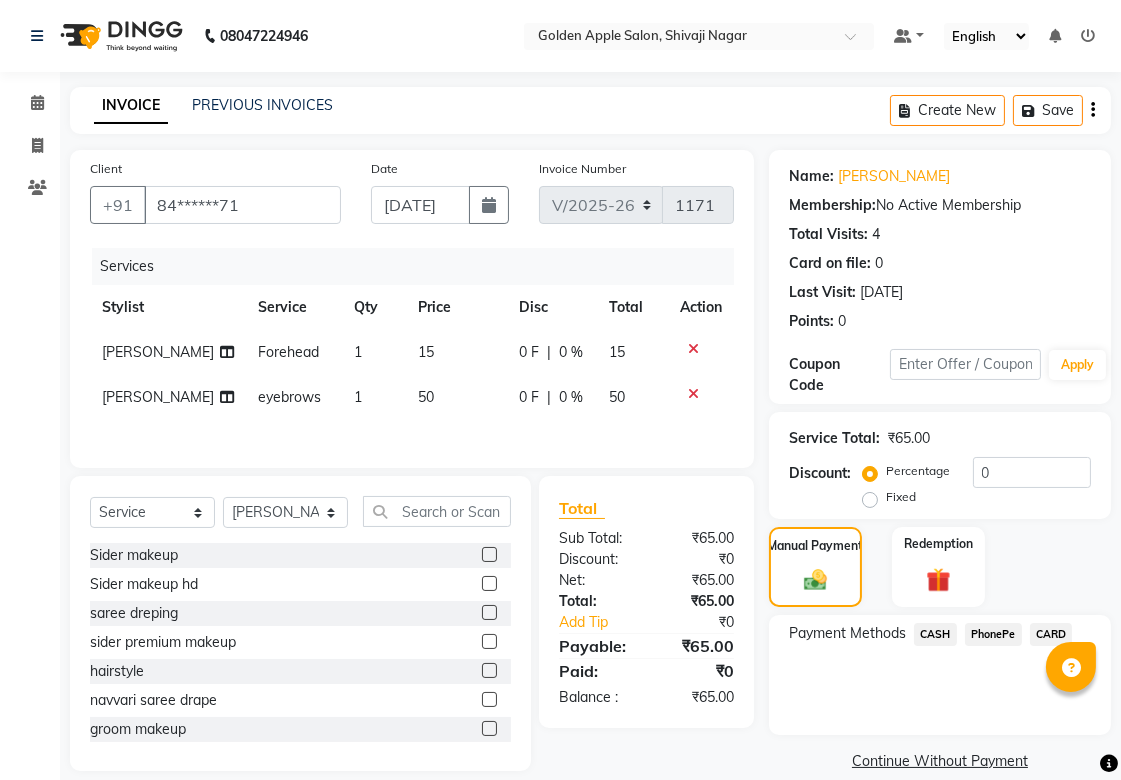 click on "CASH" 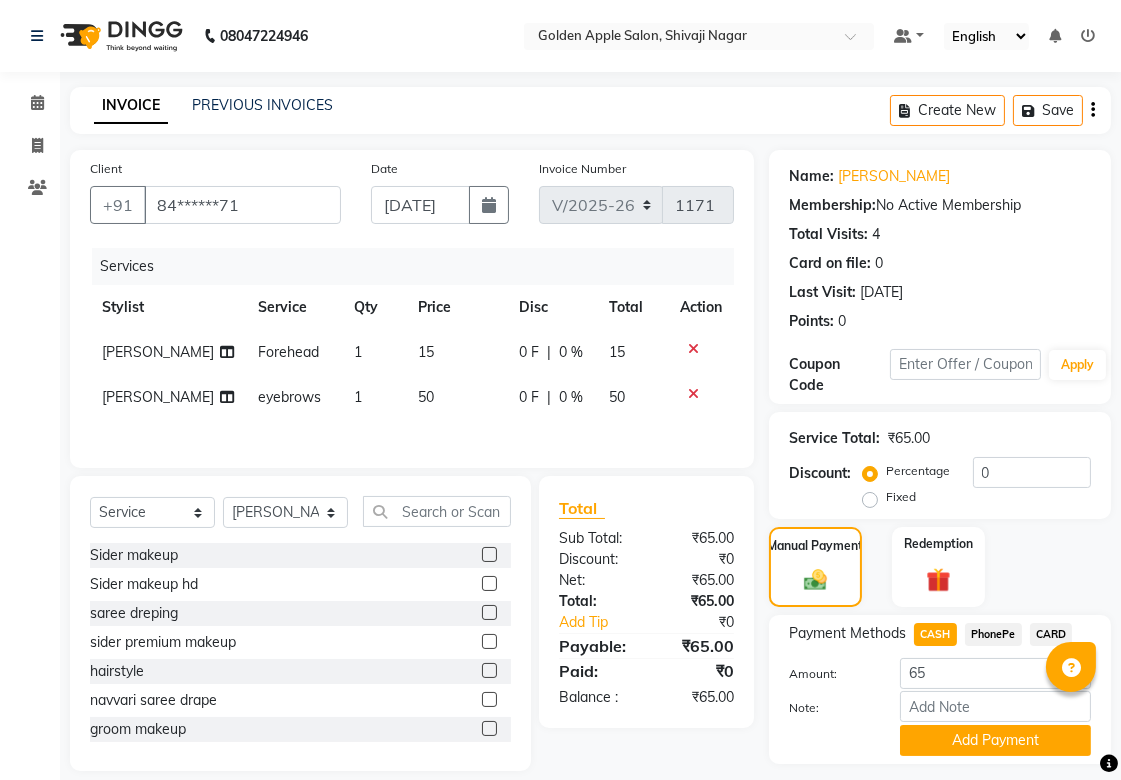 scroll, scrollTop: 67, scrollLeft: 0, axis: vertical 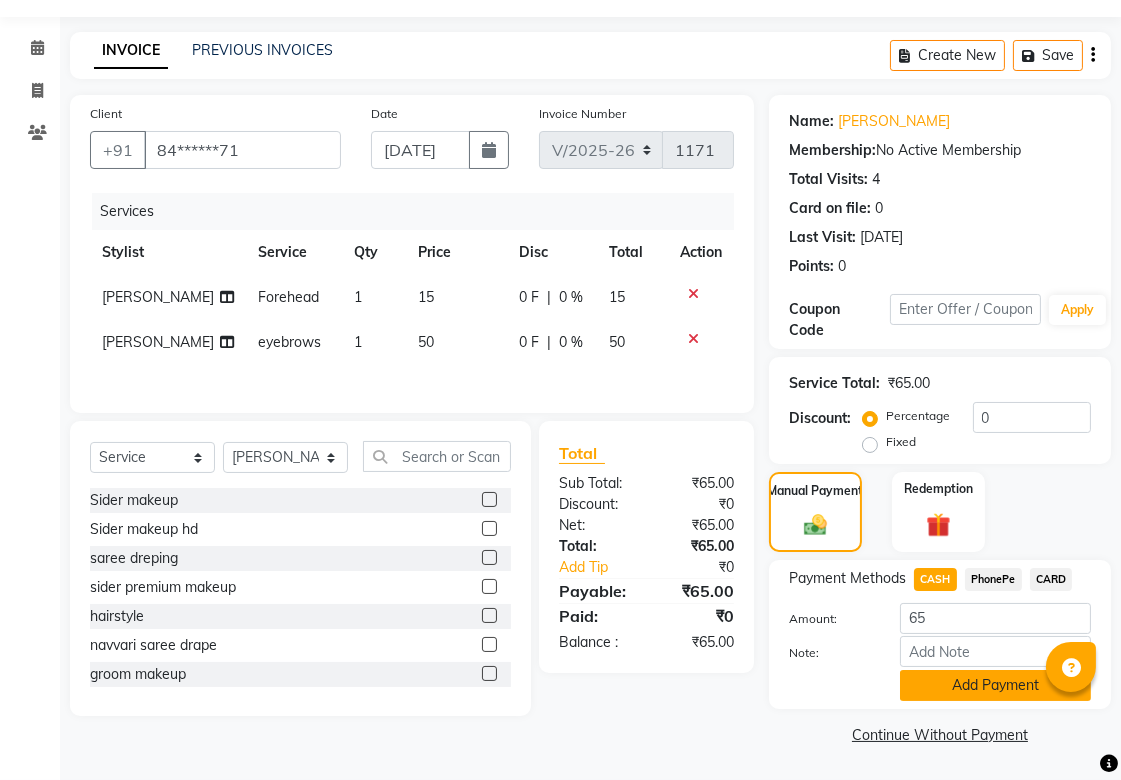 click on "Add Payment" 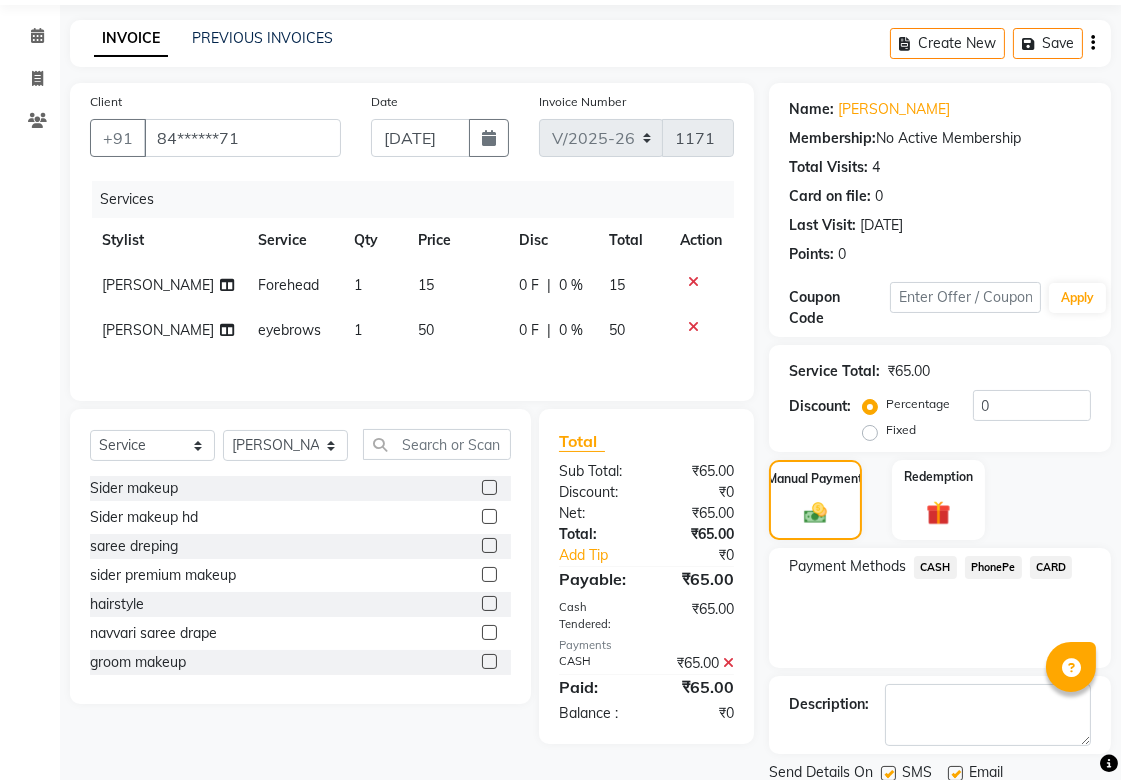 scroll, scrollTop: 138, scrollLeft: 0, axis: vertical 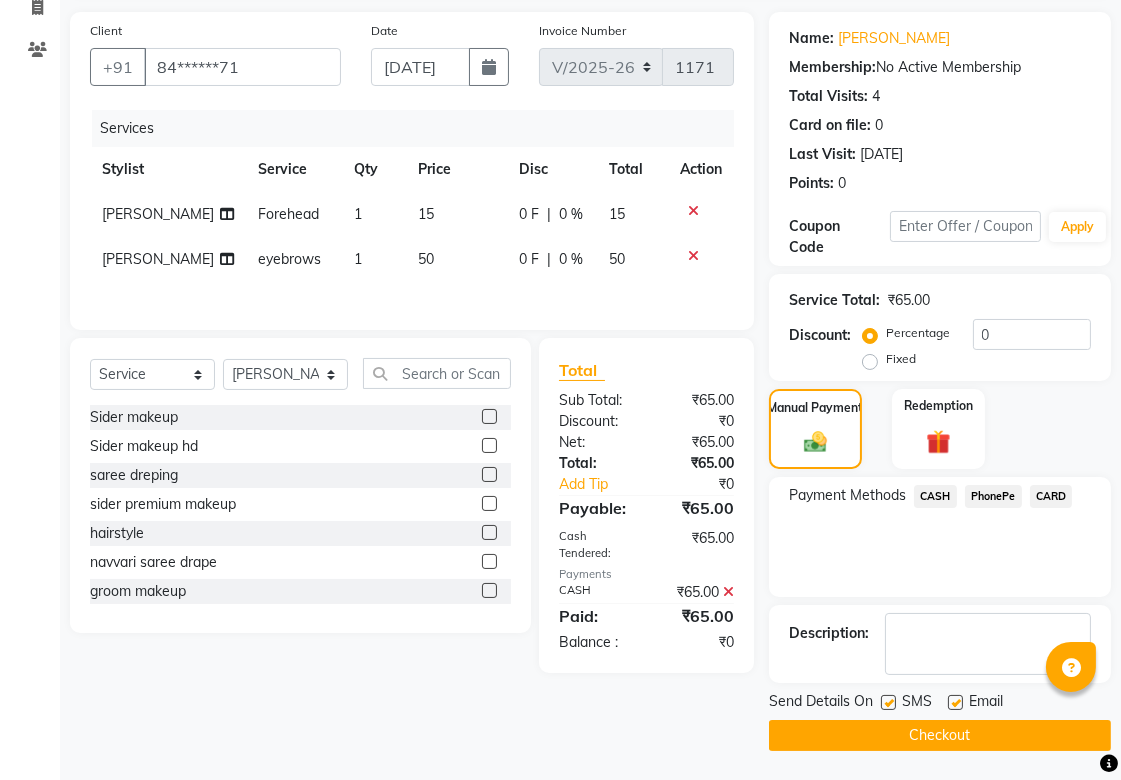 click 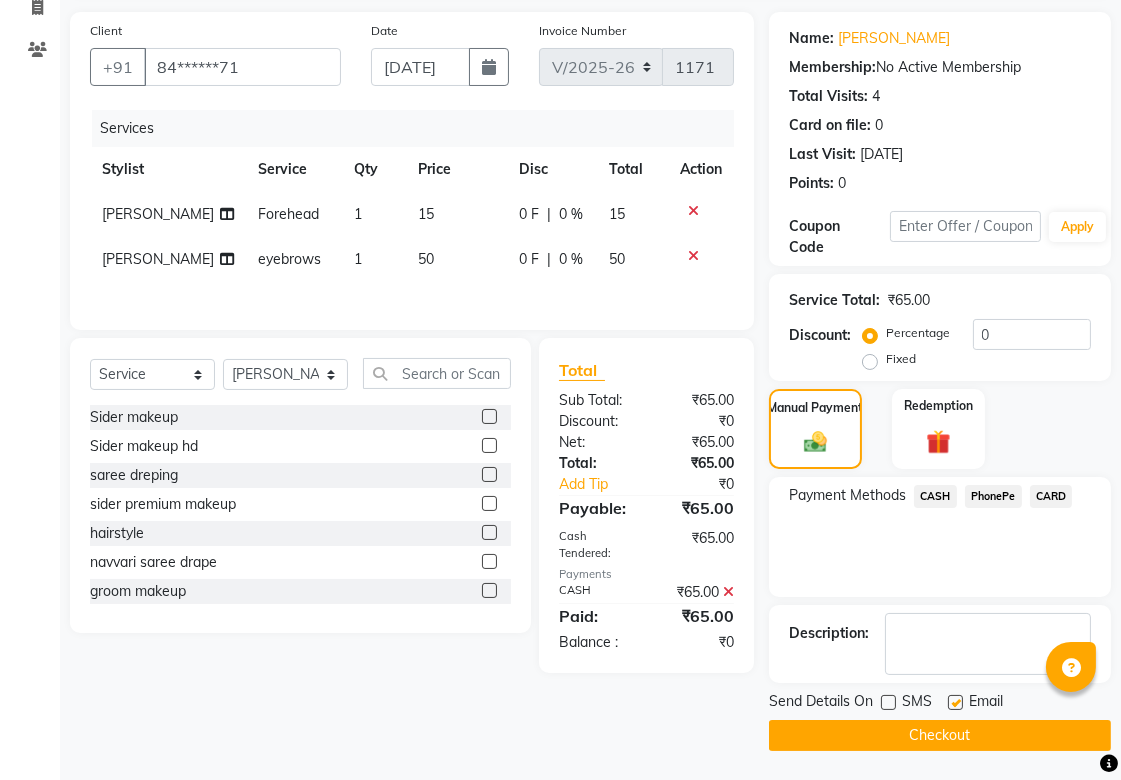 click 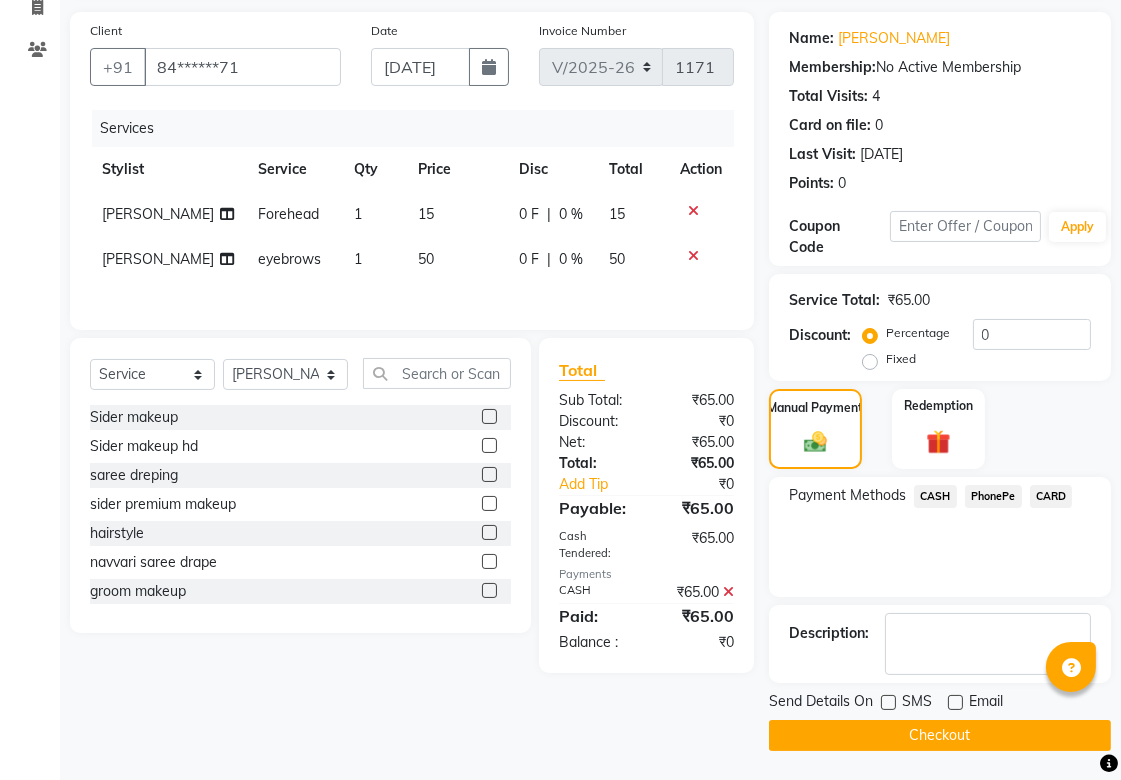 click on "Checkout" 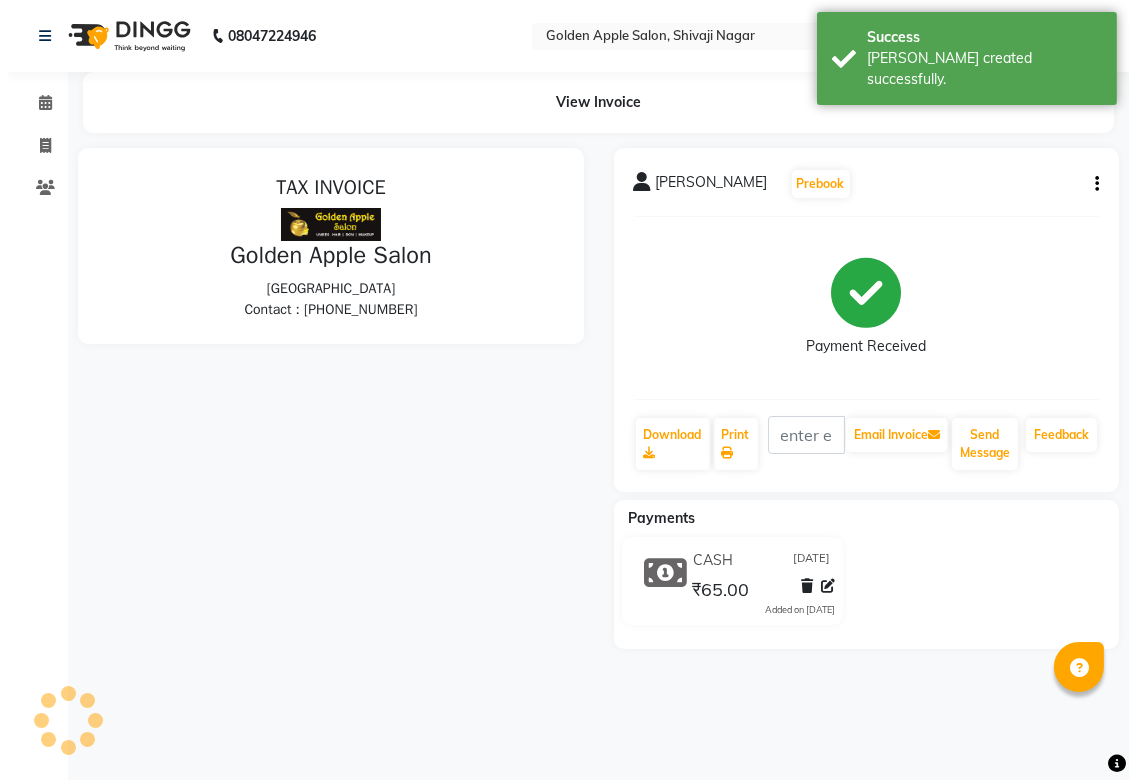 scroll, scrollTop: 0, scrollLeft: 0, axis: both 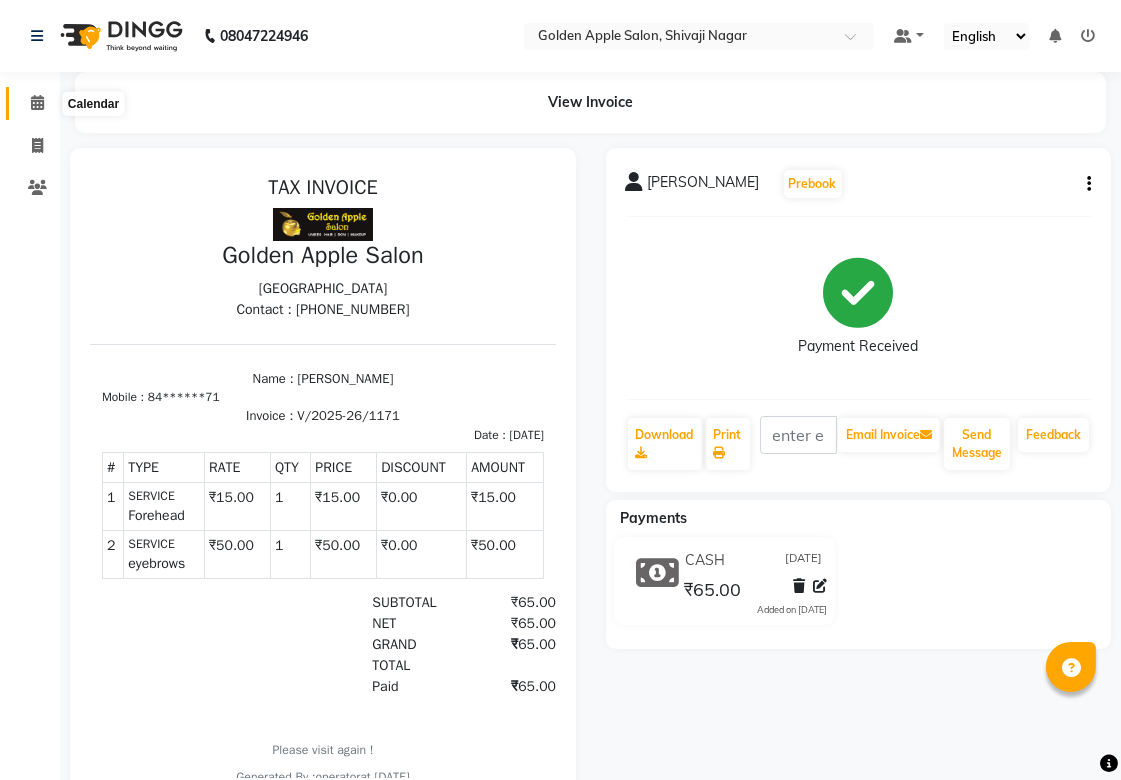 click 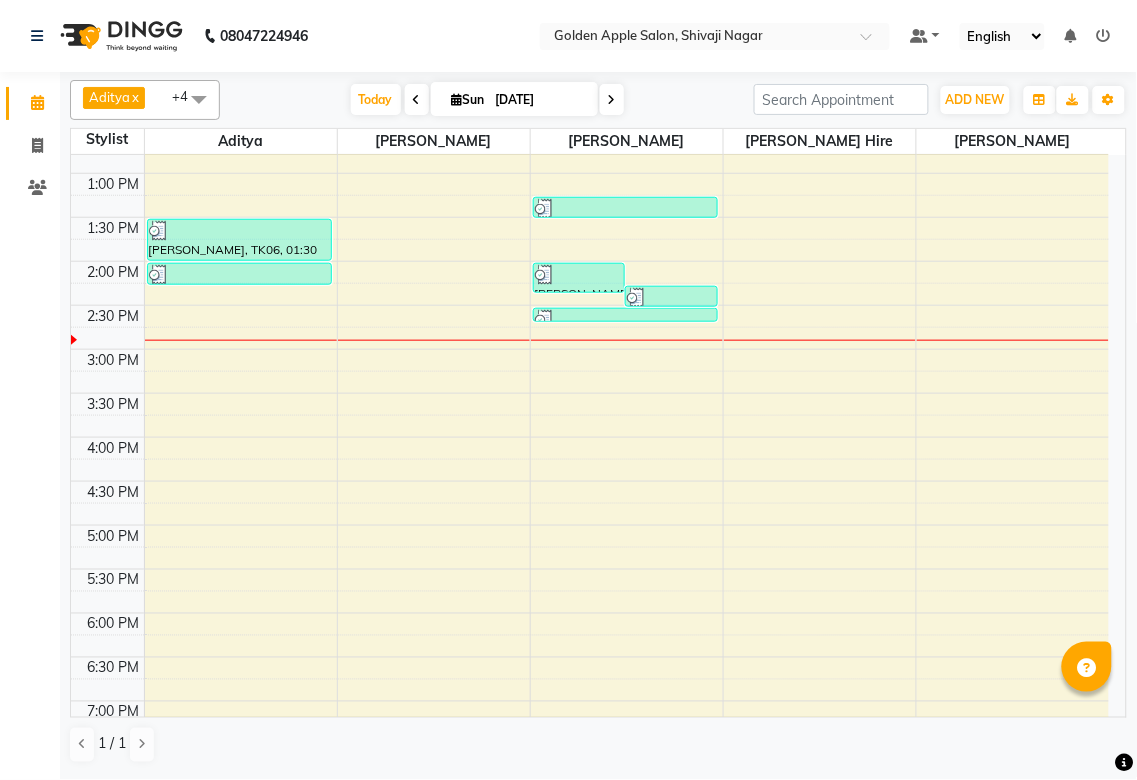 scroll, scrollTop: 222, scrollLeft: 0, axis: vertical 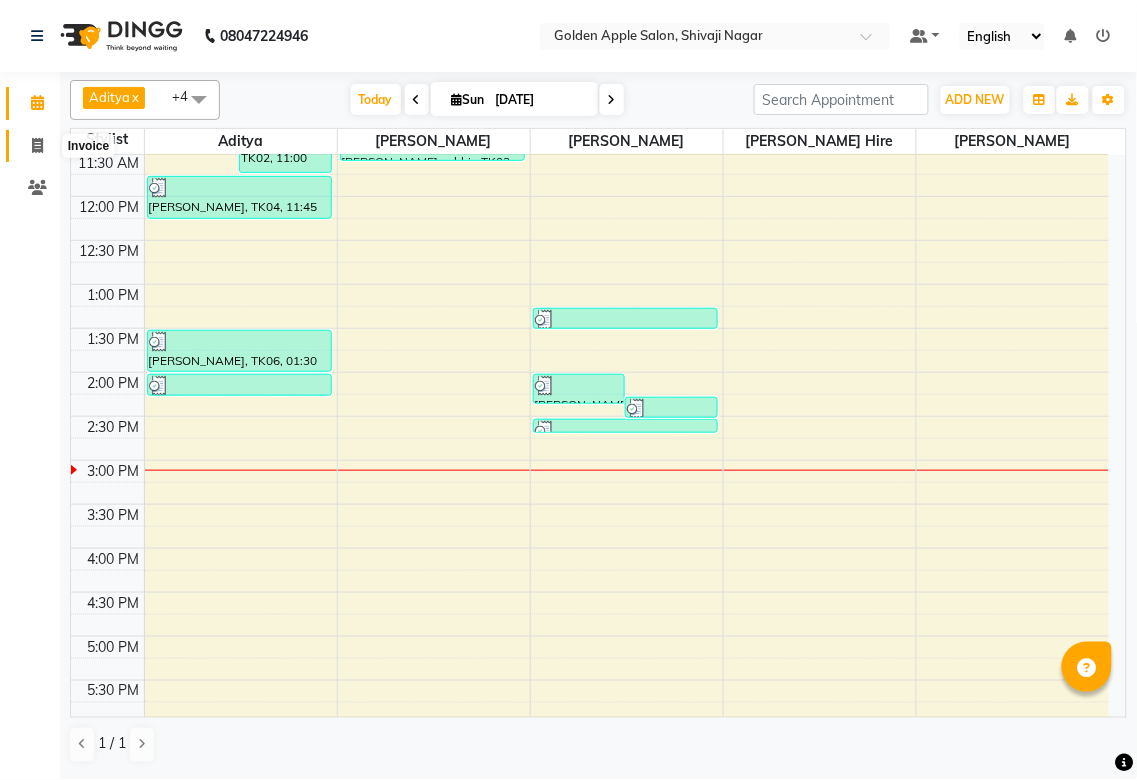 click 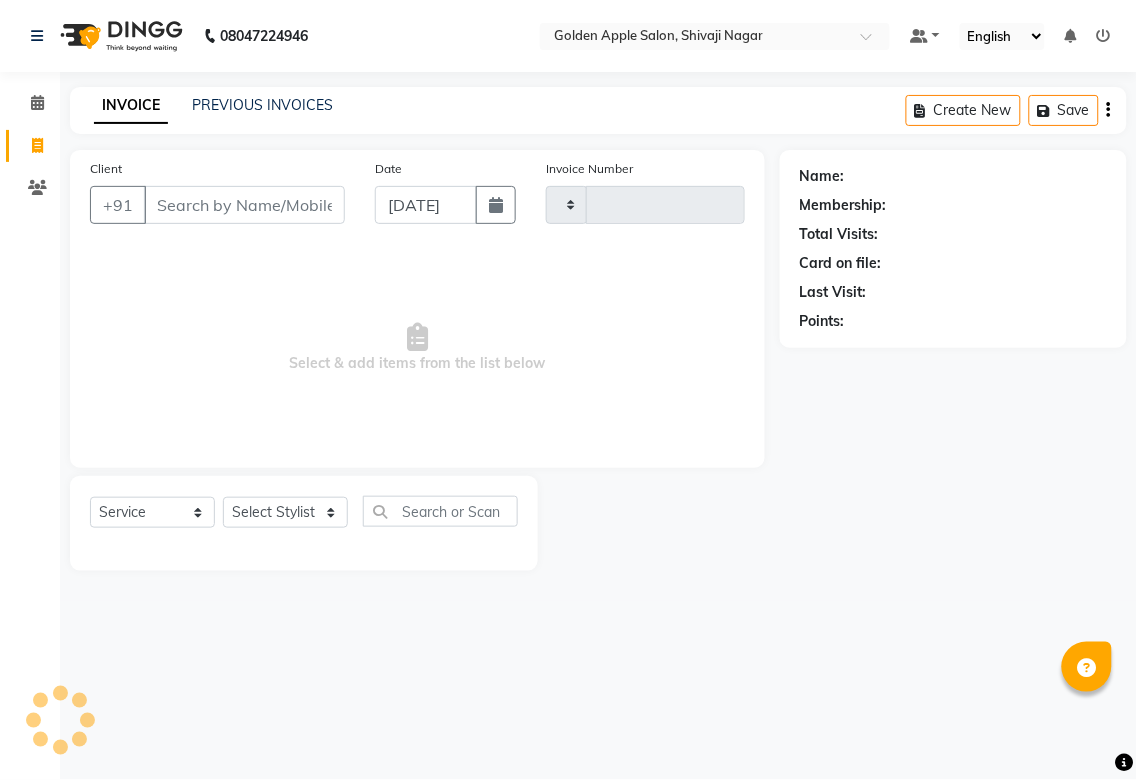 type on "1172" 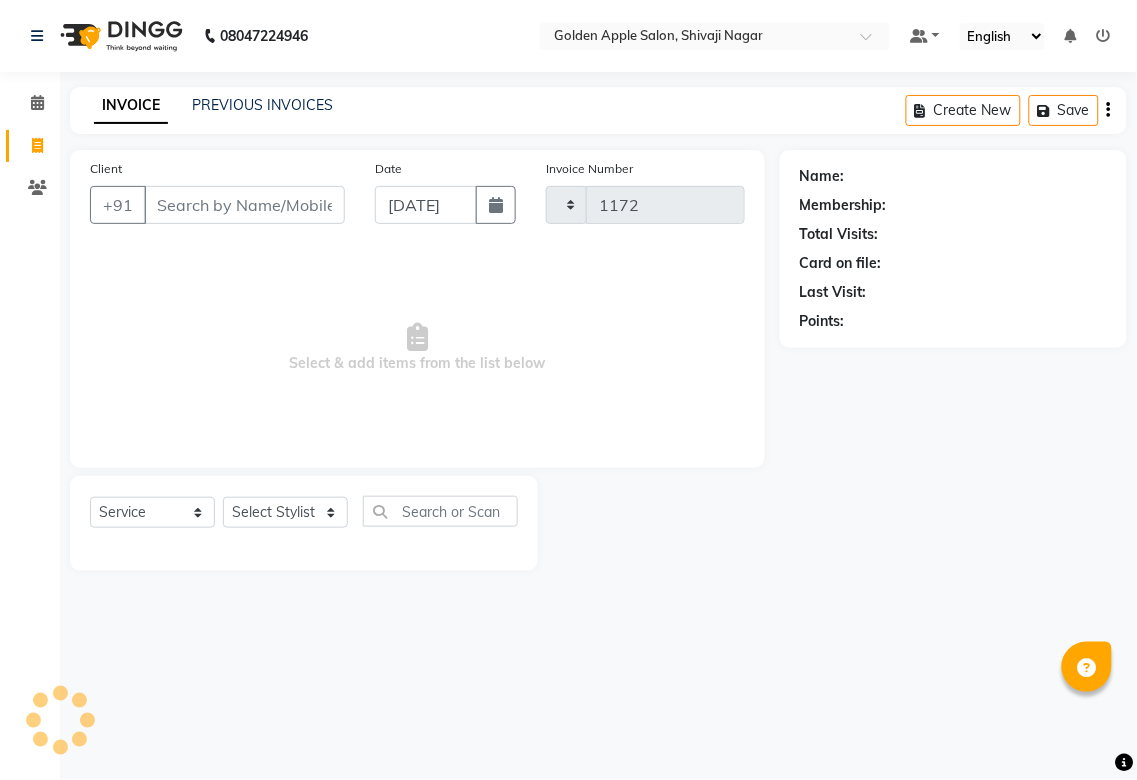 select on "6072" 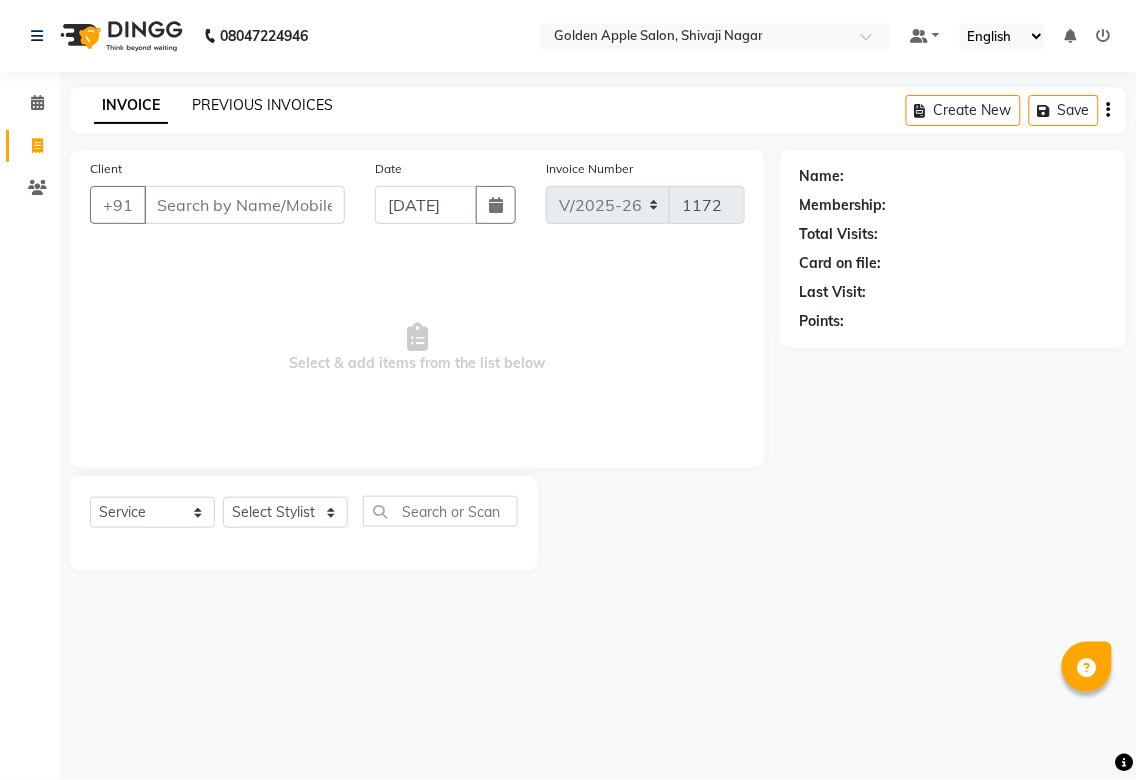 click on "PREVIOUS INVOICES" 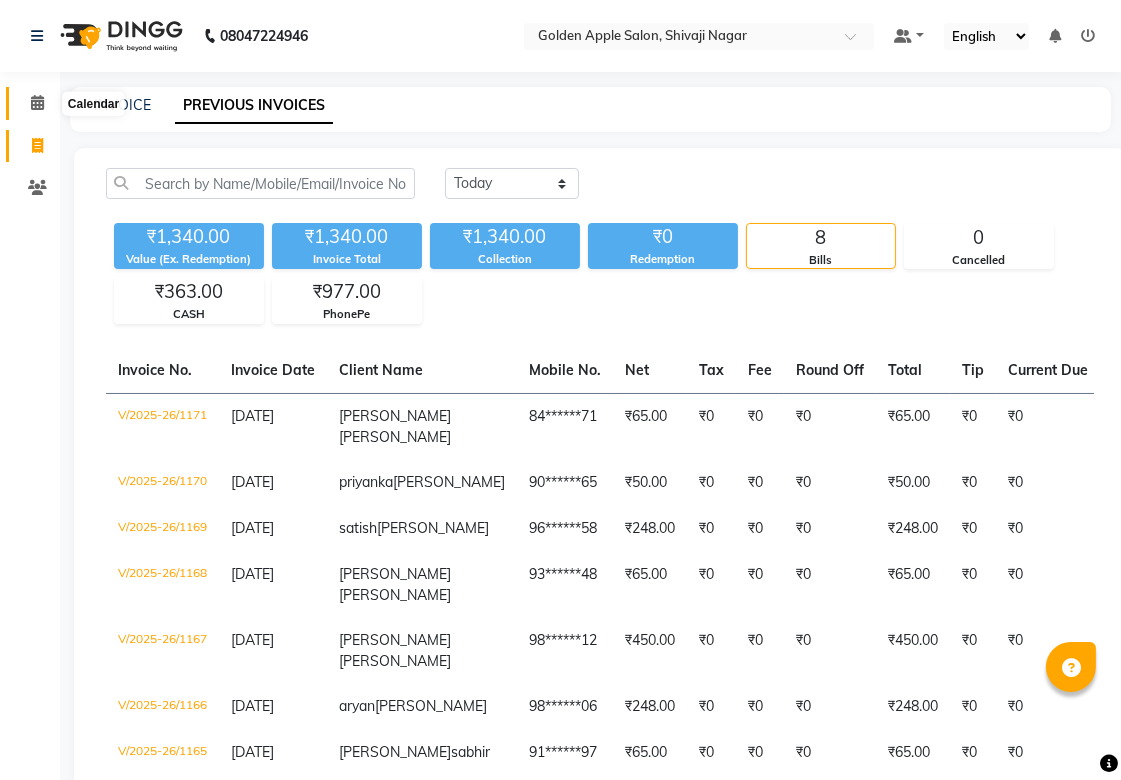click 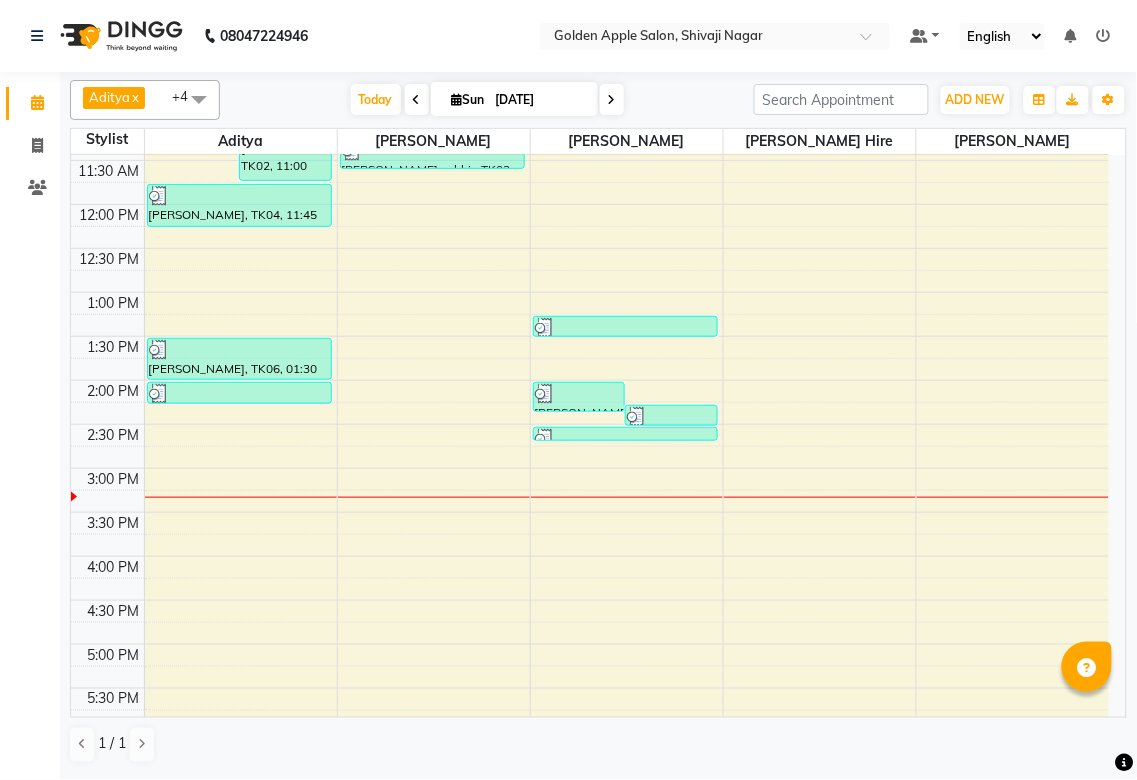 scroll, scrollTop: 222, scrollLeft: 0, axis: vertical 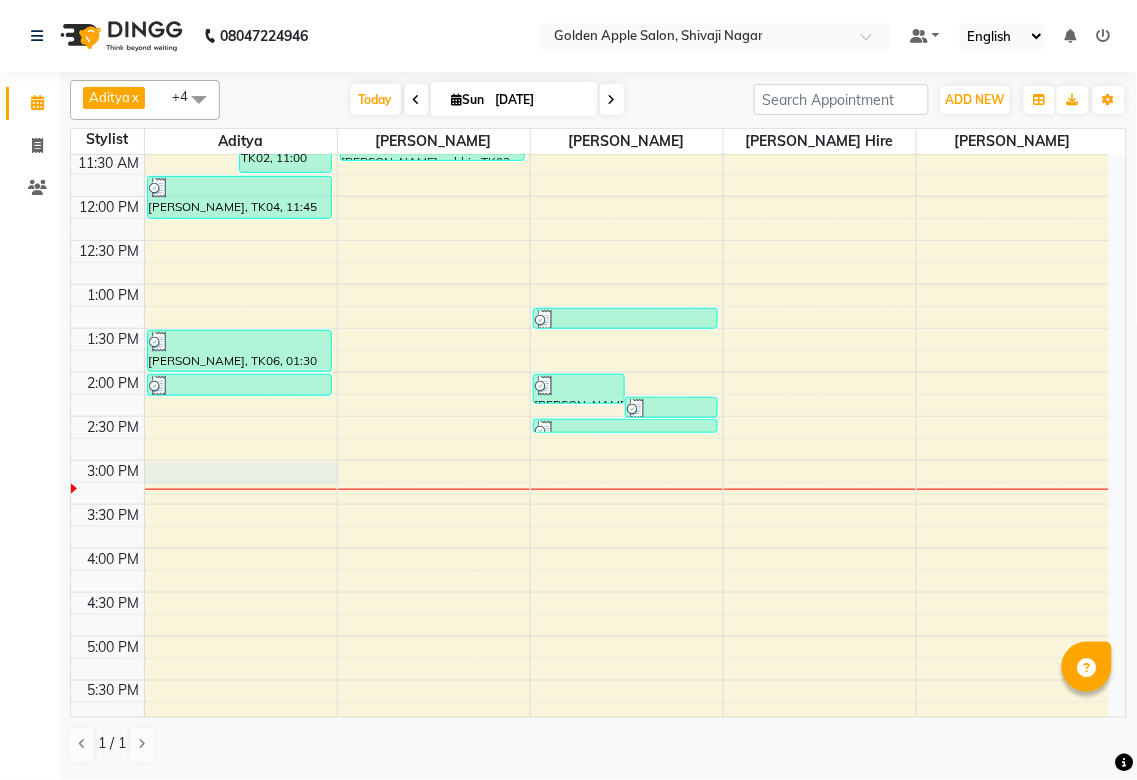 click on "9:00 AM 9:30 AM 10:00 AM 10:30 AM 11:00 AM 11:30 AM 12:00 PM 12:30 PM 1:00 PM 1:30 PM 2:00 PM 2:30 PM 3:00 PM 3:30 PM 4:00 PM 4:30 PM 5:00 PM 5:30 PM 6:00 PM 6:30 PM 7:00 PM 7:30 PM 8:00 PM 8:30 PM 9:00 PM 9:30 PM     [PERSON_NAME], TK01, 10:45 AM-11:14 AM, Mens Hair Cut     [PERSON_NAME], TK02, 11:00 AM-11:44 AM, Mens Hair Cut,Mens Beared      [PERSON_NAME], TK04, 11:45 AM-12:15 PM, Hair Cut  advance      [PERSON_NAME], TK06, 01:30 PM-01:59 PM, Mens Hair Cut     [PERSON_NAME], TK06, 02:00 PM-02:15 PM, Mens Beared      [PERSON_NAME] sabhir, TK03, 11:15 AM-11:36 AM, eyebrows,upper lips     [PERSON_NAME], TK07, 02:00 PM-02:21 PM, eyebrows,upper lips     [PERSON_NAME], TK08, 02:15 PM-02:30 PM, eyebrows     priyanka [PERSON_NAME], TK05, 01:15 PM-01:30 PM, eyebrows     [PERSON_NAME], TK08, 02:30 PM-02:35 PM, Forehead" at bounding box center (590, 504) 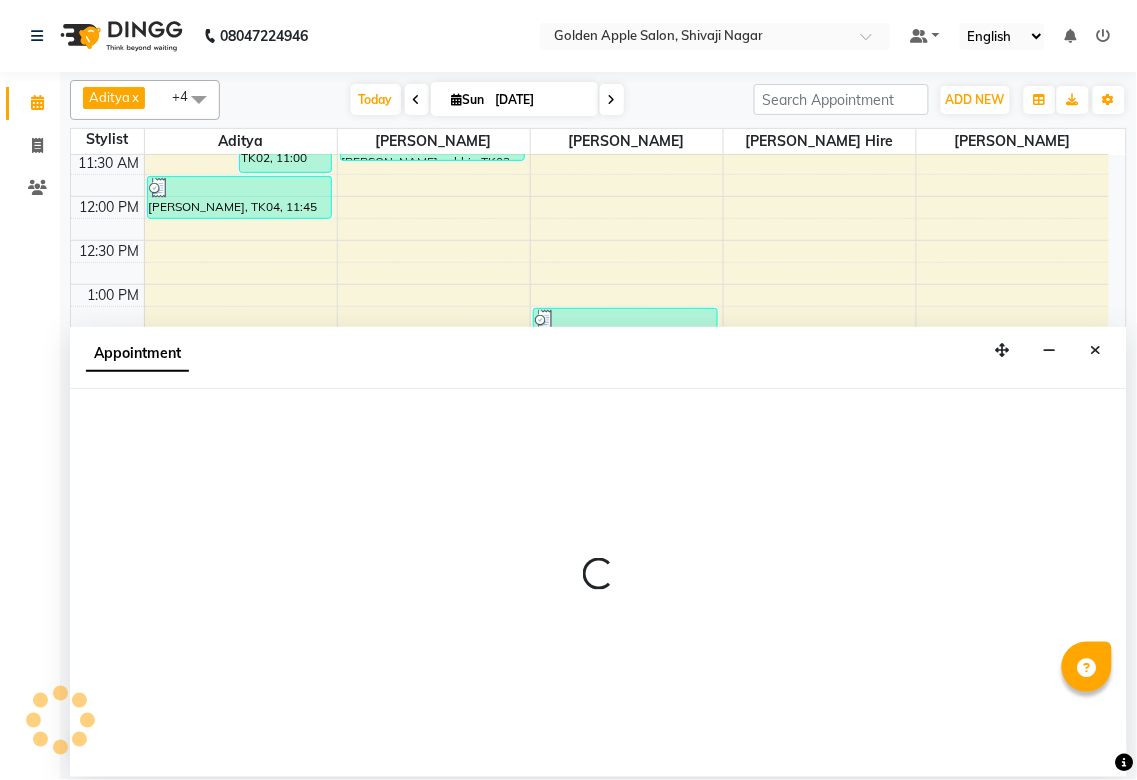 select on "54411" 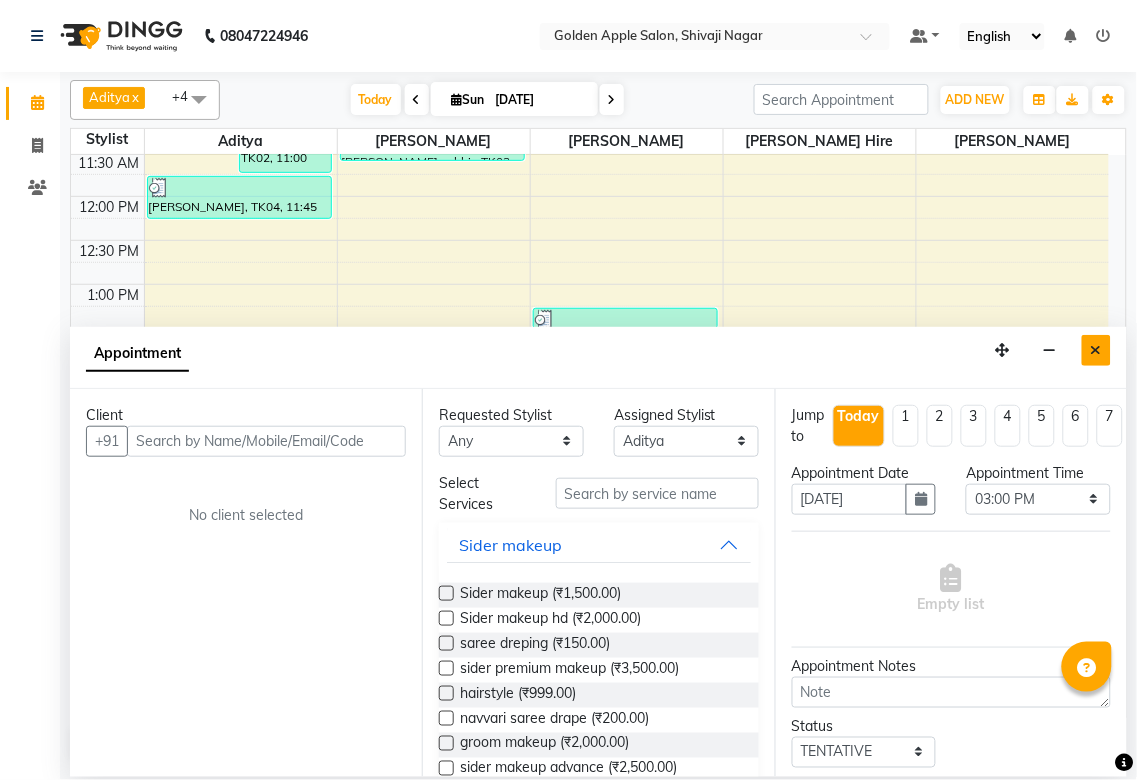 click at bounding box center [1096, 350] 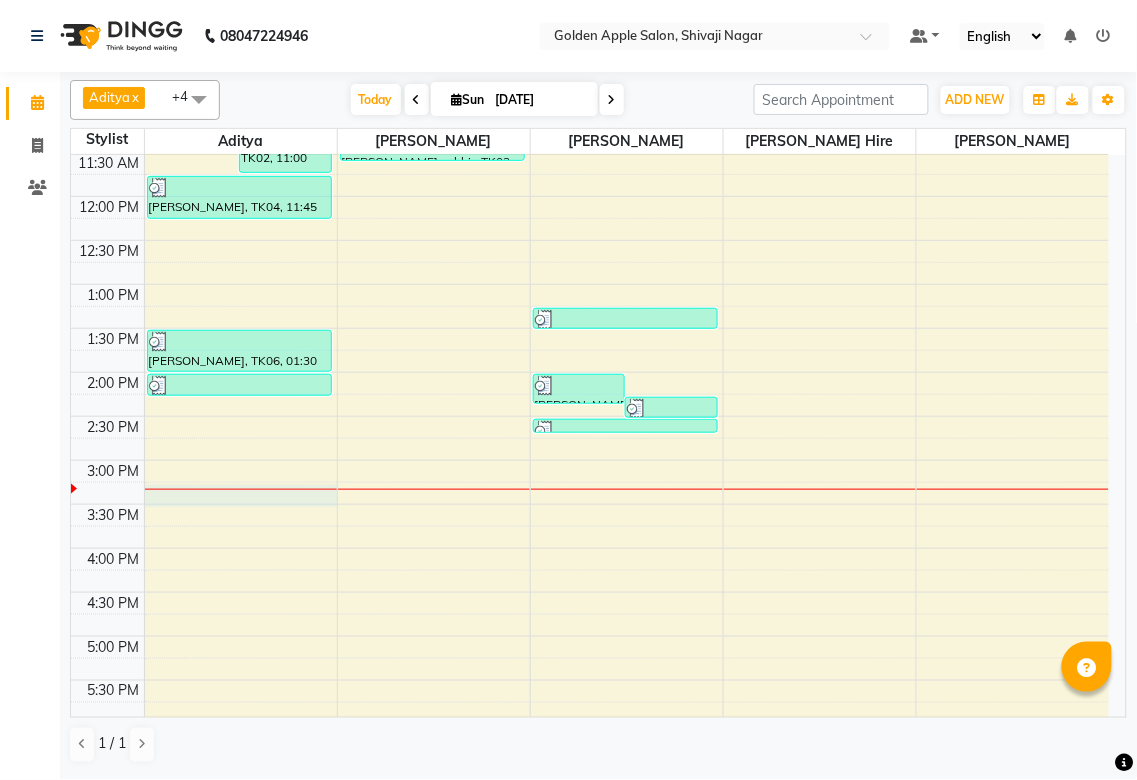 click on "9:00 AM 9:30 AM 10:00 AM 10:30 AM 11:00 AM 11:30 AM 12:00 PM 12:30 PM 1:00 PM 1:30 PM 2:00 PM 2:30 PM 3:00 PM 3:30 PM 4:00 PM 4:30 PM 5:00 PM 5:30 PM 6:00 PM 6:30 PM 7:00 PM 7:30 PM 8:00 PM 8:30 PM 9:00 PM 9:30 PM     [PERSON_NAME], TK01, 10:45 AM-11:14 AM, Mens Hair Cut     [PERSON_NAME], TK02, 11:00 AM-11:44 AM, Mens Hair Cut,Mens Beared      [PERSON_NAME], TK04, 11:45 AM-12:15 PM, Hair Cut  advance      [PERSON_NAME], TK06, 01:30 PM-01:59 PM, Mens Hair Cut     [PERSON_NAME], TK06, 02:00 PM-02:15 PM, Mens Beared      [PERSON_NAME] sabhir, TK03, 11:15 AM-11:36 AM, eyebrows,upper lips     [PERSON_NAME], TK07, 02:00 PM-02:21 PM, eyebrows,upper lips     [PERSON_NAME], TK08, 02:15 PM-02:30 PM, eyebrows     priyanka [PERSON_NAME], TK05, 01:15 PM-01:30 PM, eyebrows     [PERSON_NAME], TK08, 02:30 PM-02:35 PM, Forehead" at bounding box center [590, 504] 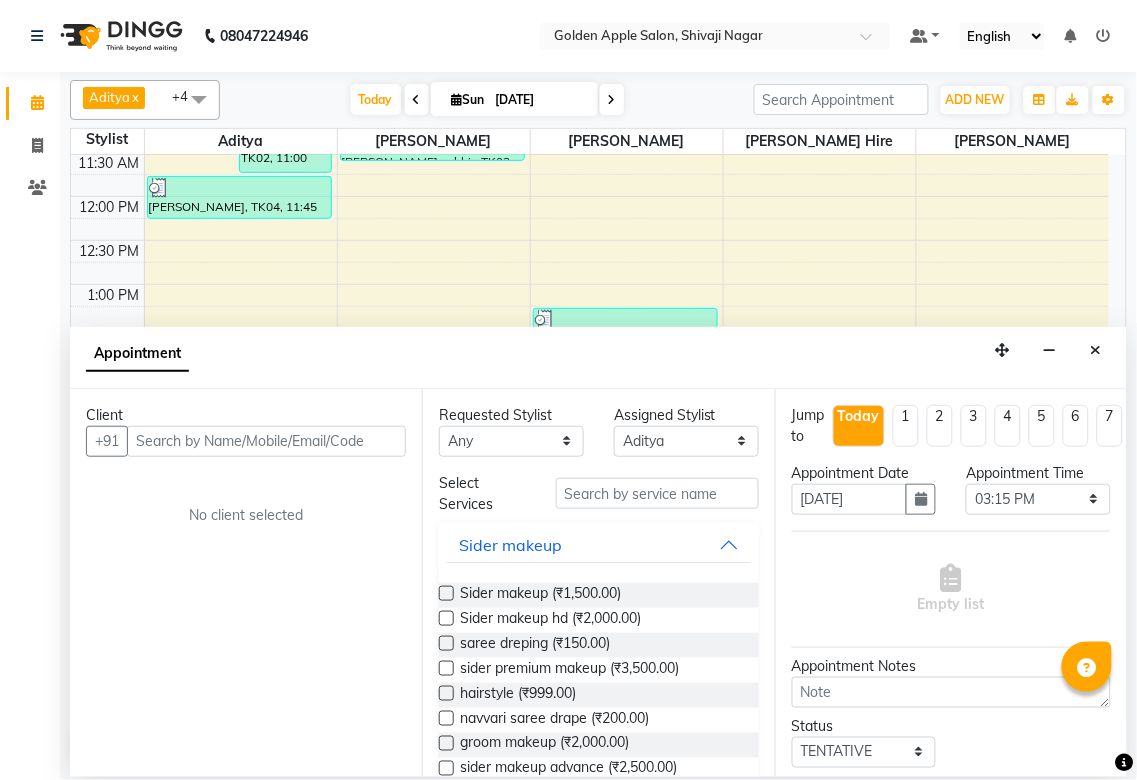 click at bounding box center [266, 441] 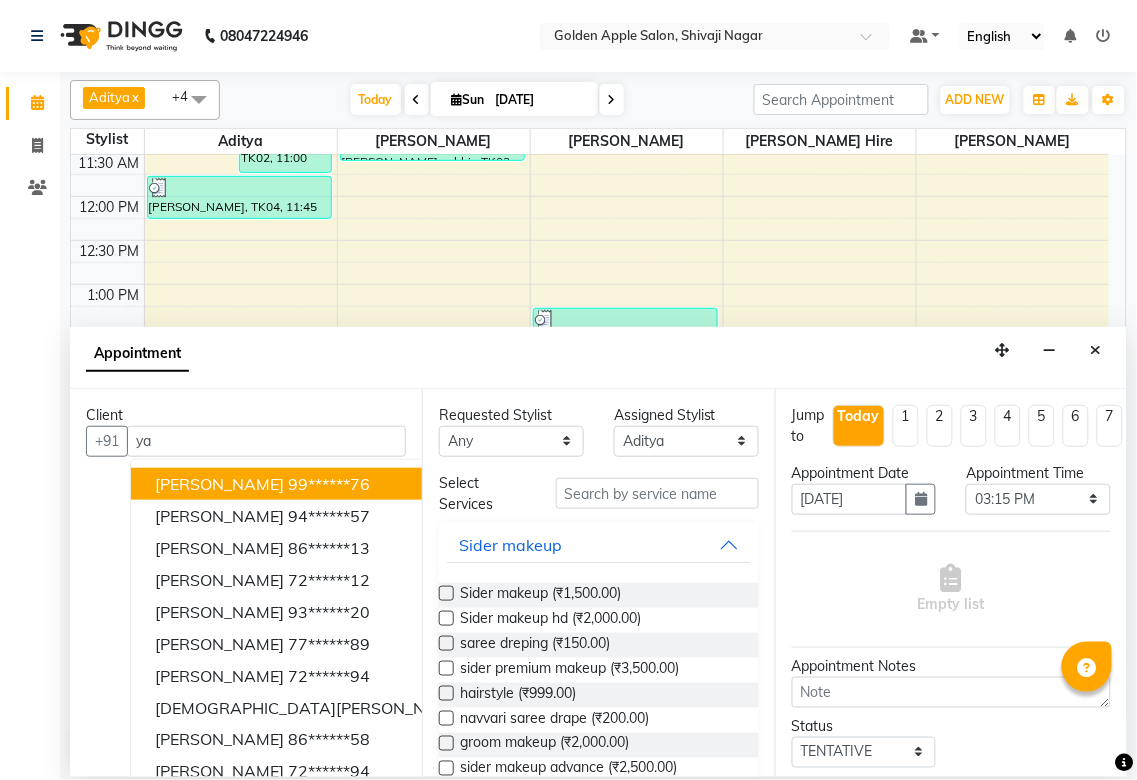 type on "y" 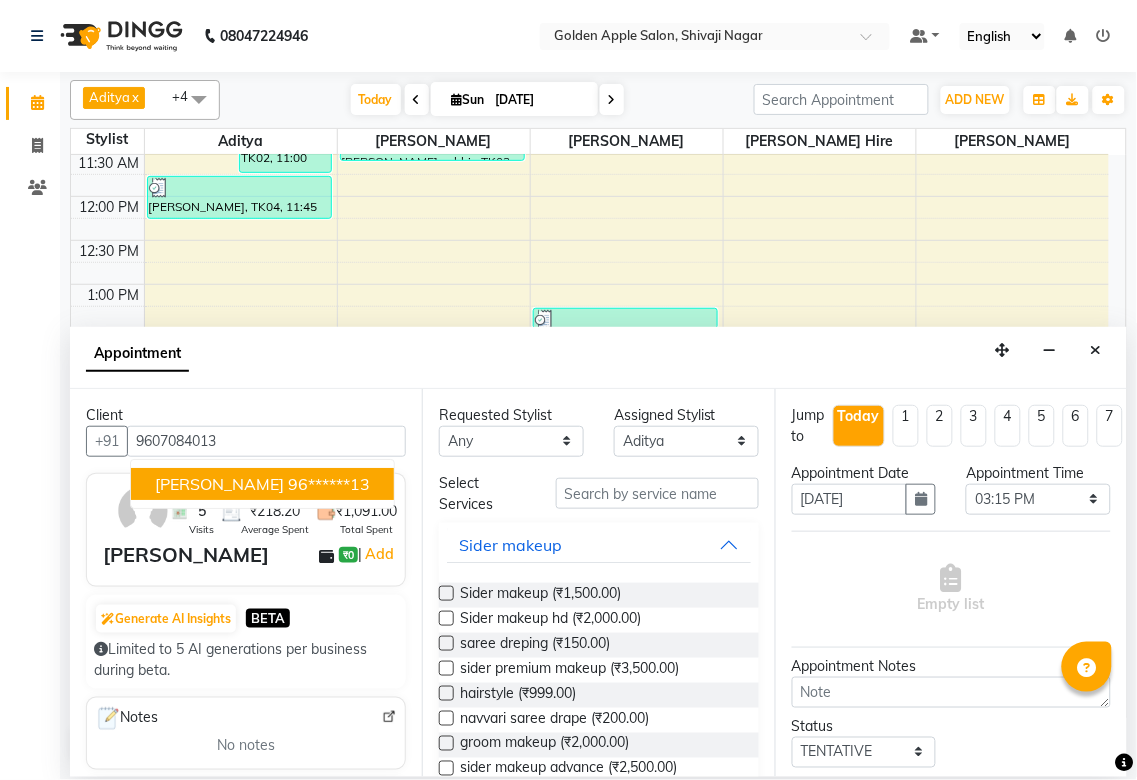 click on "[PERSON_NAME]" at bounding box center (219, 484) 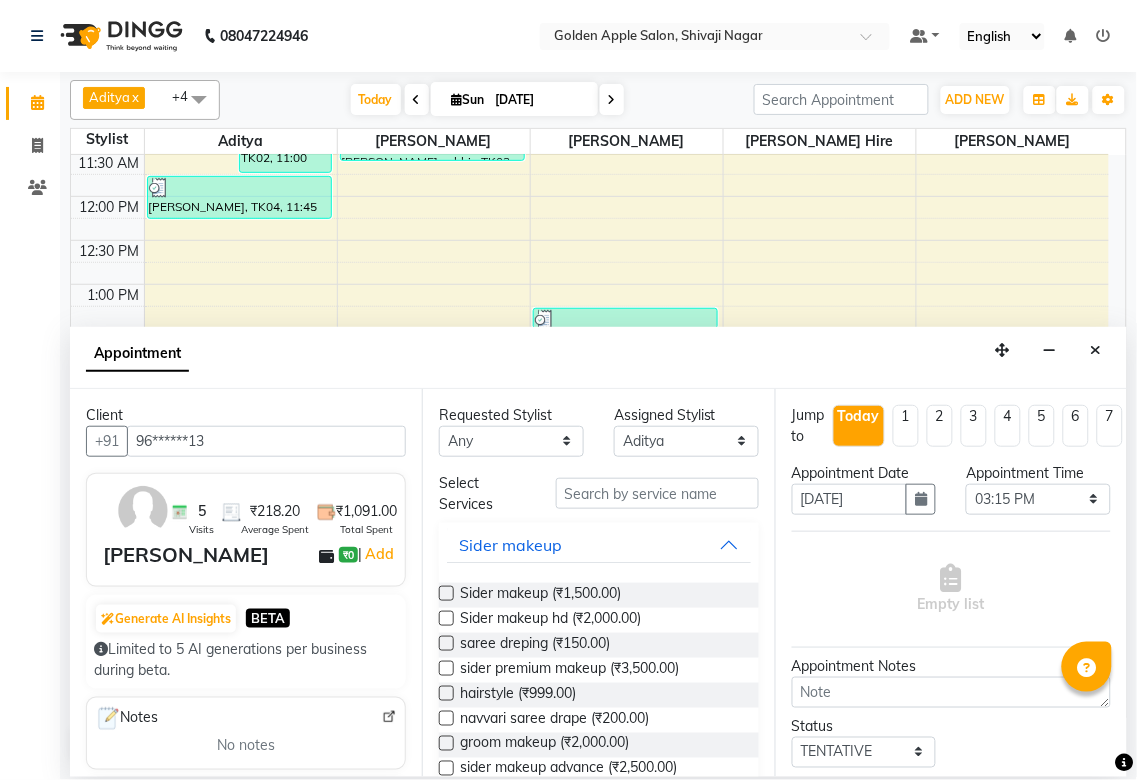 type on "96******13" 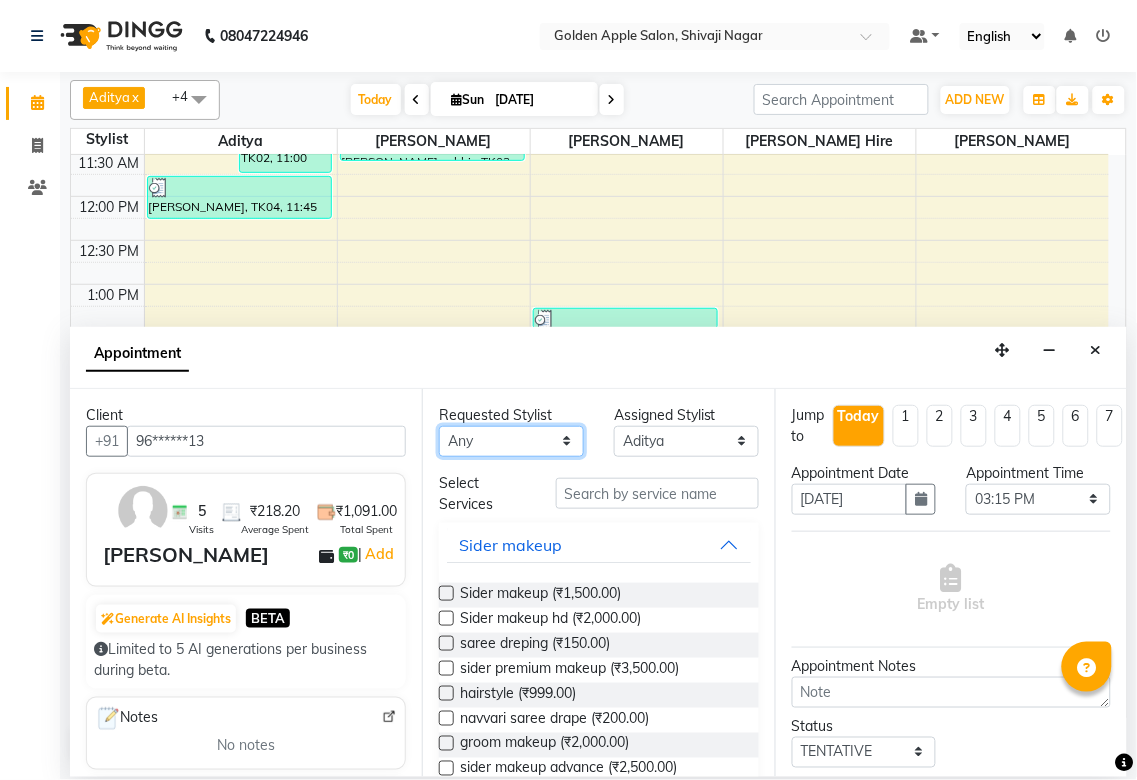 click on "Any [PERSON_NAME] Satarrdekar ashwini [PERSON_NAME] Hire operator" at bounding box center [511, 441] 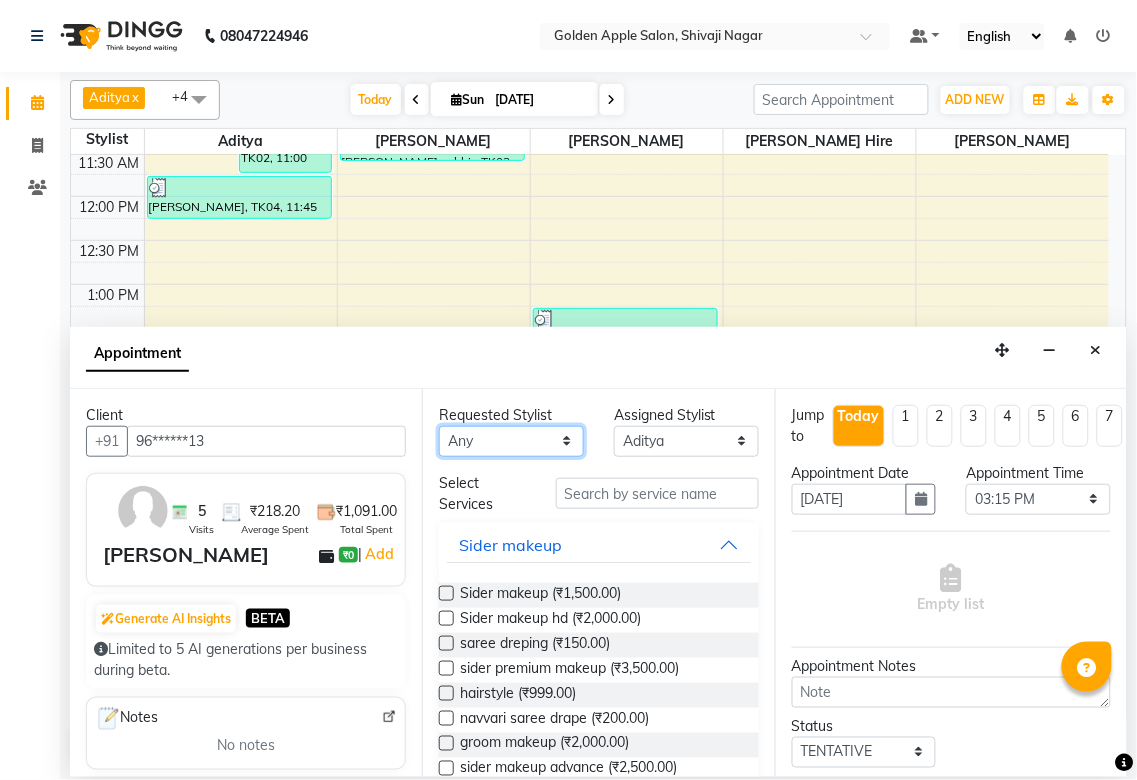 select on "54411" 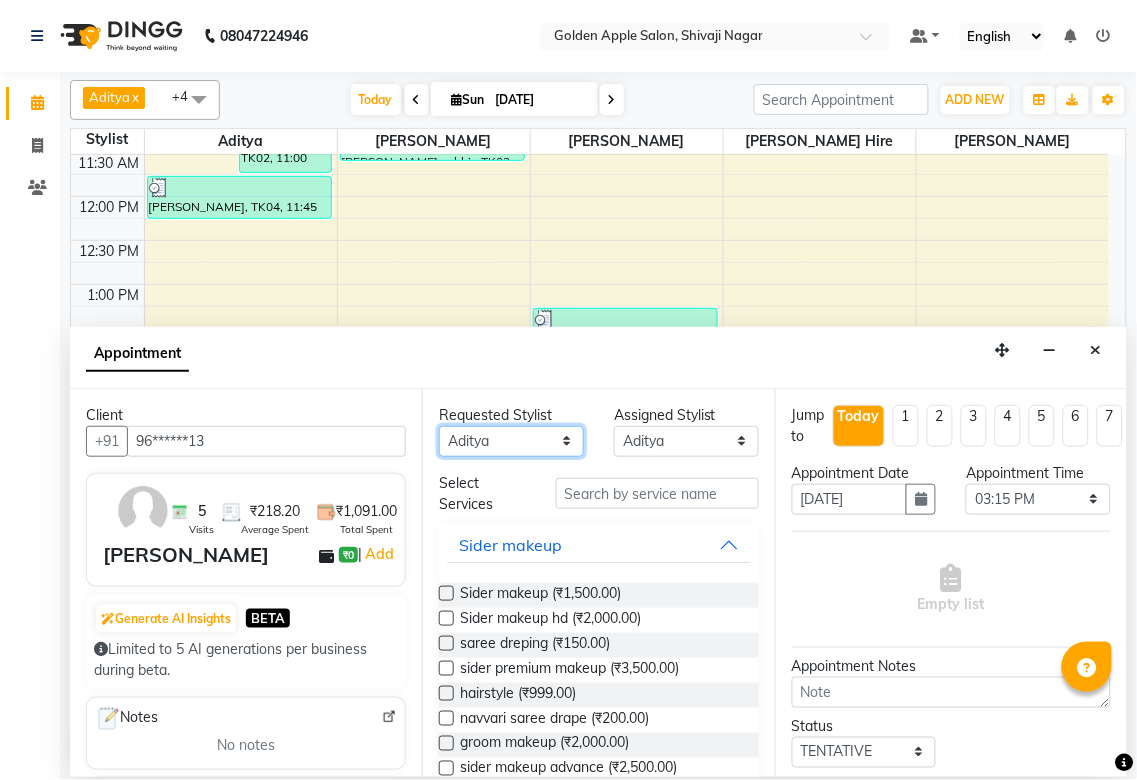 click on "Any [PERSON_NAME] Satarrdekar ashwini [PERSON_NAME] Hire operator" at bounding box center [511, 441] 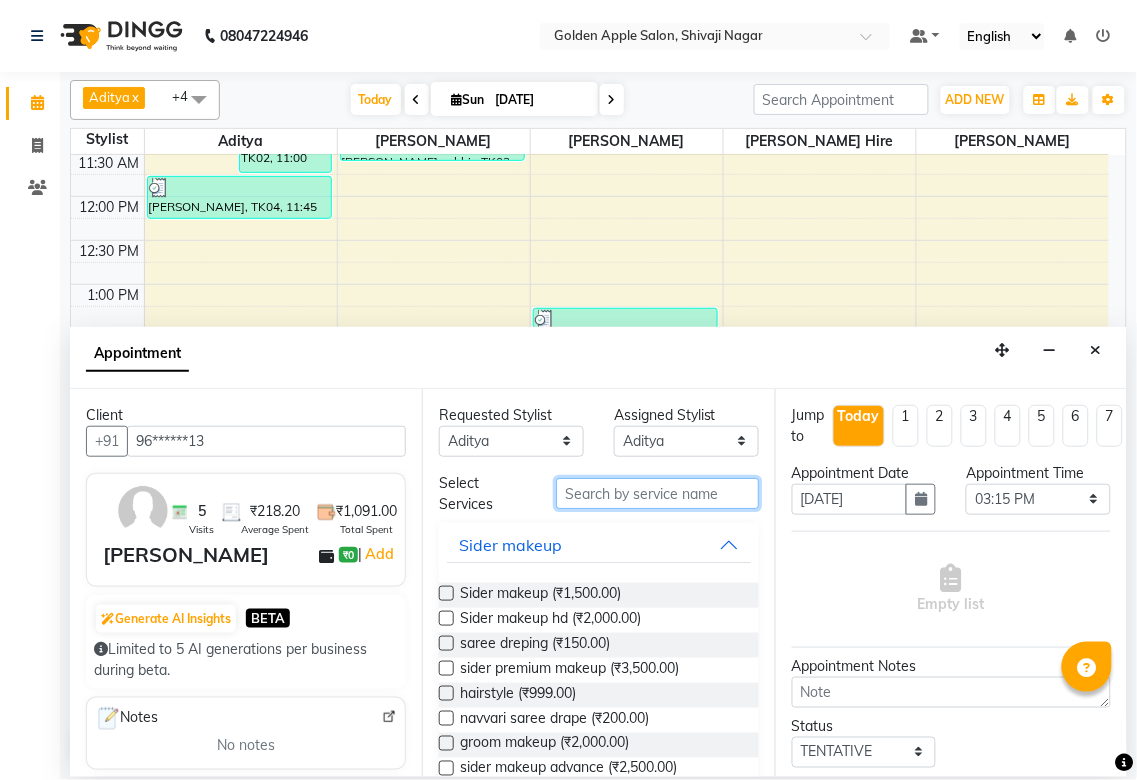 click at bounding box center [657, 493] 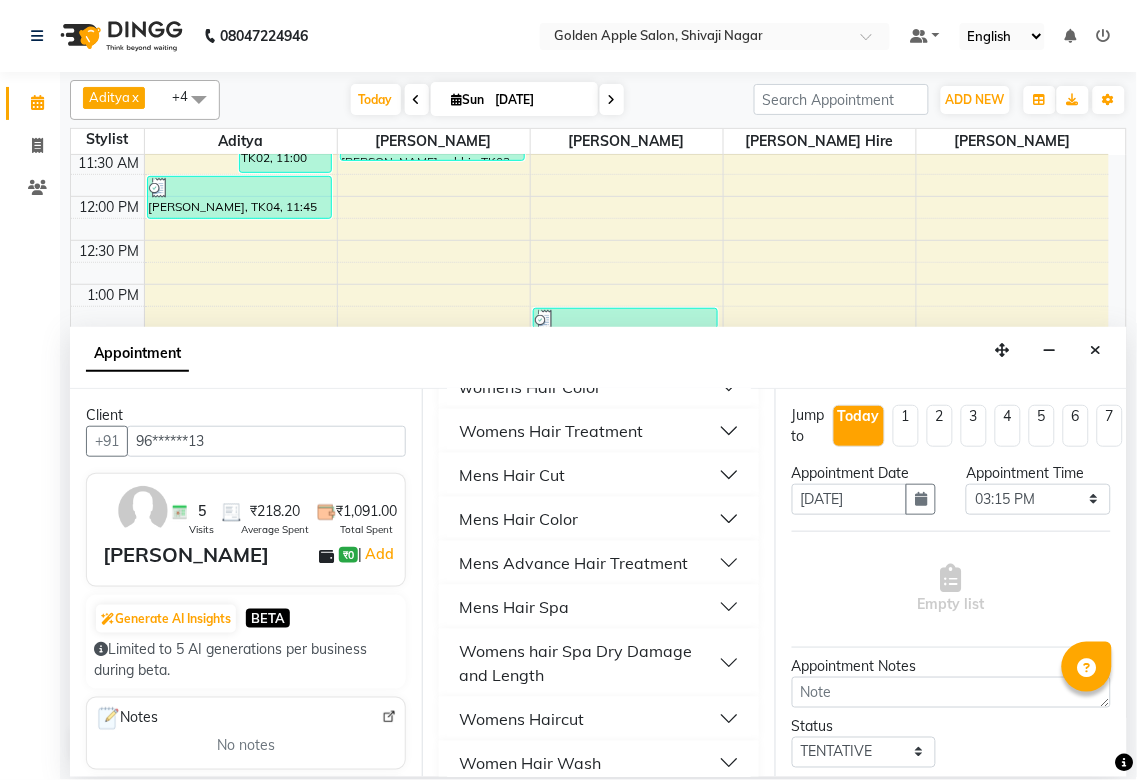 scroll, scrollTop: 333, scrollLeft: 0, axis: vertical 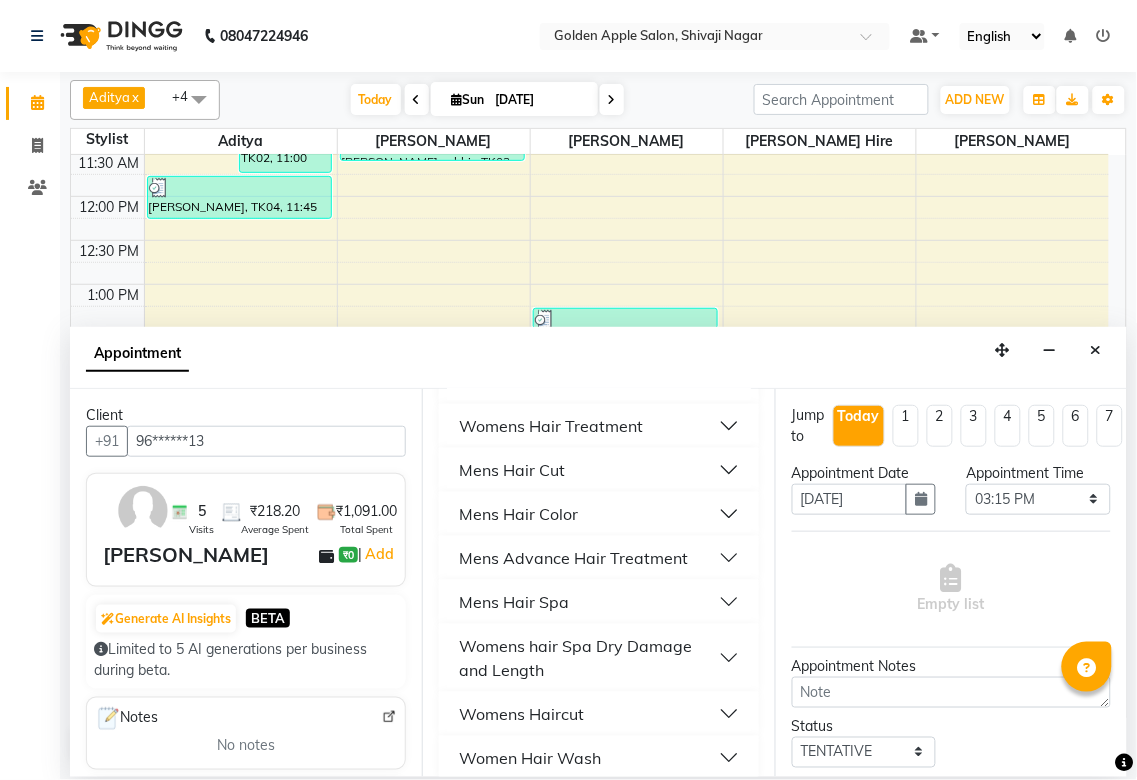 type on "hai" 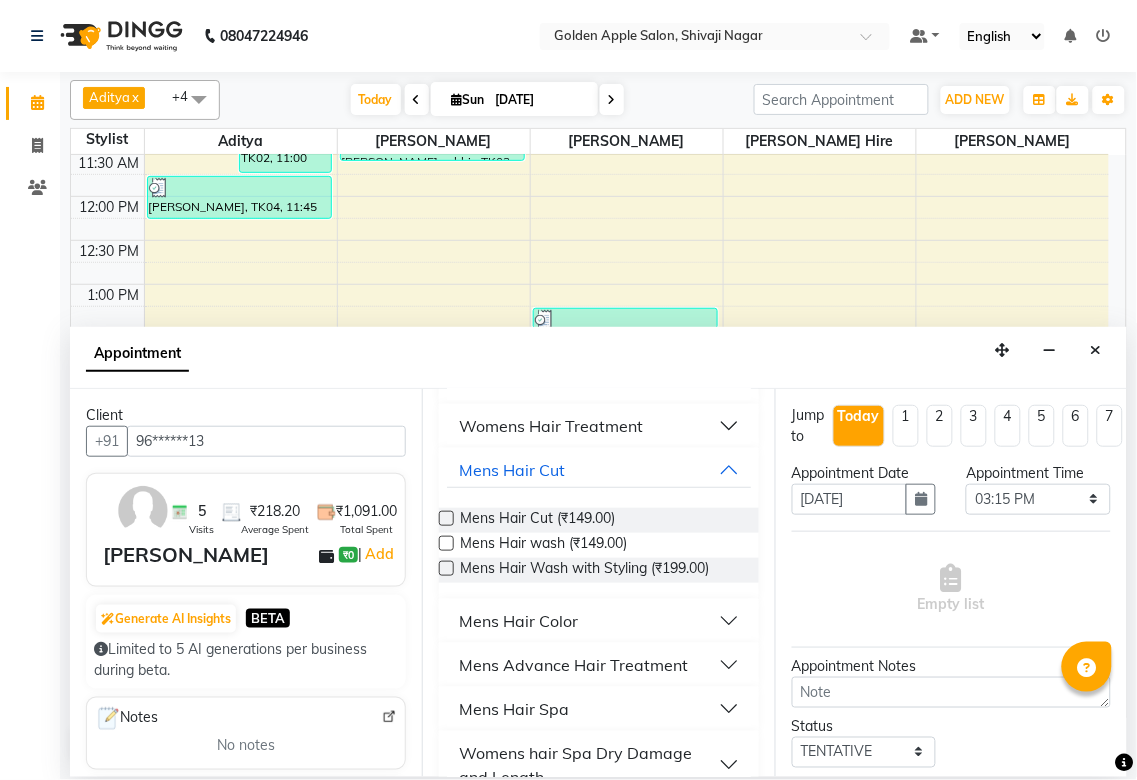 click at bounding box center (446, 518) 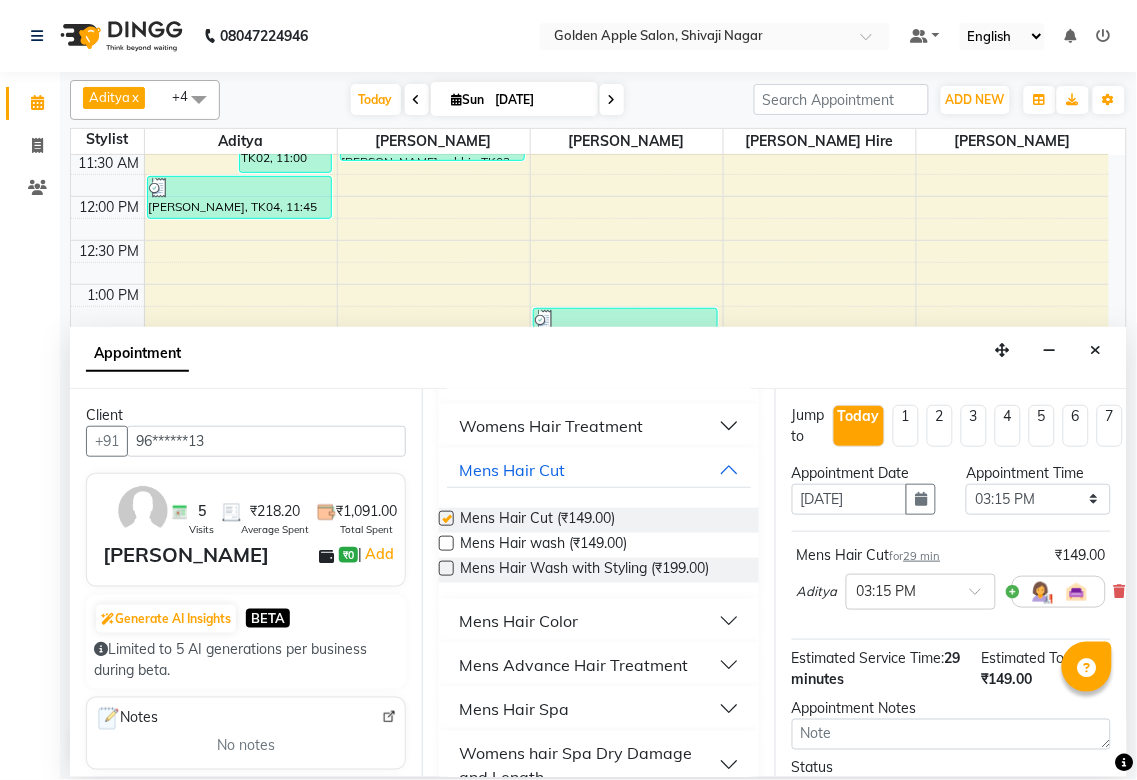 checkbox on "false" 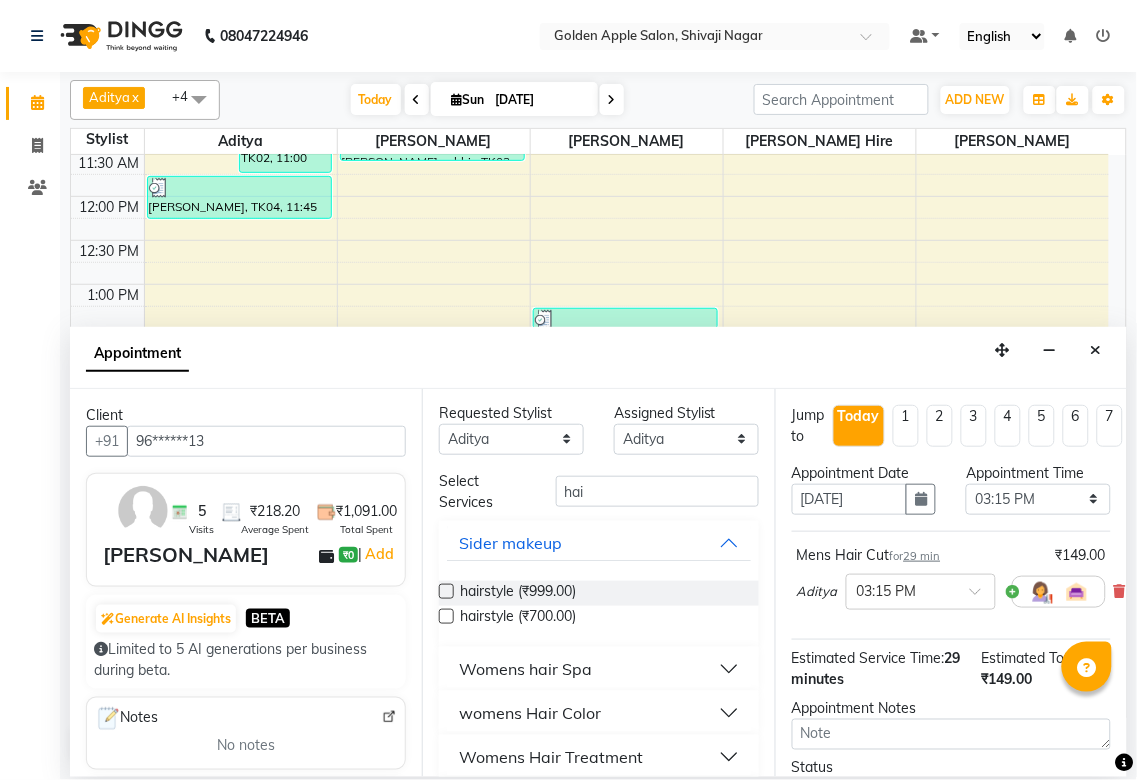 scroll, scrollTop: 0, scrollLeft: 0, axis: both 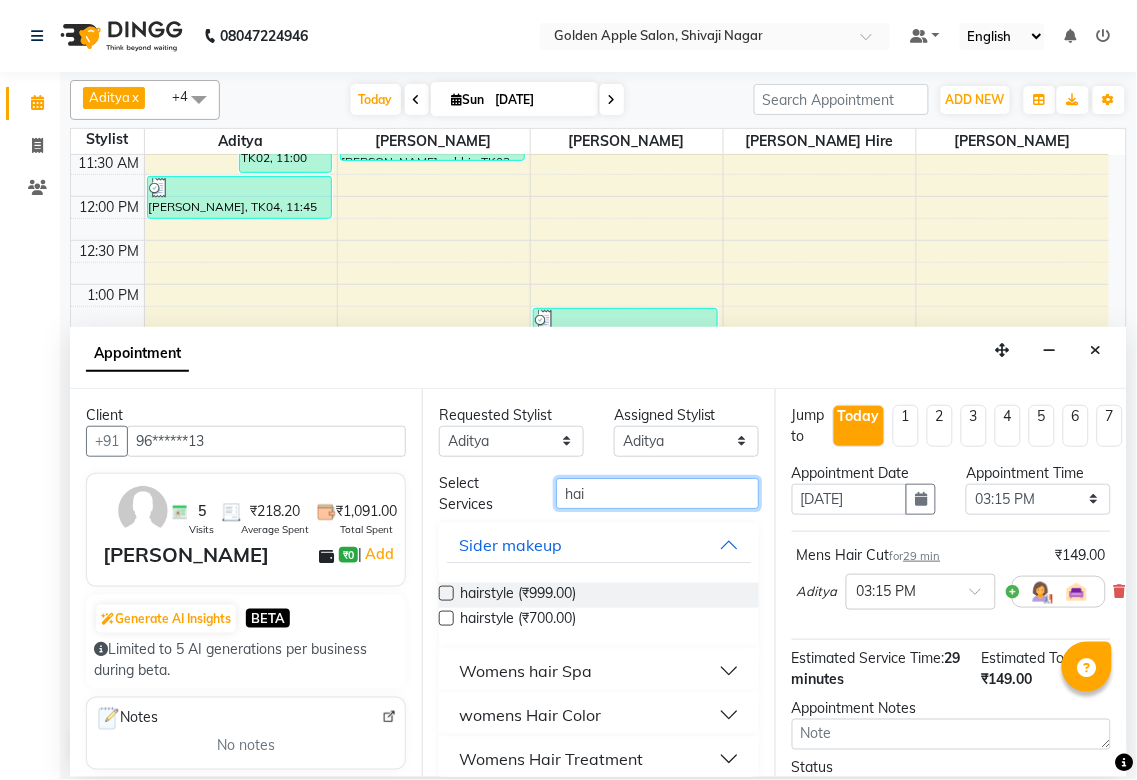 click on "hai" at bounding box center (657, 493) 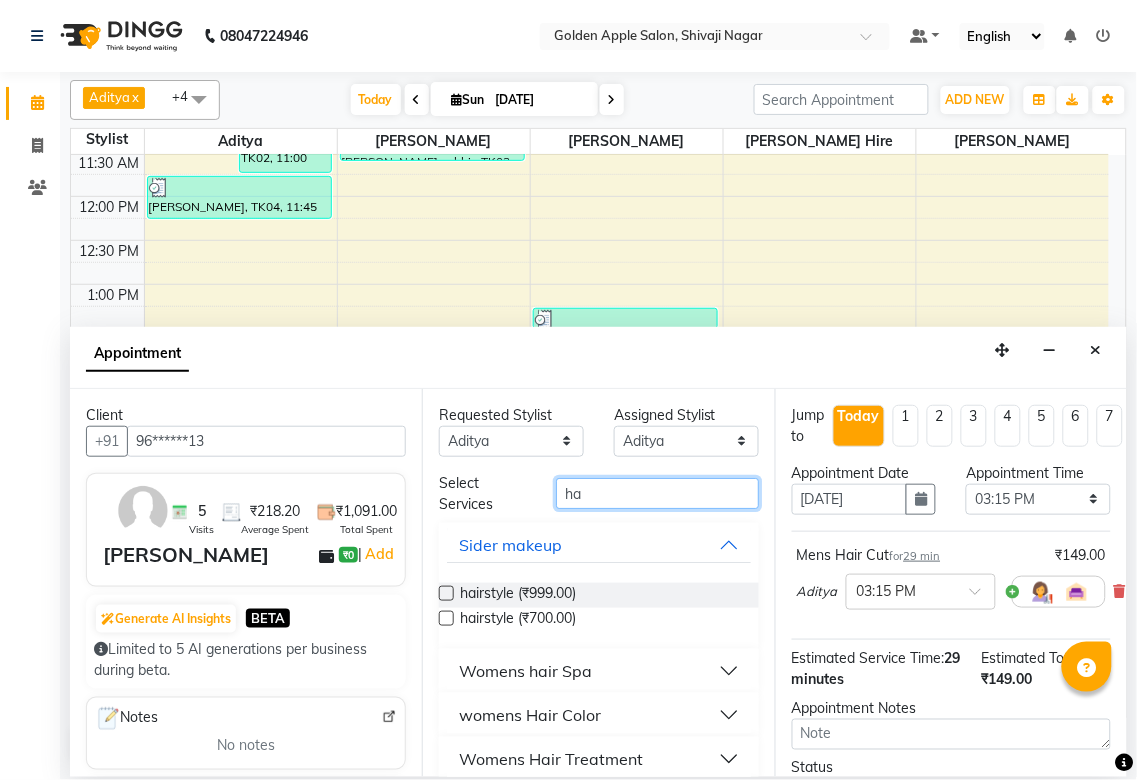 type on "h" 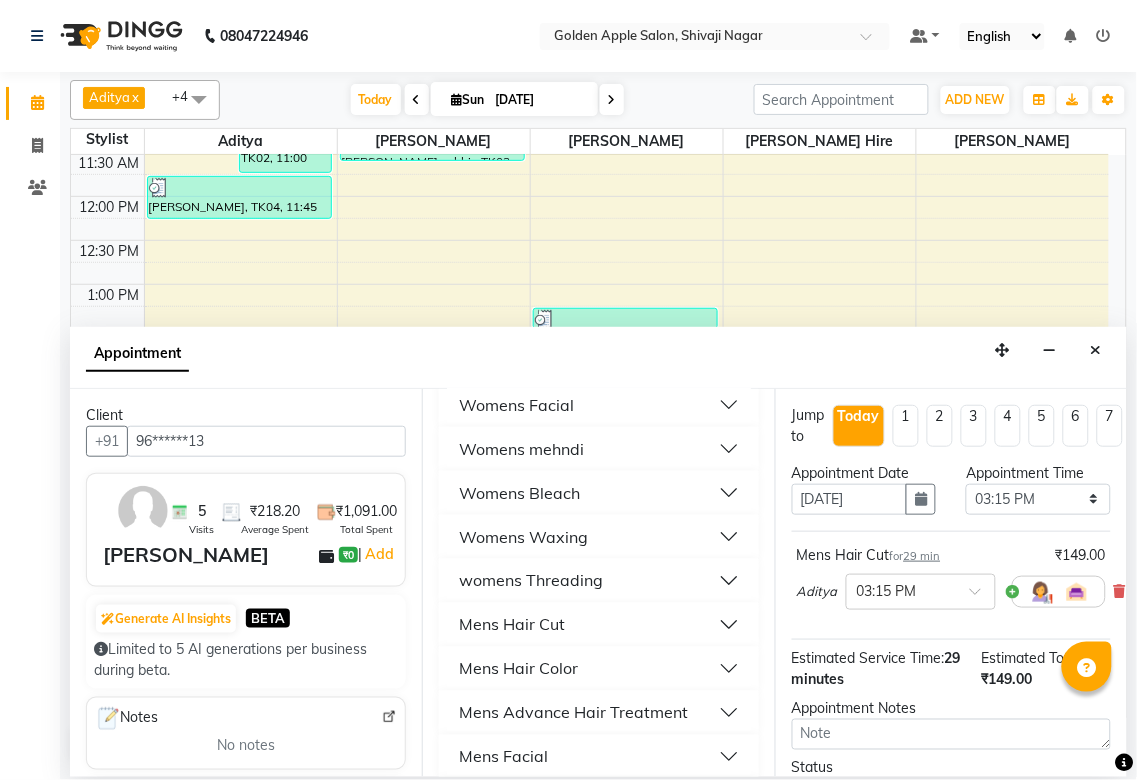 scroll, scrollTop: 555, scrollLeft: 0, axis: vertical 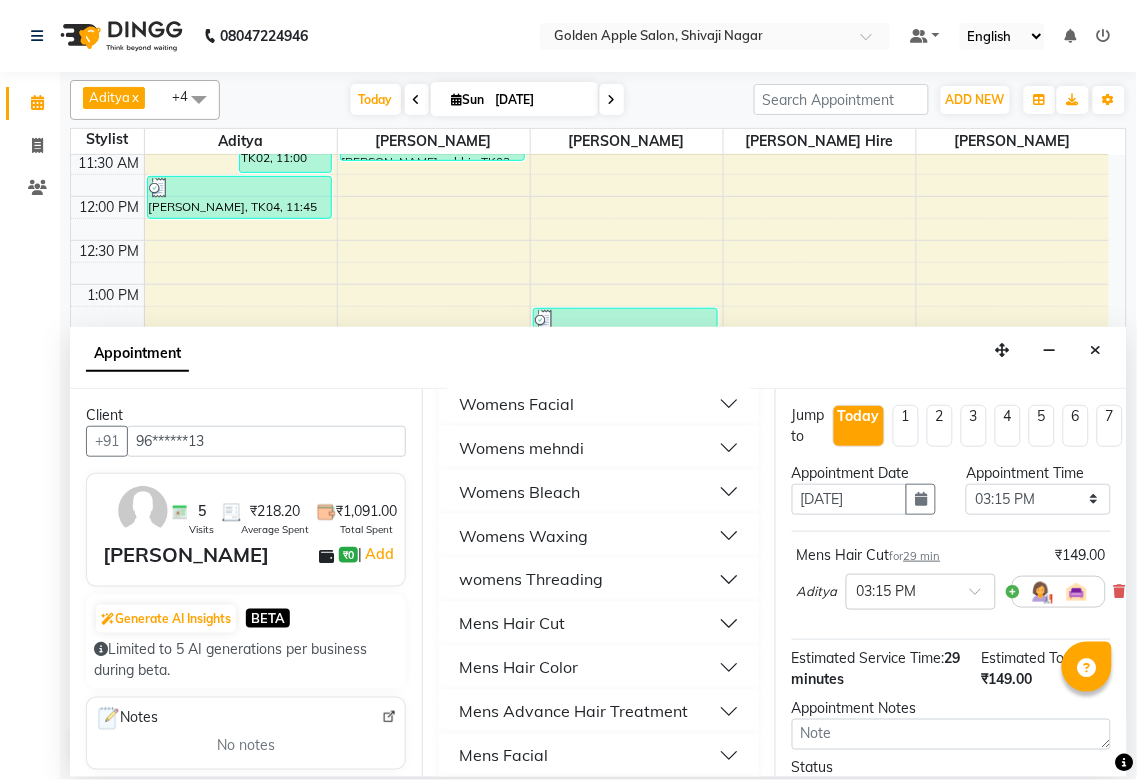 click on "Mens Hair Cut" at bounding box center [598, 624] 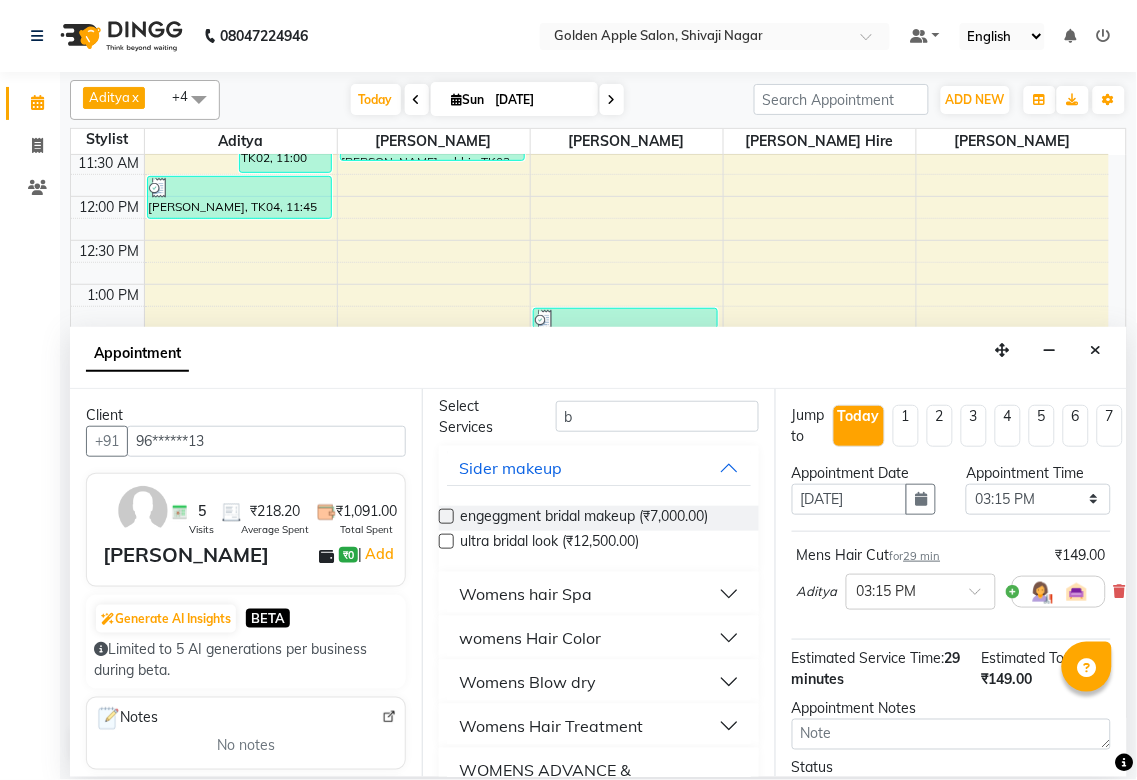 scroll, scrollTop: 0, scrollLeft: 0, axis: both 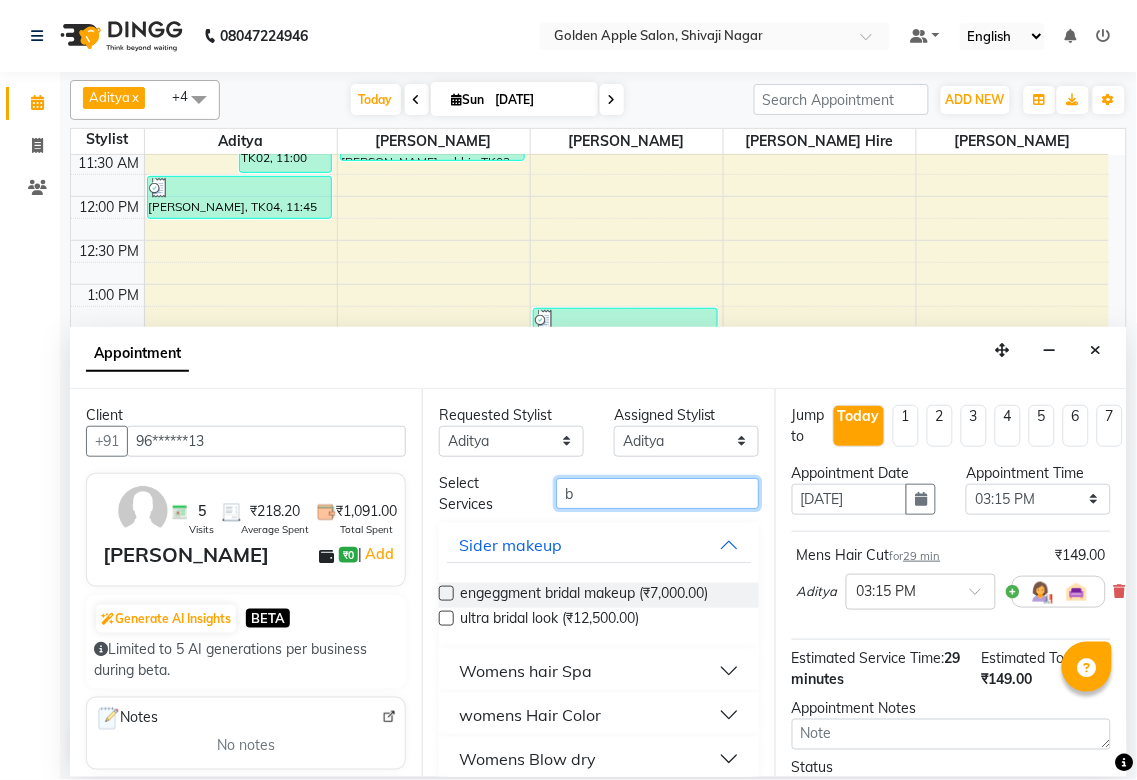 click on "b" at bounding box center [657, 493] 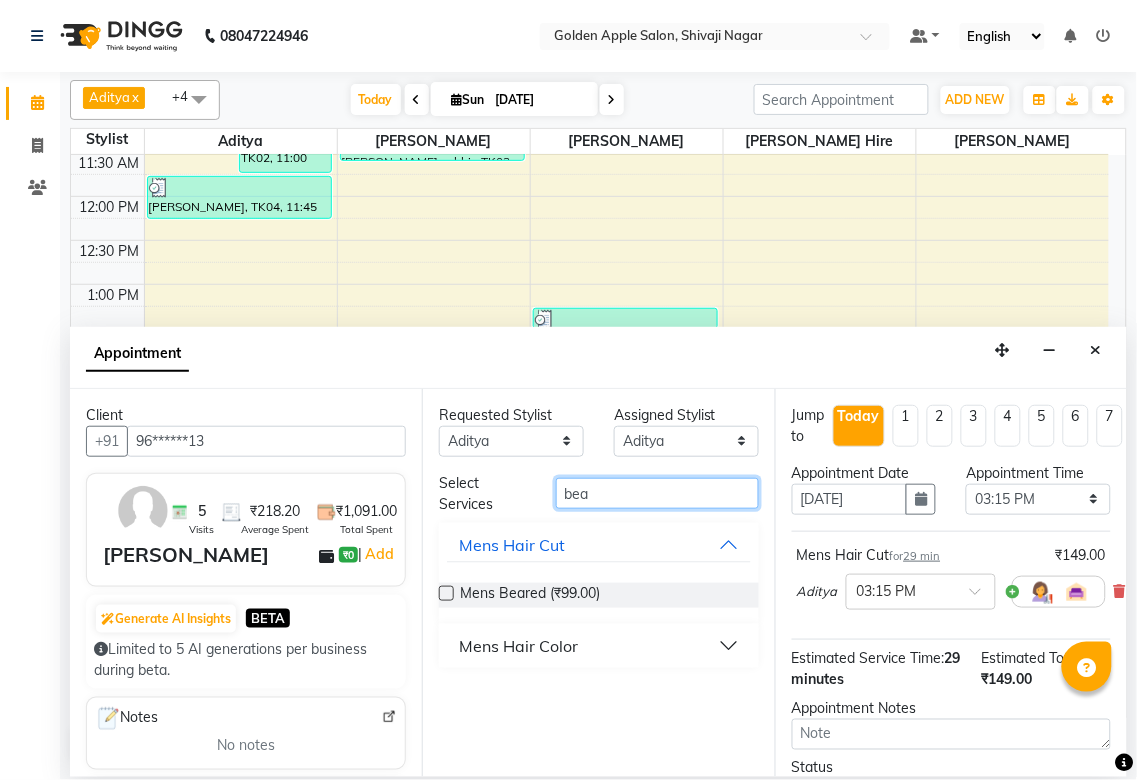 type on "bea" 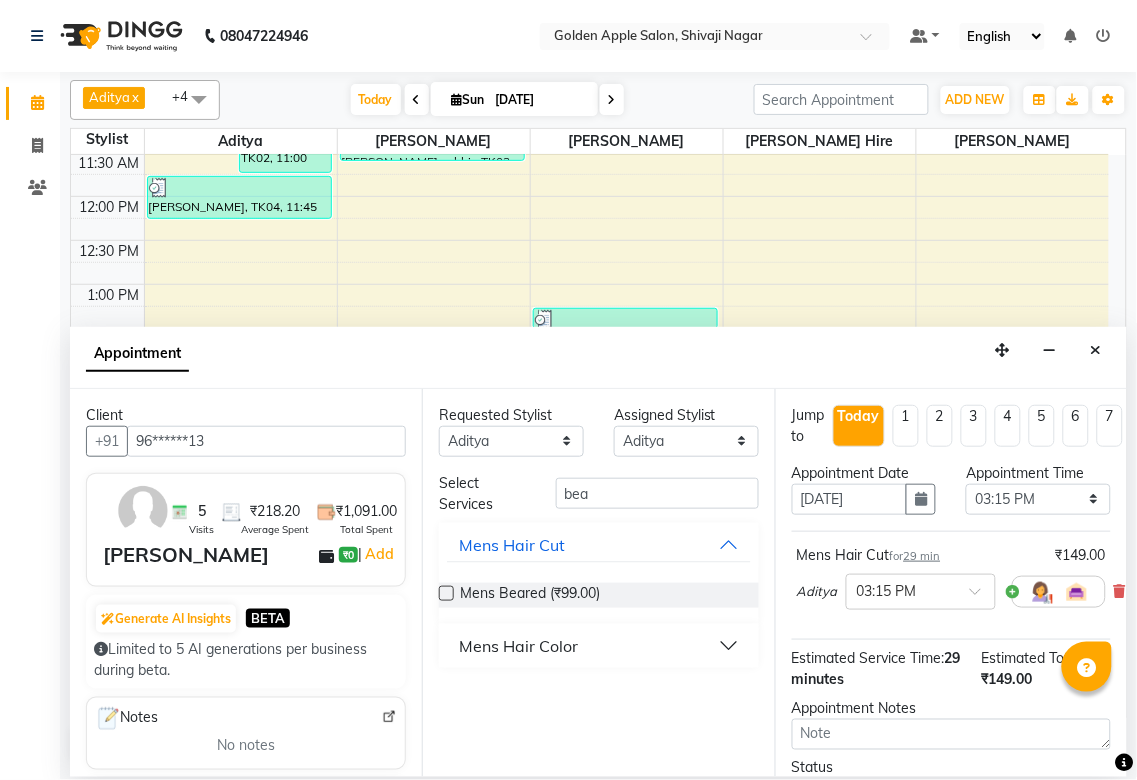 click at bounding box center (446, 593) 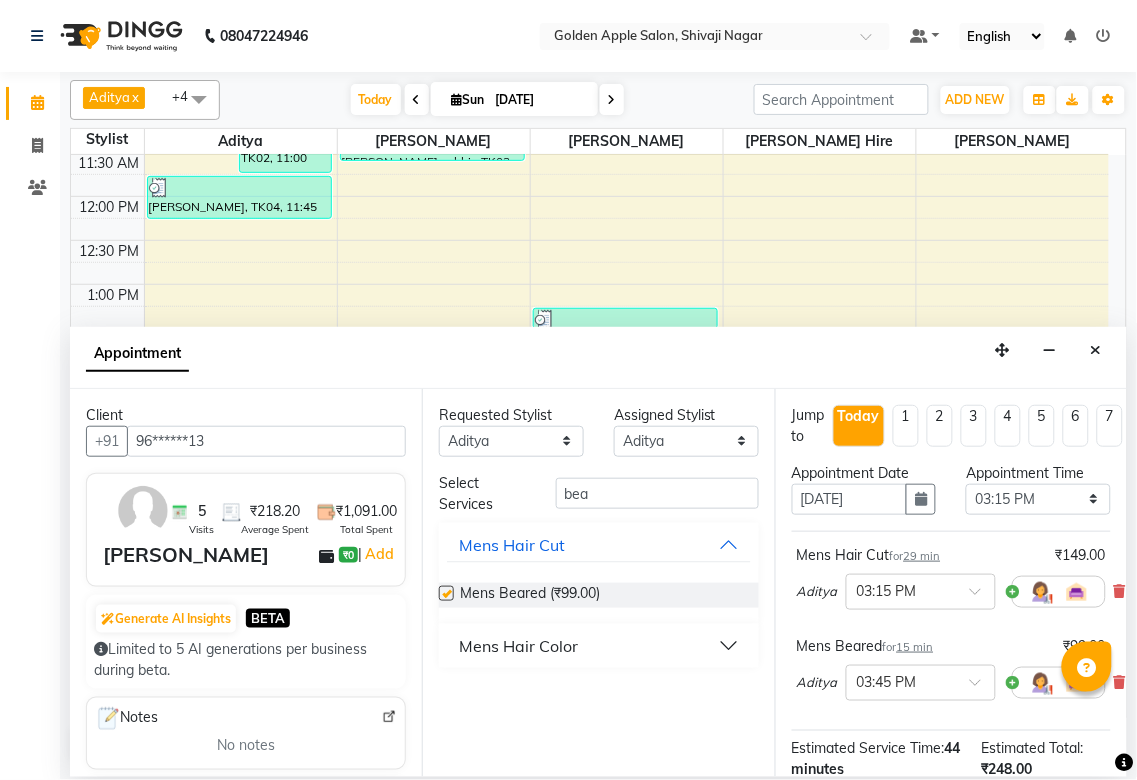 checkbox on "false" 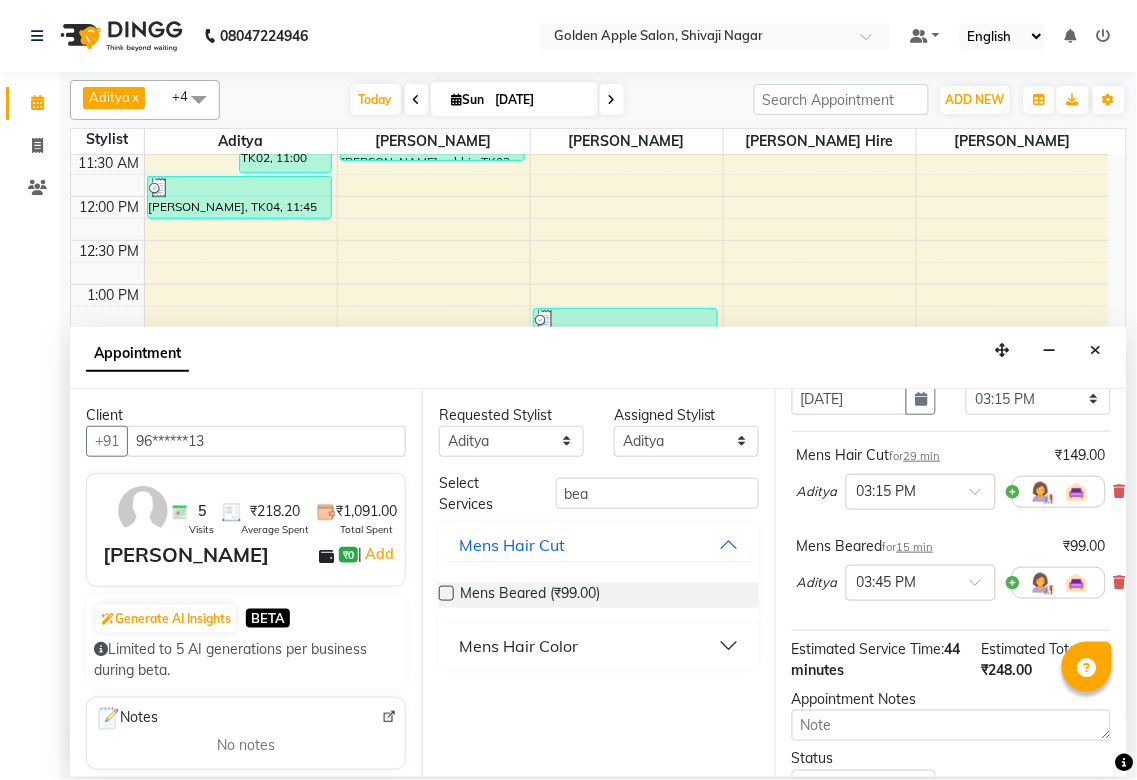 scroll, scrollTop: 284, scrollLeft: 0, axis: vertical 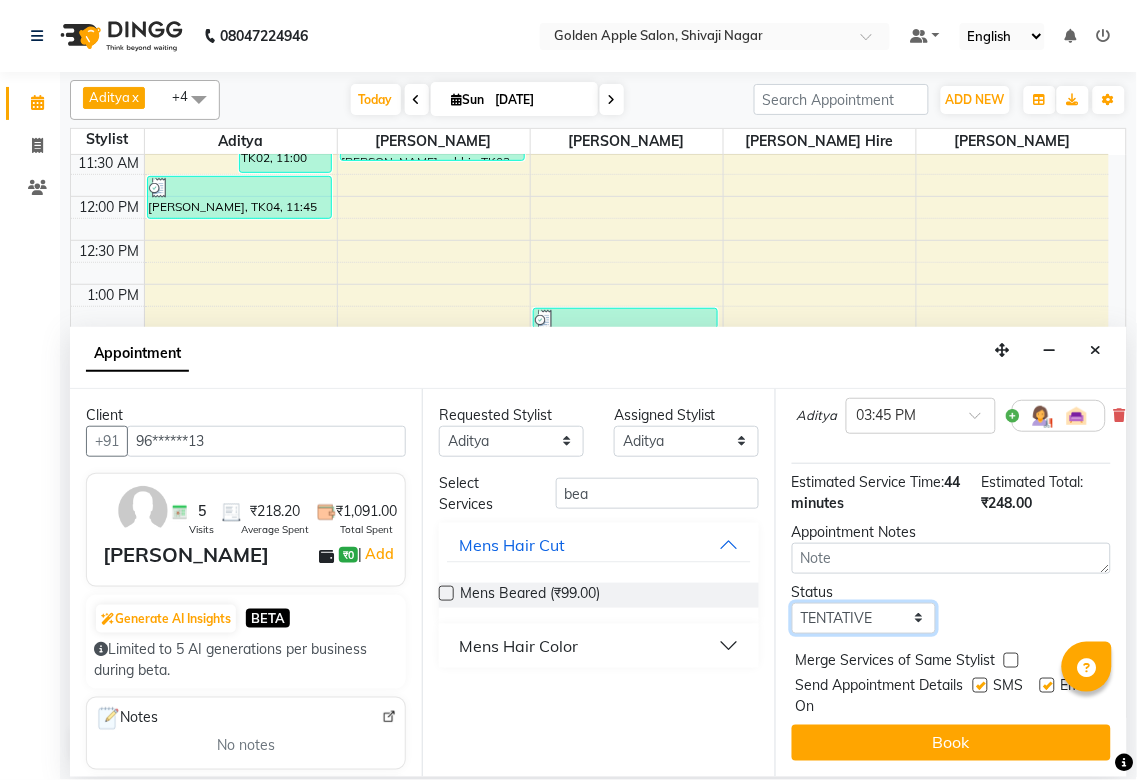 click on "Select TENTATIVE CONFIRM CHECK-IN UPCOMING" at bounding box center (864, 618) 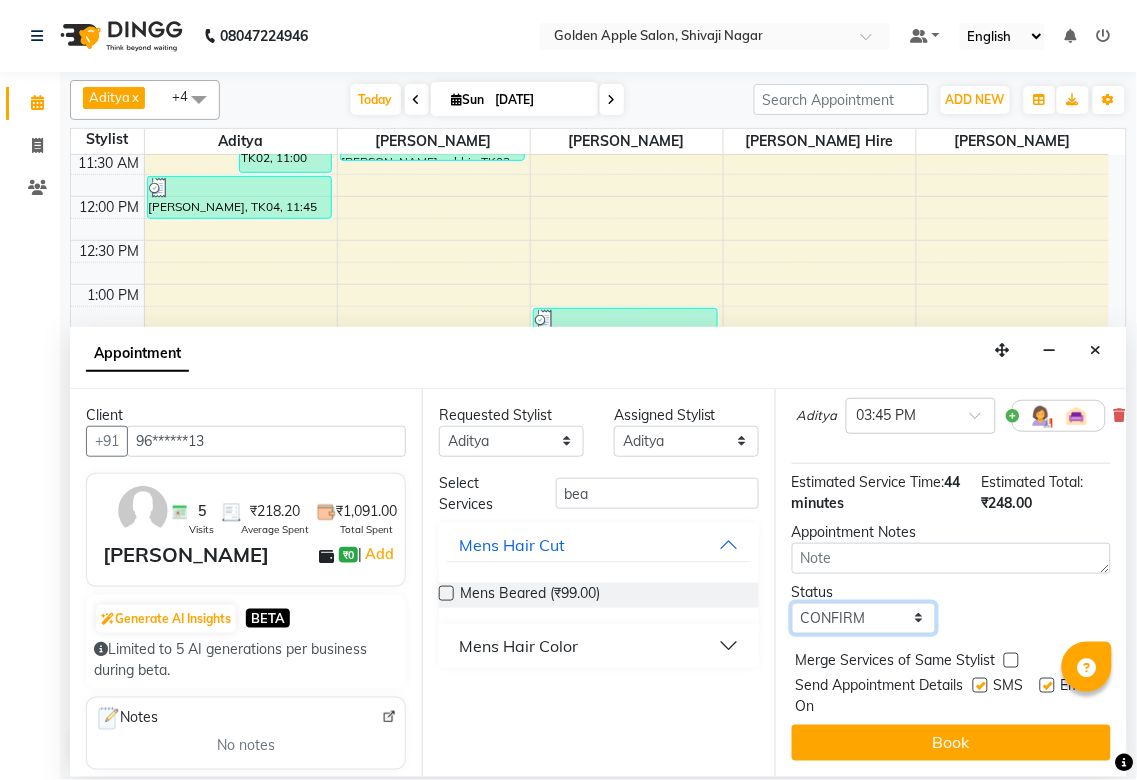 click on "Select TENTATIVE CONFIRM CHECK-IN UPCOMING" at bounding box center [864, 618] 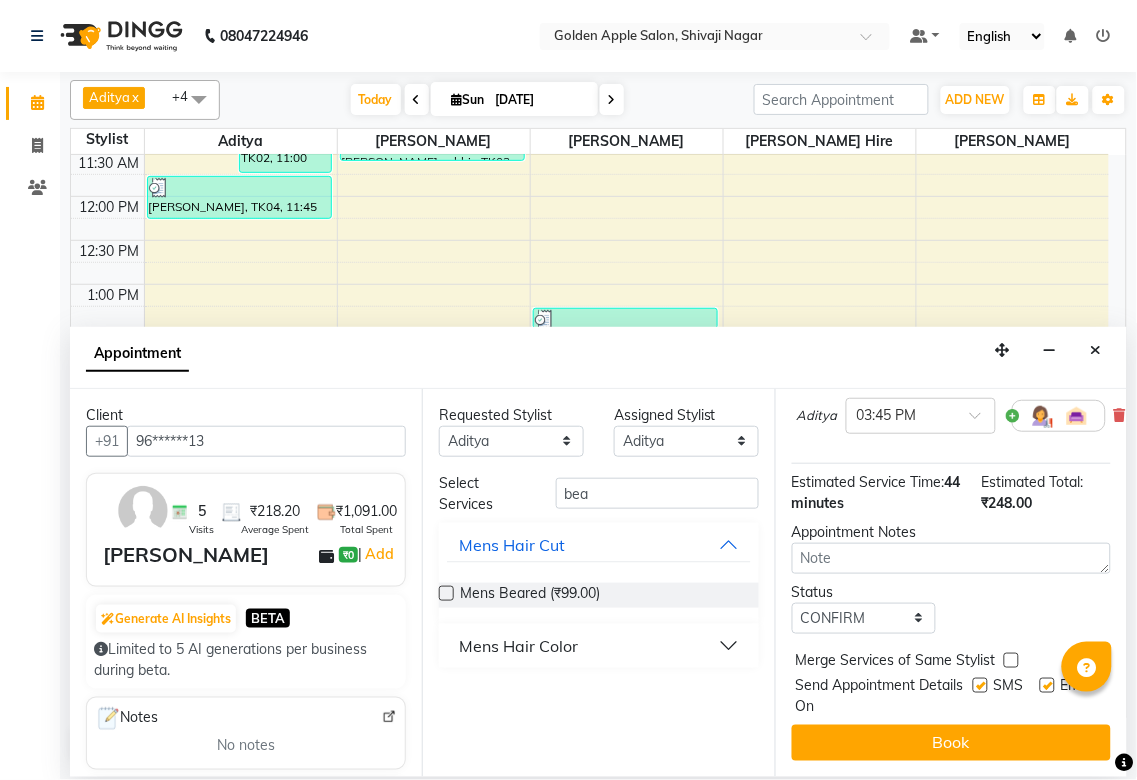 click at bounding box center [980, 685] 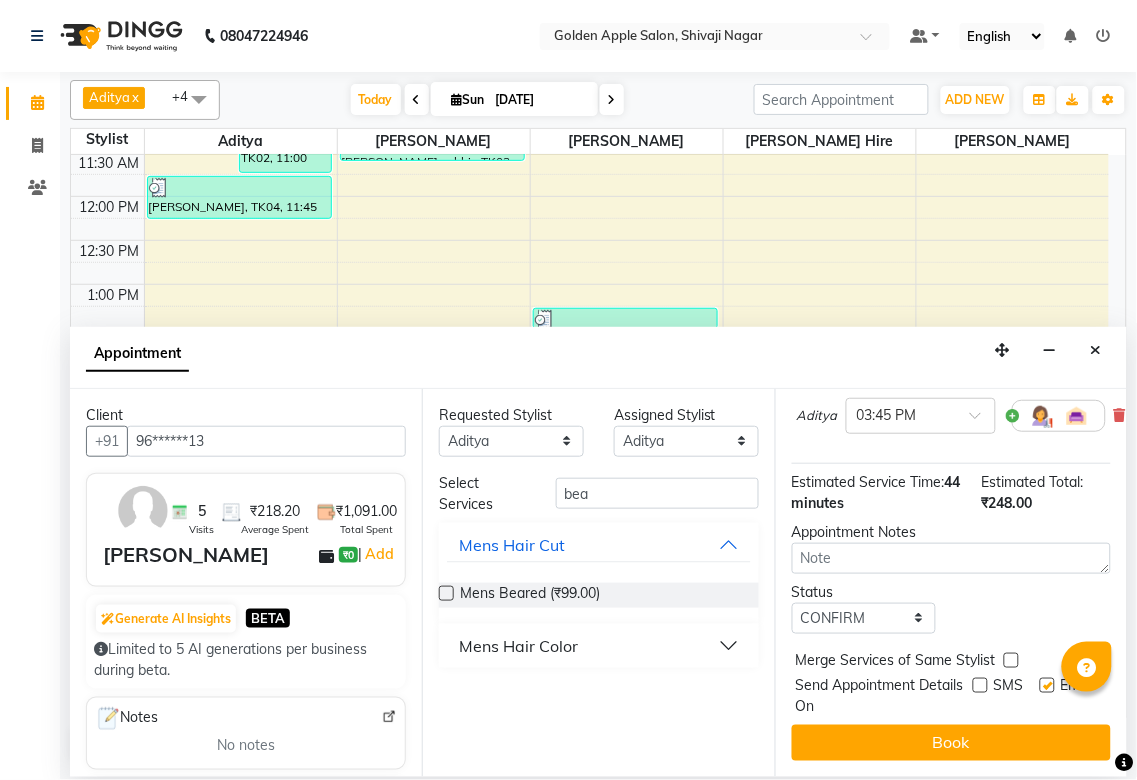 click at bounding box center (1047, 685) 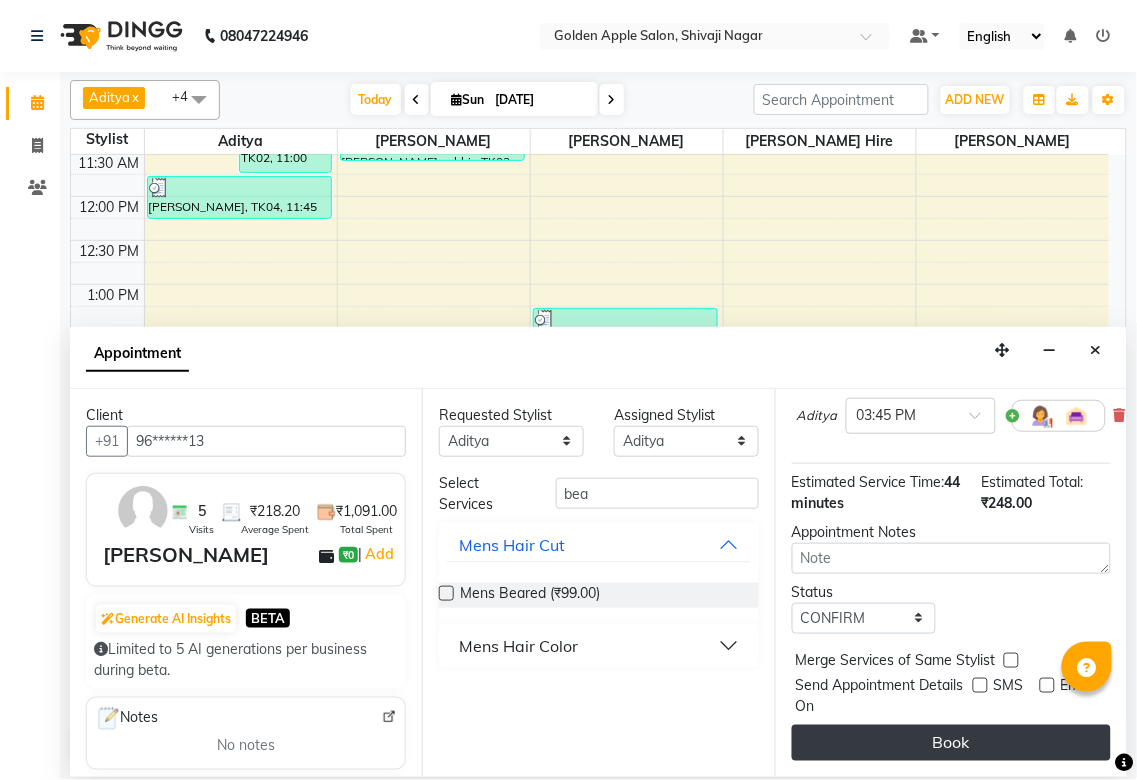 click on "Book" at bounding box center [951, 743] 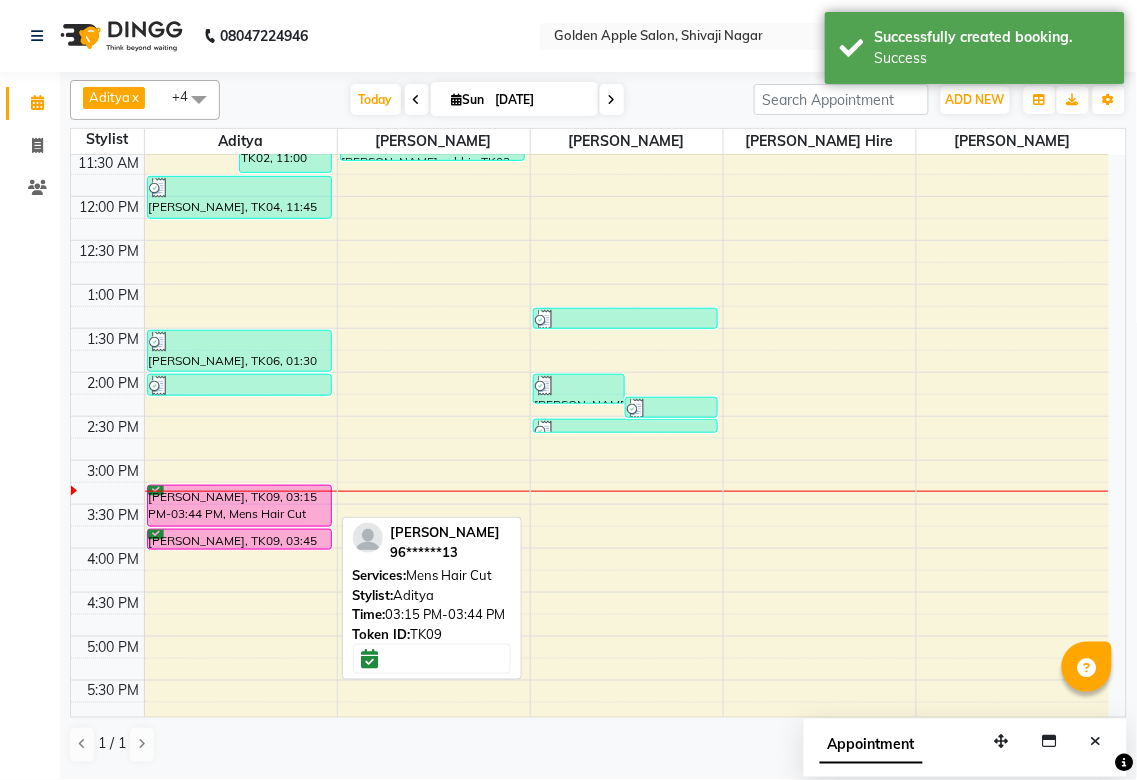 click on "[PERSON_NAME], TK09, 03:15 PM-03:44 PM, Mens Hair Cut" at bounding box center (239, 506) 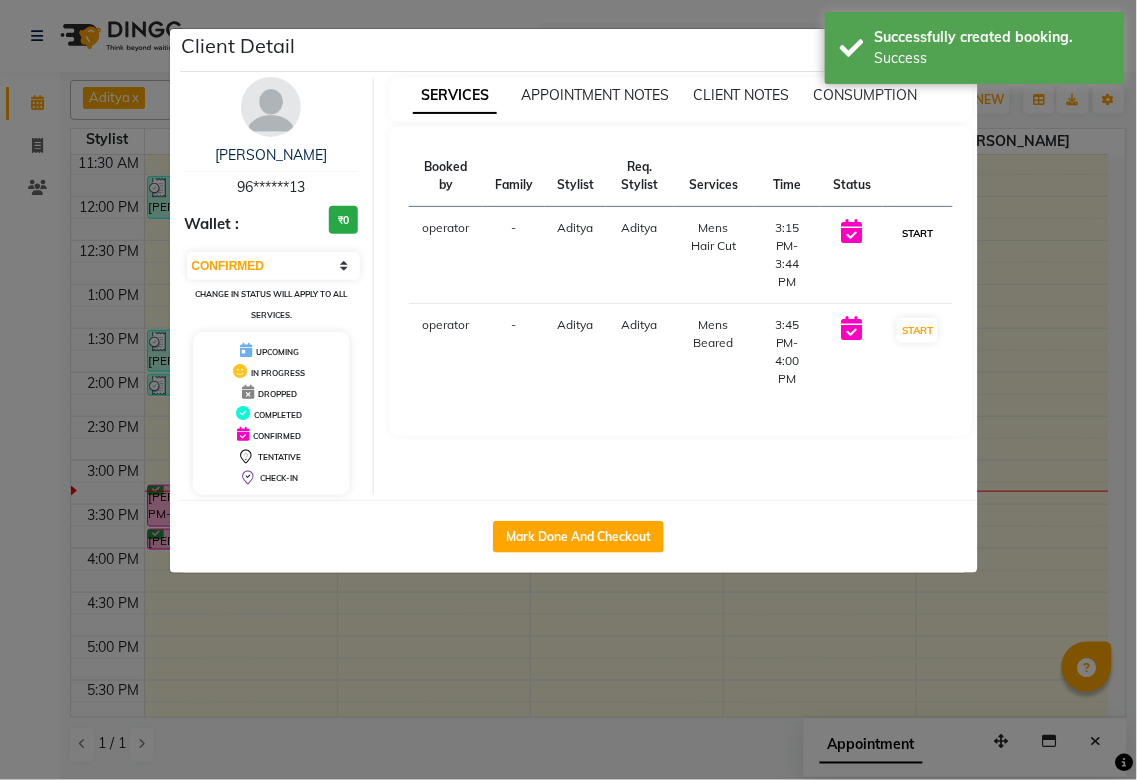 click on "START" at bounding box center (917, 233) 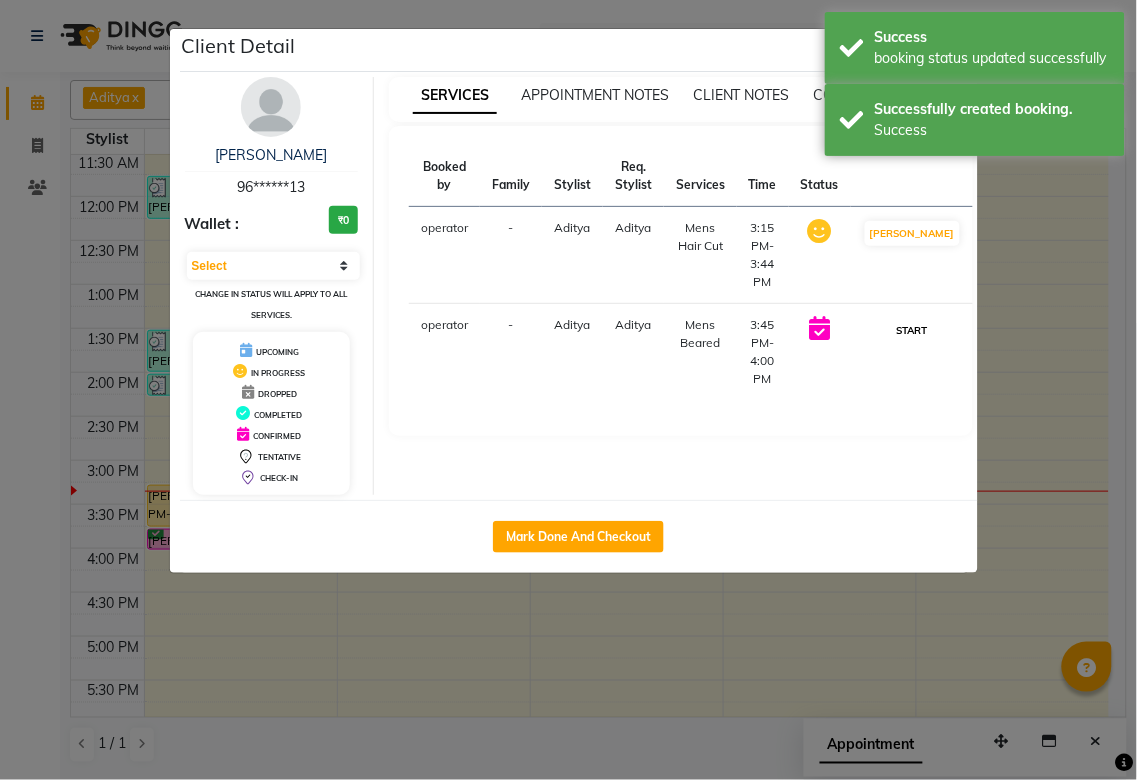 click on "START" at bounding box center [912, 330] 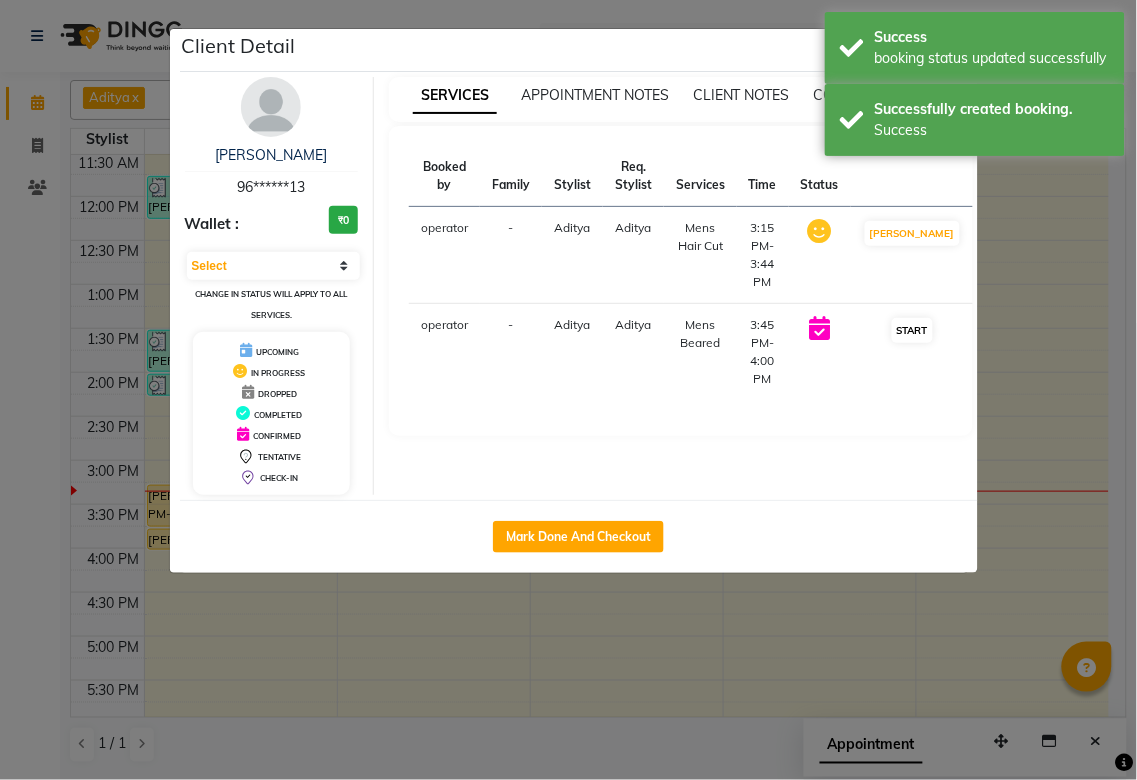 select on "1" 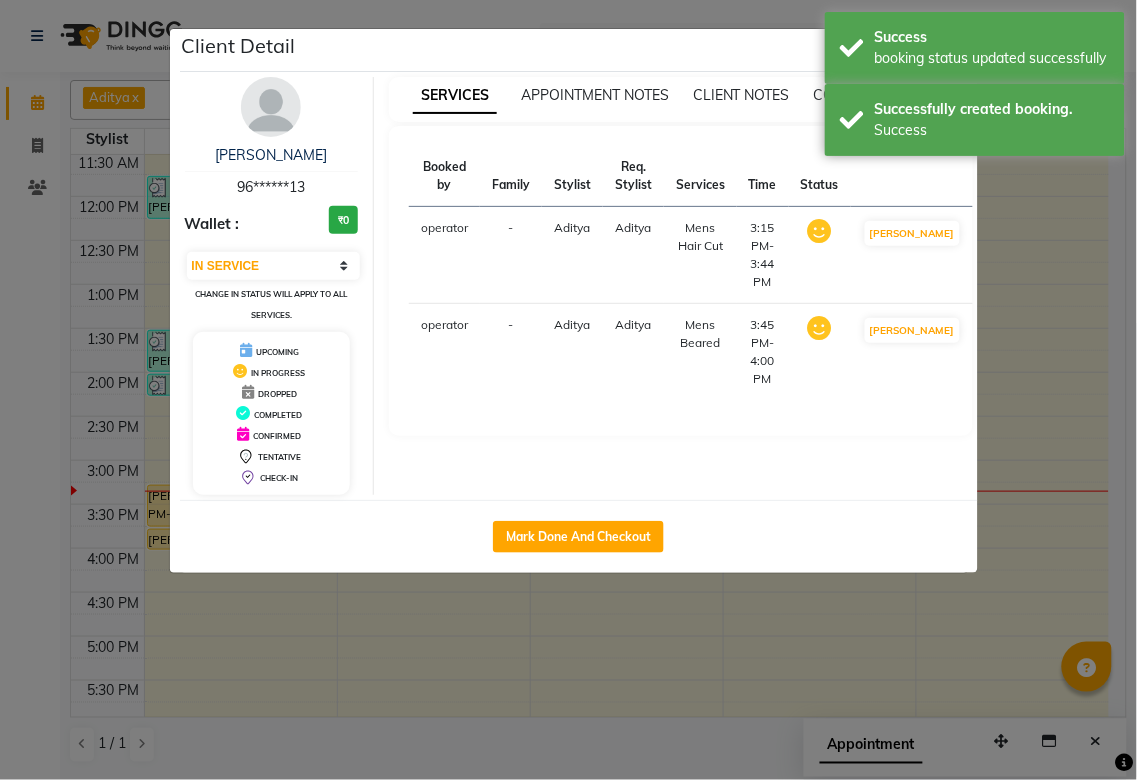 click on "Client Detail  yash ozea   96******13 Wallet : ₹0 Select IN SERVICE CONFIRMED TENTATIVE CHECK IN MARK DONE DROPPED UPCOMING Change in status will apply to all services. UPCOMING IN PROGRESS DROPPED COMPLETED CONFIRMED TENTATIVE CHECK-IN SERVICES APPOINTMENT NOTES CLIENT NOTES CONSUMPTION Booked by Family Stylist Req. Stylist Services Time Status  operator  - [PERSON_NAME]  Mens Hair Cut   3:15 PM-3:44 PM   MARK DONE   operator  - [PERSON_NAME]  Mens Beared    3:45 PM-4:00 PM   MARK DONE   Mark Done And Checkout" 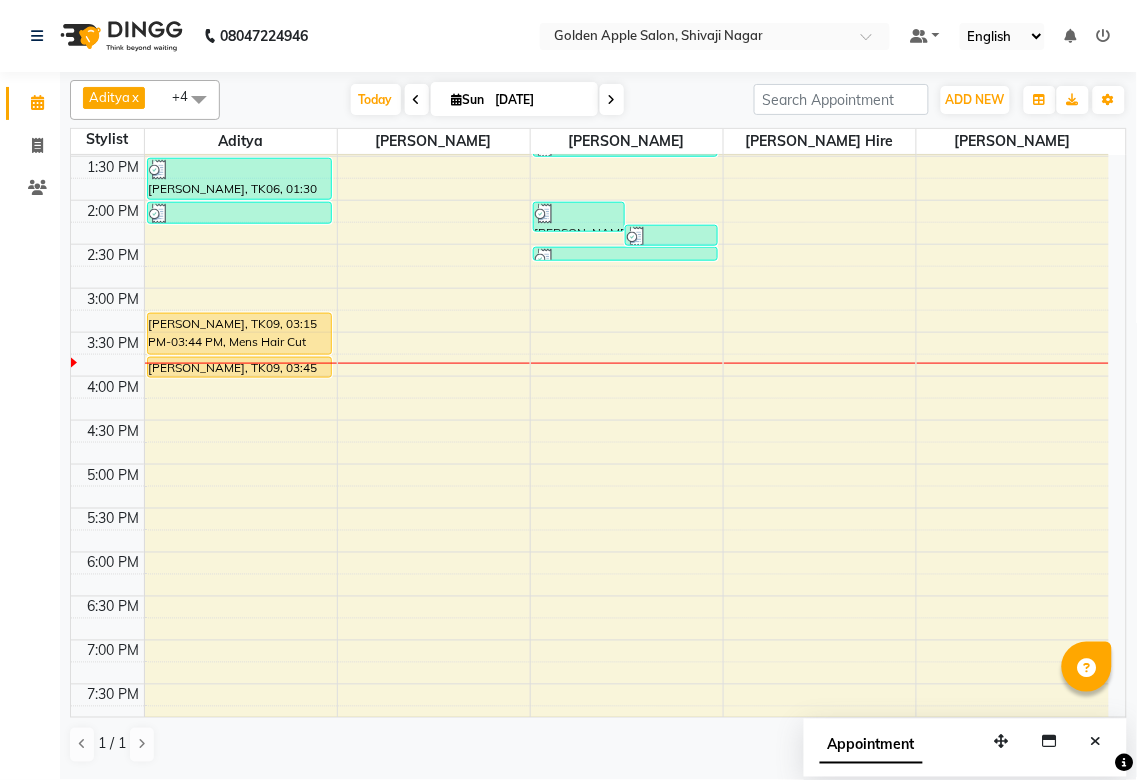 scroll, scrollTop: 364, scrollLeft: 0, axis: vertical 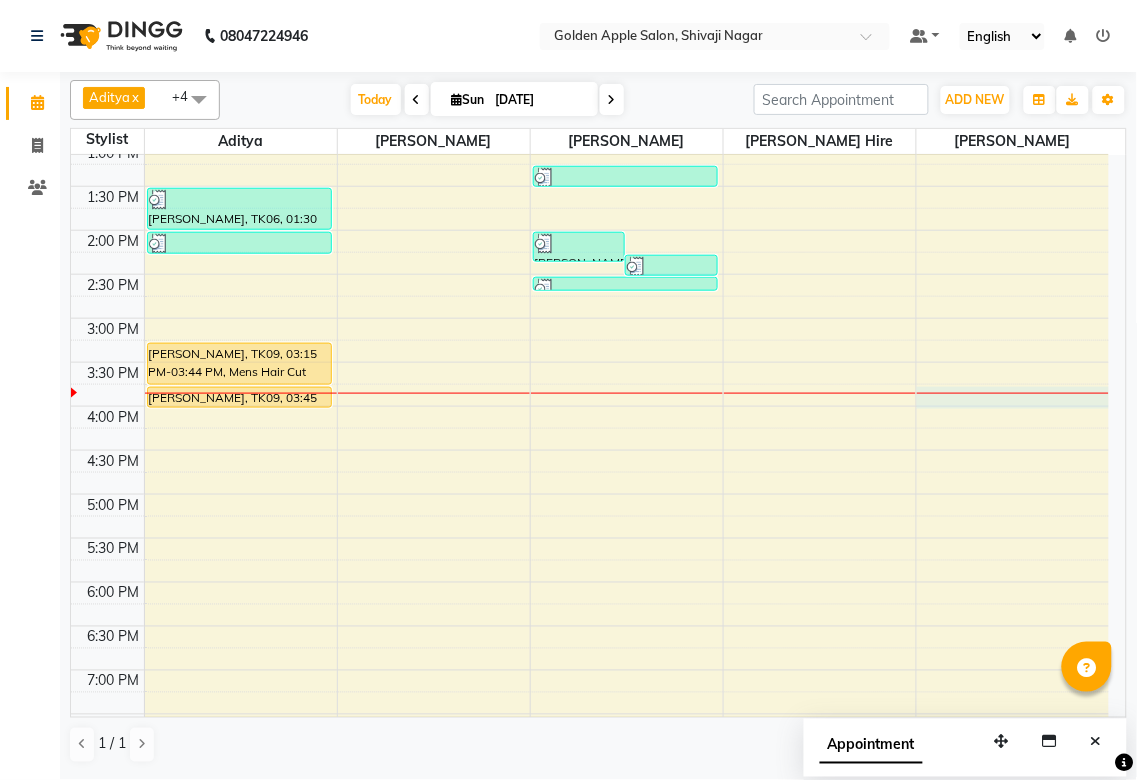 click on "9:00 AM 9:30 AM 10:00 AM 10:30 AM 11:00 AM 11:30 AM 12:00 PM 12:30 PM 1:00 PM 1:30 PM 2:00 PM 2:30 PM 3:00 PM 3:30 PM 4:00 PM 4:30 PM 5:00 PM 5:30 PM 6:00 PM 6:30 PM 7:00 PM 7:30 PM 8:00 PM 8:30 PM 9:00 PM 9:30 PM     [PERSON_NAME], TK01, 10:45 AM-11:14 AM, Mens Hair Cut     [PERSON_NAME], TK02, 11:00 AM-11:44 AM, Mens Hair Cut,Mens Beared      [PERSON_NAME], TK04, 11:45 AM-12:15 PM, Hair Cut  advance      [PERSON_NAME], TK06, 01:30 PM-01:59 PM, Mens Hair Cut     [PERSON_NAME], TK06, 02:00 PM-02:15 PM, Mens Beared     yash ozea, TK09, 03:15 PM-03:44 PM, Mens Hair Cut    yash ozea, TK09, 03:45 PM-04:00 PM, Mens Beared      [PERSON_NAME] sabhir, TK03, 11:15 AM-11:36 AM, eyebrows,upper lips     [PERSON_NAME], TK07, 02:00 PM-02:21 PM, eyebrows,upper lips     [PERSON_NAME], TK08, 02:15 PM-02:30 PM, eyebrows     priyanka [PERSON_NAME], TK05, 01:15 PM-01:30 PM, eyebrows     [PERSON_NAME], TK08, 02:30 PM-02:35 PM, Forehead" at bounding box center [590, 362] 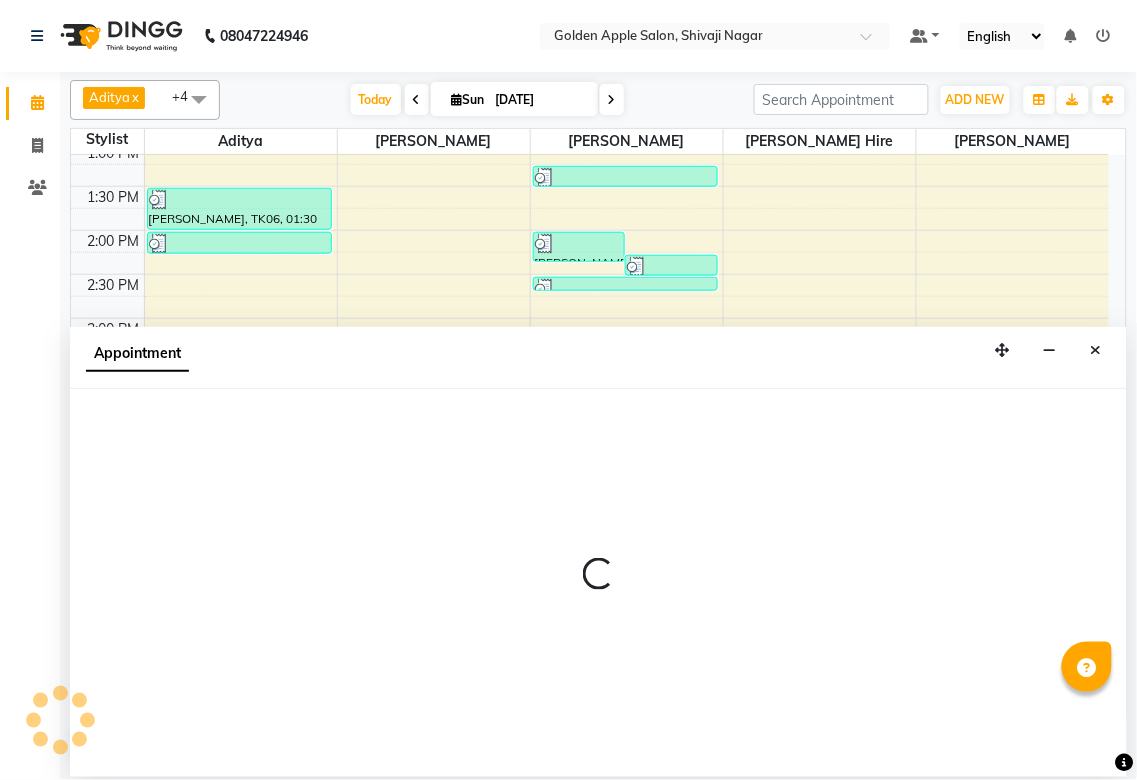select on "45043" 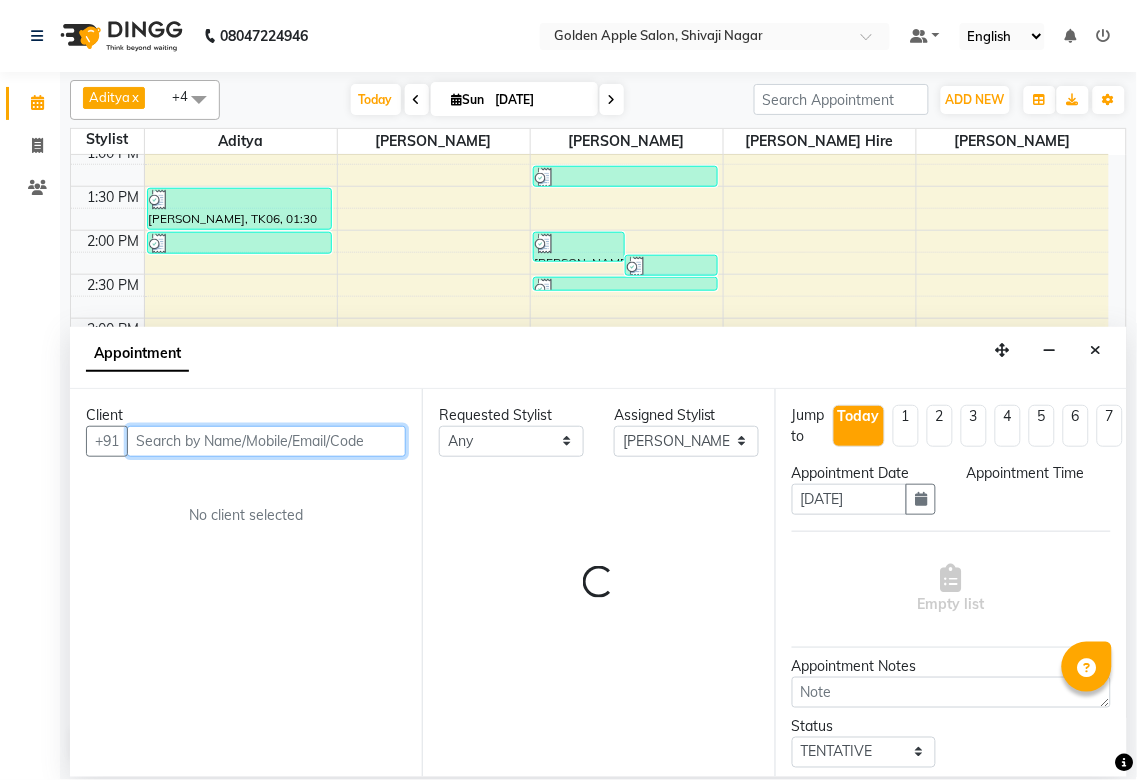 select on "945" 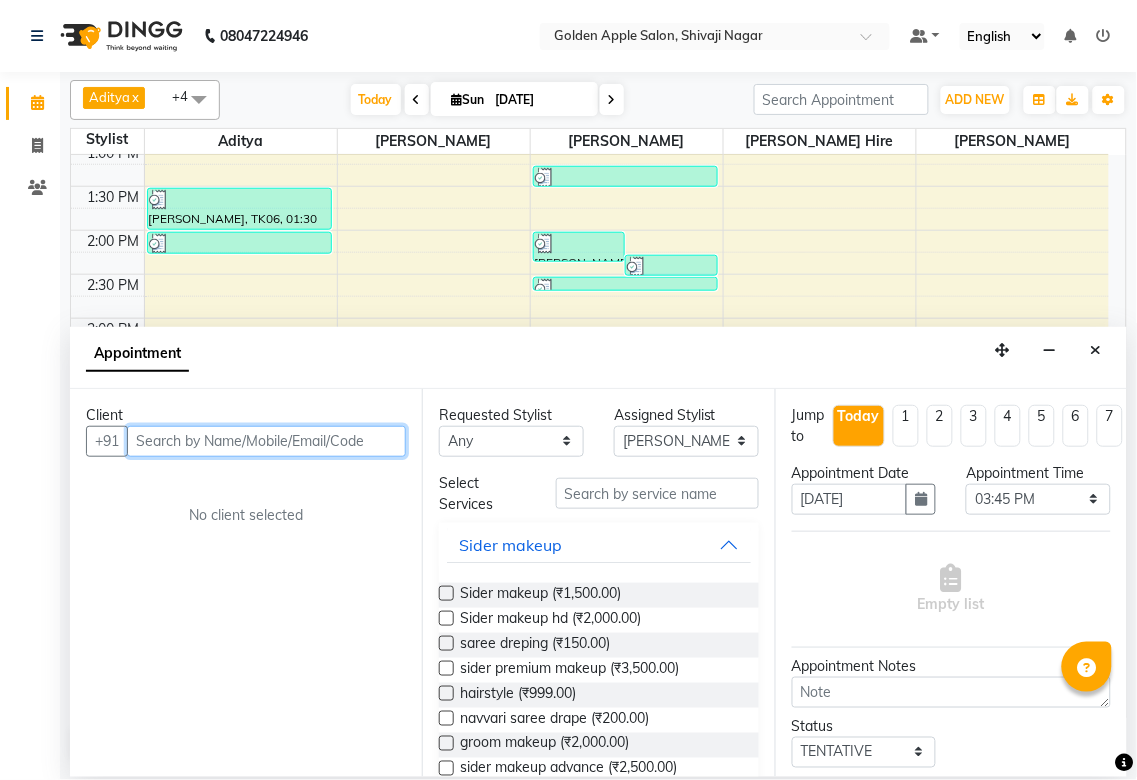click at bounding box center [266, 441] 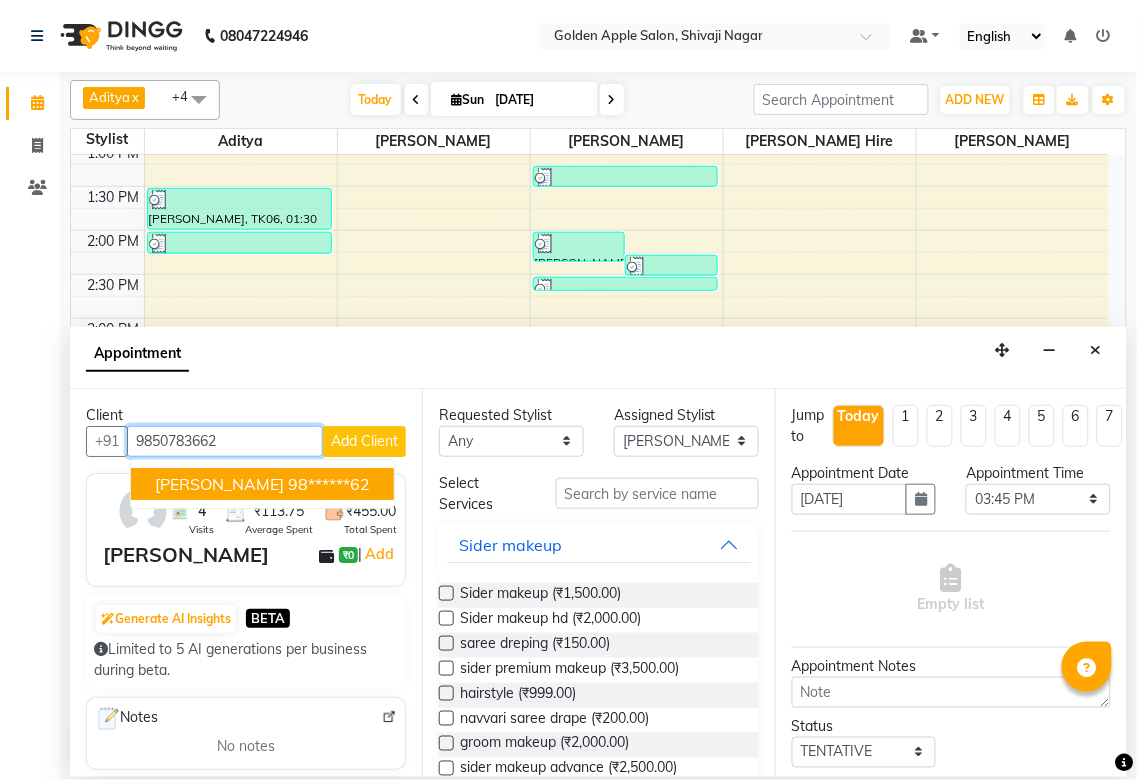 click on "[PERSON_NAME]" at bounding box center [219, 484] 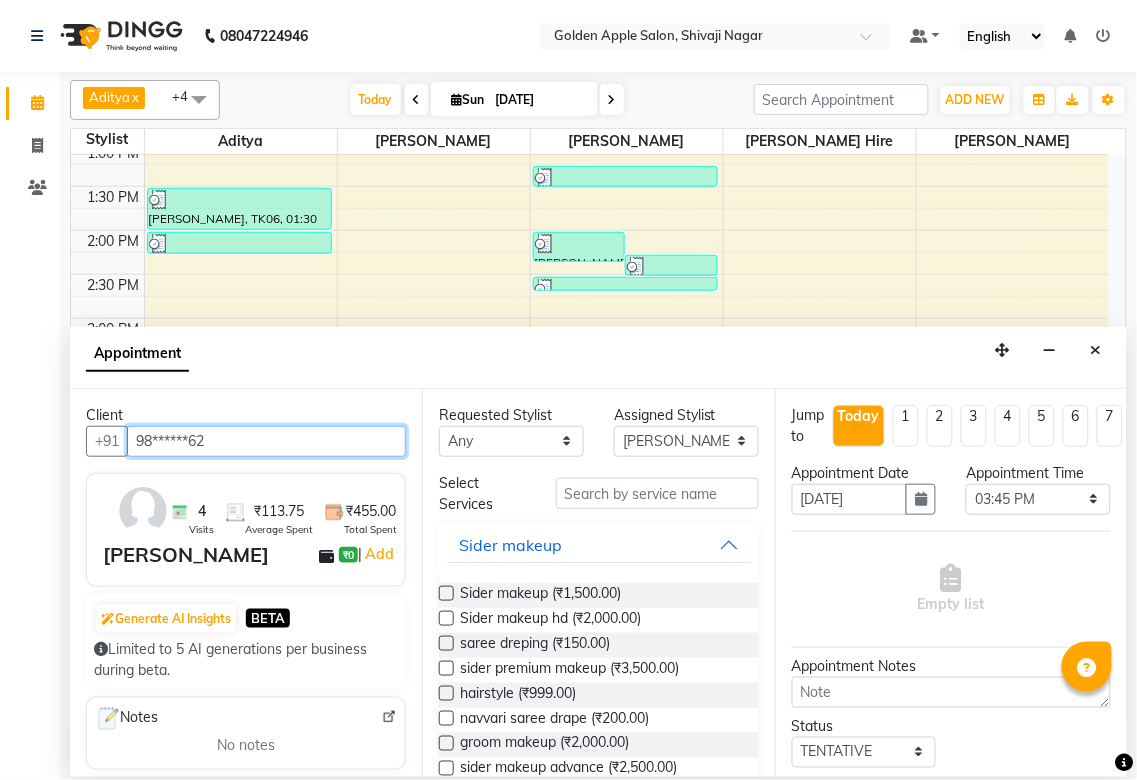 type on "98******62" 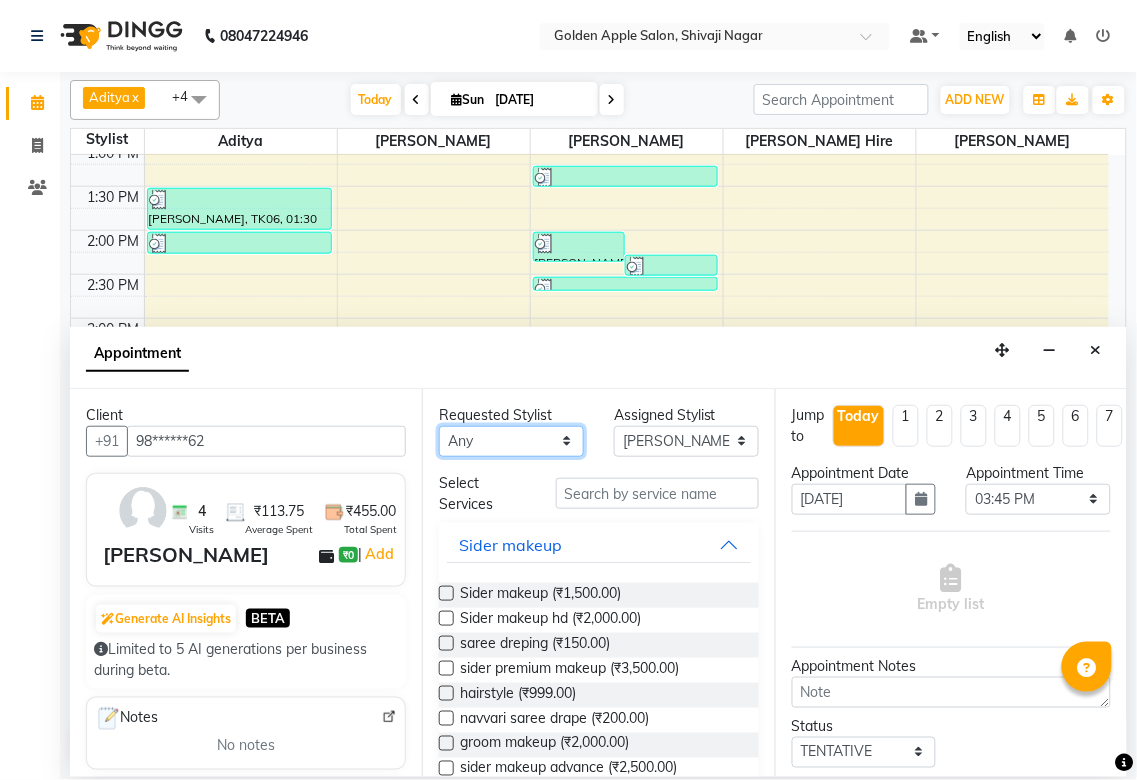 click on "Any [PERSON_NAME] Satarrdekar ashwini [PERSON_NAME] Hire operator" at bounding box center [511, 441] 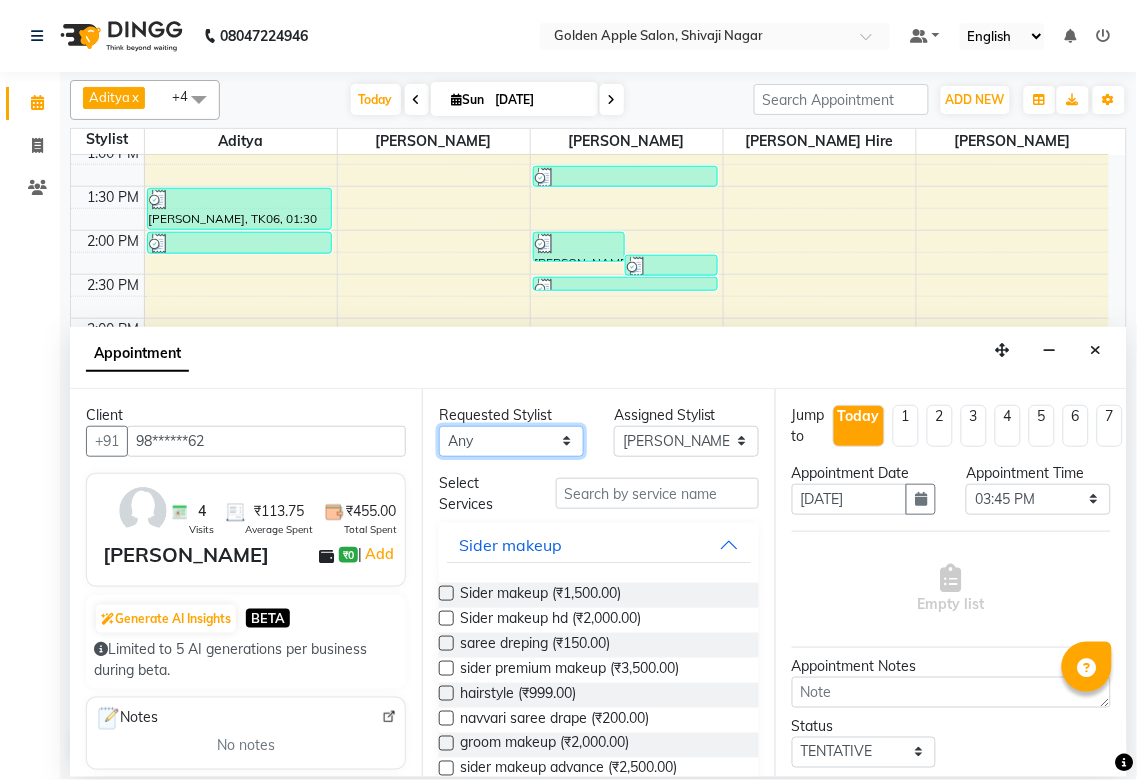 select on "45043" 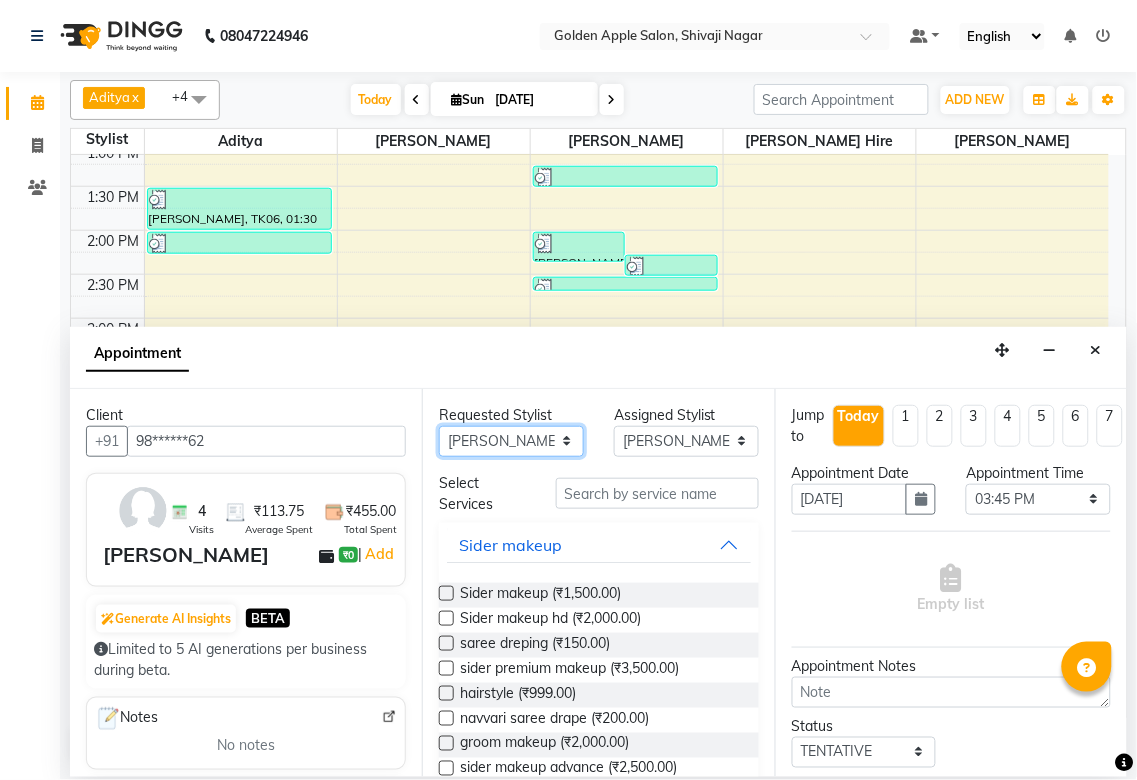 click on "Any [PERSON_NAME] Satarrdekar ashwini [PERSON_NAME] Hire operator" at bounding box center [511, 441] 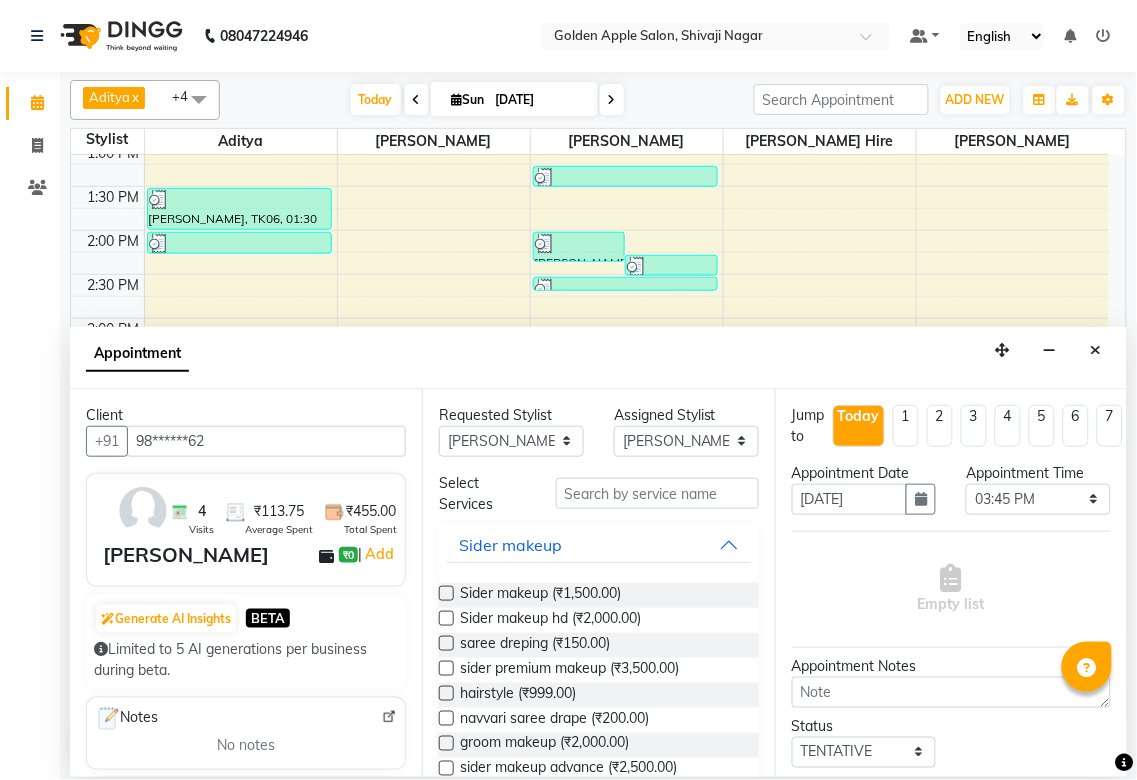 click on "Requested Stylist Any [PERSON_NAME] Satarrdekar ashwini [PERSON_NAME] Hire operator Assigned Stylist Select [PERSON_NAME] Satarrdekar ashwini [PERSON_NAME] Hire operator Select Services    Sider makeup Sider makeup (₹1,500.00) Sider makeup hd (₹2,000.00) saree dreping (₹150.00) sider premium  makeup (₹3,500.00) hairstyle  (₹999.00) navvari saree drape  (₹200.00) groom makeup  (₹2,000.00) sider makeup advance  (₹2,500.00) sider makeup advanve 2 (₹3,500.00) engeggment bridal makeup (₹7,000.00) ultra bridal look (₹12,500.00) hairstyle  (₹700.00)    Womens hair Spa    womens Hair Color    Womens Blow dry    Womens Hair Treatment    WOMENS ADVANCE & TREATMENT    Womens Rica Wax    Womens MENI-PEDI    Womens Facial    Womens mehndi    Womens Bleach    Womens Waxing    womens Threading    Mens Hair Cut    Mens Head Massage     Mens Hair Color     Mens Wax    Mens Medi Pedi    Nail Arts    Mens Advance Hair Treatment    Mens Facial     Mens Hair Spa" at bounding box center [598, 583] 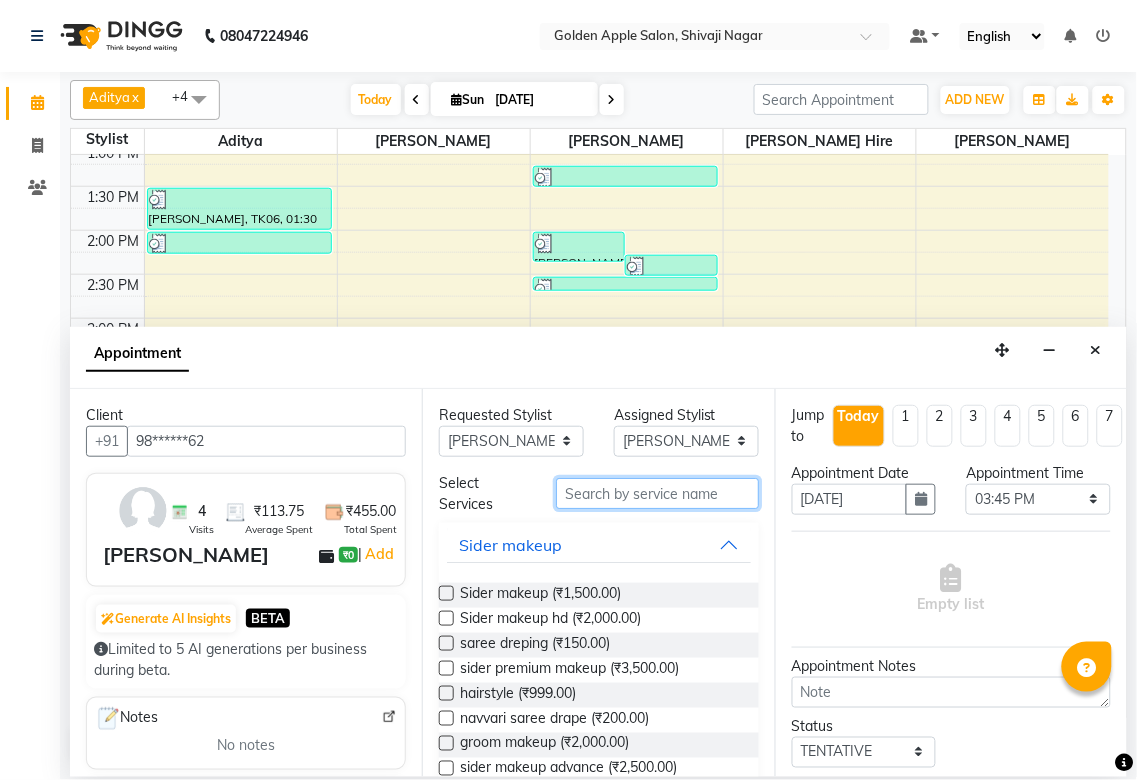 click at bounding box center [657, 493] 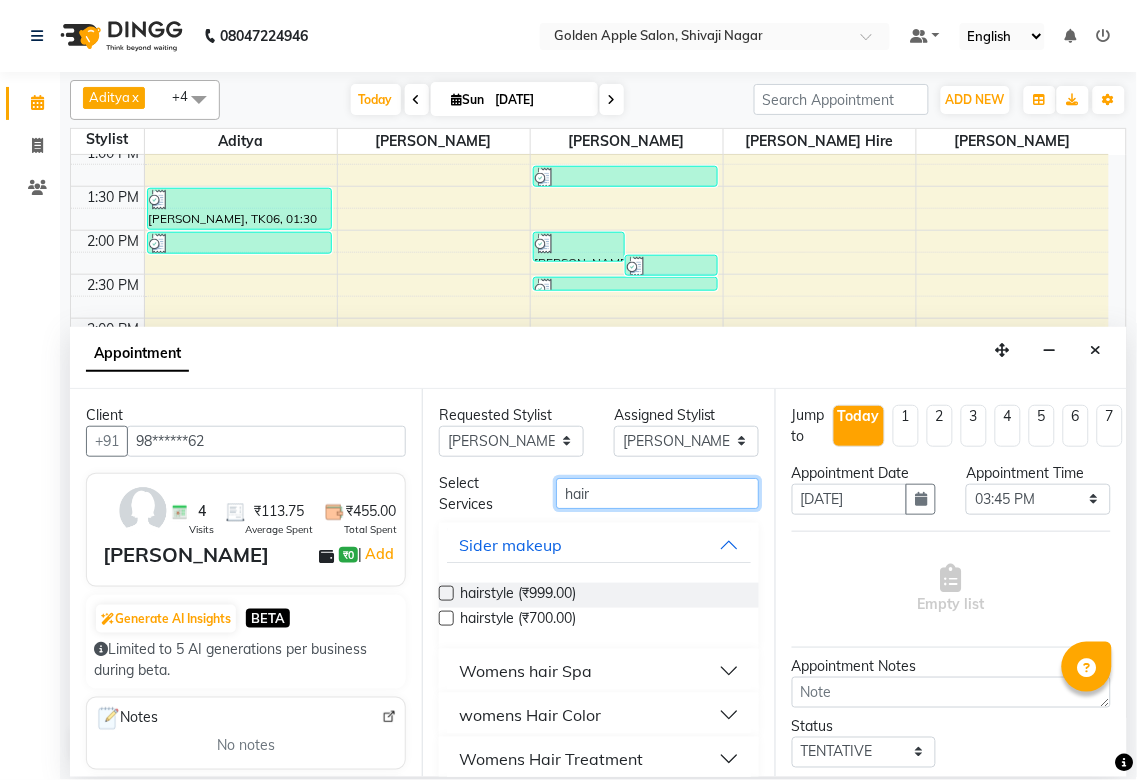 click on "hair" at bounding box center [657, 493] 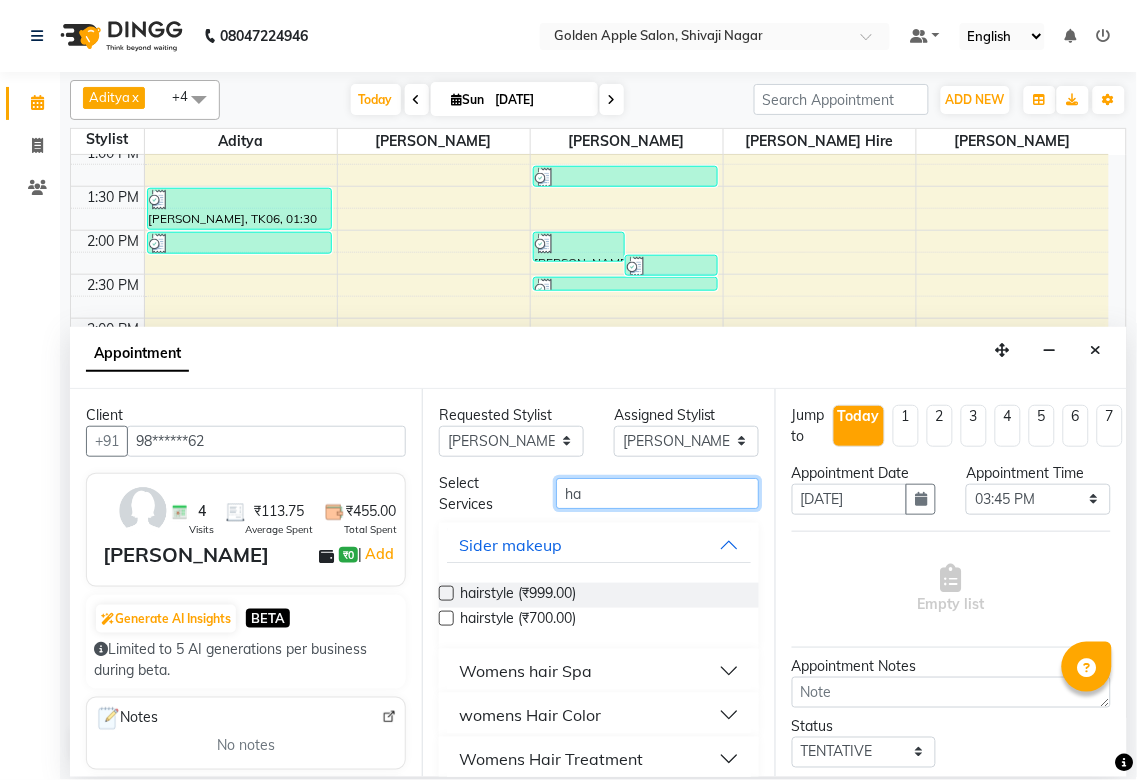 type on "h" 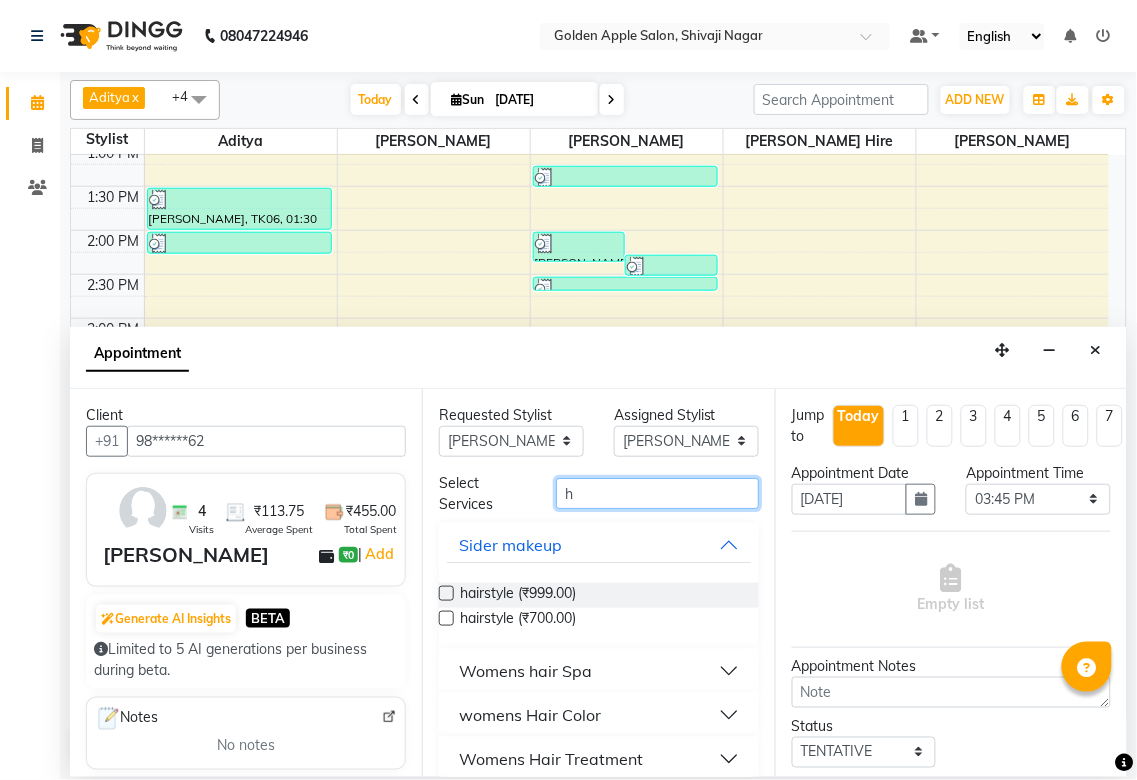 type 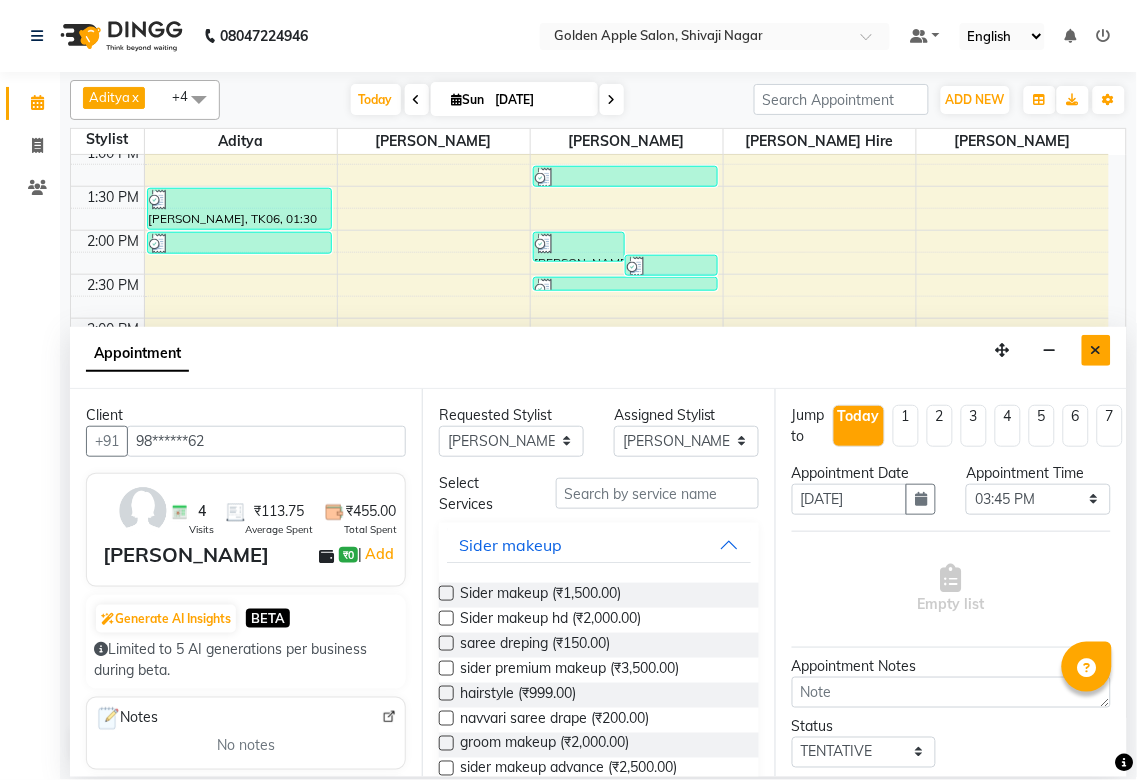 click at bounding box center (1096, 350) 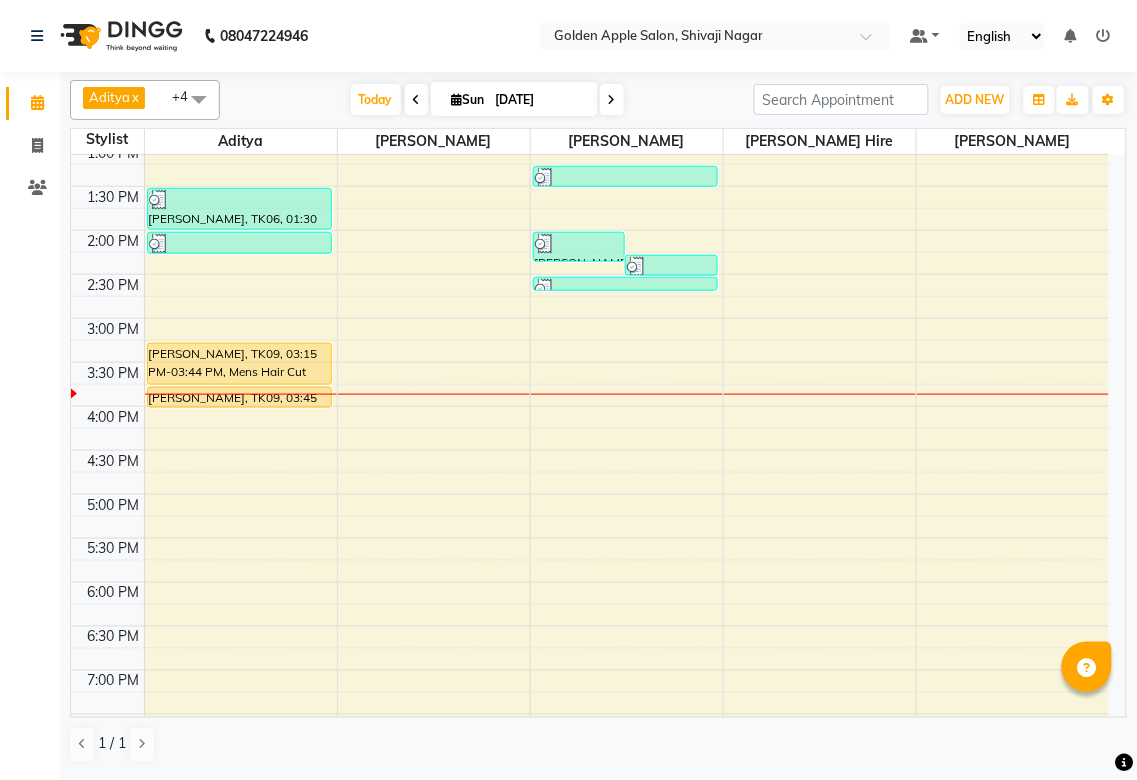 click on "9:00 AM 9:30 AM 10:00 AM 10:30 AM 11:00 AM 11:30 AM 12:00 PM 12:30 PM 1:00 PM 1:30 PM 2:00 PM 2:30 PM 3:00 PM 3:30 PM 4:00 PM 4:30 PM 5:00 PM 5:30 PM 6:00 PM 6:30 PM 7:00 PM 7:30 PM 8:00 PM 8:30 PM 9:00 PM 9:30 PM     [PERSON_NAME], TK01, 10:45 AM-11:14 AM, Mens Hair Cut     [PERSON_NAME], TK02, 11:00 AM-11:44 AM, Mens Hair Cut,Mens Beared      [PERSON_NAME], TK04, 11:45 AM-12:15 PM, Hair Cut  advance      [PERSON_NAME], TK06, 01:30 PM-01:59 PM, Mens Hair Cut     [PERSON_NAME], TK06, 02:00 PM-02:15 PM, Mens Beared     yash ozea, TK09, 03:15 PM-03:44 PM, Mens Hair Cut    yash ozea, TK09, 03:45 PM-04:00 PM, Mens Beared      [PERSON_NAME] sabhir, TK03, 11:15 AM-11:36 AM, eyebrows,upper lips     [PERSON_NAME], TK07, 02:00 PM-02:21 PM, eyebrows,upper lips     [PERSON_NAME], TK08, 02:15 PM-02:30 PM, eyebrows     priyanka [PERSON_NAME], TK05, 01:15 PM-01:30 PM, eyebrows     [PERSON_NAME], TK08, 02:30 PM-02:35 PM, Forehead" at bounding box center [590, 362] 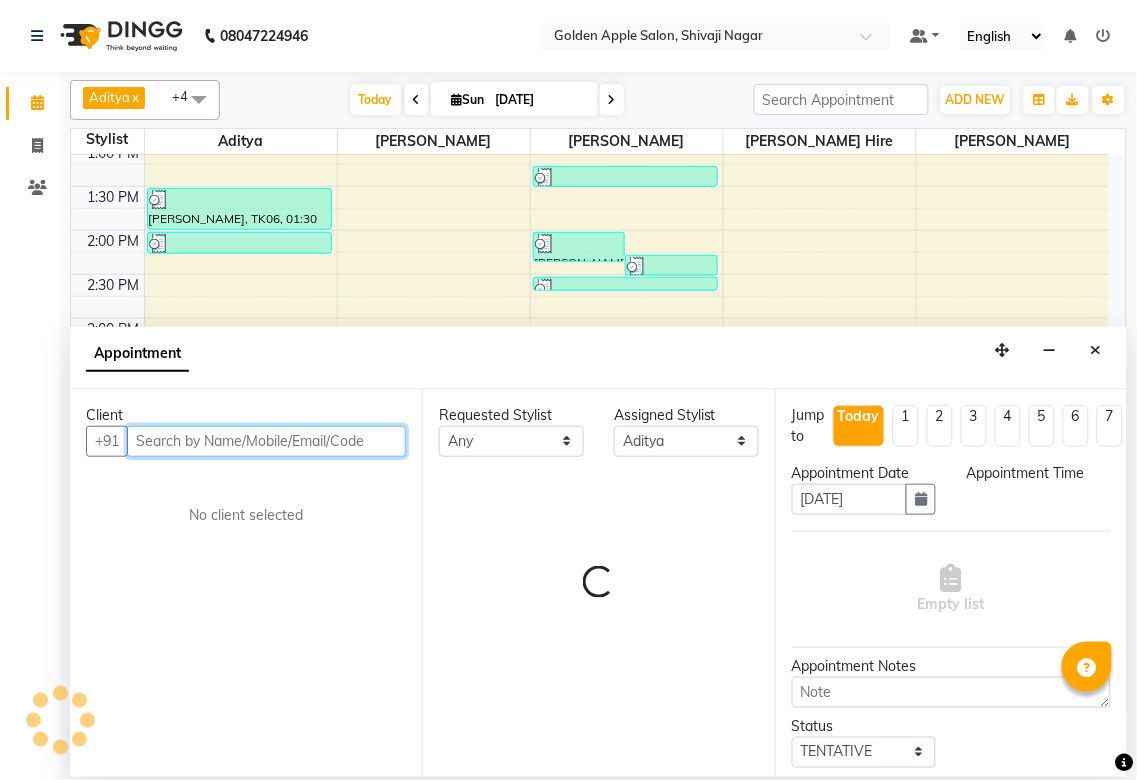 select on "960" 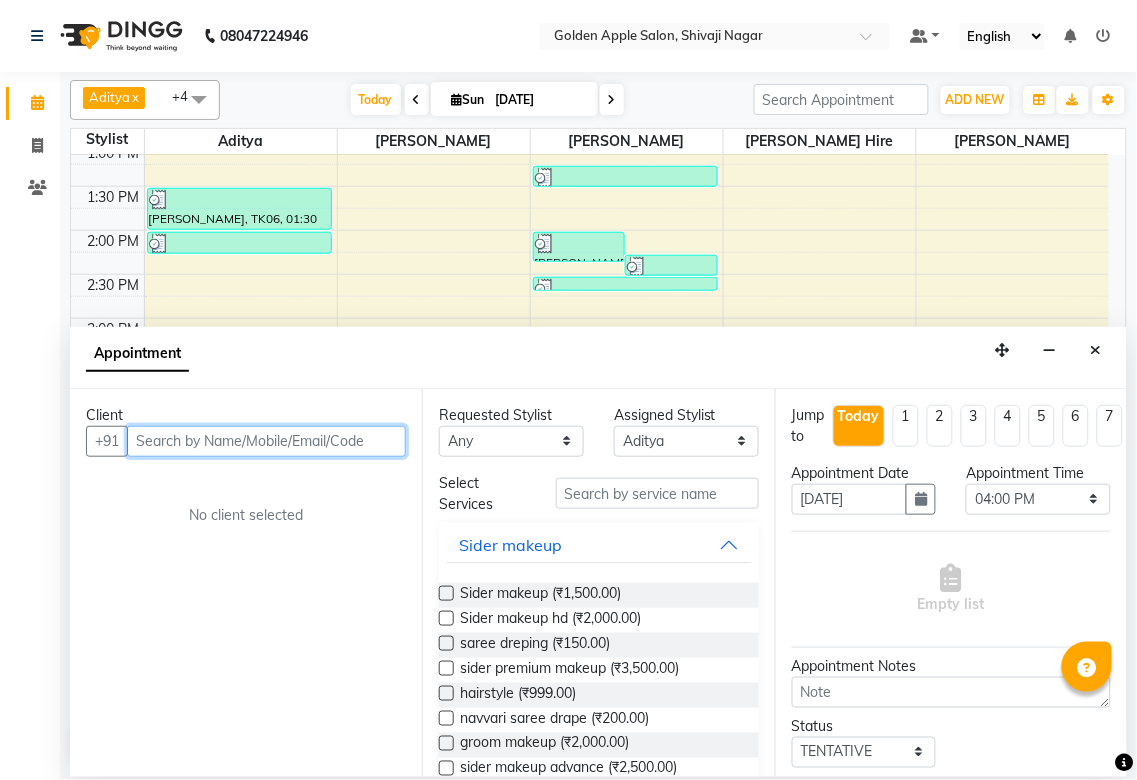 click at bounding box center [266, 441] 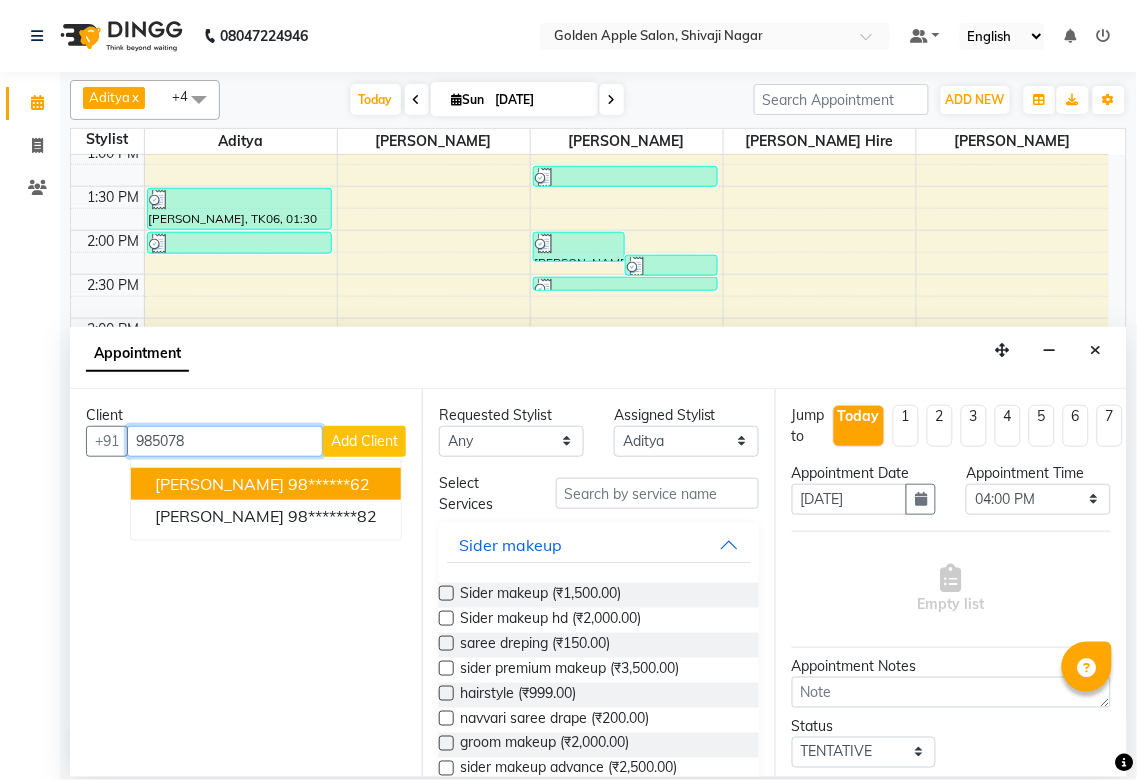 click on "ashwini shiewana  98******62" at bounding box center (266, 484) 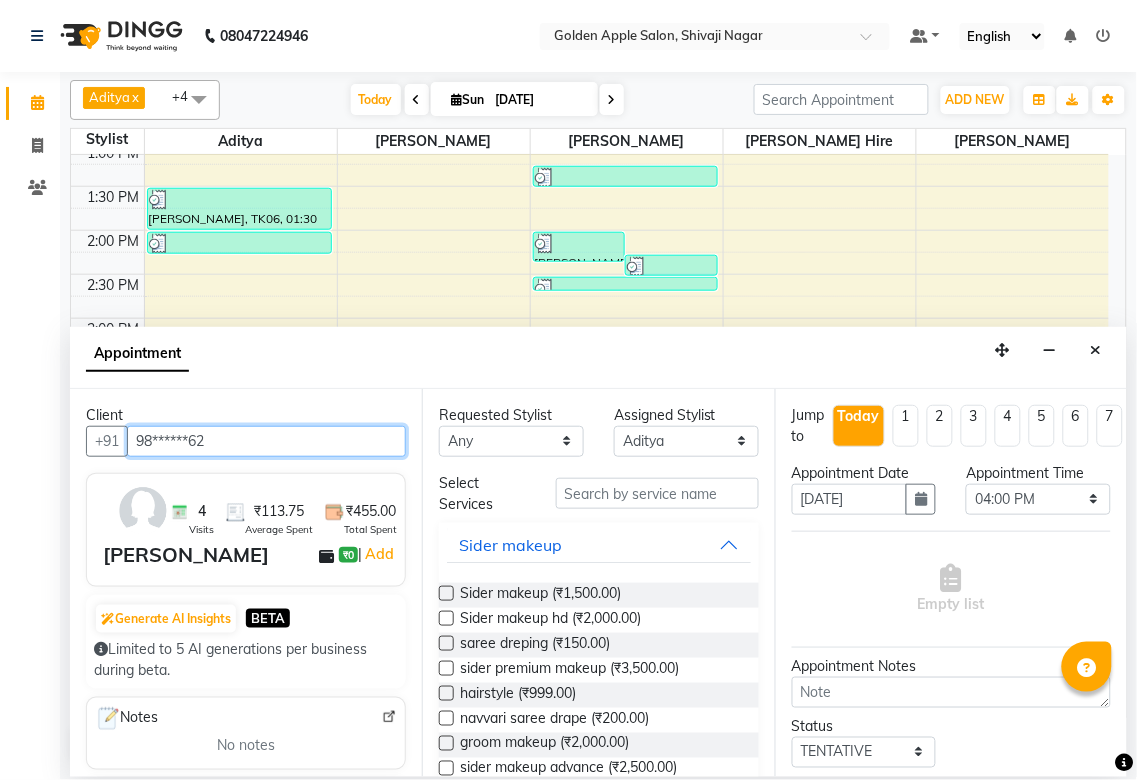 click on "98******62" at bounding box center (266, 441) 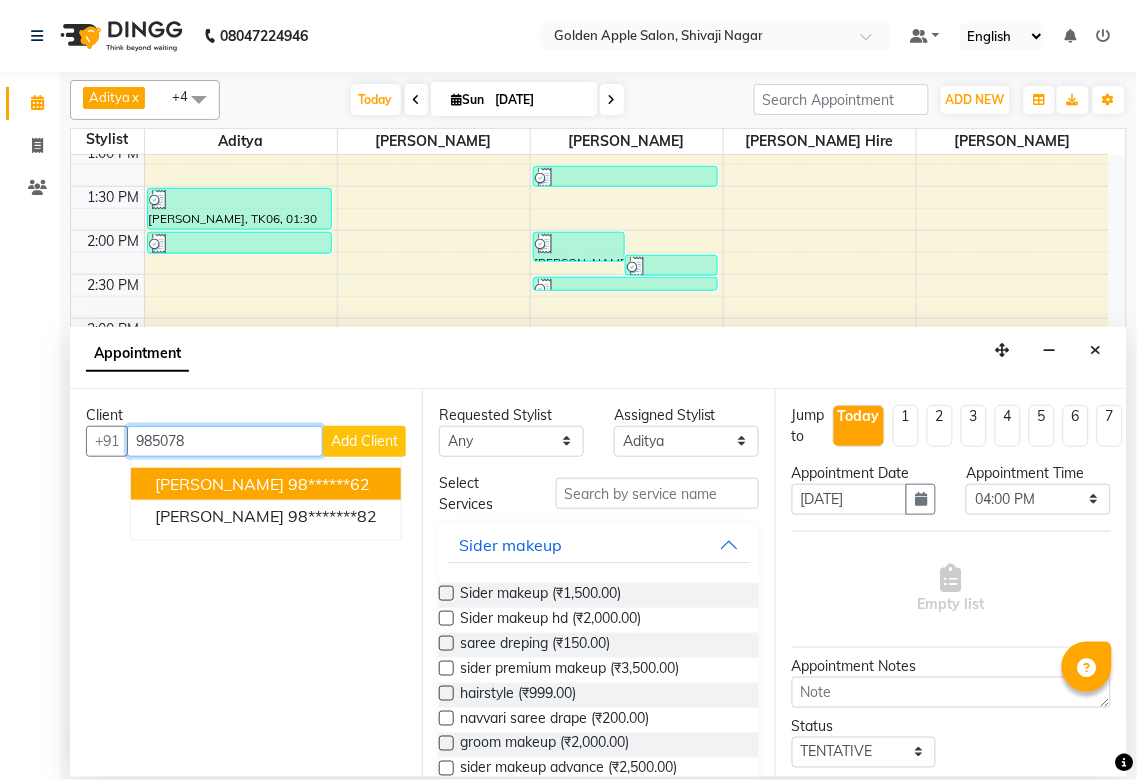 click on "[PERSON_NAME]" at bounding box center [219, 484] 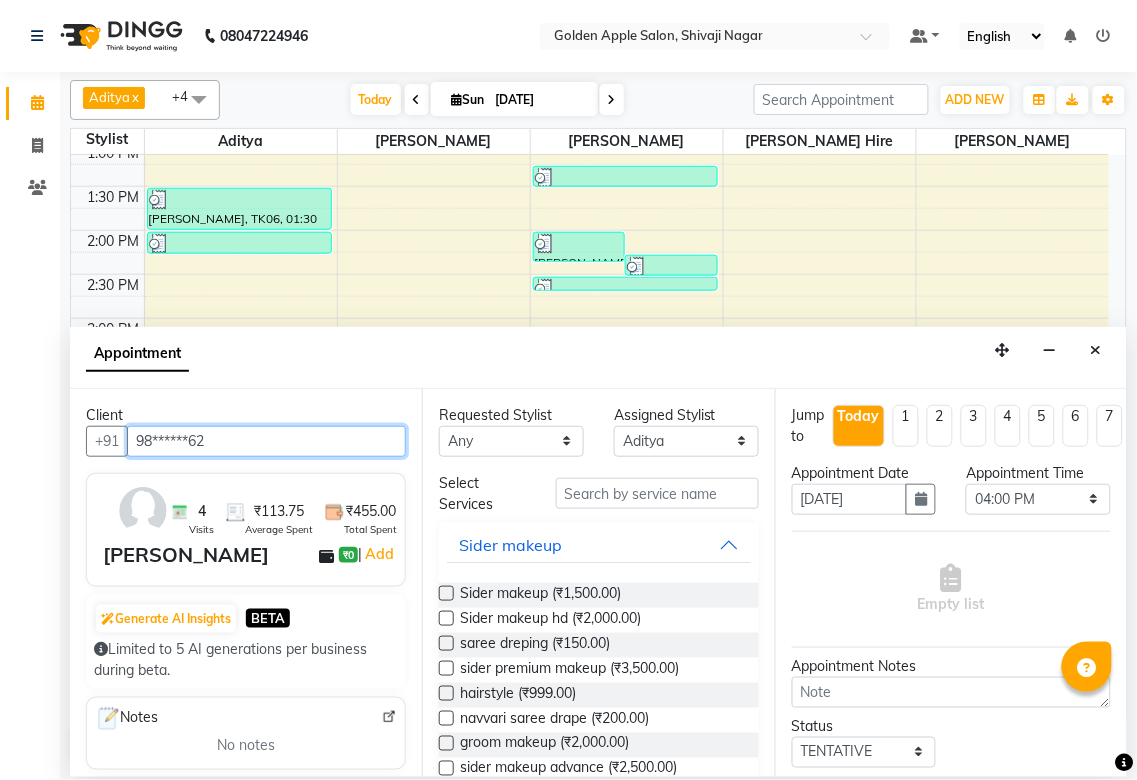 type on "98******62" 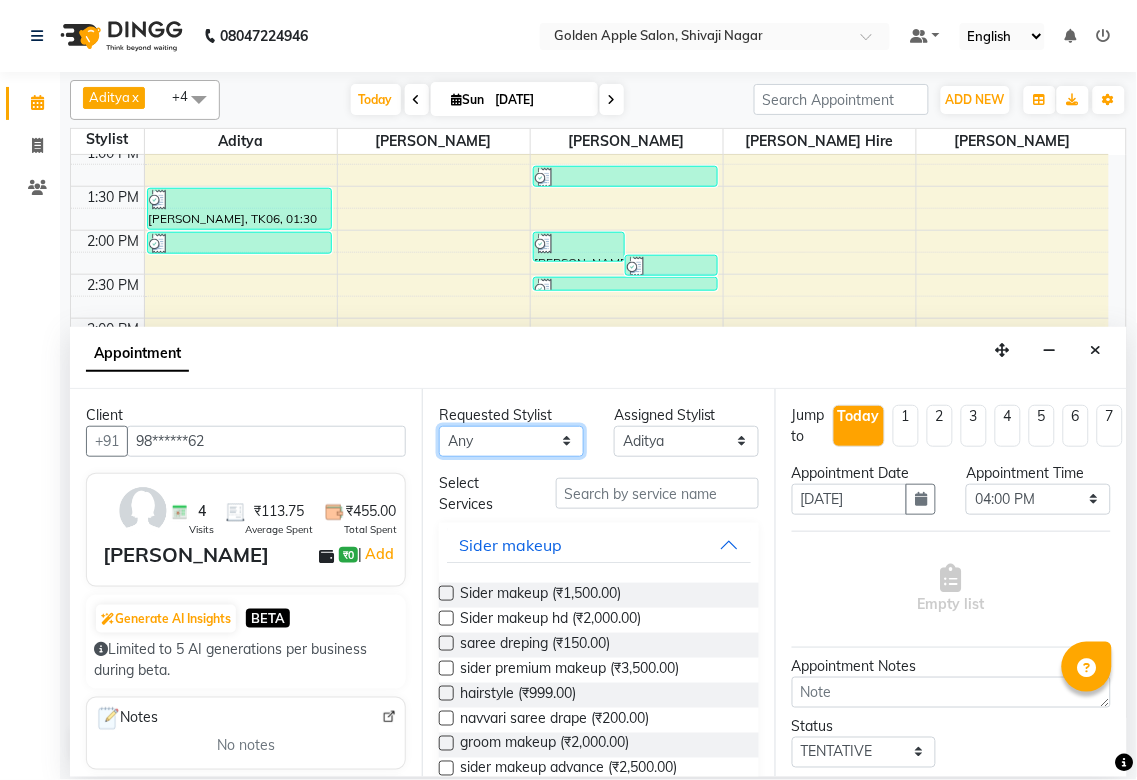click on "Any [PERSON_NAME] Satarrdekar ashwini [PERSON_NAME] Hire operator" at bounding box center (511, 441) 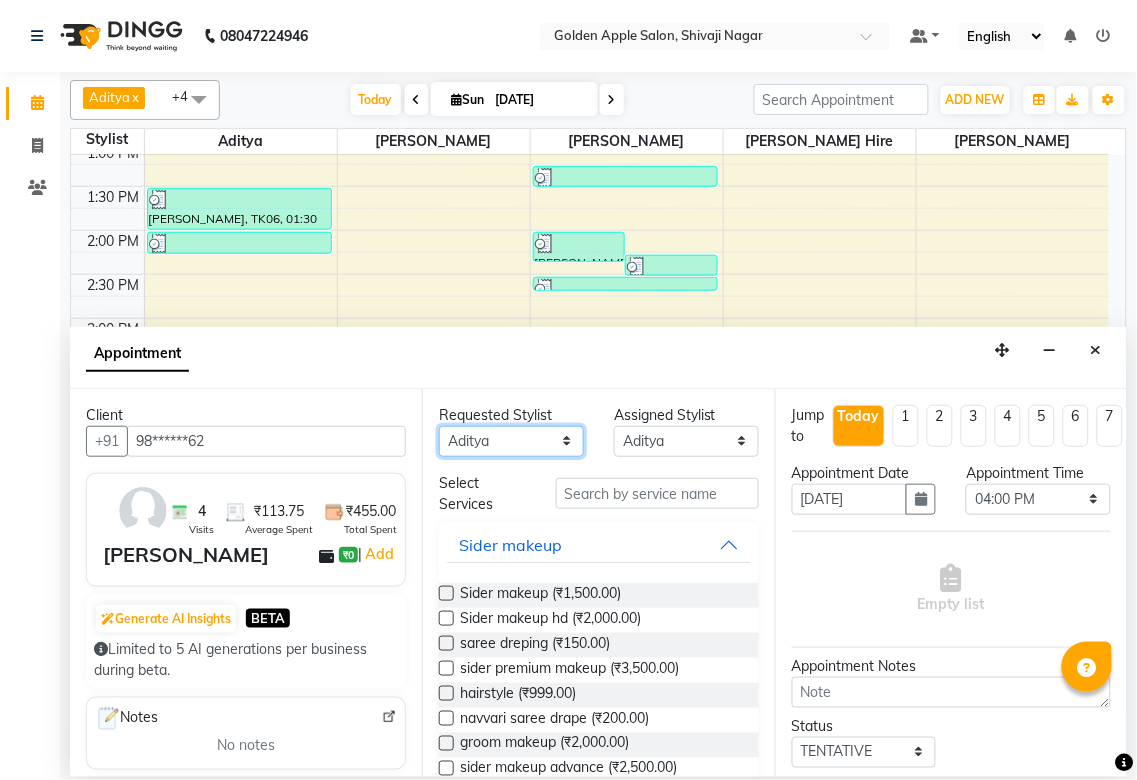 click on "Any [PERSON_NAME] Satarrdekar ashwini [PERSON_NAME] Hire operator" at bounding box center (511, 441) 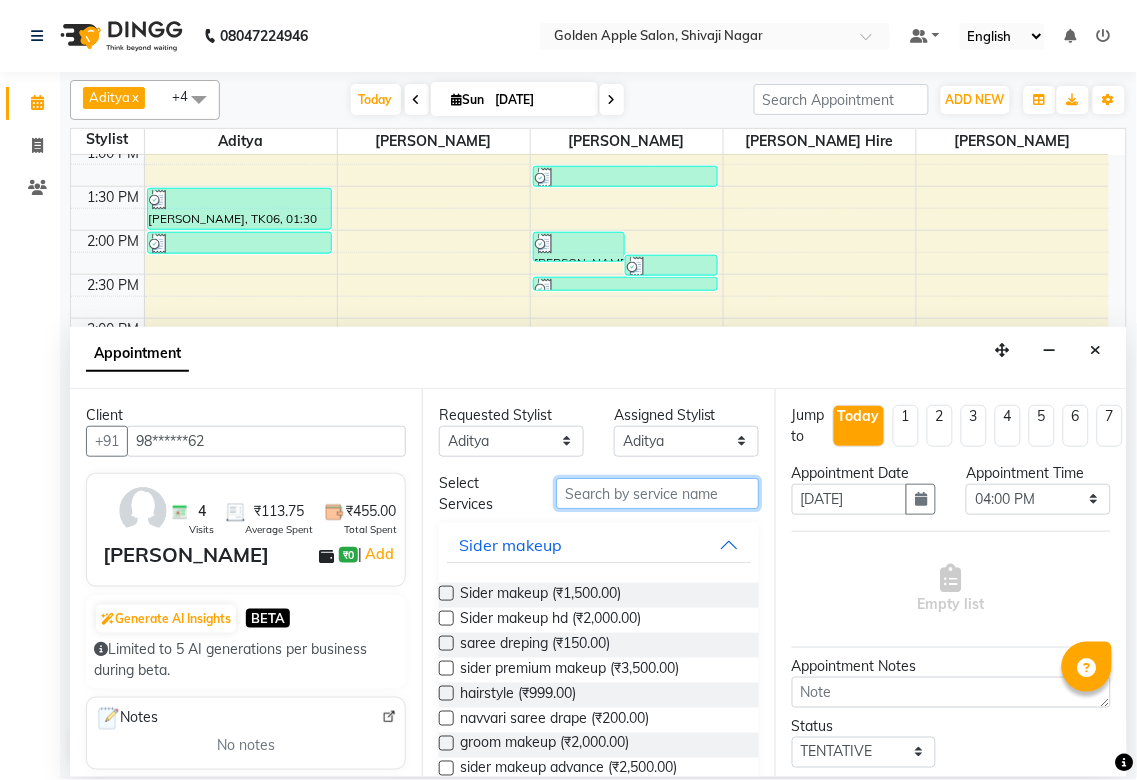 click at bounding box center [657, 493] 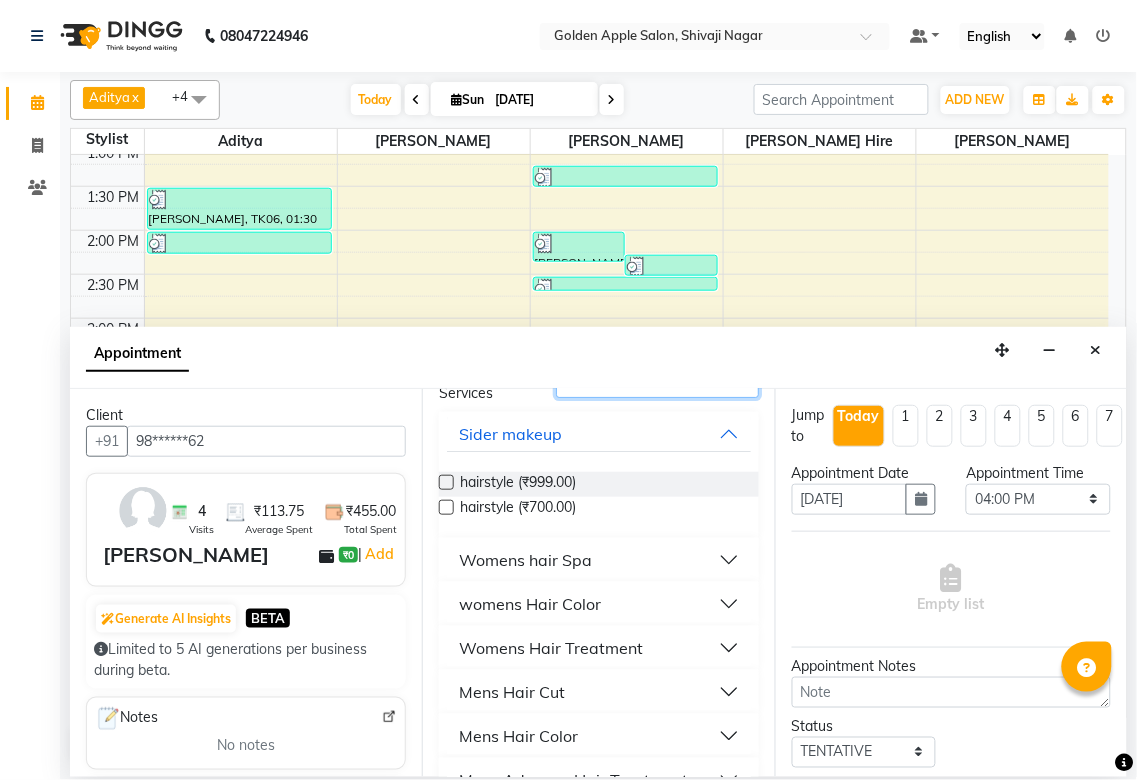 scroll, scrollTop: 222, scrollLeft: 0, axis: vertical 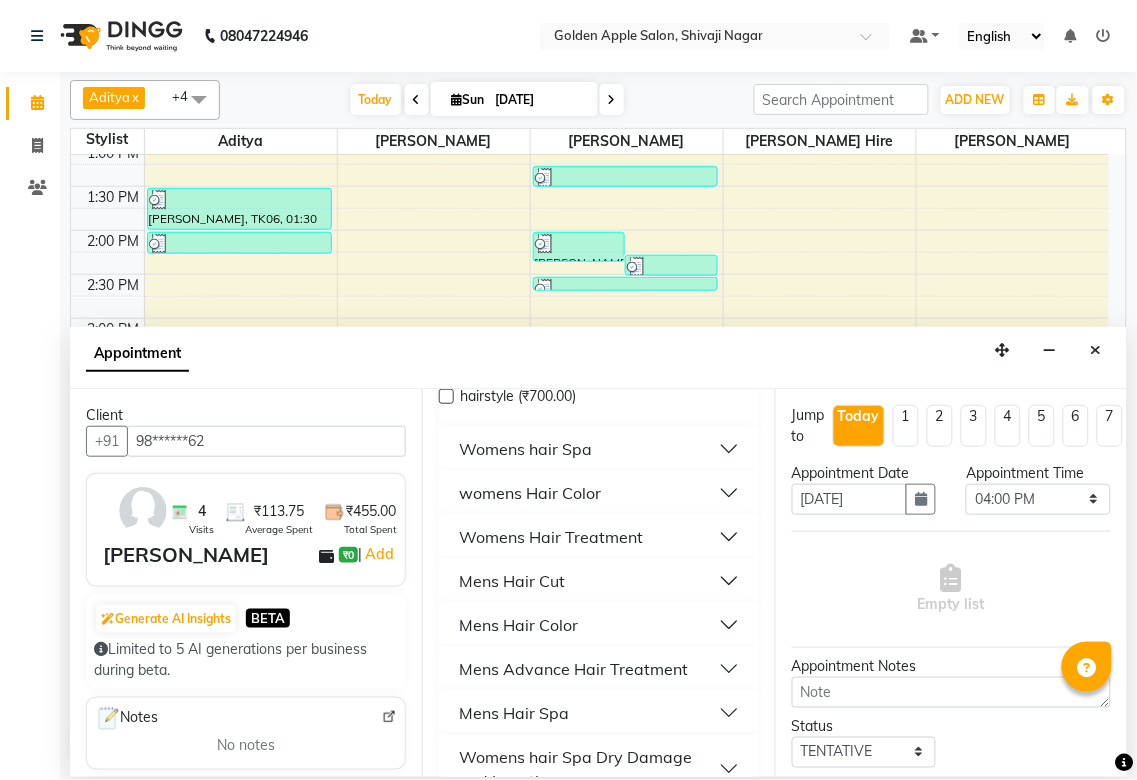 type on "hair" 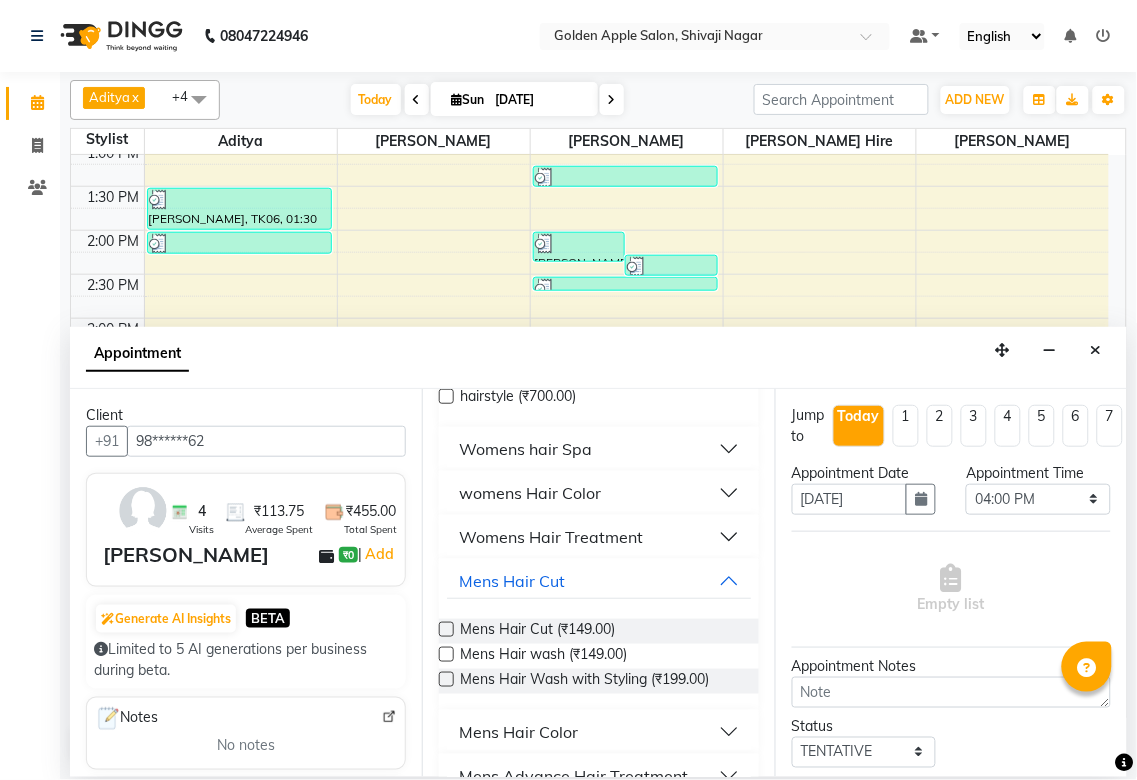 click at bounding box center (446, 629) 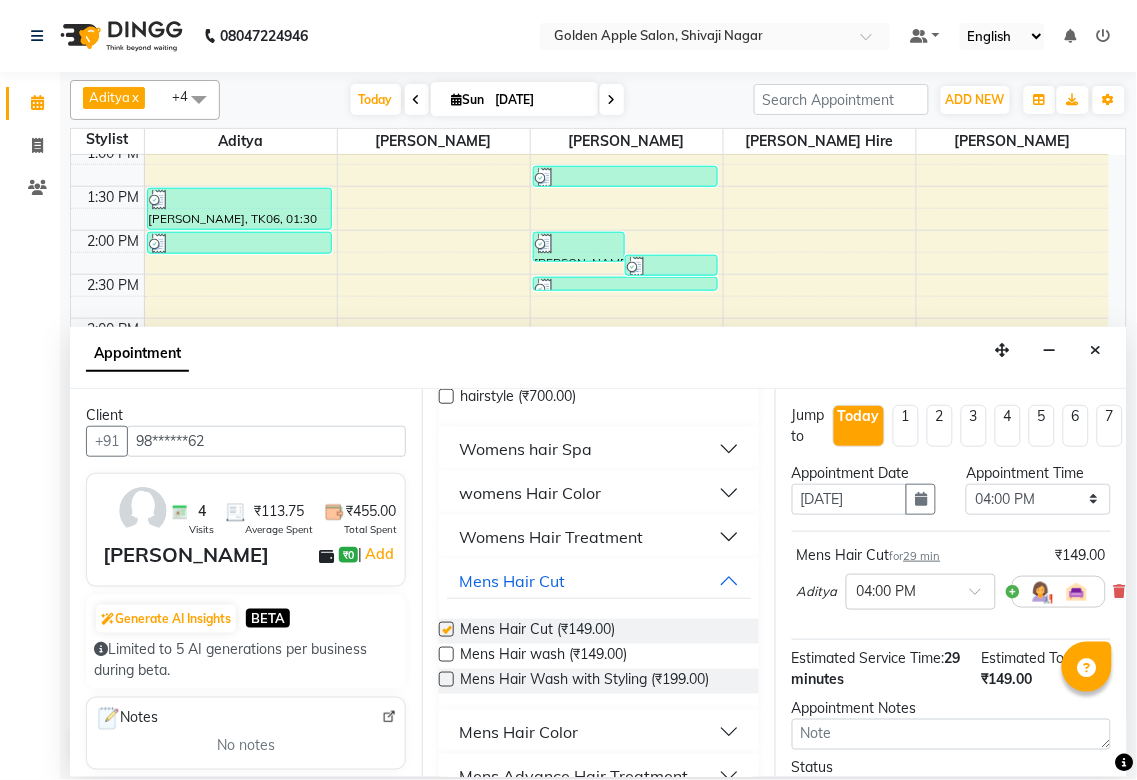 click at bounding box center (446, 629) 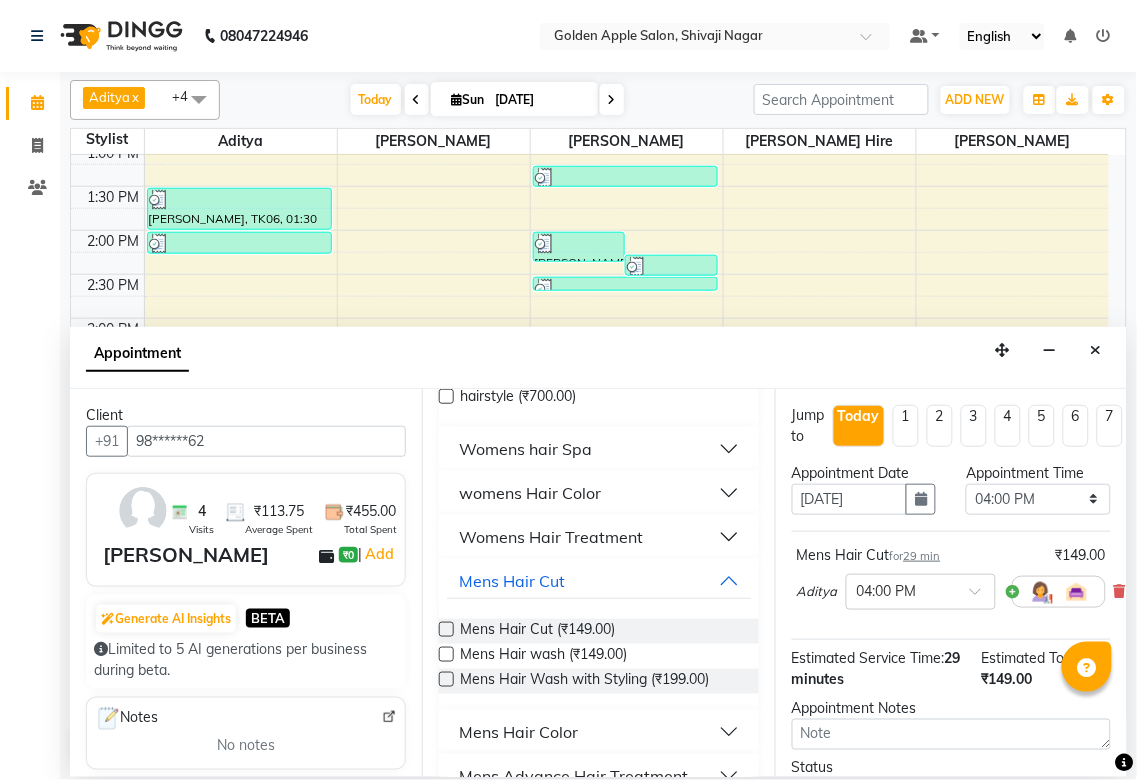 scroll, scrollTop: 333, scrollLeft: 0, axis: vertical 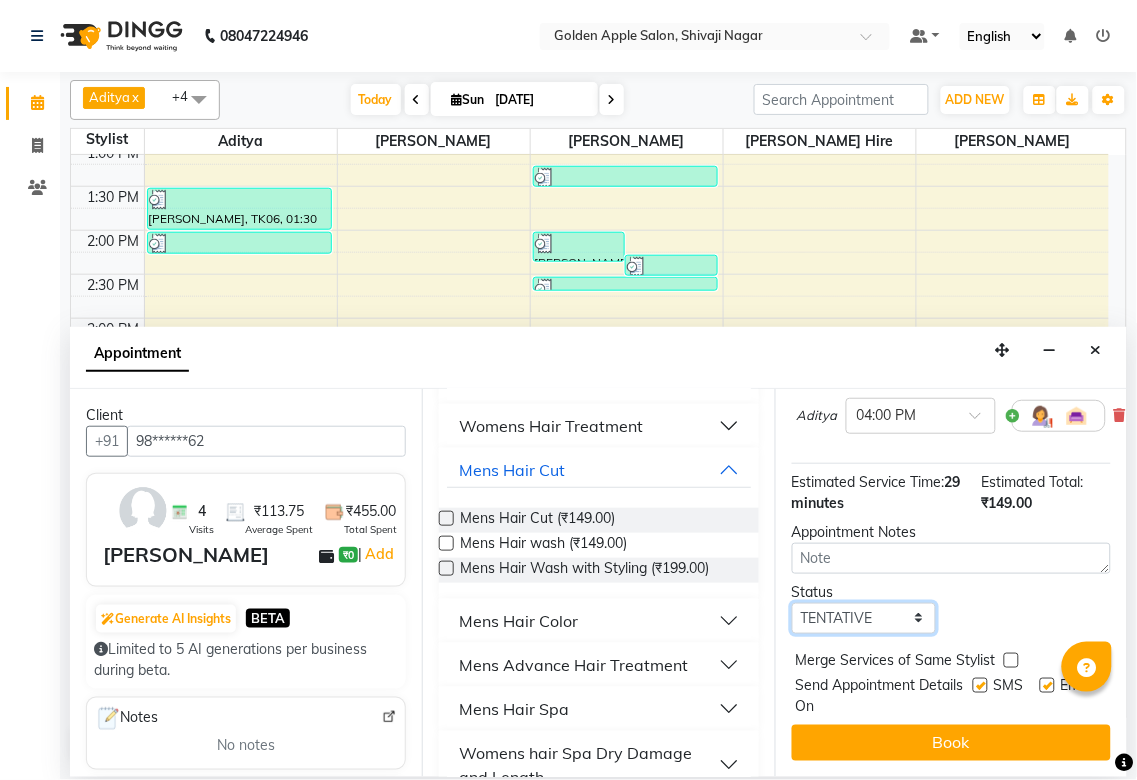 click on "Select TENTATIVE CONFIRM CHECK-IN UPCOMING" at bounding box center (864, 618) 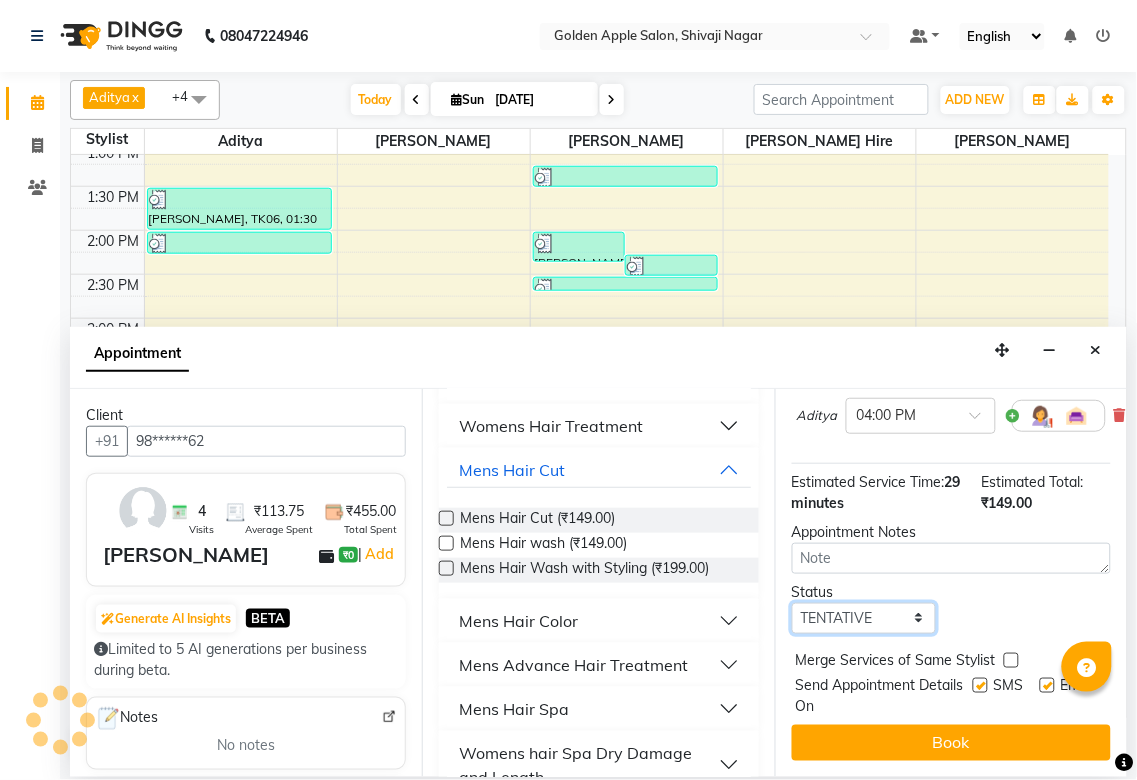 click on "Select TENTATIVE CONFIRM CHECK-IN UPCOMING" at bounding box center [864, 618] 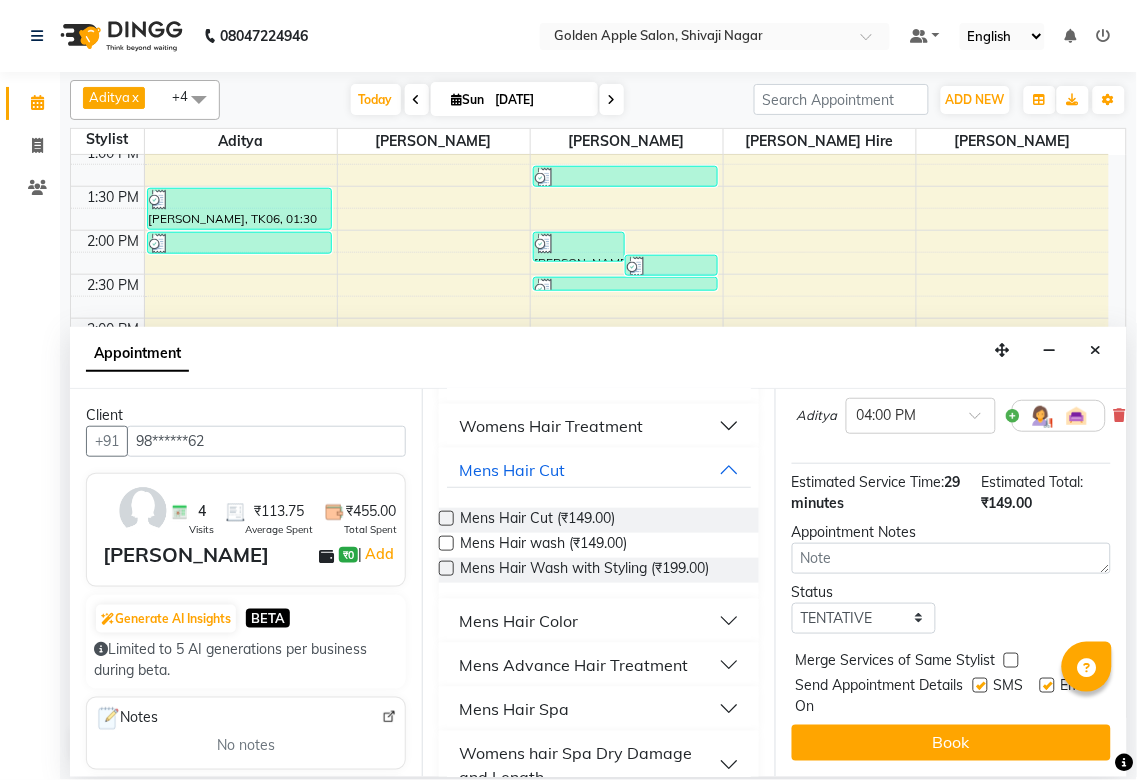 click on "Send Appointment Details On SMS Email" at bounding box center [953, 696] 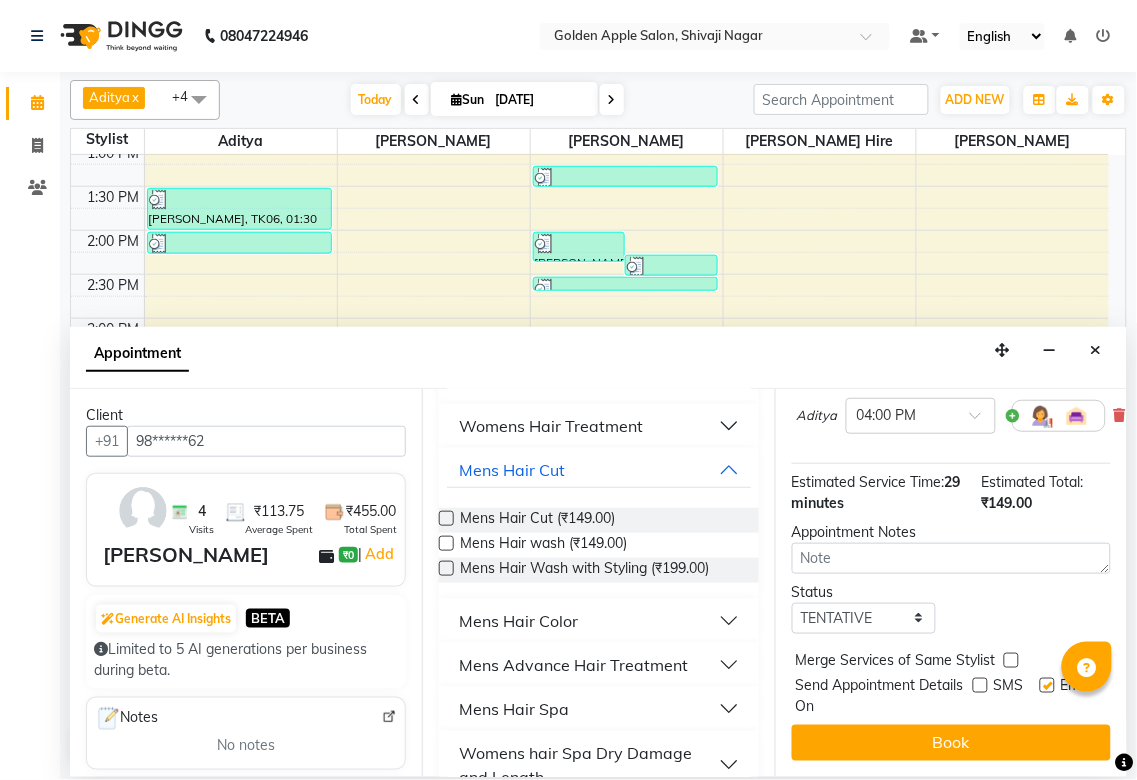 click at bounding box center [1047, 685] 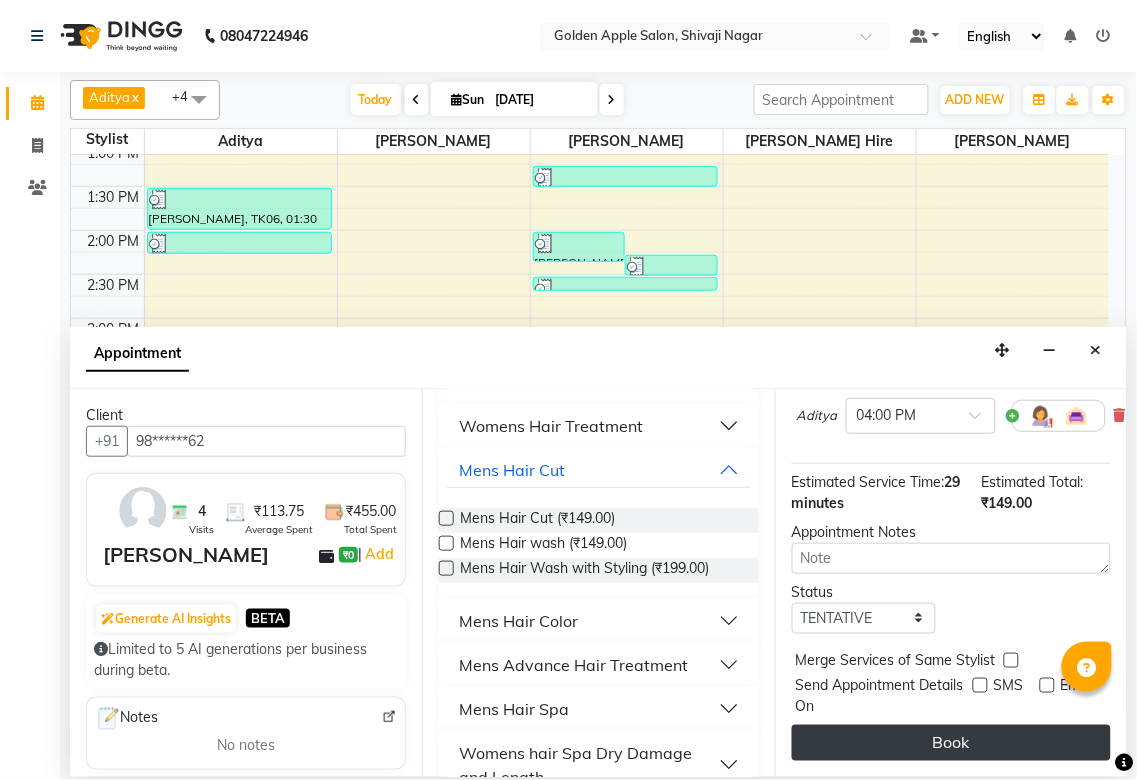 click on "Book" at bounding box center (951, 743) 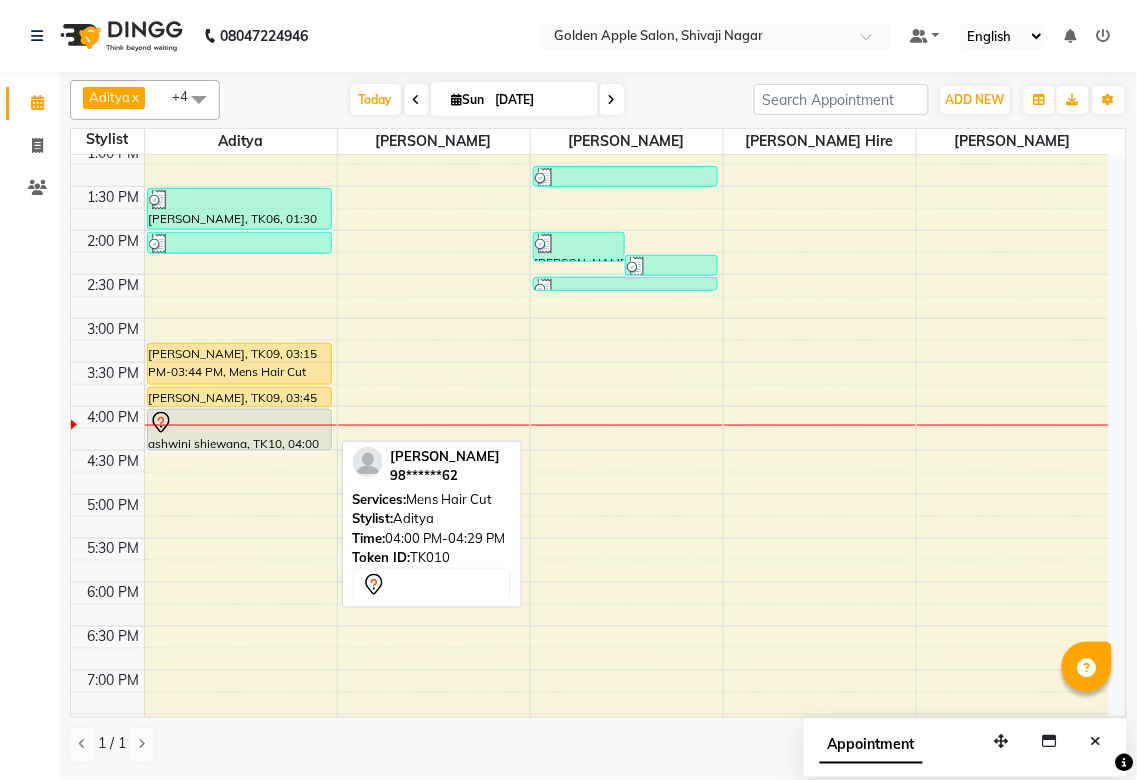 click on "ashwini shiewana, TK10, 04:00 PM-04:29 PM, Mens Hair Cut" at bounding box center [239, 430] 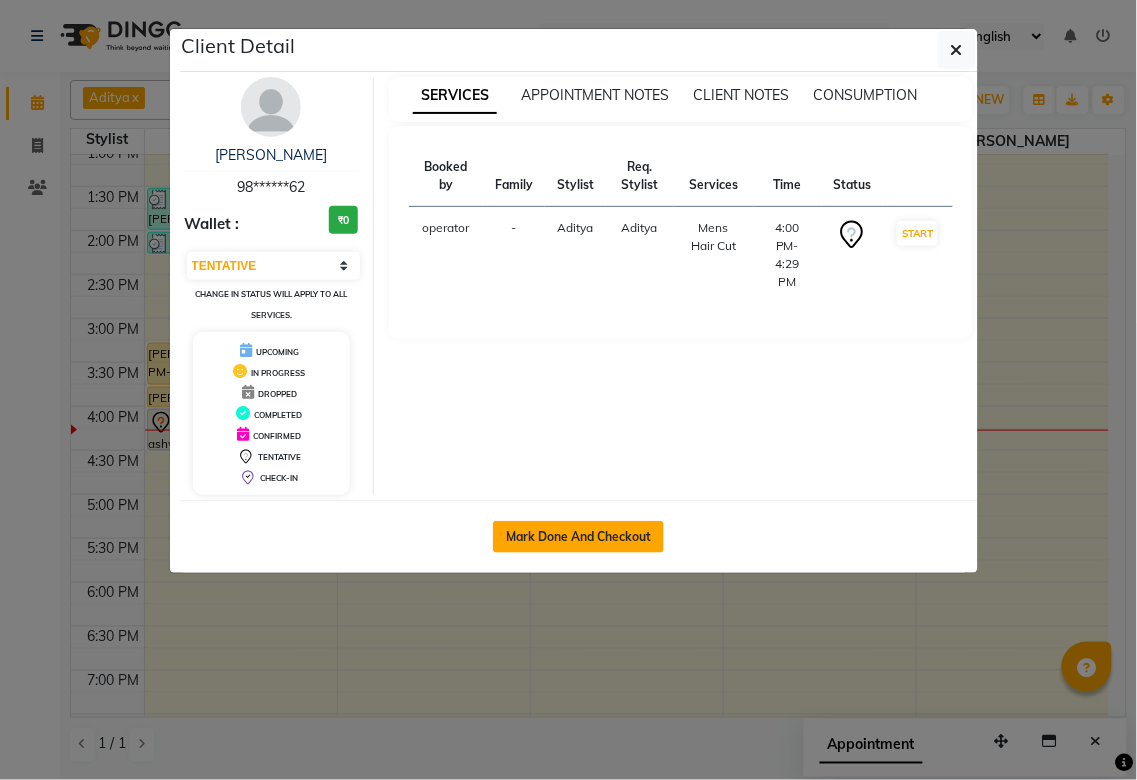 click on "Mark Done And Checkout" 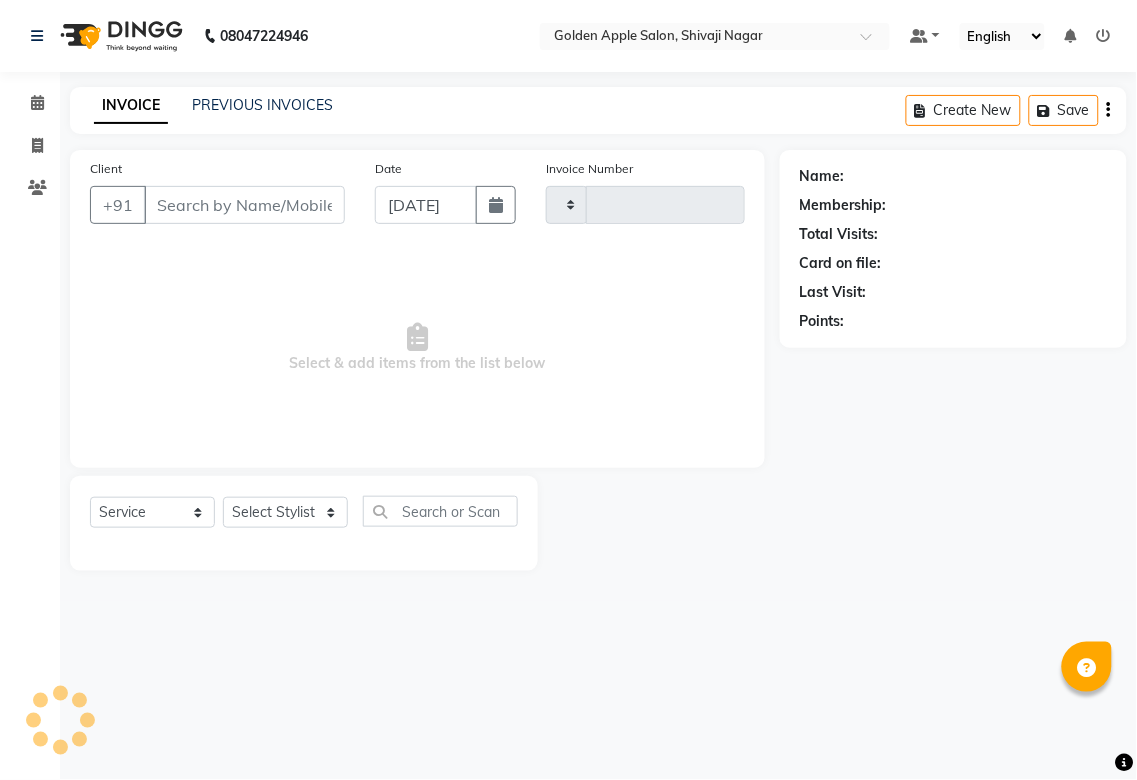 type on "1172" 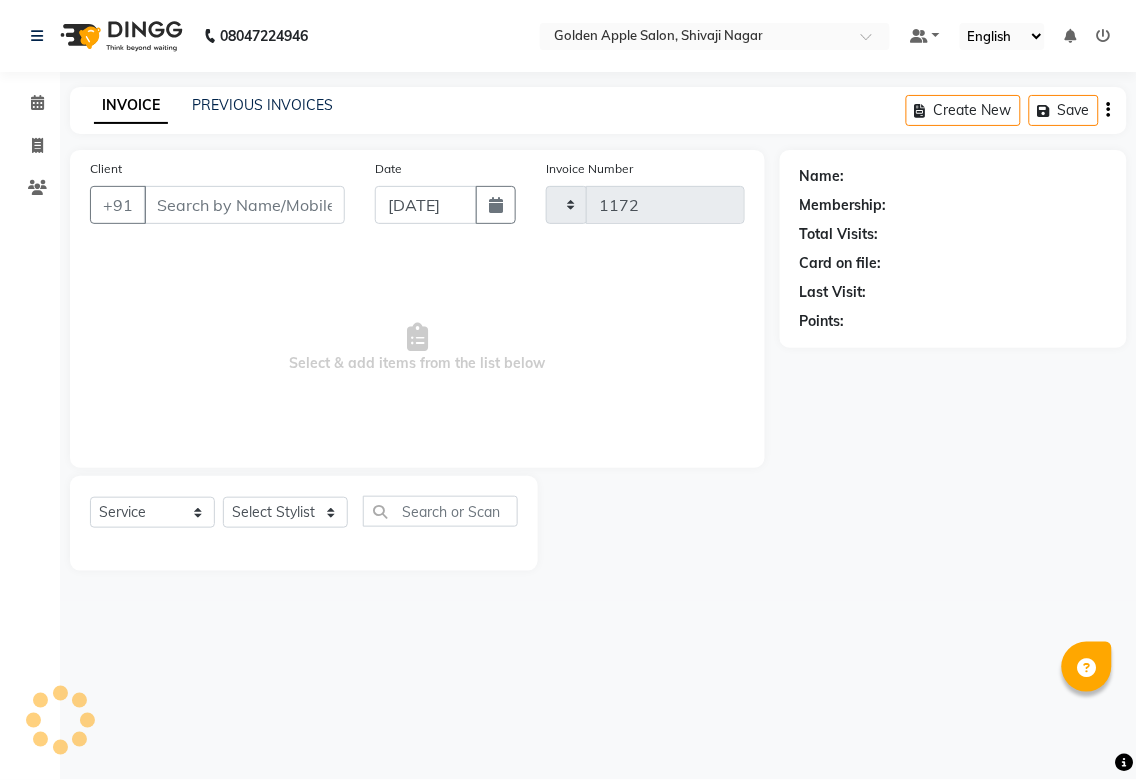 select on "6072" 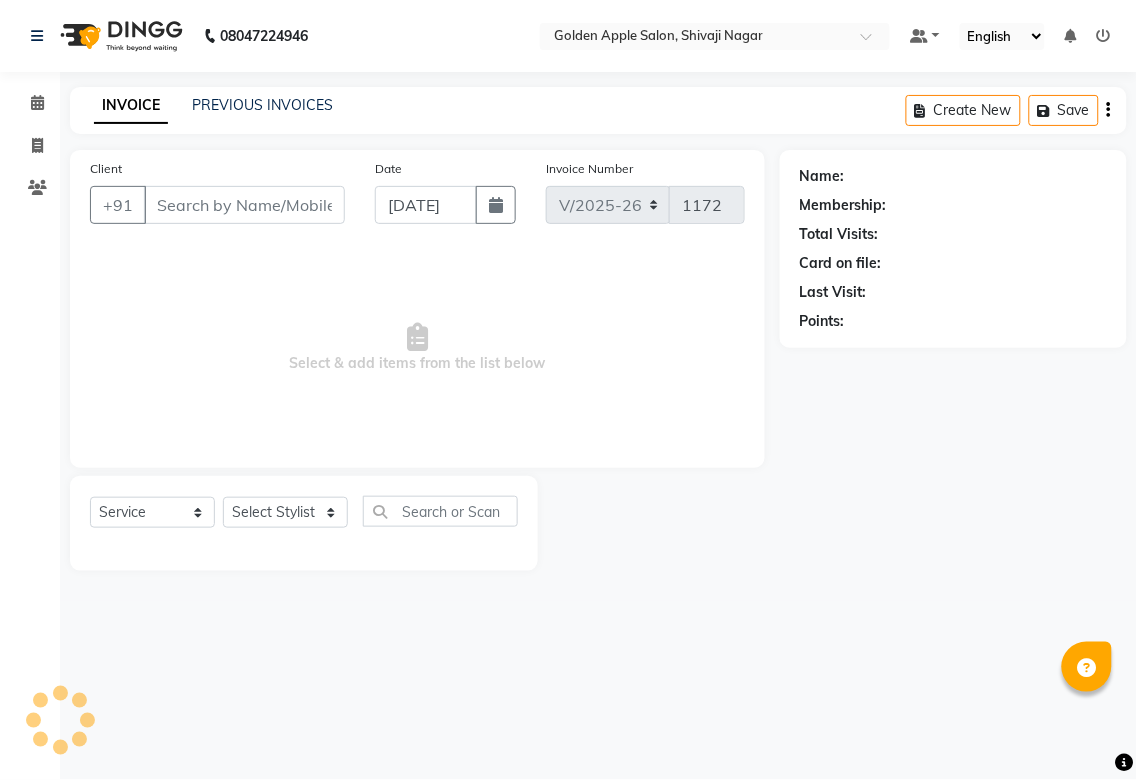 type on "98******62" 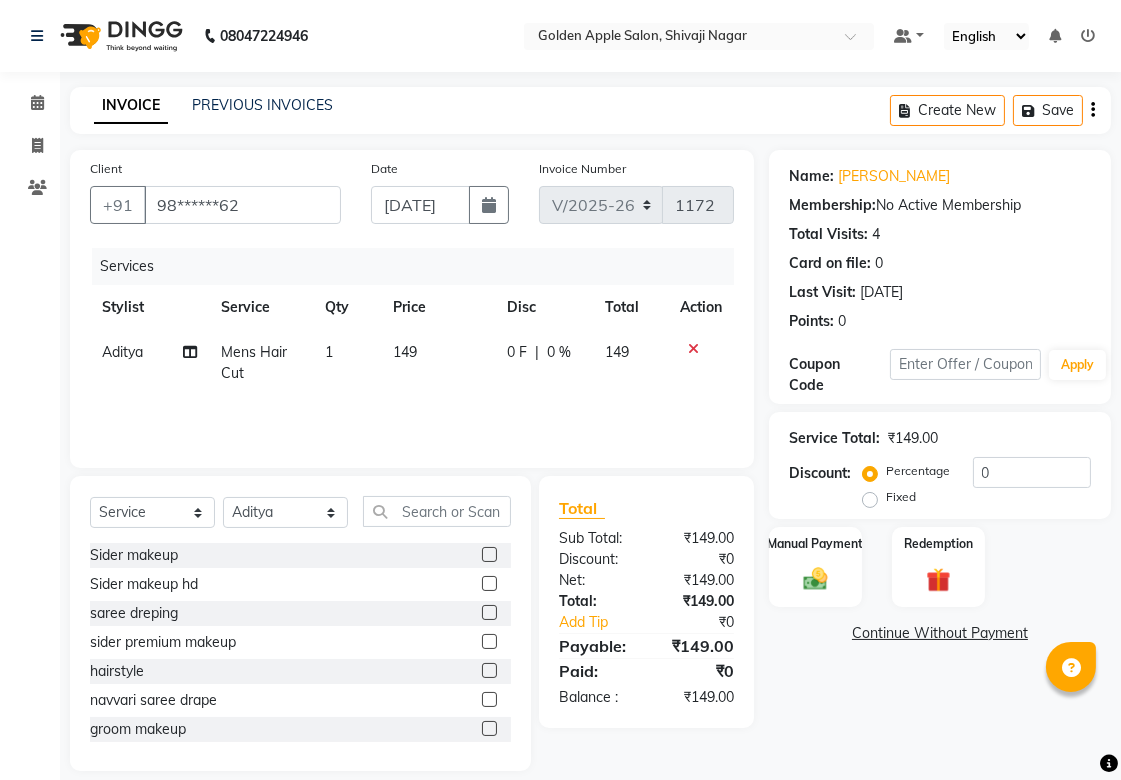 scroll, scrollTop: 21, scrollLeft: 0, axis: vertical 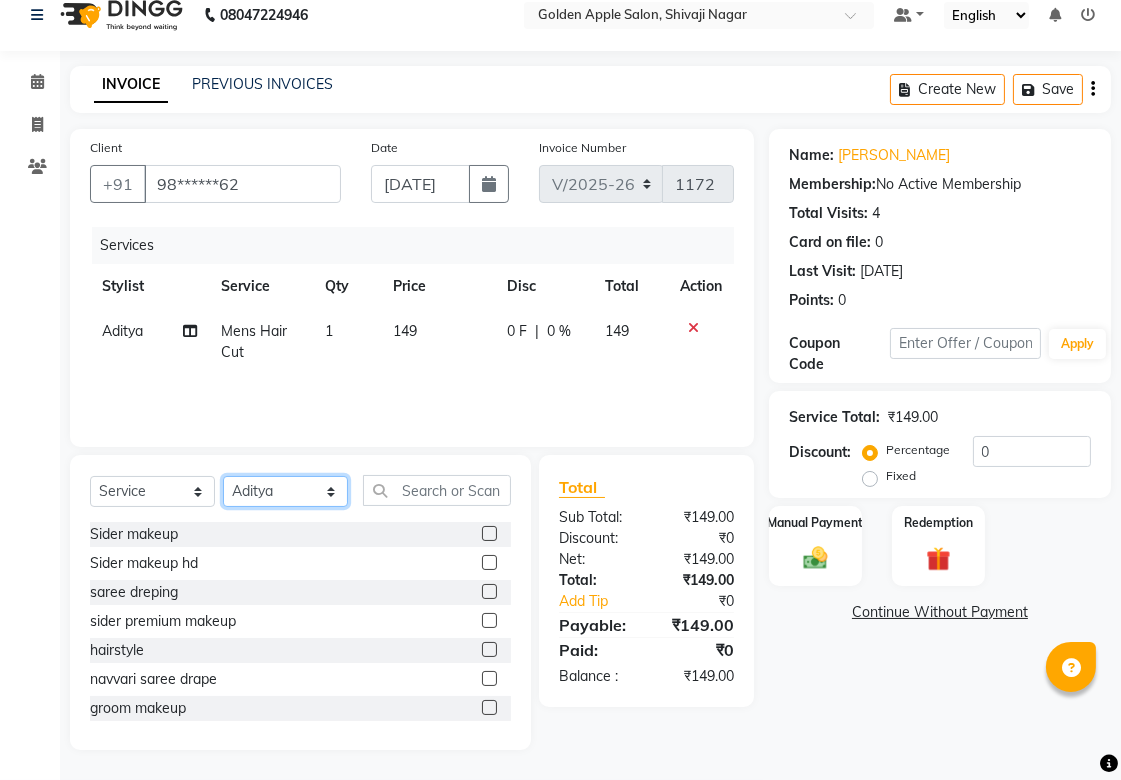 click on "Select Stylist [PERSON_NAME] Satarrdekar ashwini [PERSON_NAME] Hire operator" 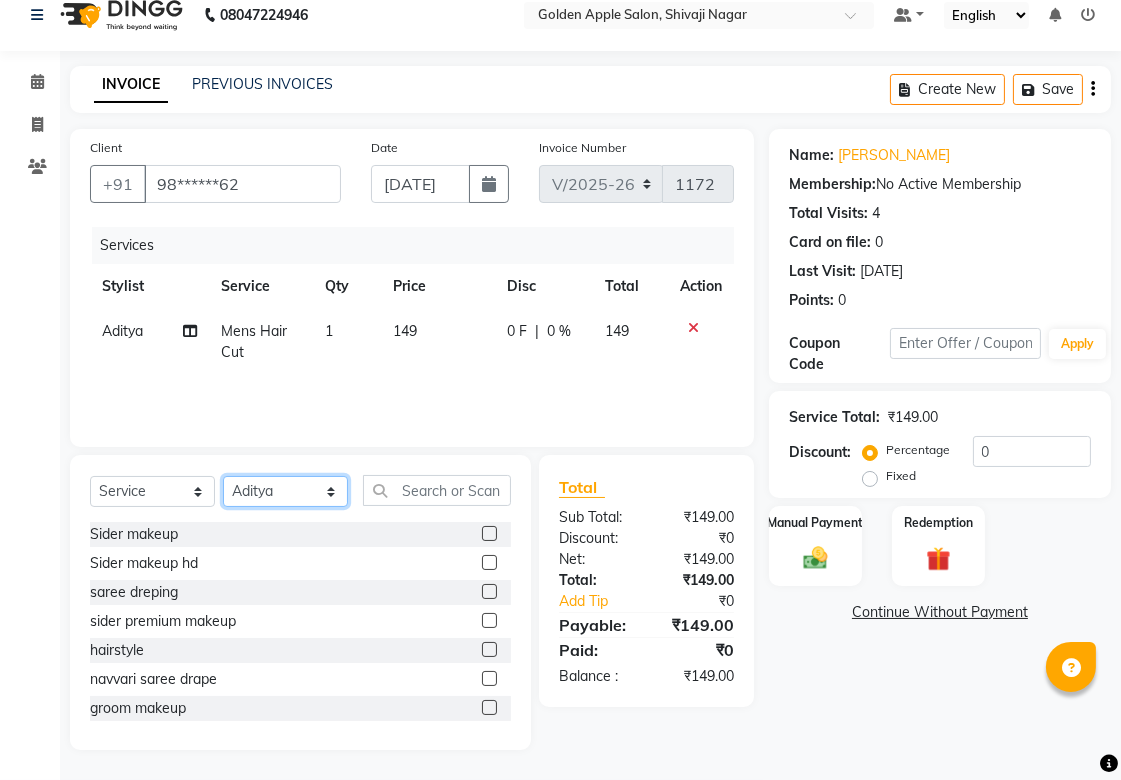 select on "45043" 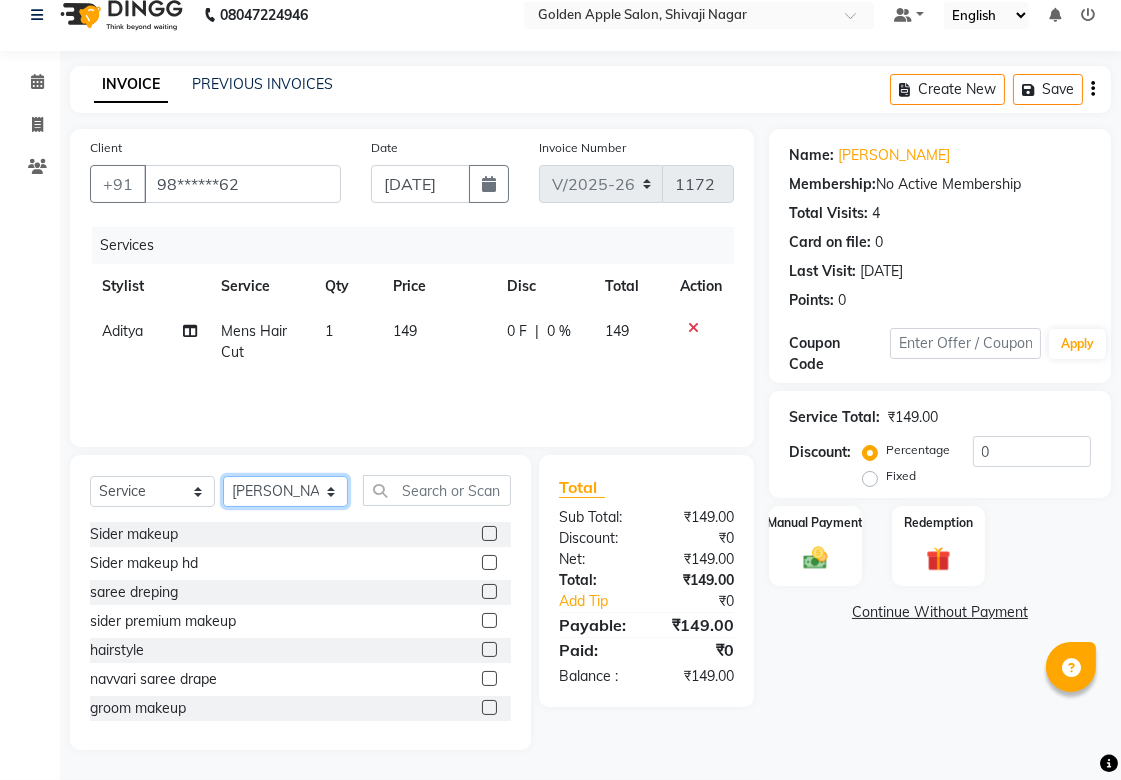 click on "Select Stylist [PERSON_NAME] Satarrdekar ashwini [PERSON_NAME] Hire operator" 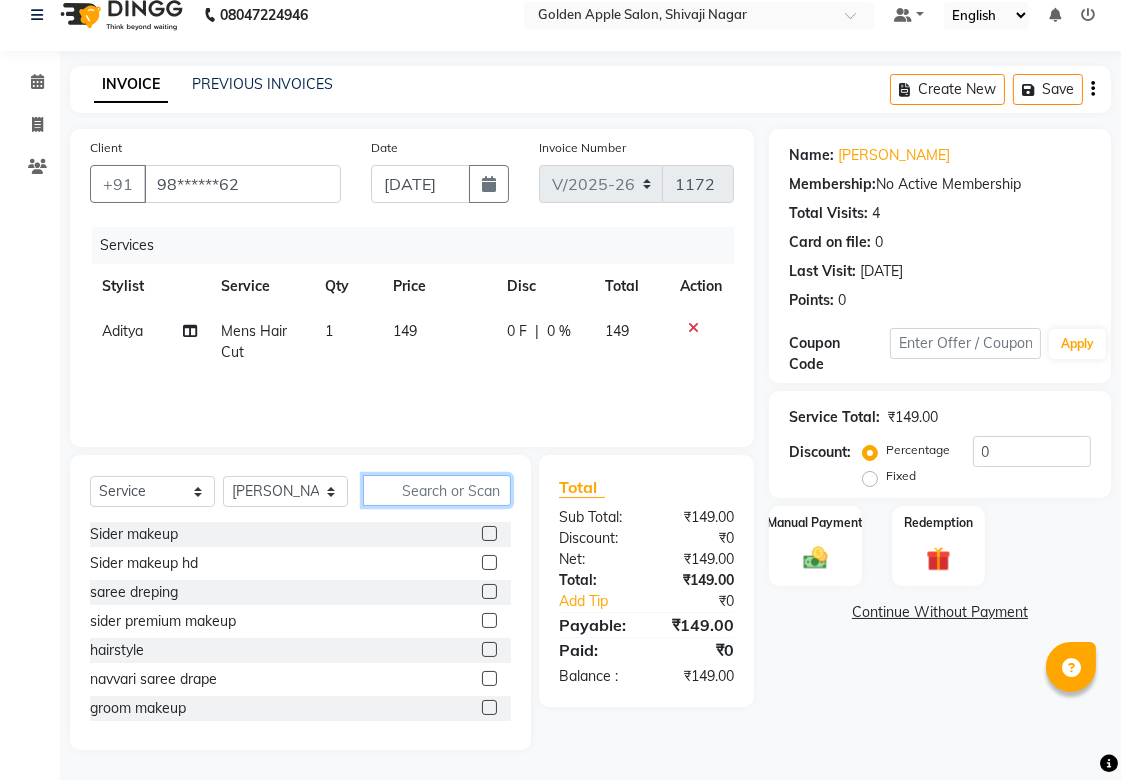 click 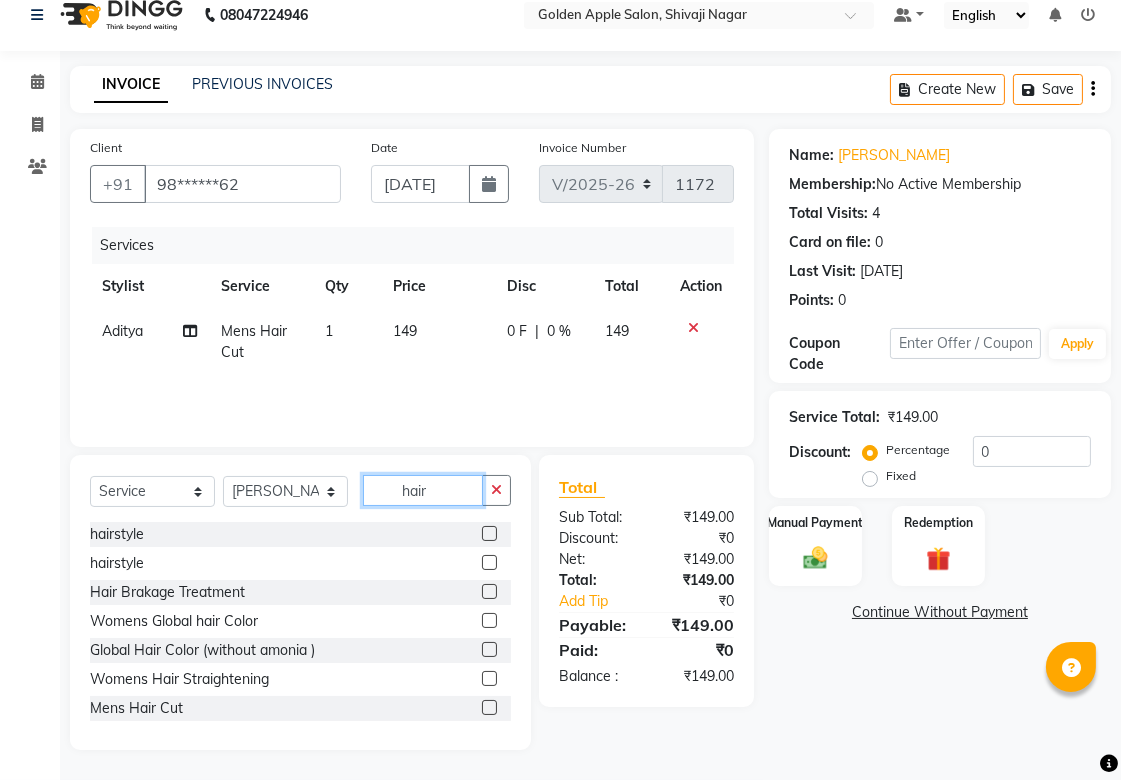 click on "hair" 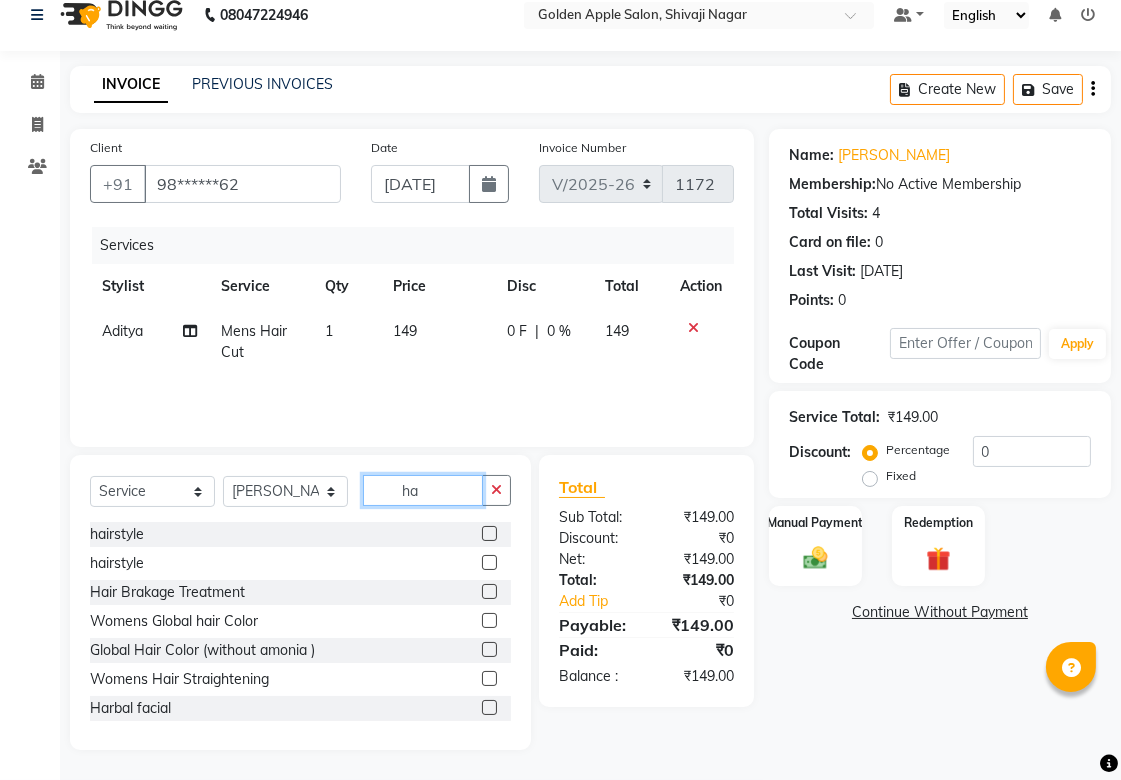 type on "h" 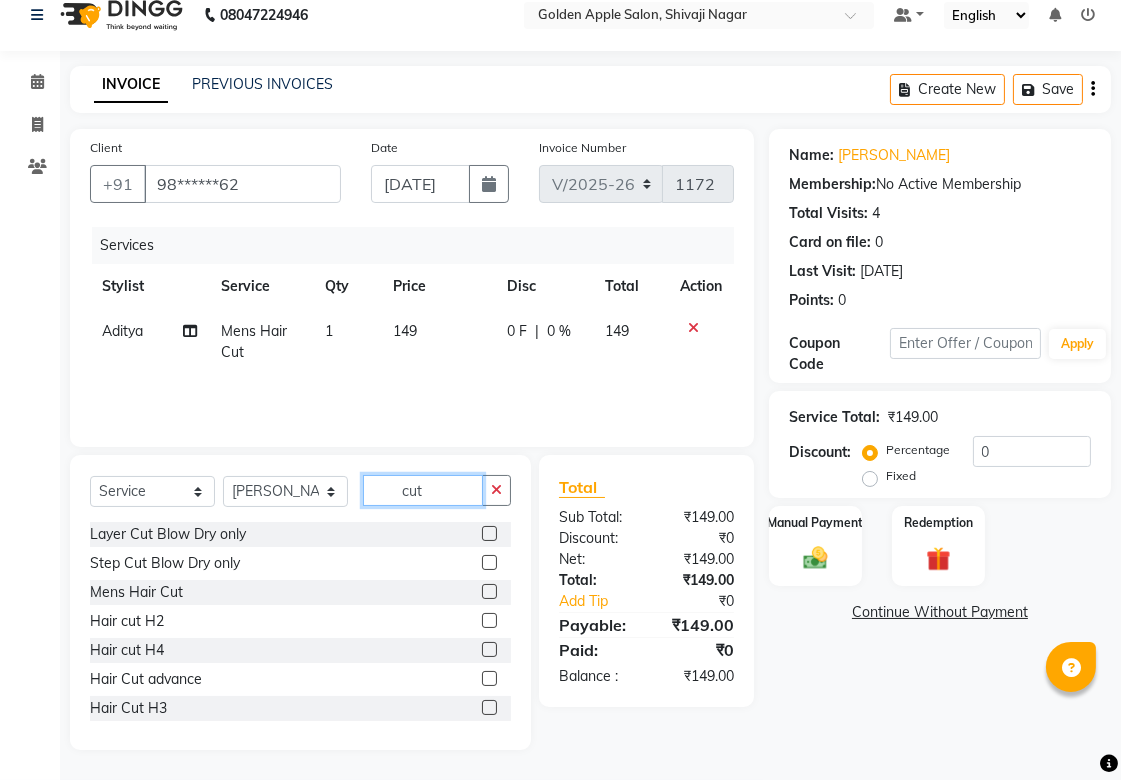 type on "cut" 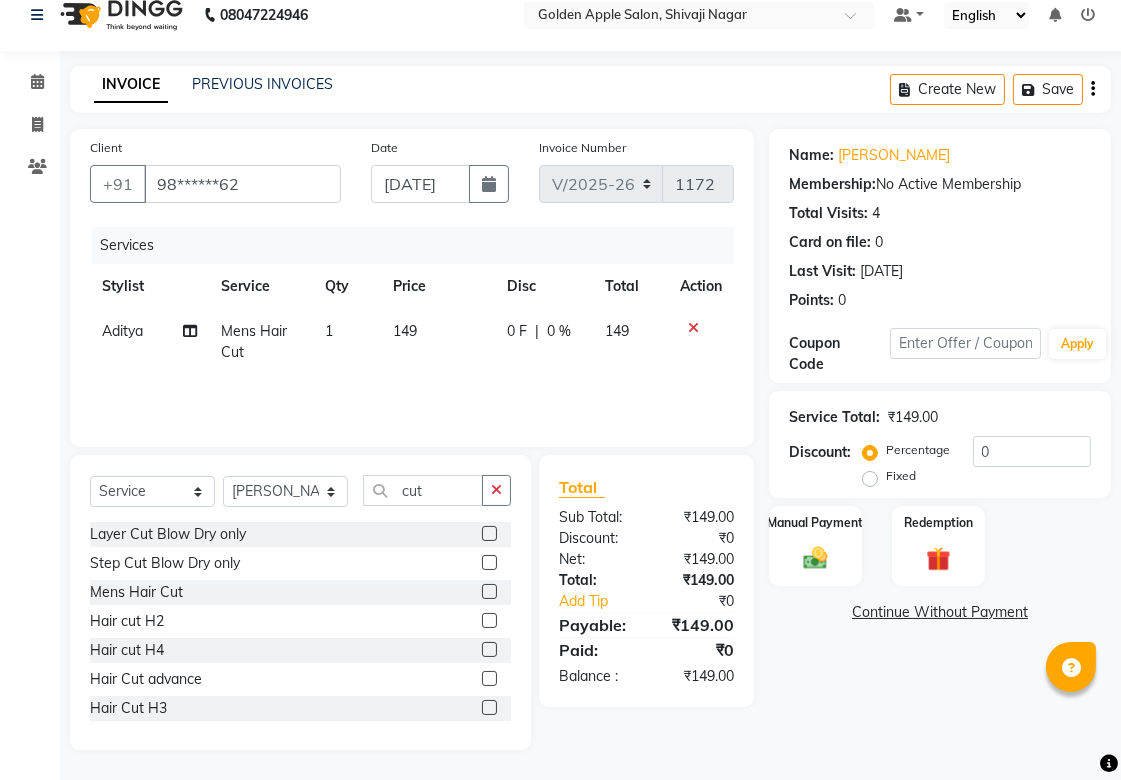 click 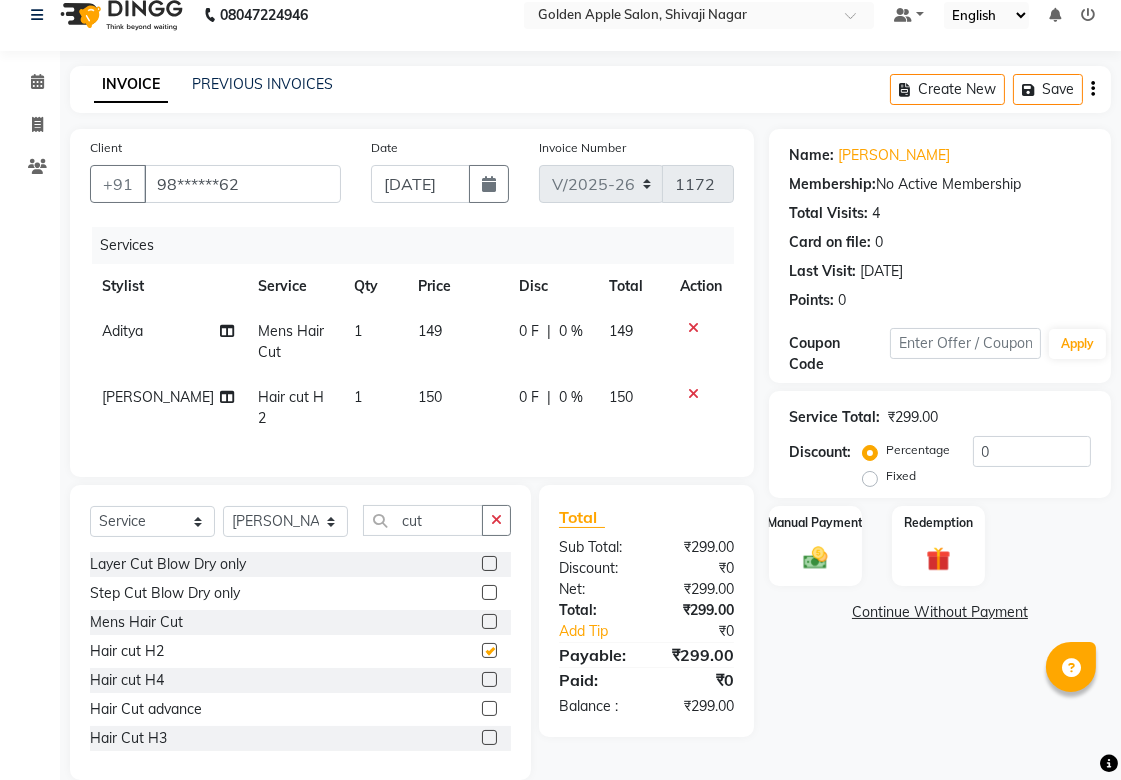 checkbox on "false" 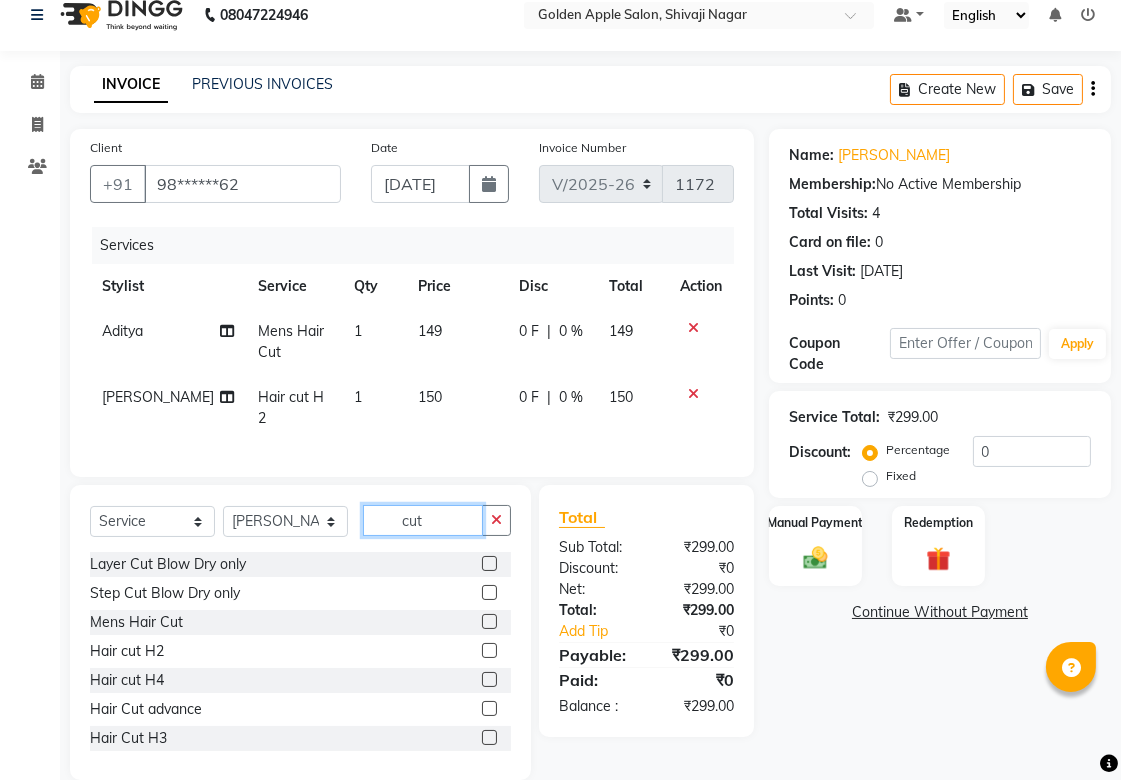 click on "cut" 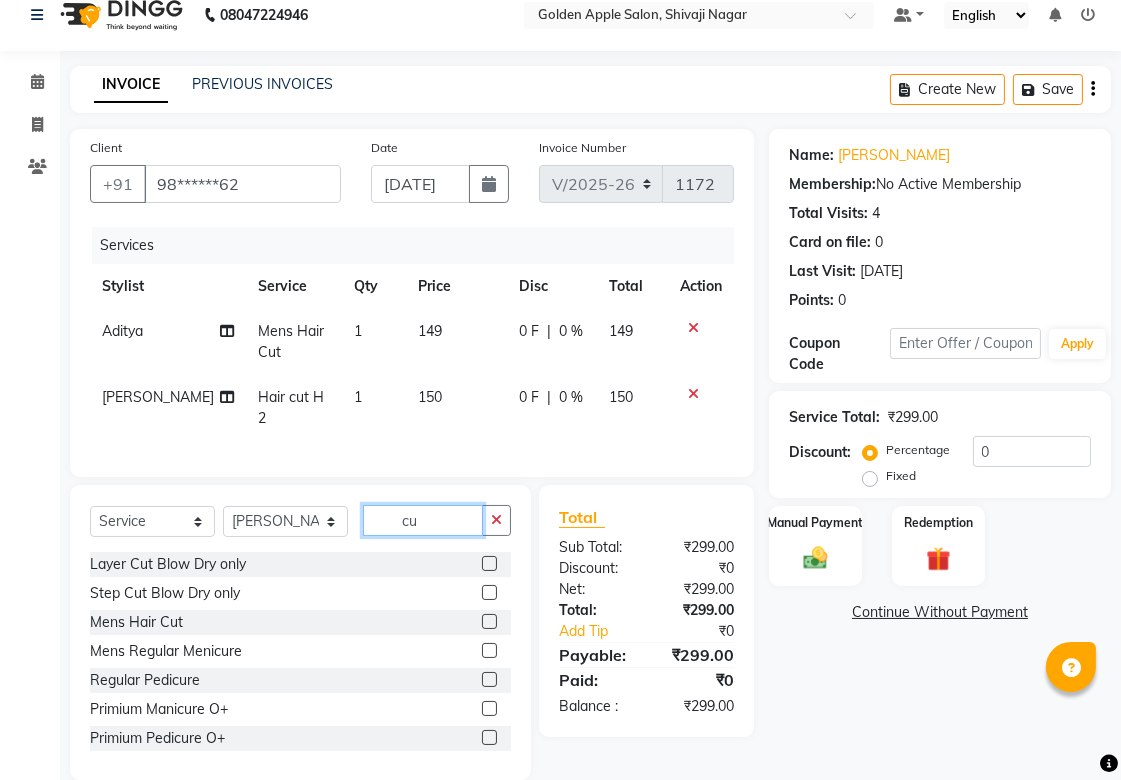 type on "c" 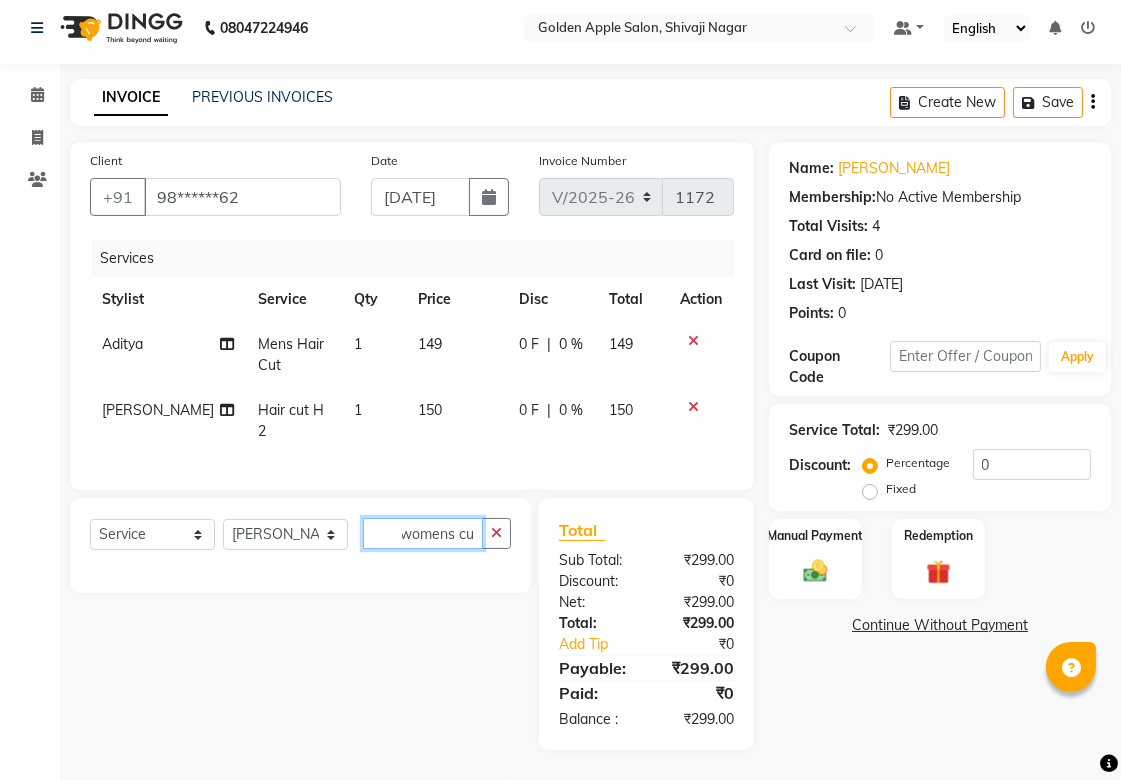 scroll, scrollTop: 0, scrollLeft: 0, axis: both 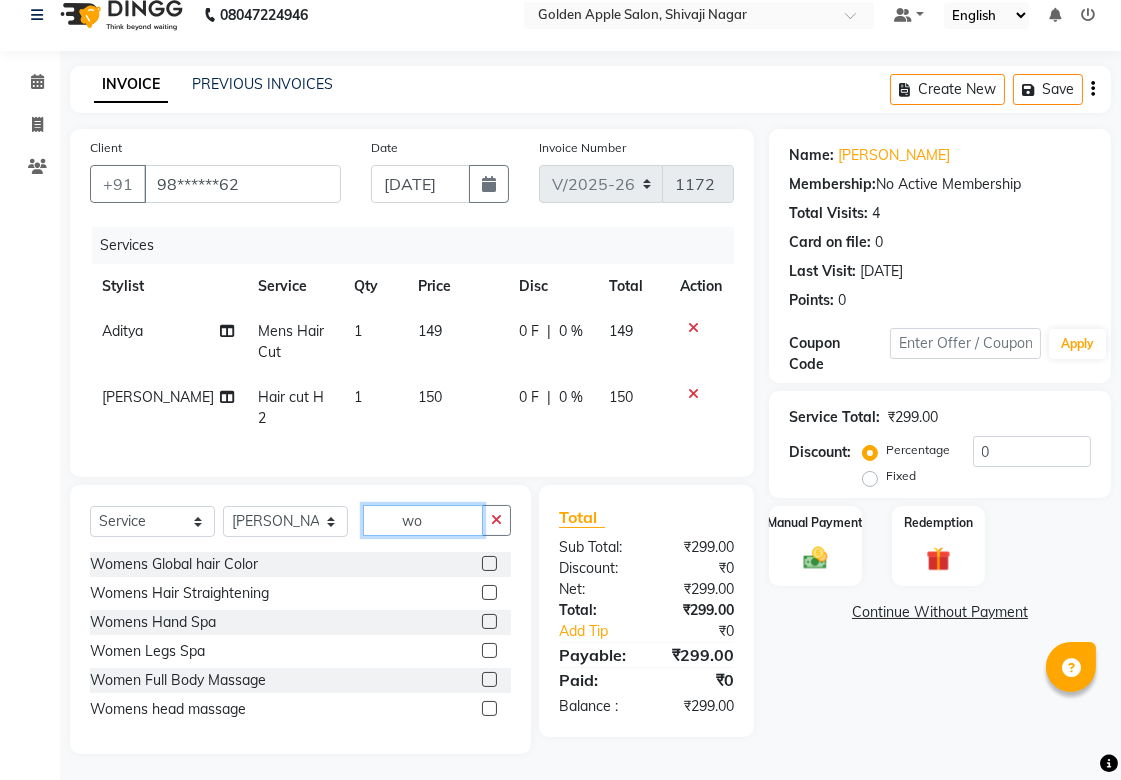 type on "w" 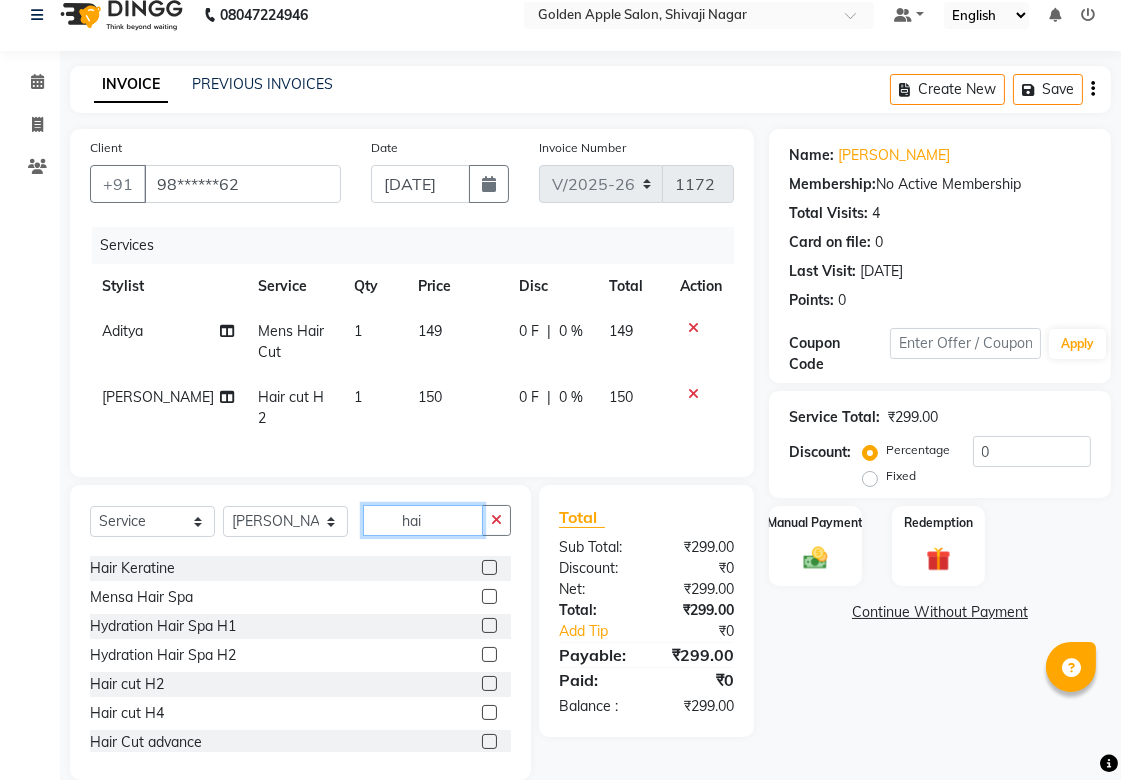scroll, scrollTop: 444, scrollLeft: 0, axis: vertical 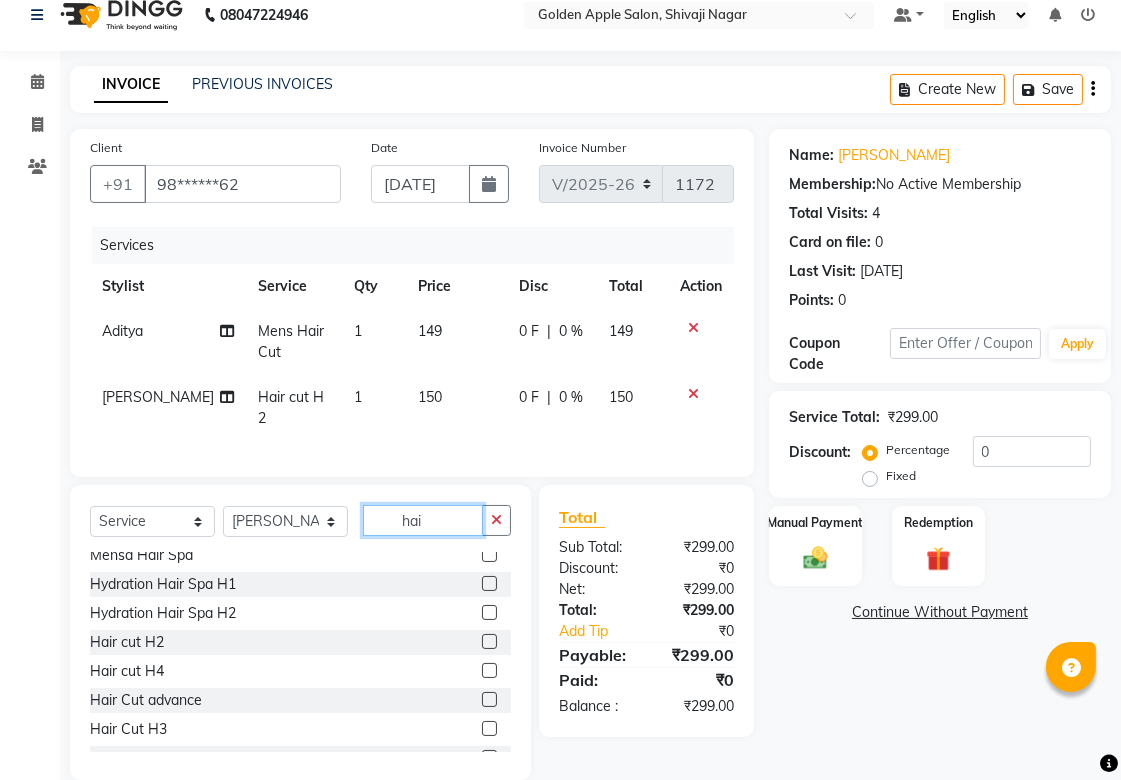 type on "hai" 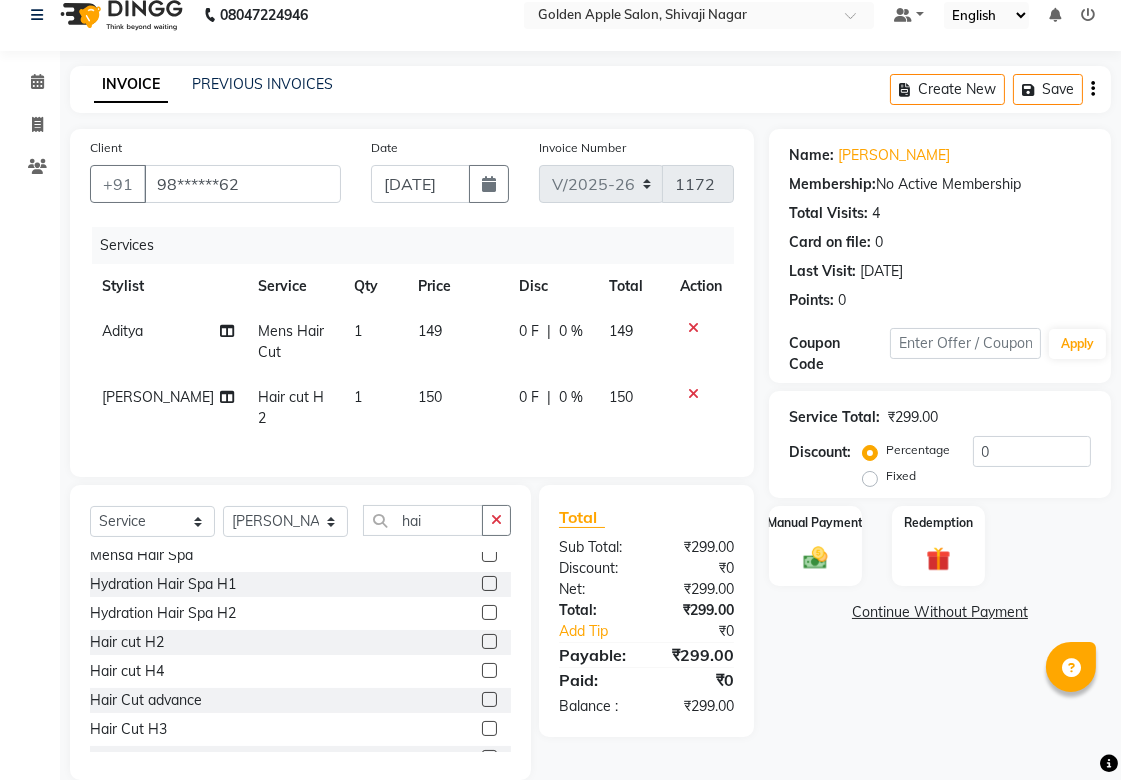 click 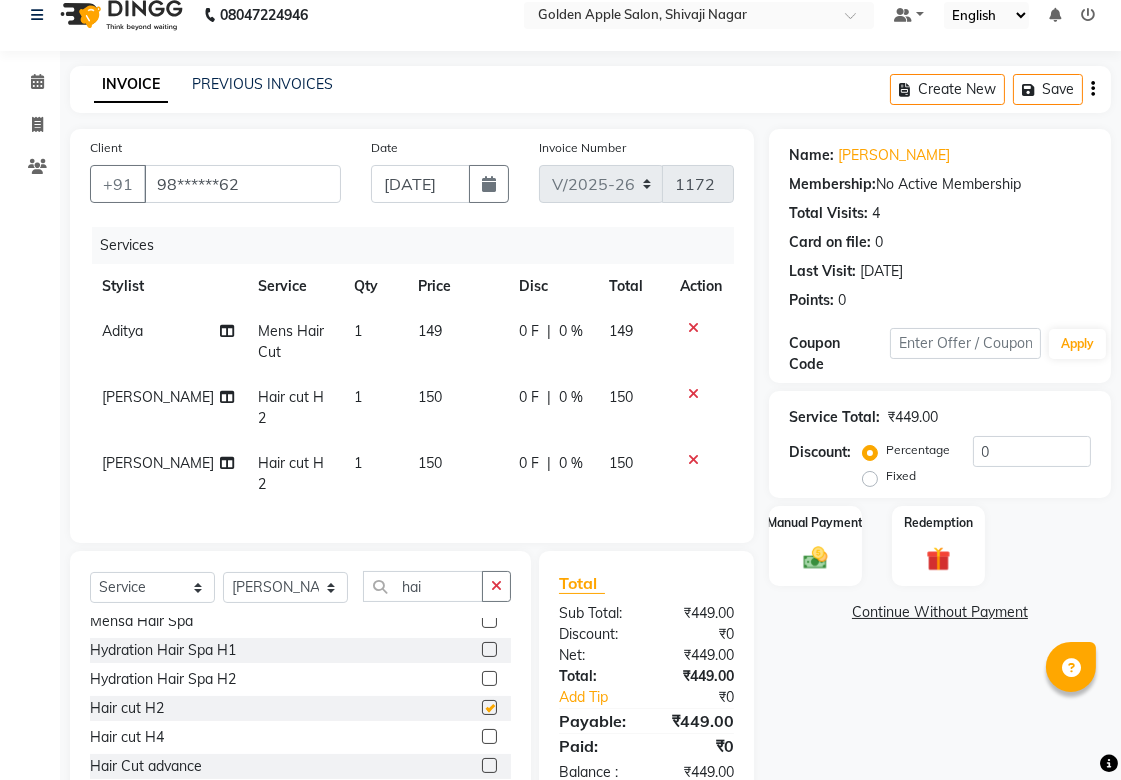 checkbox on "false" 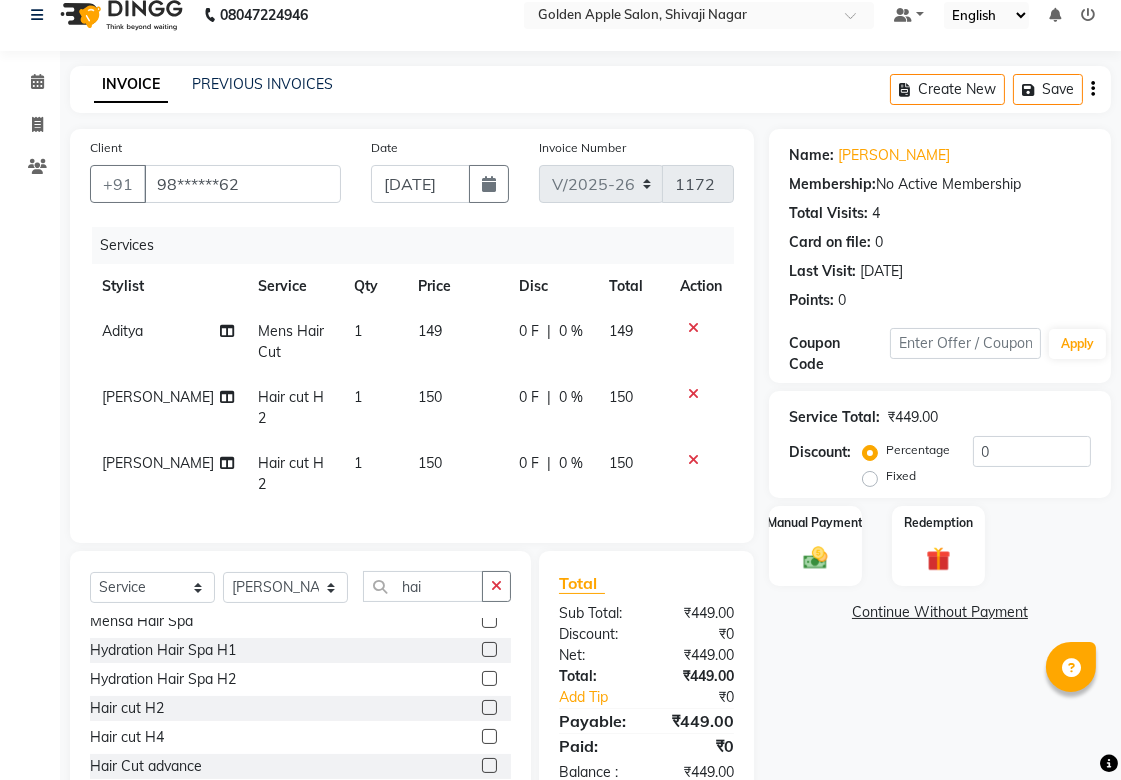 click 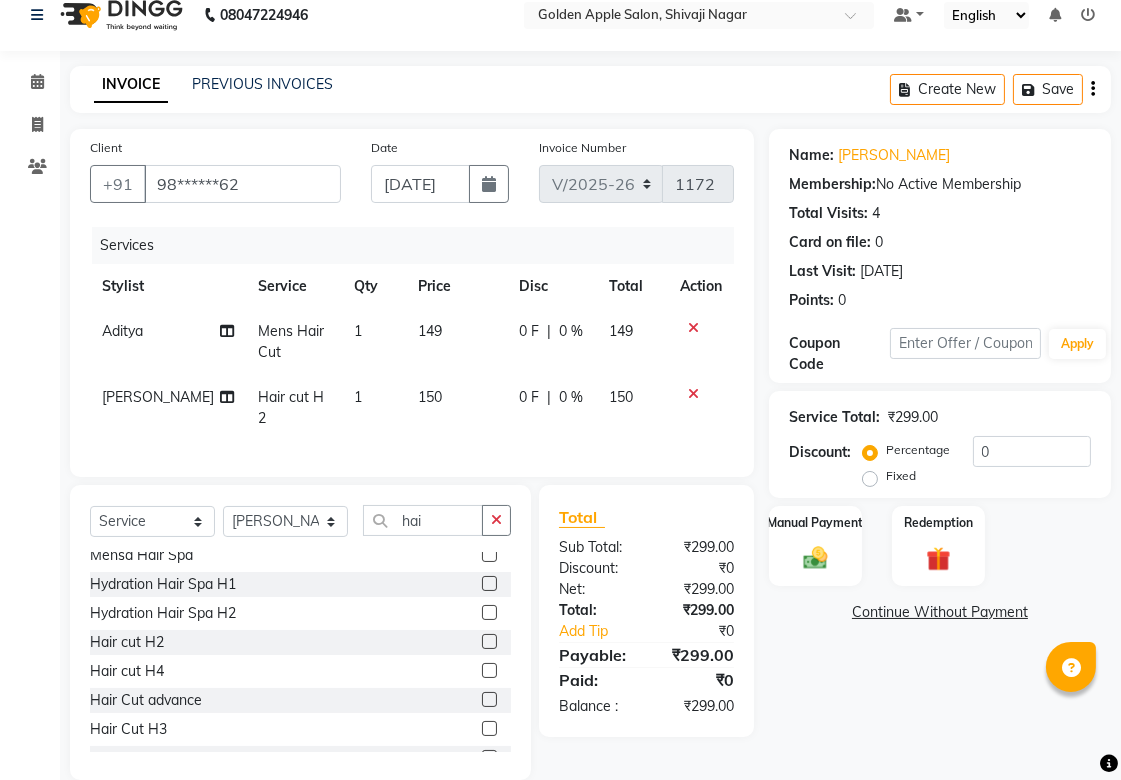 click 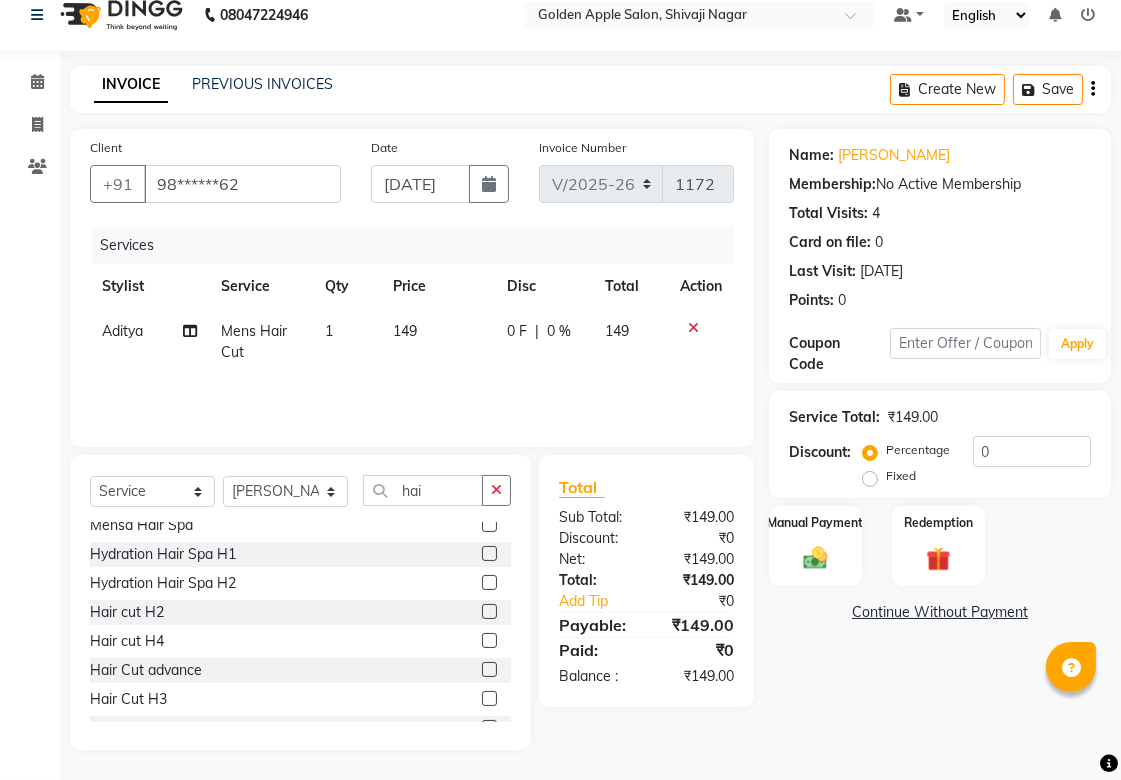 click 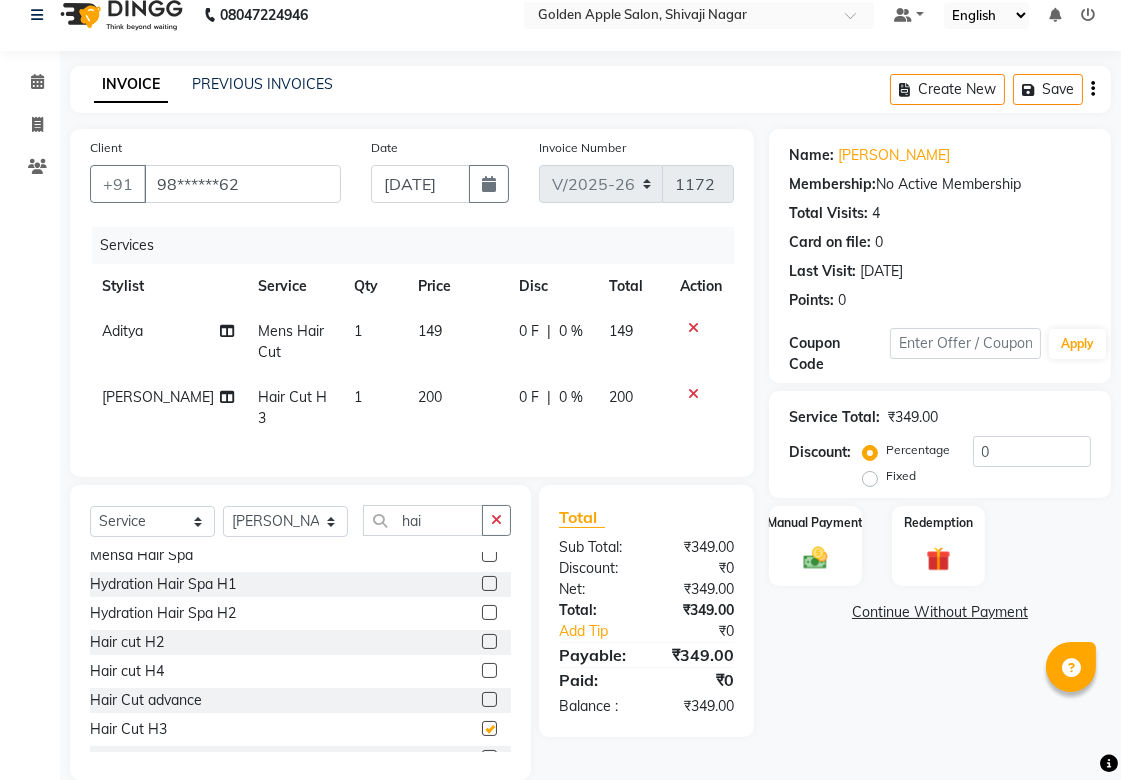 checkbox on "false" 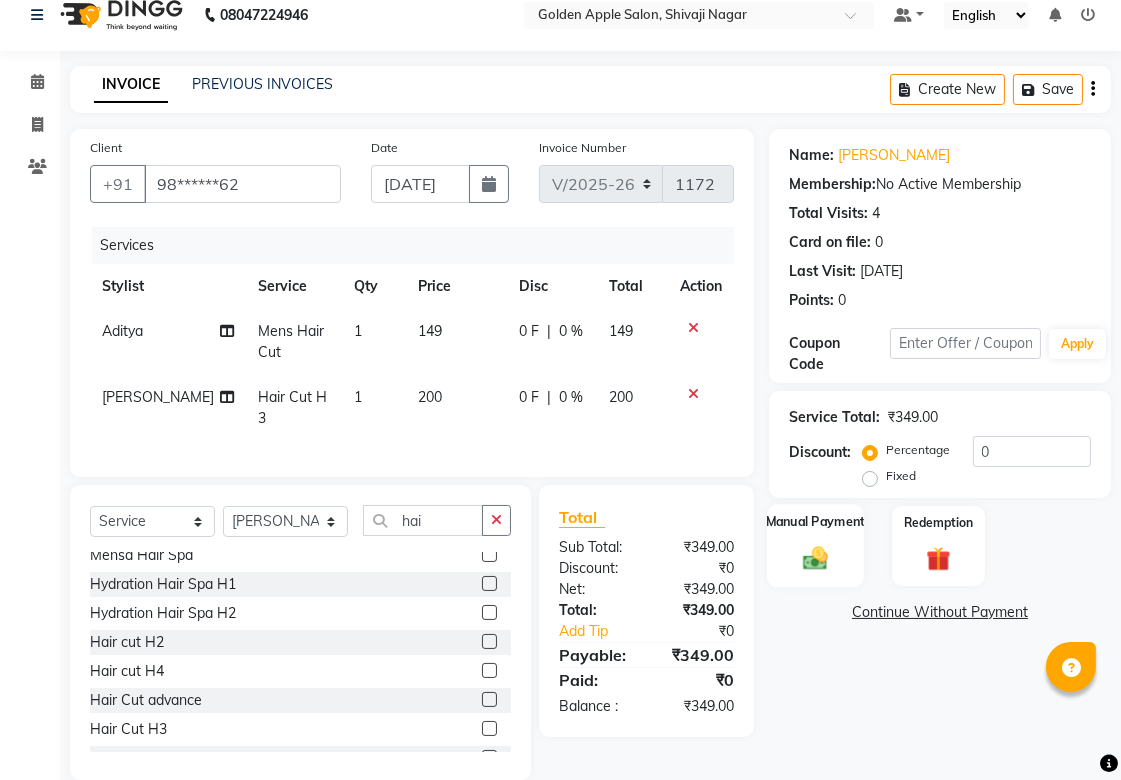 click 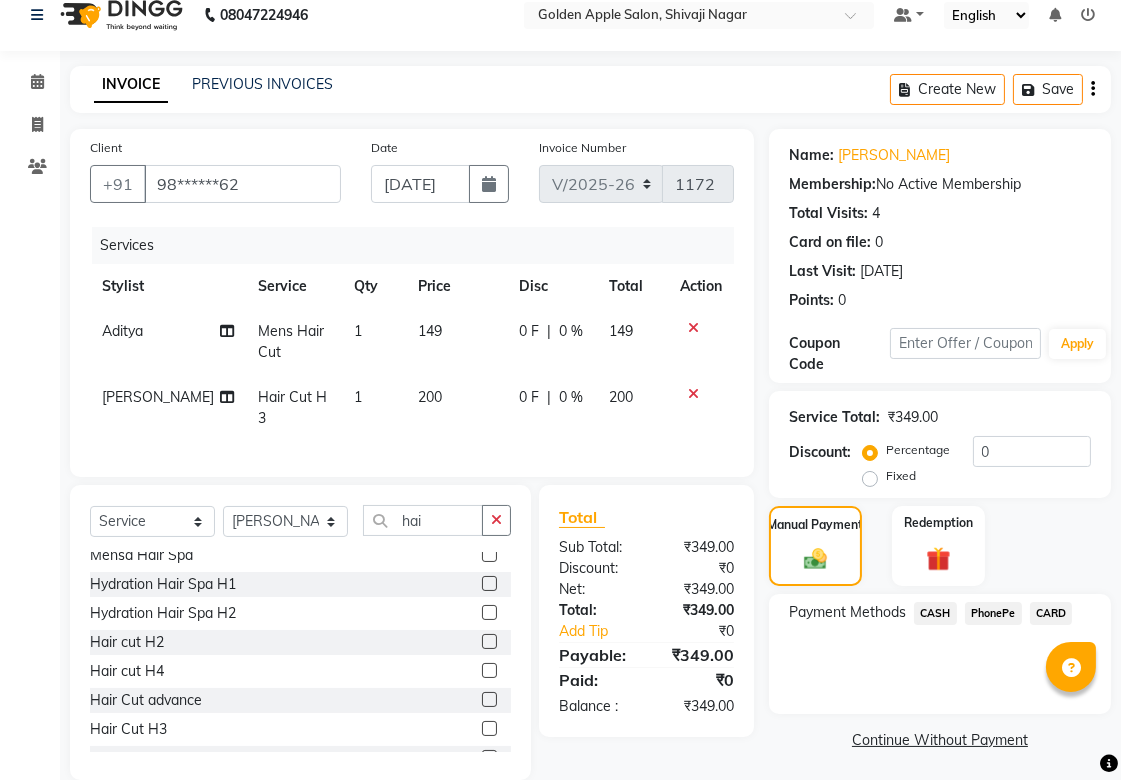 scroll, scrollTop: 67, scrollLeft: 0, axis: vertical 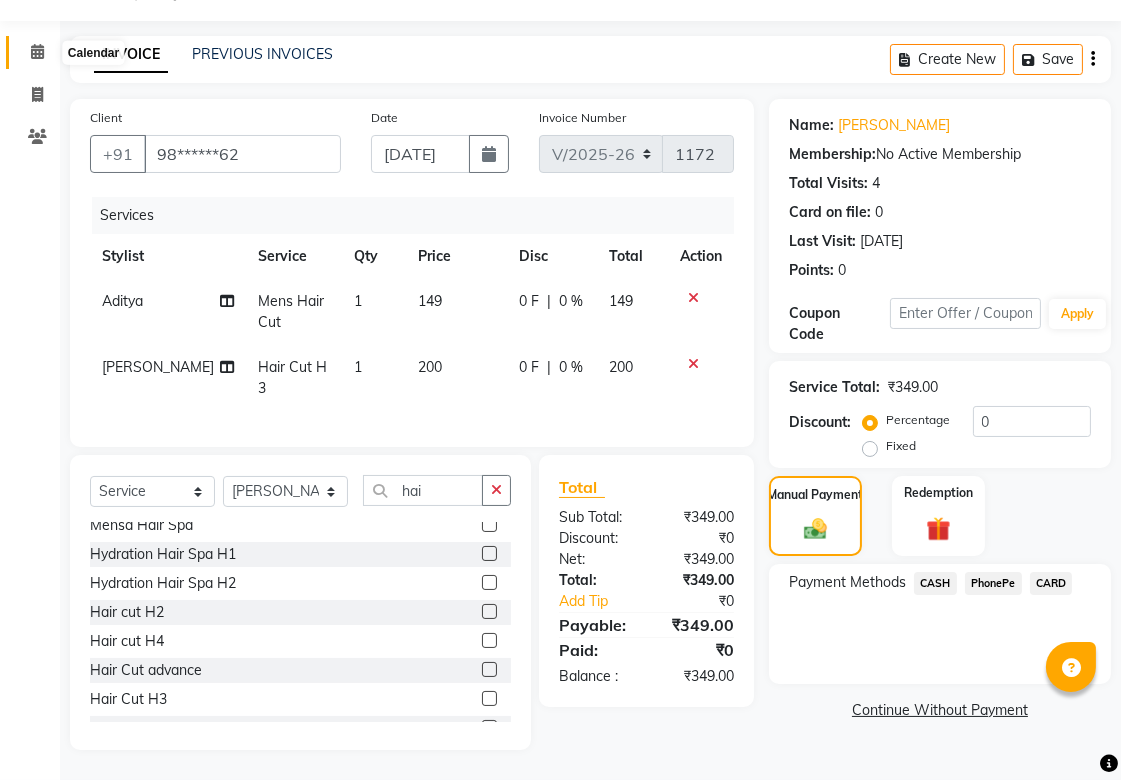 click 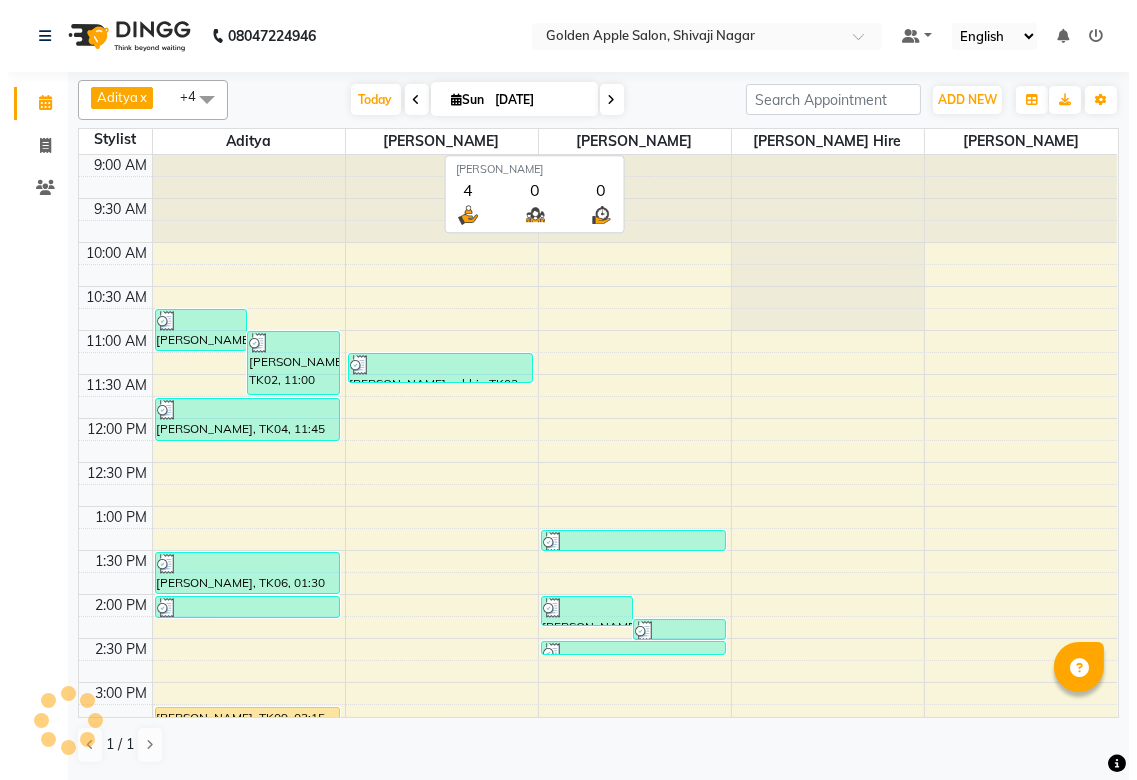 scroll, scrollTop: 0, scrollLeft: 0, axis: both 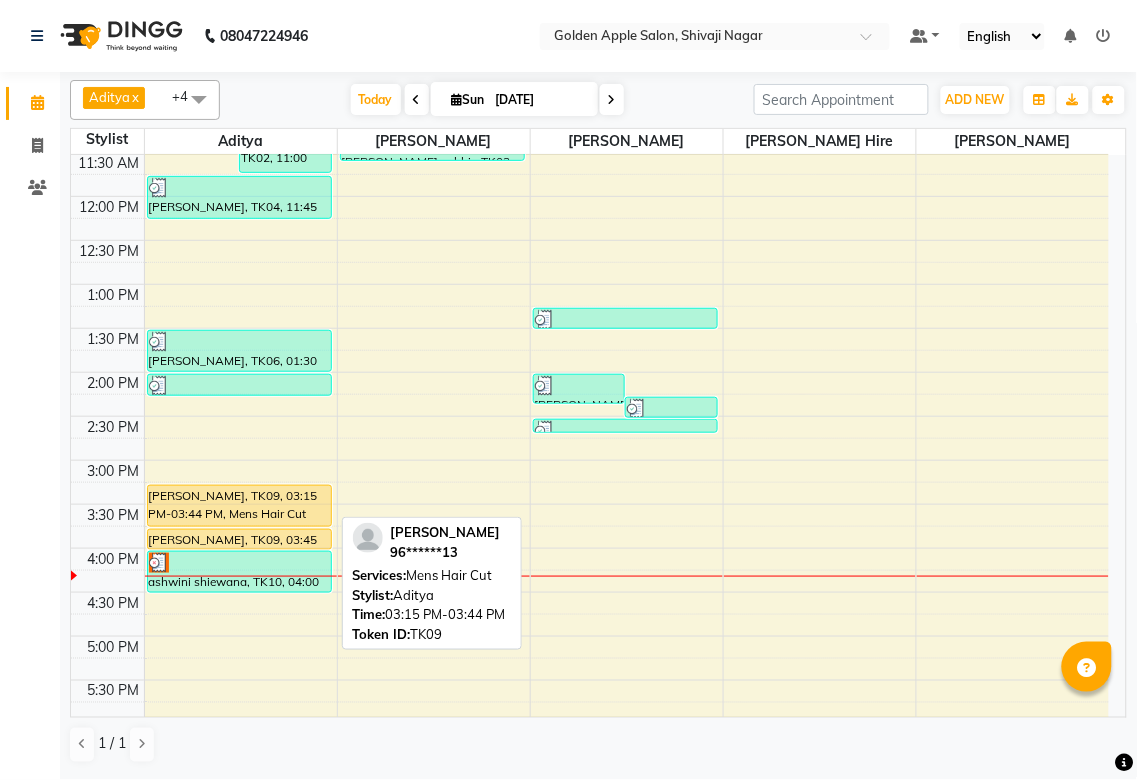 click on "[PERSON_NAME], TK09, 03:15 PM-03:44 PM, Mens Hair Cut" at bounding box center (239, 506) 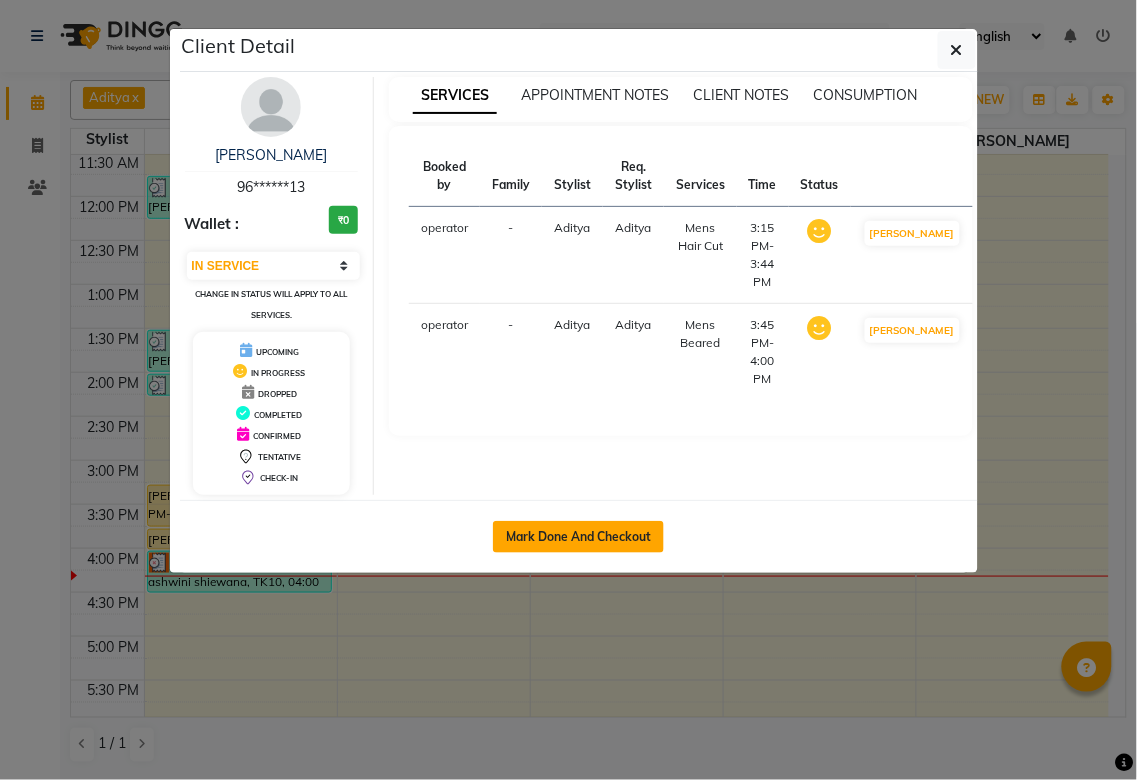 click on "Mark Done And Checkout" 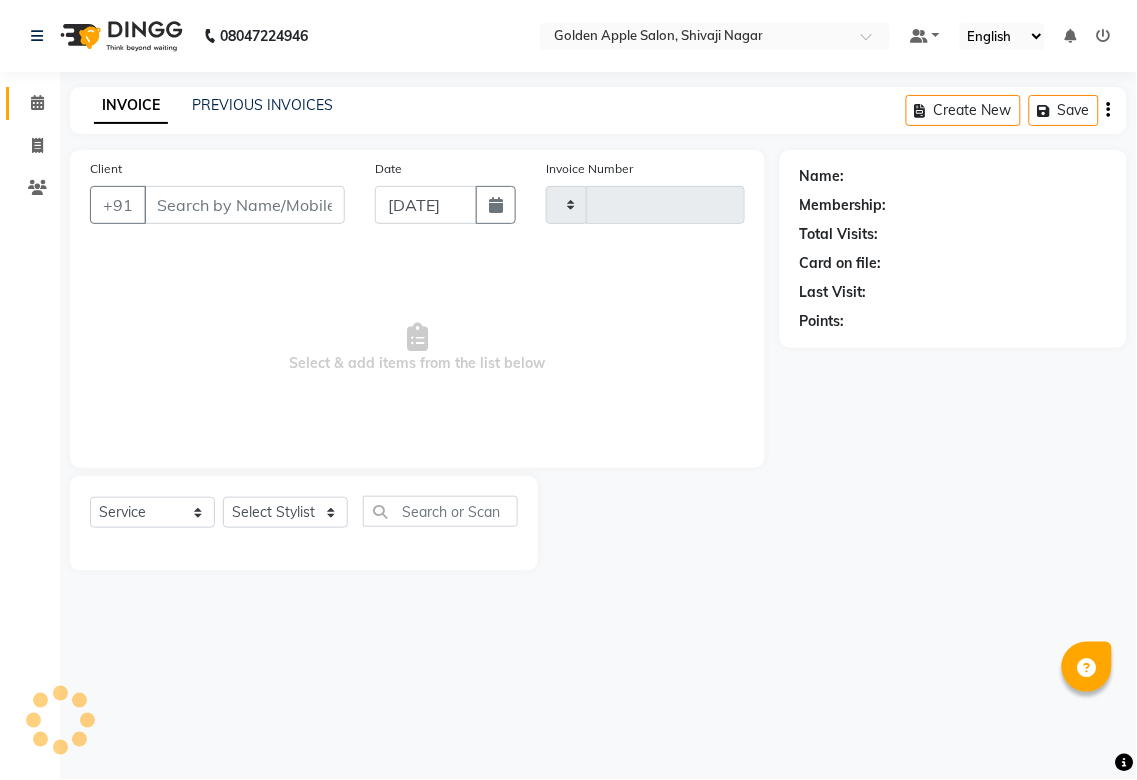type on "1172" 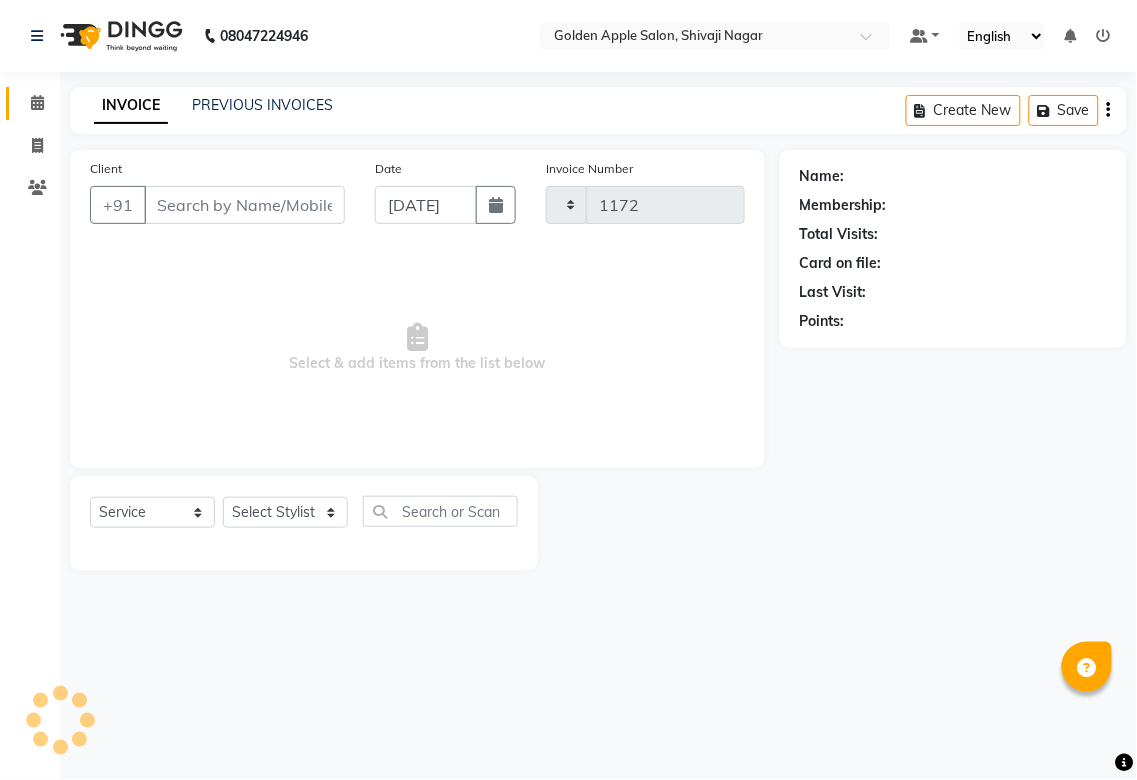 select on "6072" 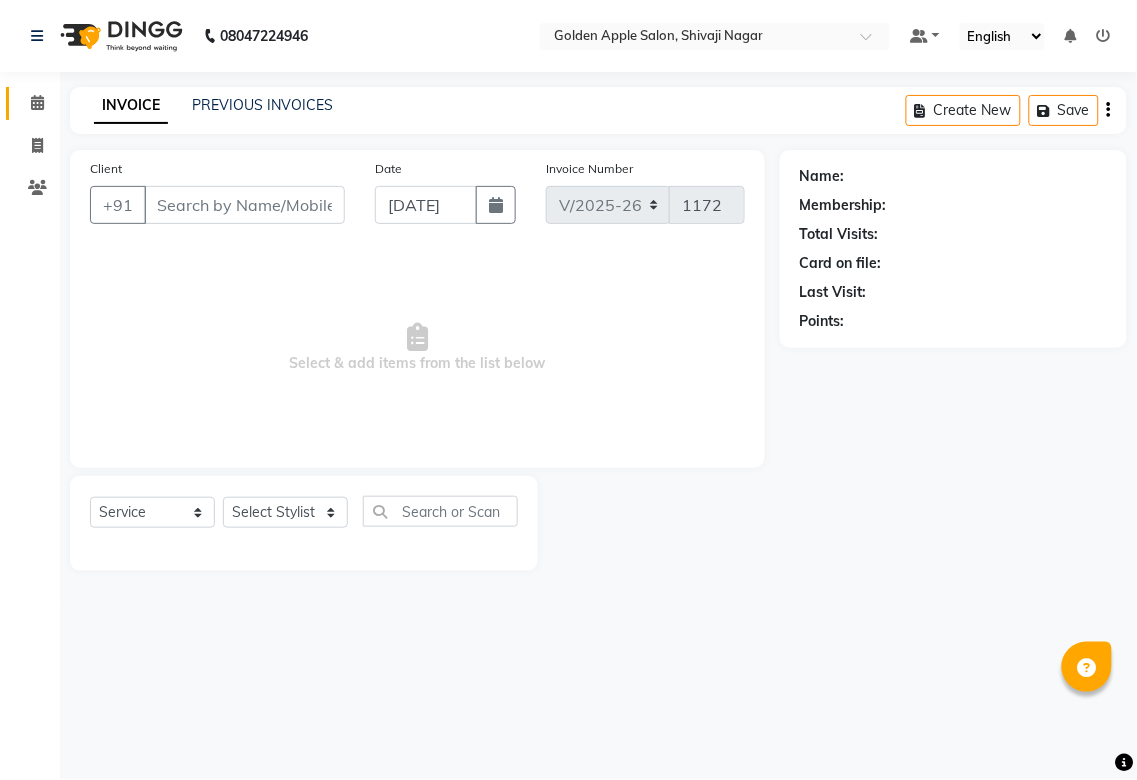 type on "96******13" 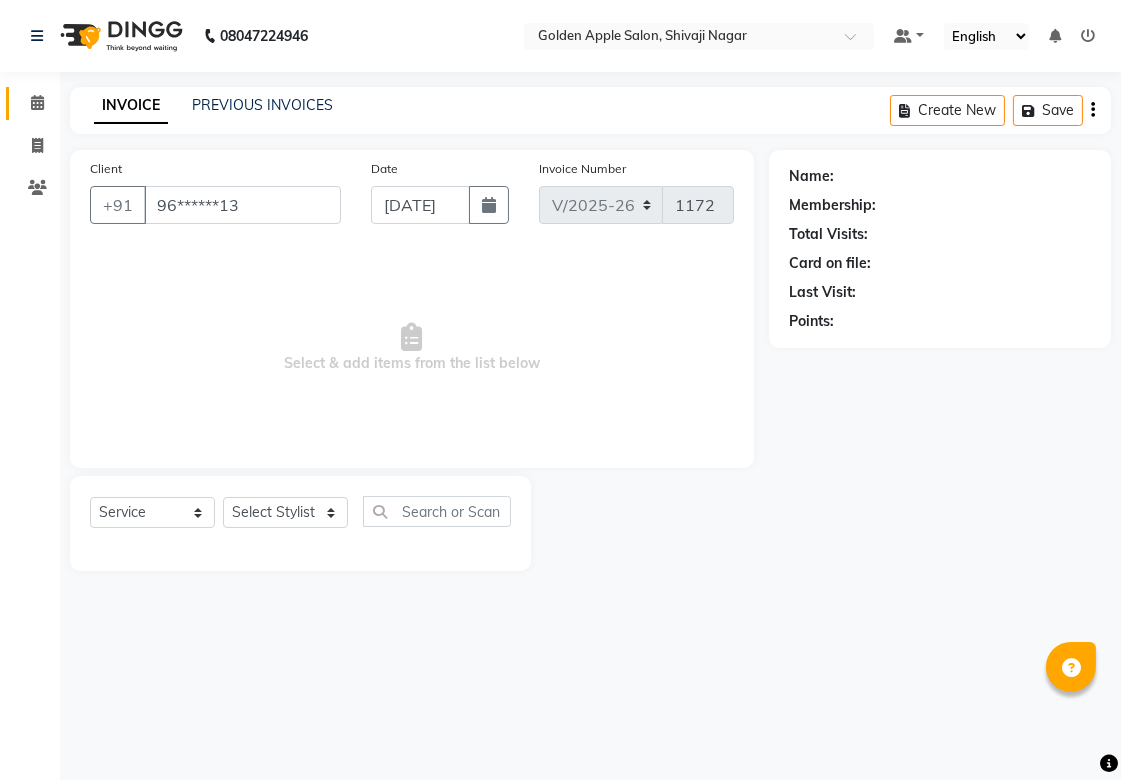 select on "54411" 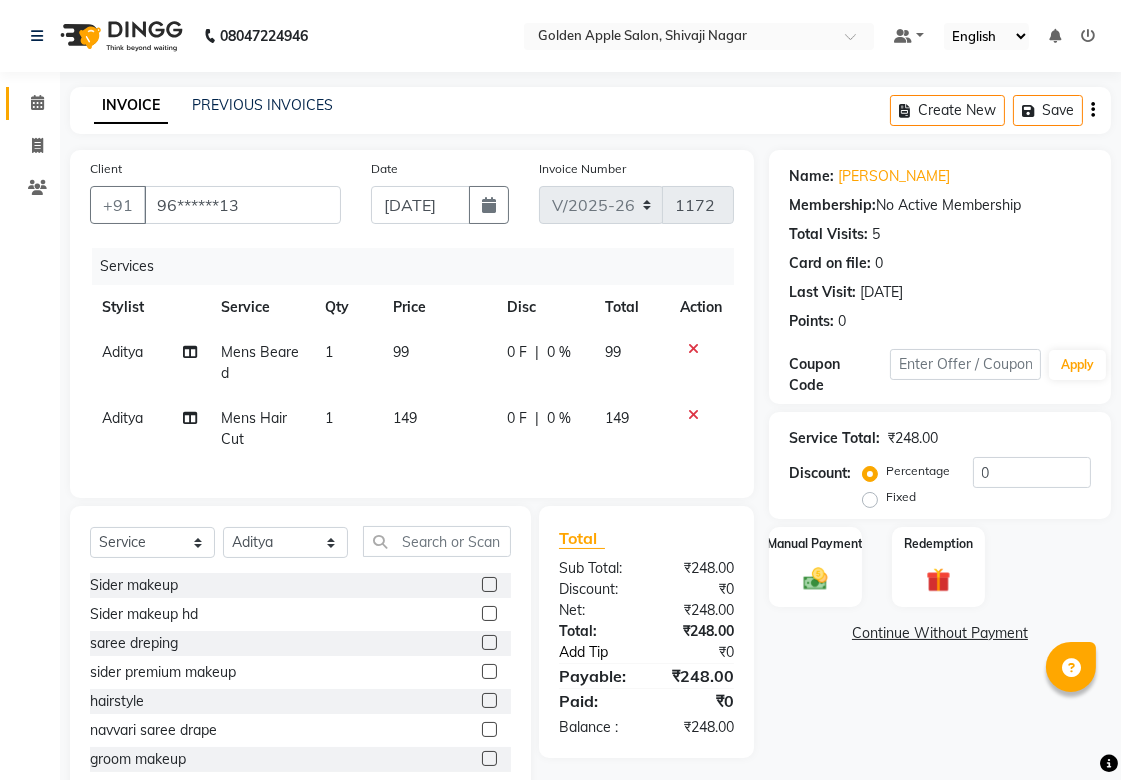 scroll, scrollTop: 67, scrollLeft: 0, axis: vertical 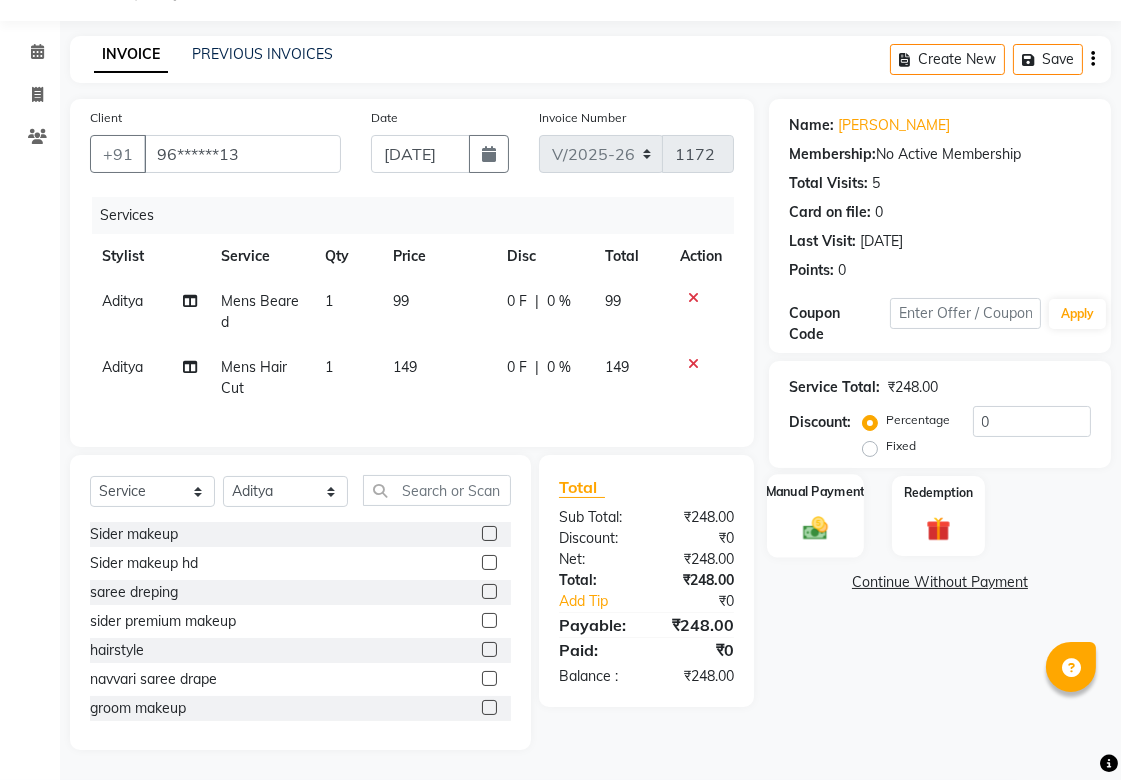 click 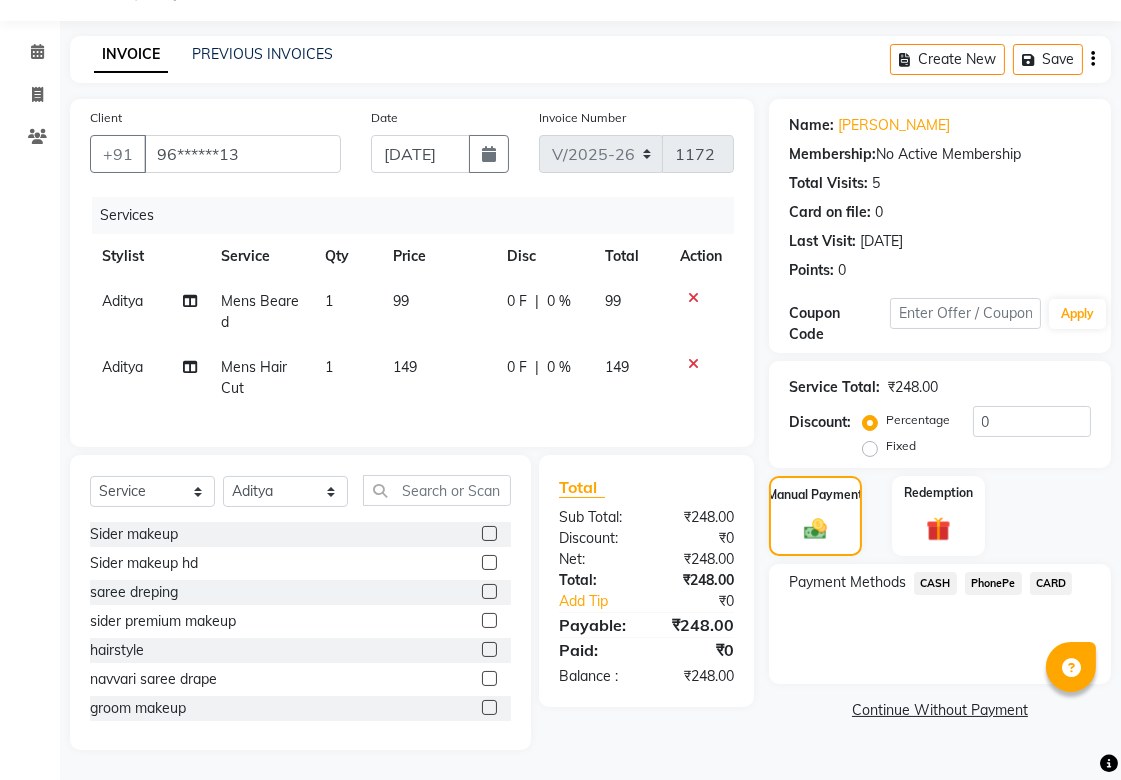 click on "CASH" 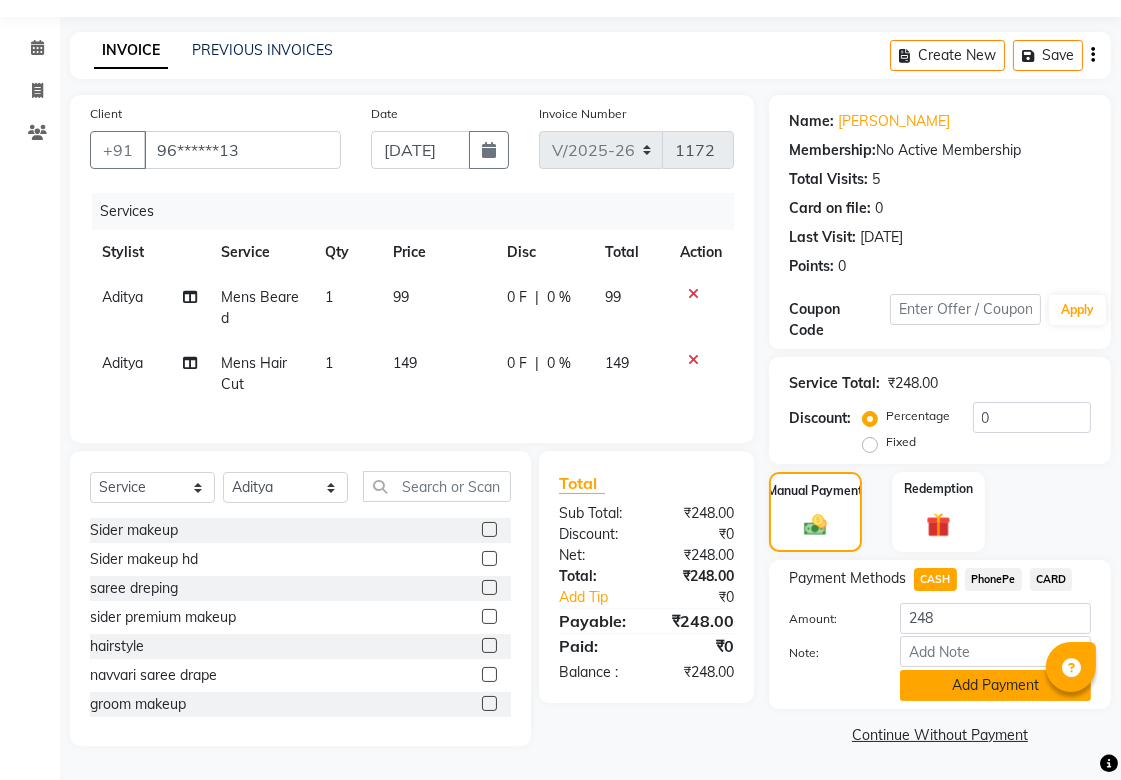 click on "Add Payment" 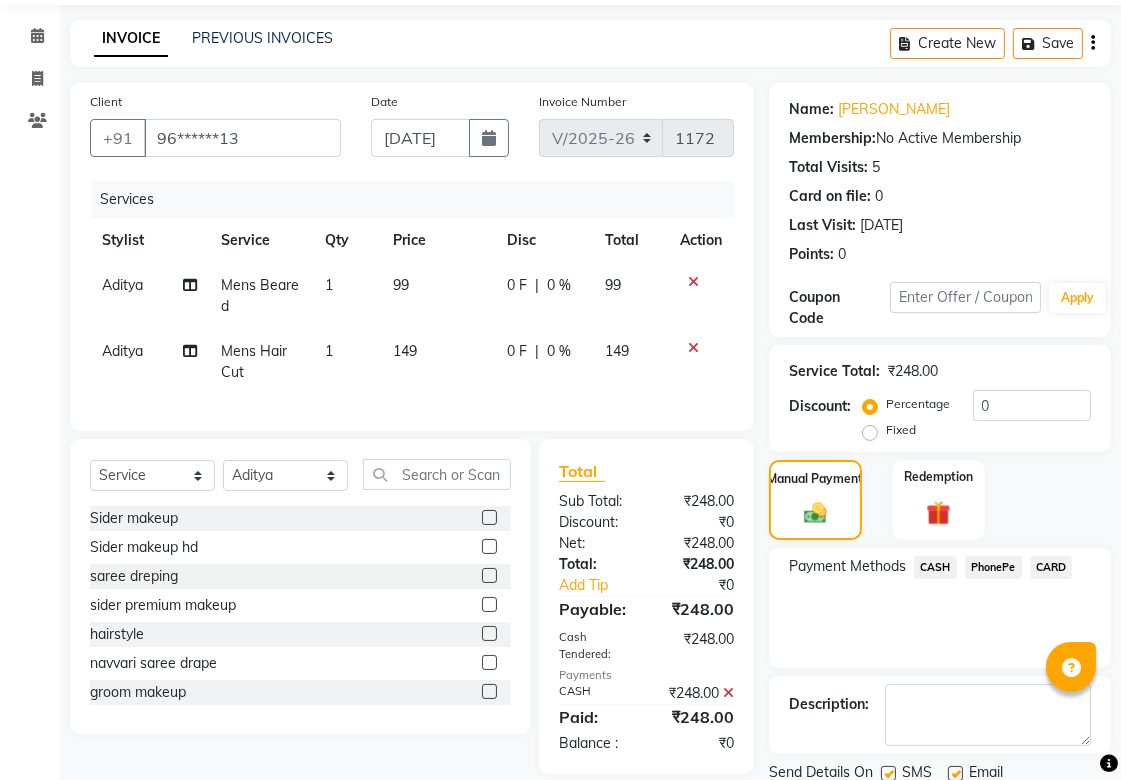 scroll, scrollTop: 138, scrollLeft: 0, axis: vertical 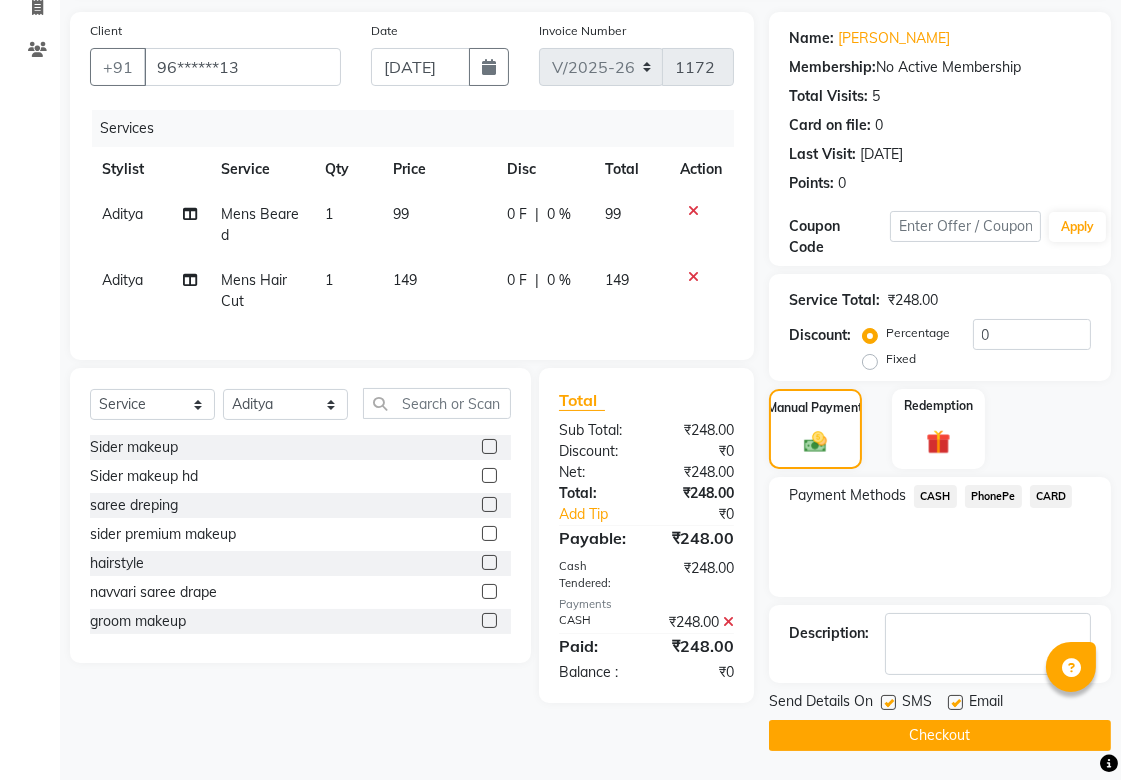 click on "Checkout" 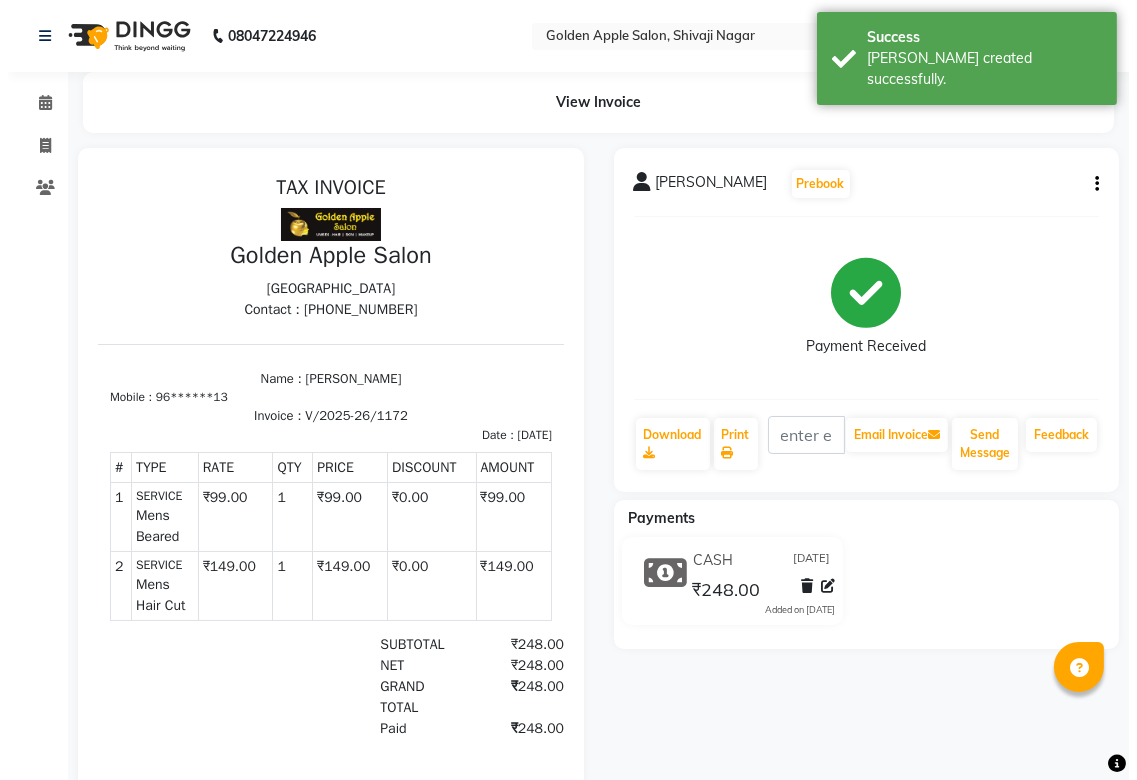 scroll, scrollTop: 0, scrollLeft: 0, axis: both 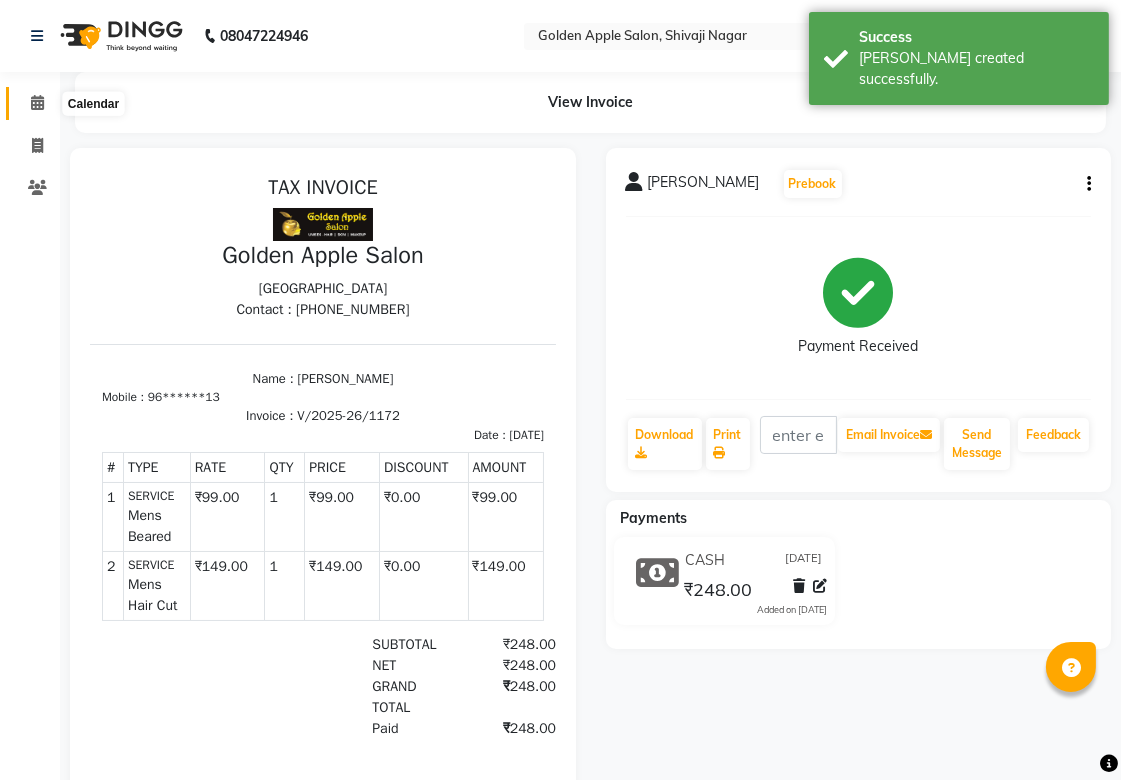 click 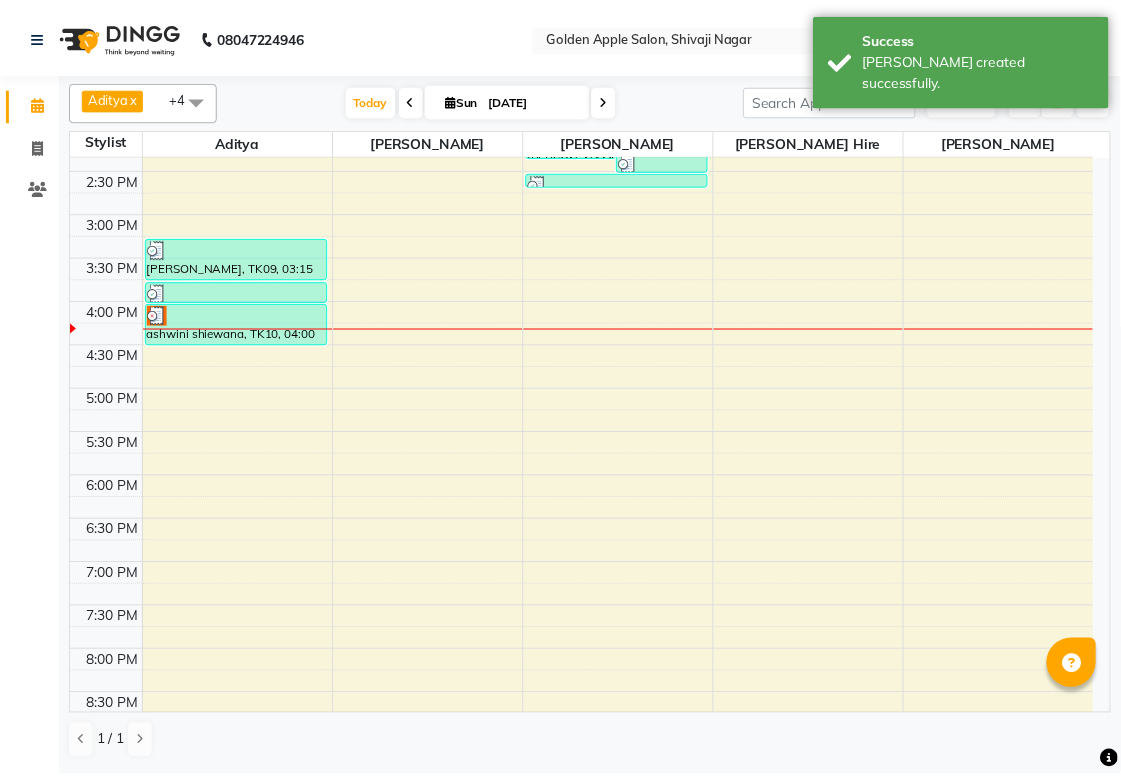 scroll, scrollTop: 444, scrollLeft: 0, axis: vertical 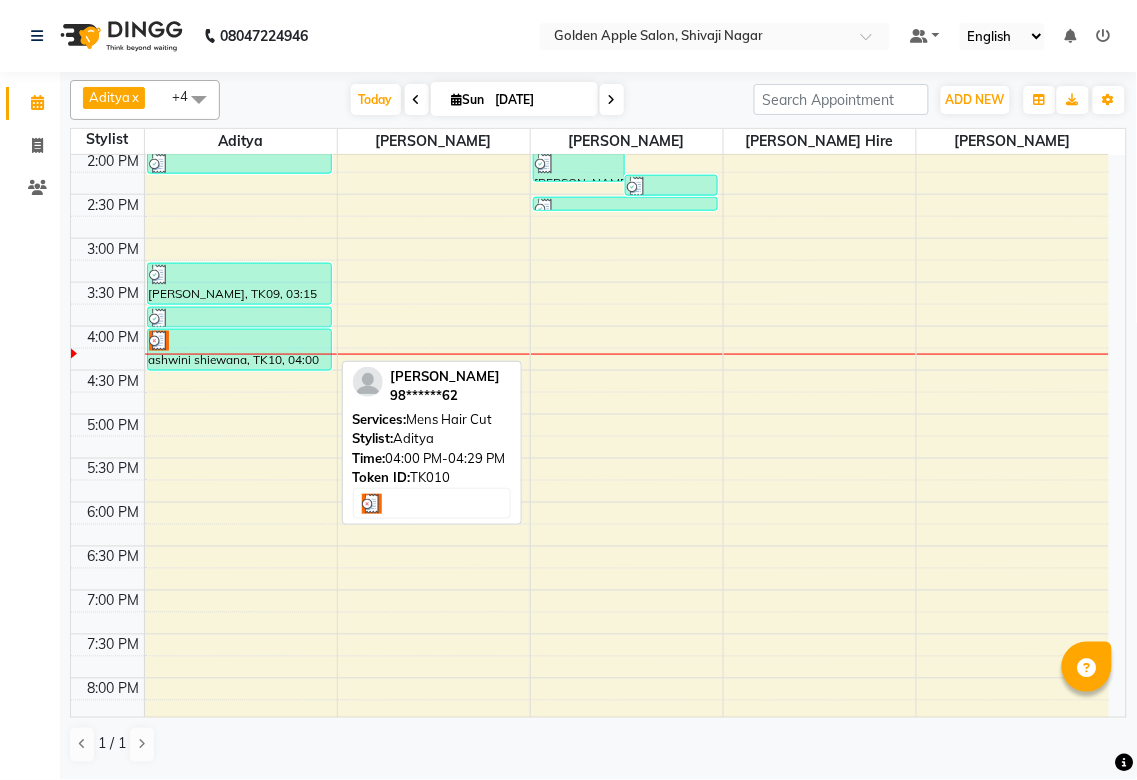 click on "ashwini shiewana, TK10, 04:00 PM-04:29 PM, Mens Hair Cut" at bounding box center (239, 350) 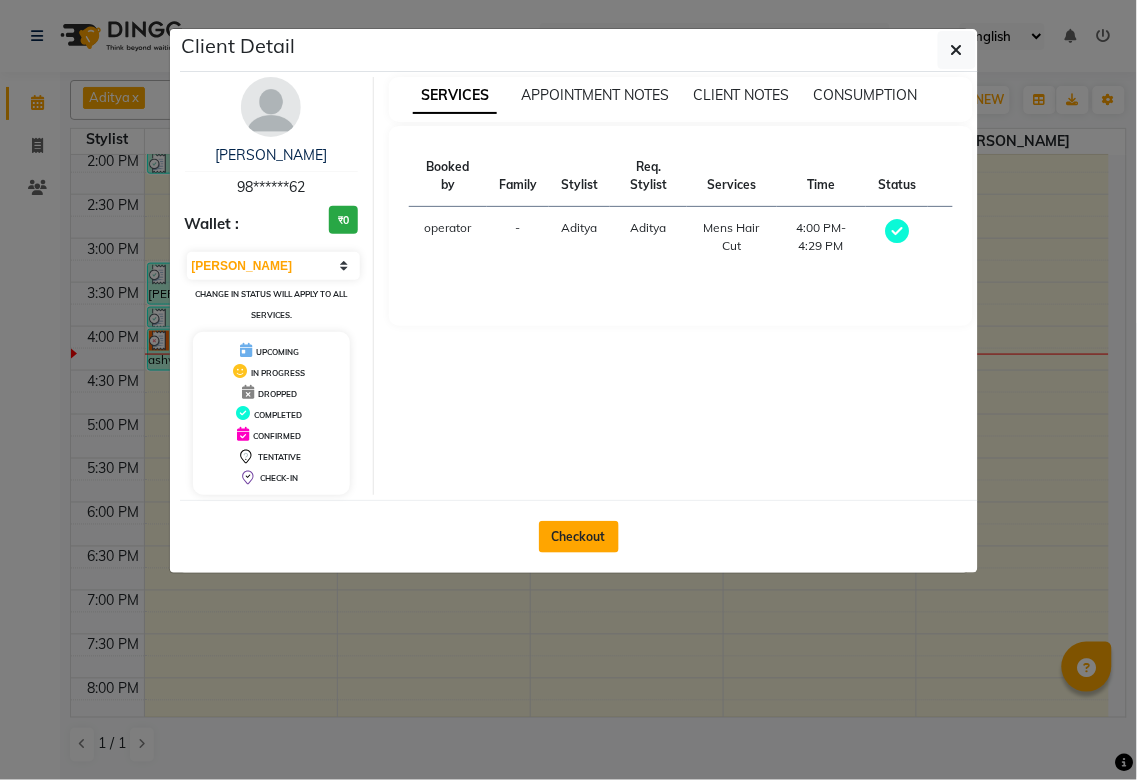 click on "Checkout" 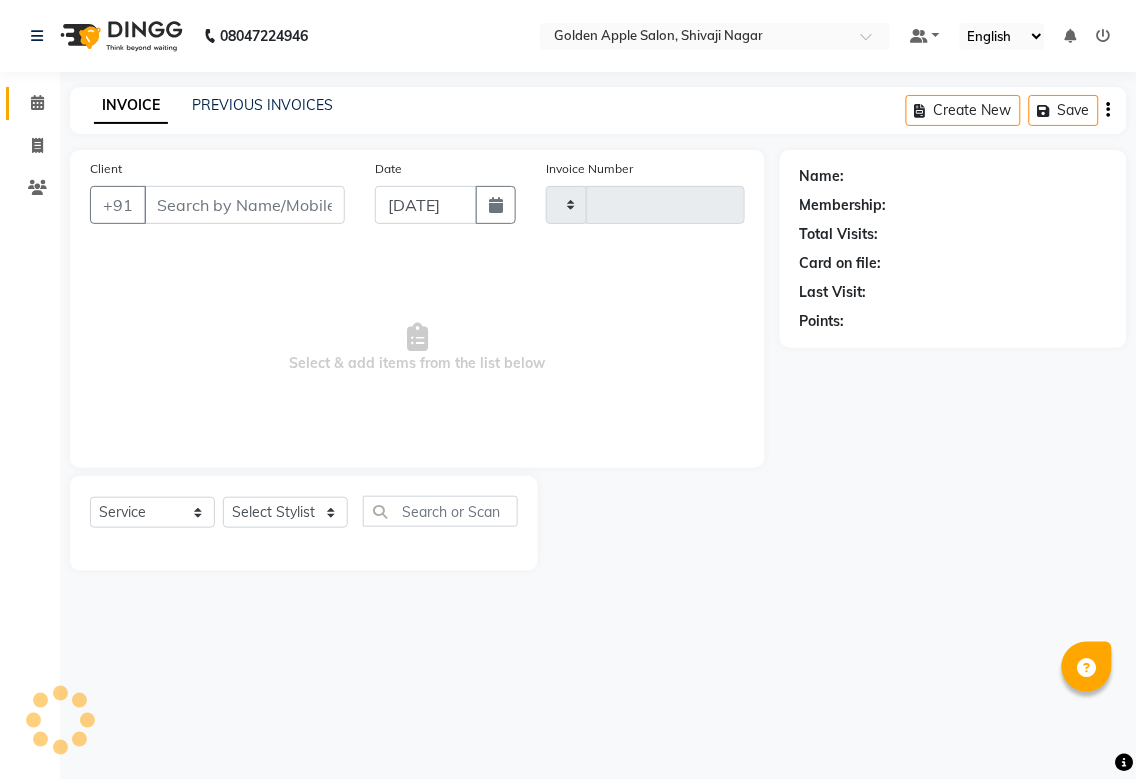 type on "1173" 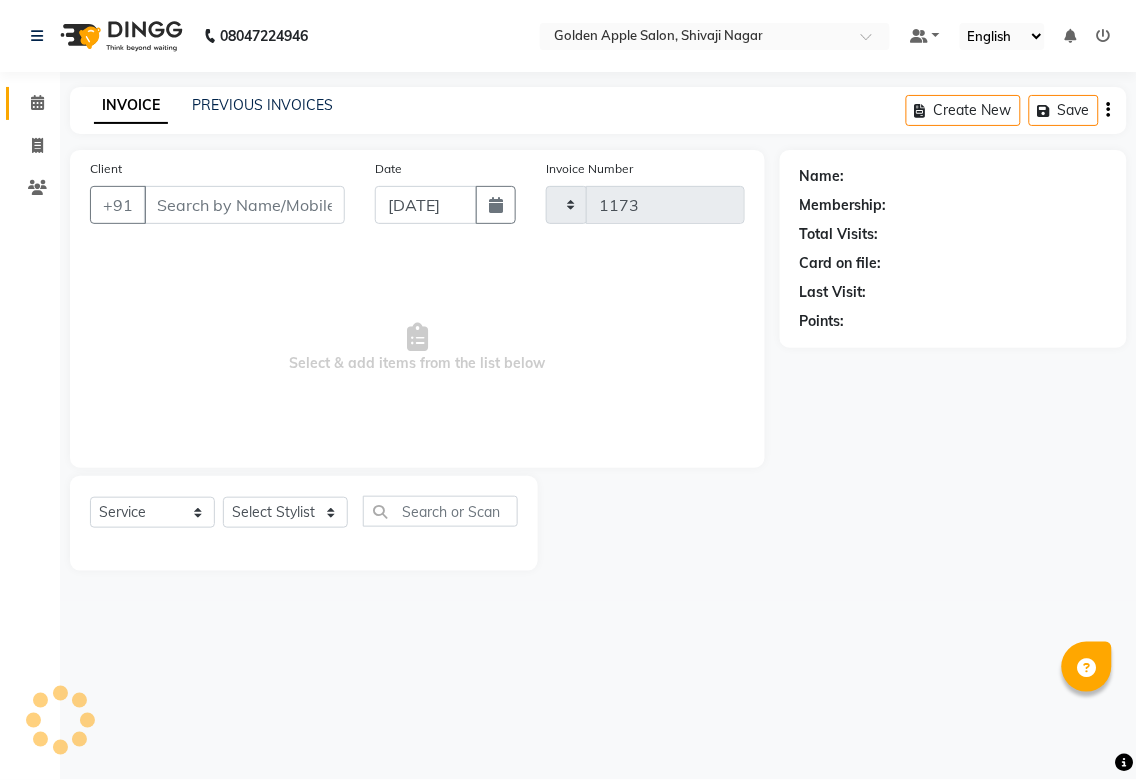 select on "6072" 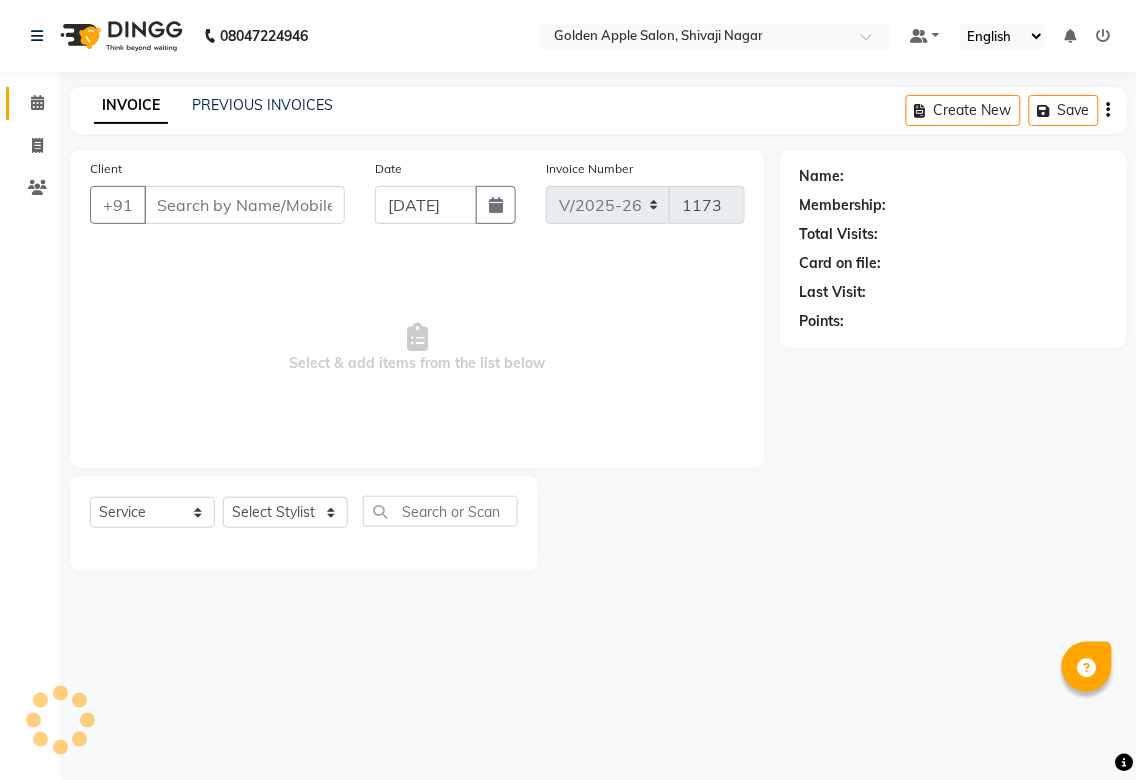 type on "98******62" 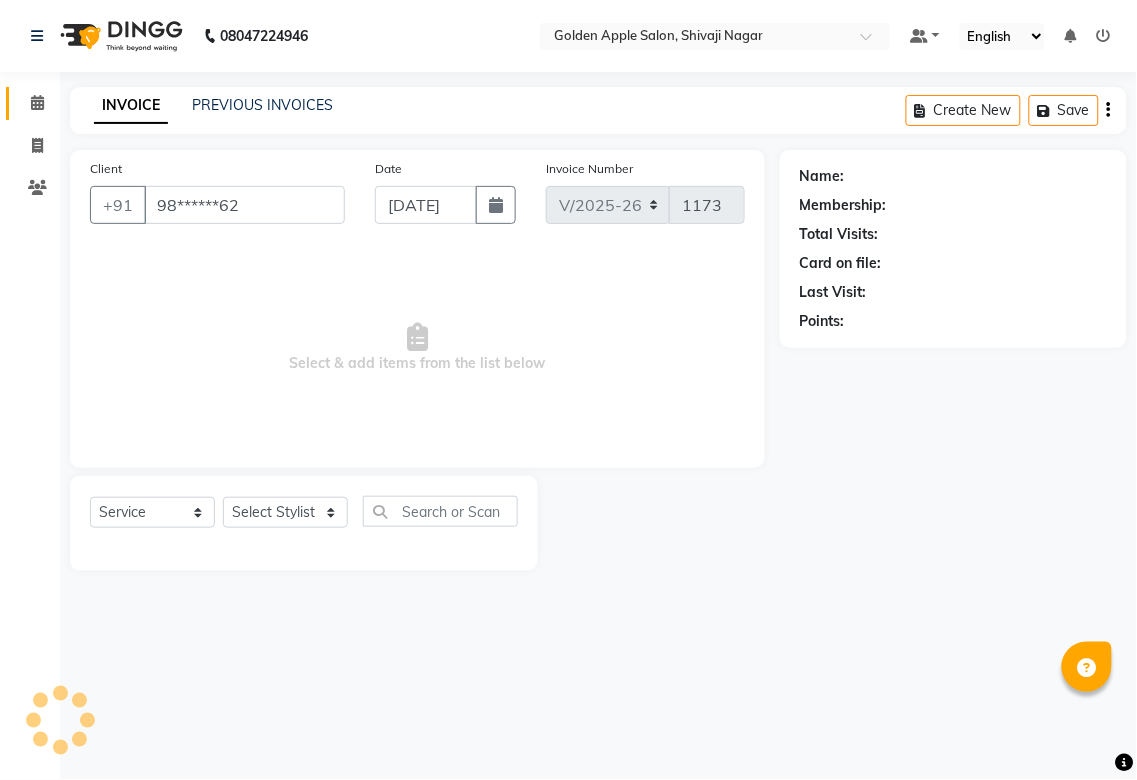 select on "54411" 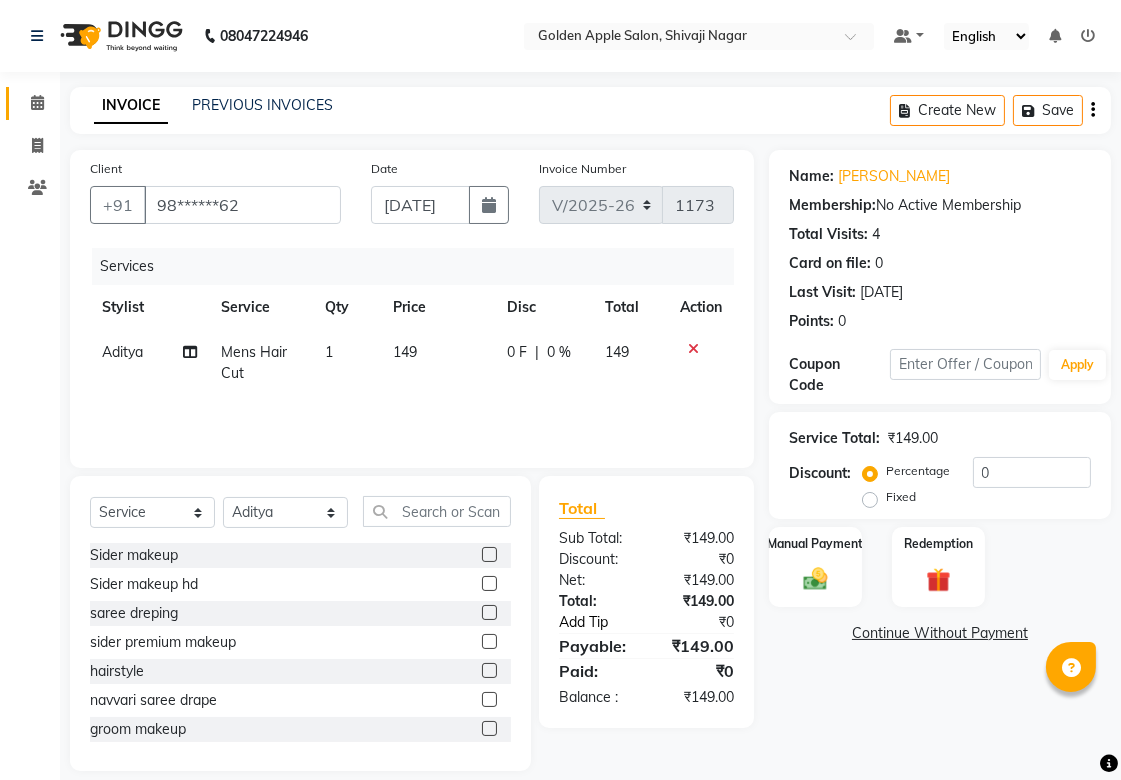 scroll, scrollTop: 21, scrollLeft: 0, axis: vertical 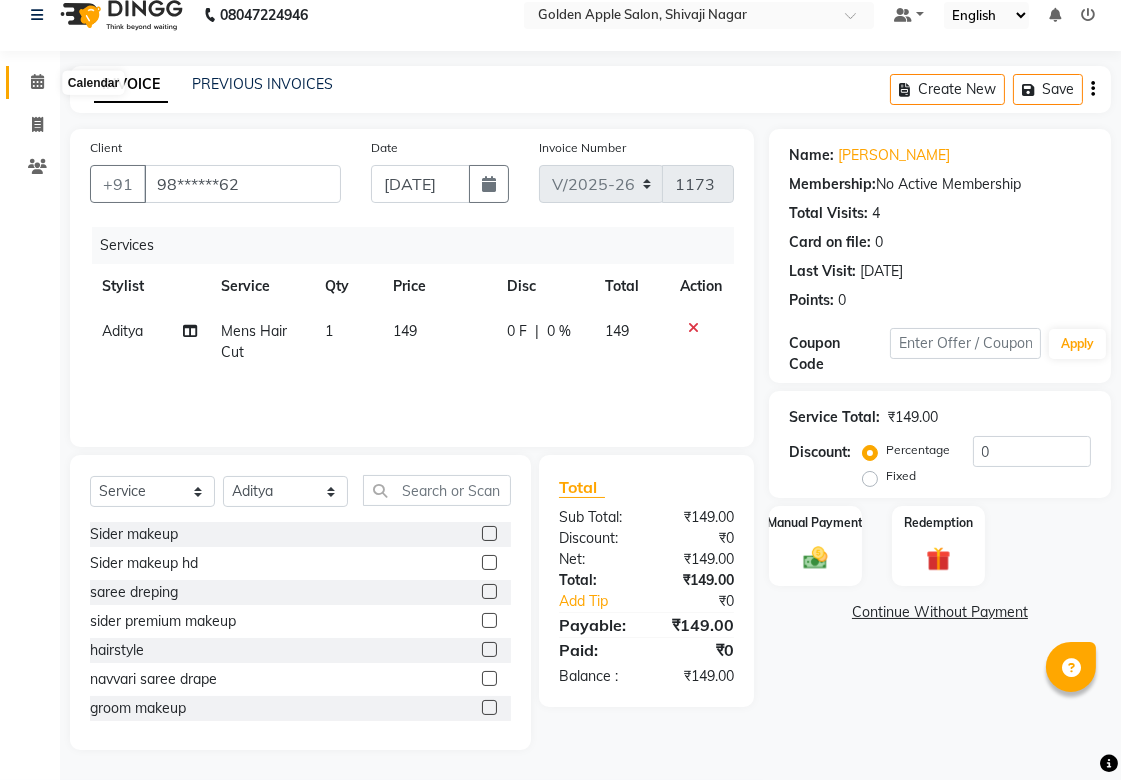 click 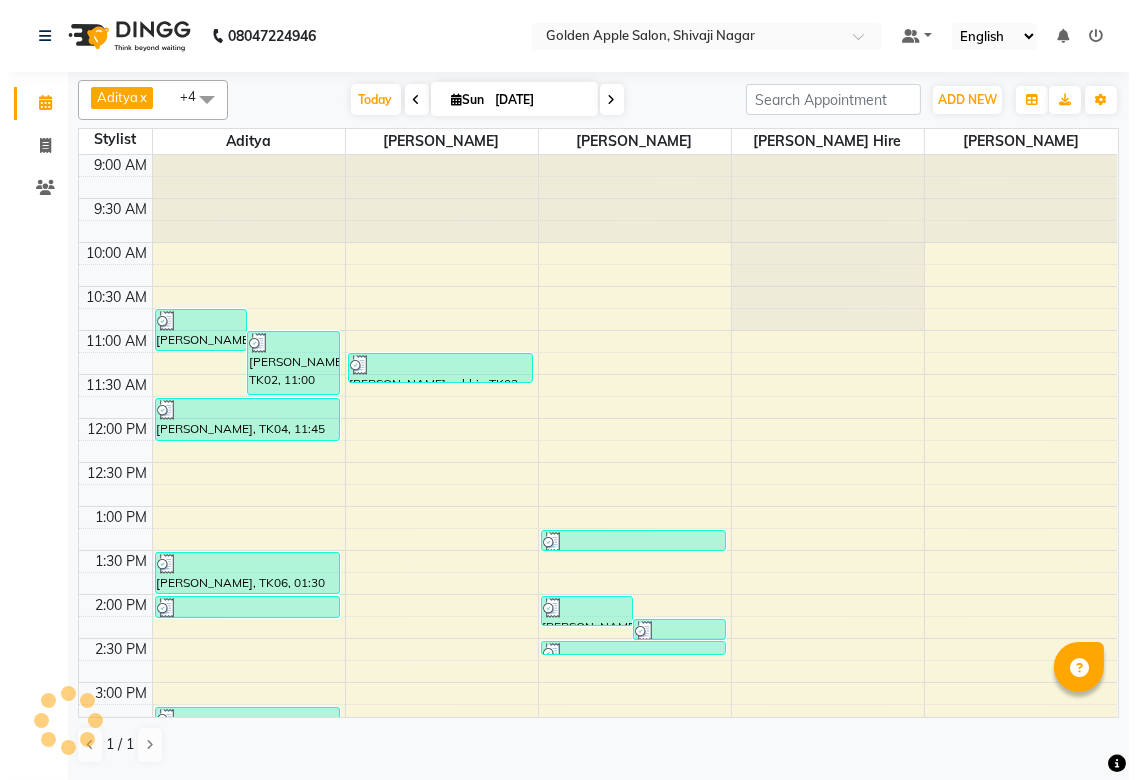 scroll, scrollTop: 0, scrollLeft: 0, axis: both 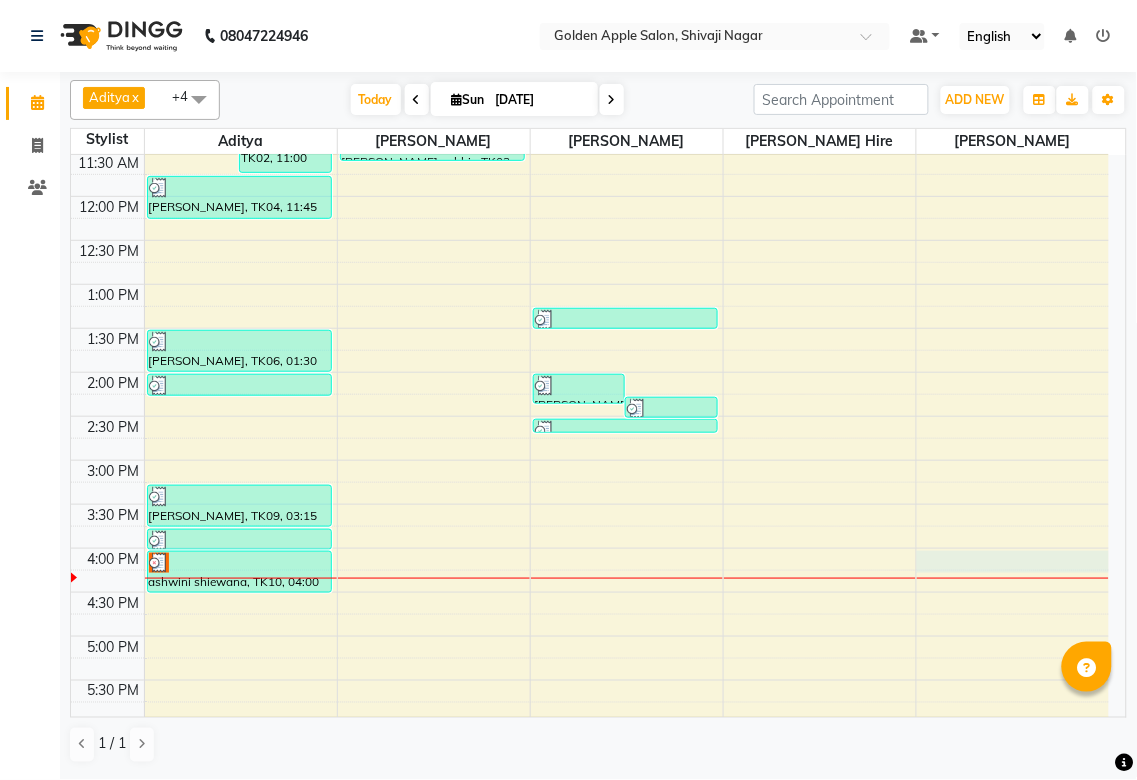 click on "9:00 AM 9:30 AM 10:00 AM 10:30 AM 11:00 AM 11:30 AM 12:00 PM 12:30 PM 1:00 PM 1:30 PM 2:00 PM 2:30 PM 3:00 PM 3:30 PM 4:00 PM 4:30 PM 5:00 PM 5:30 PM 6:00 PM 6:30 PM 7:00 PM 7:30 PM 8:00 PM 8:30 PM 9:00 PM 9:30 PM     [PERSON_NAME], TK01, 10:45 AM-11:14 AM, Mens Hair Cut     [PERSON_NAME], TK02, 11:00 AM-11:44 AM, Mens Hair Cut,Mens Beared      [PERSON_NAME], TK04, 11:45 AM-12:15 PM, Hair Cut  advance      [PERSON_NAME], TK06, 01:30 PM-01:59 PM, Mens Hair Cut     [PERSON_NAME], TK06, 02:00 PM-02:15 PM, Mens Beared      yash ozea, TK09, 03:15 PM-03:44 PM, Mens Hair Cut     yash ozea, TK09, 03:45 PM-04:00 PM, Mens Beared      ashwini shiewana, TK10, 04:00 PM-04:29 PM, Mens Hair Cut     [PERSON_NAME] sabhir, TK03, 11:15 AM-11:36 AM, eyebrows,upper lips     [PERSON_NAME], TK07, 02:00 PM-02:21 PM, eyebrows,upper lips     [PERSON_NAME], TK08, 02:15 PM-02:30 PM, eyebrows     priyanka [PERSON_NAME], TK05, 01:15 PM-01:30 PM, eyebrows     [PERSON_NAME], TK08, 02:30 PM-02:35 PM, Forehead" at bounding box center (590, 504) 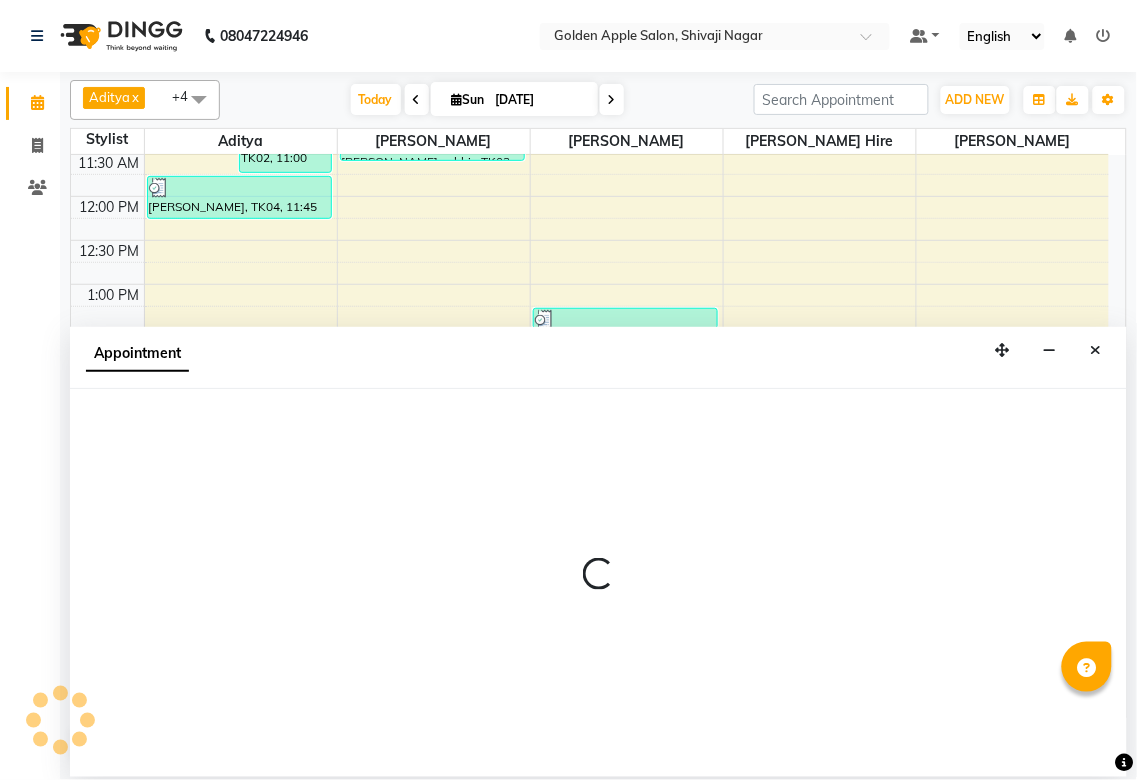select on "45043" 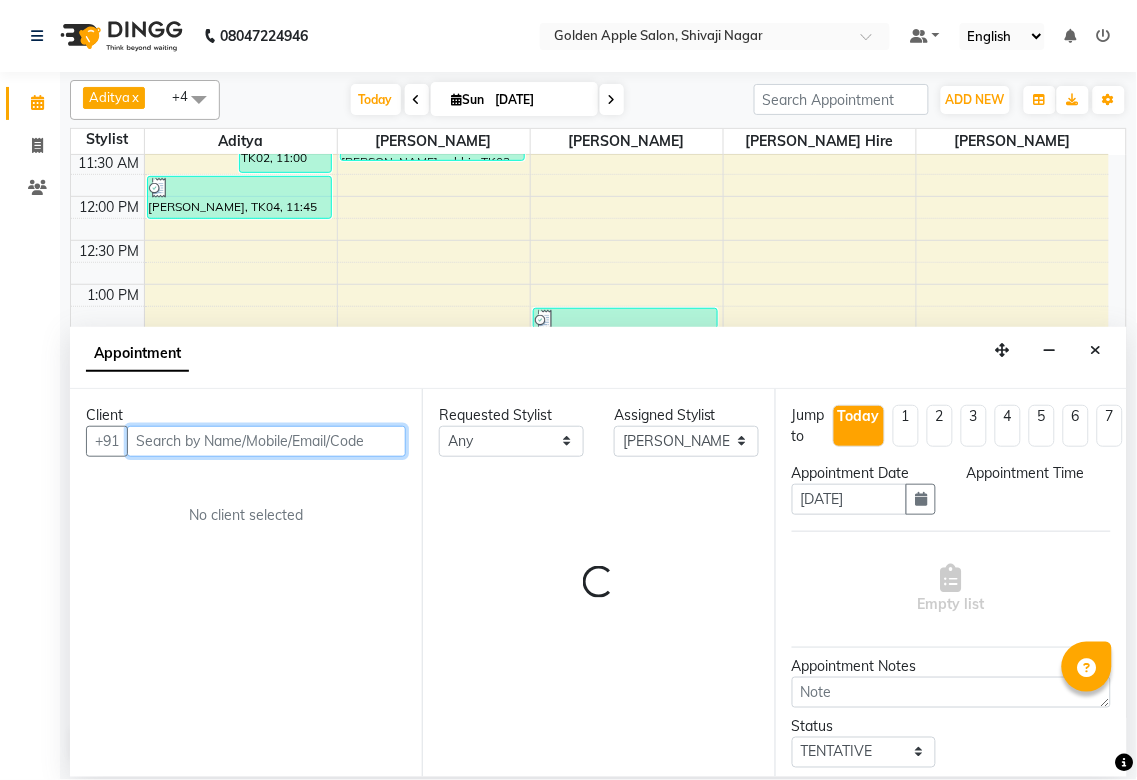 select on "960" 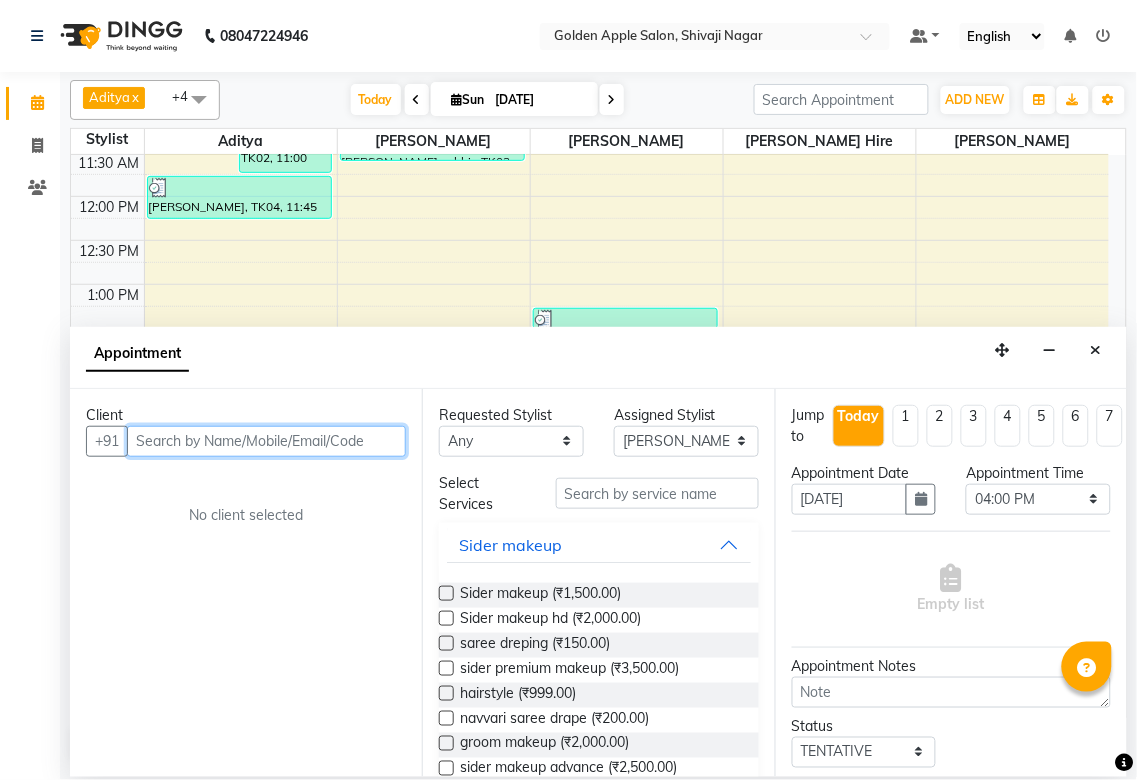 click at bounding box center [266, 441] 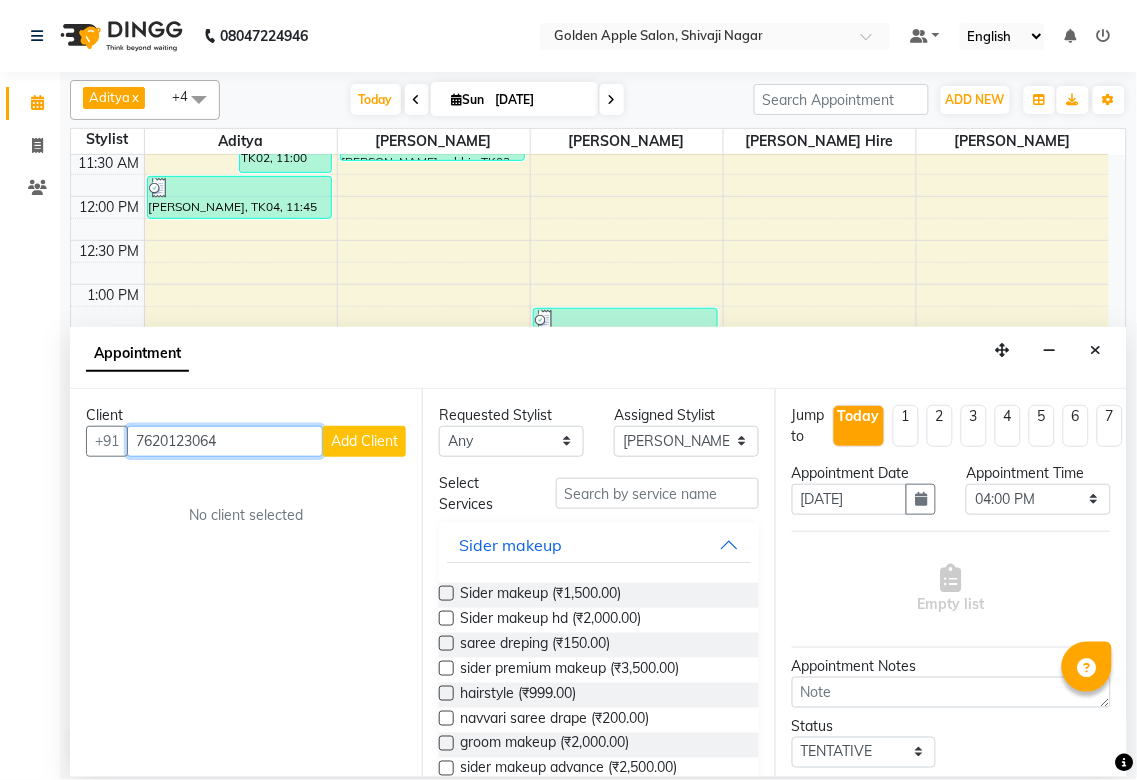 type on "7620123064" 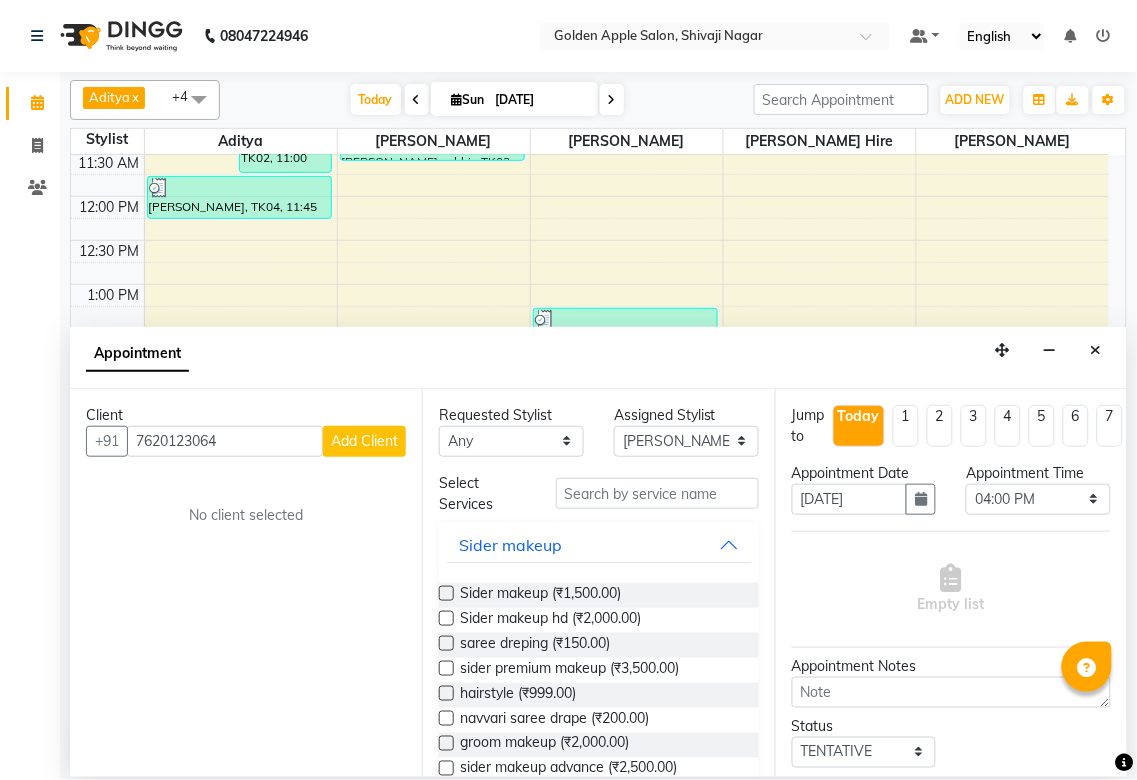 click on "Add Client" at bounding box center [364, 441] 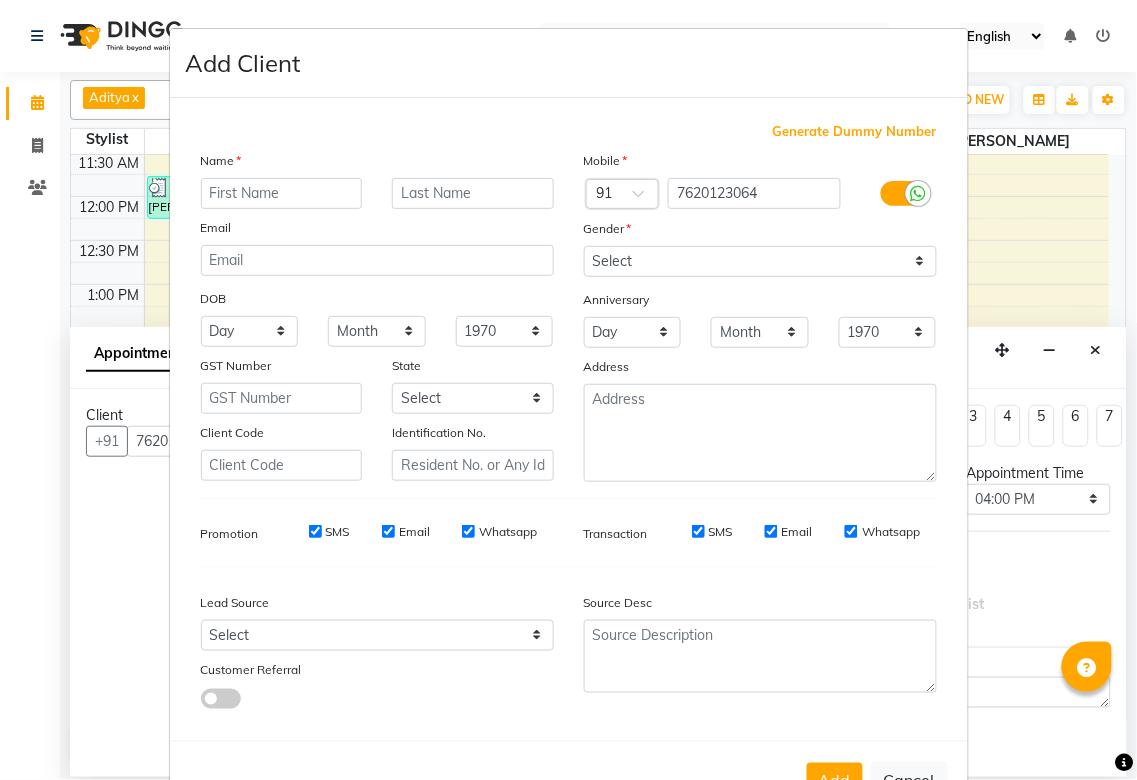 click at bounding box center (282, 193) 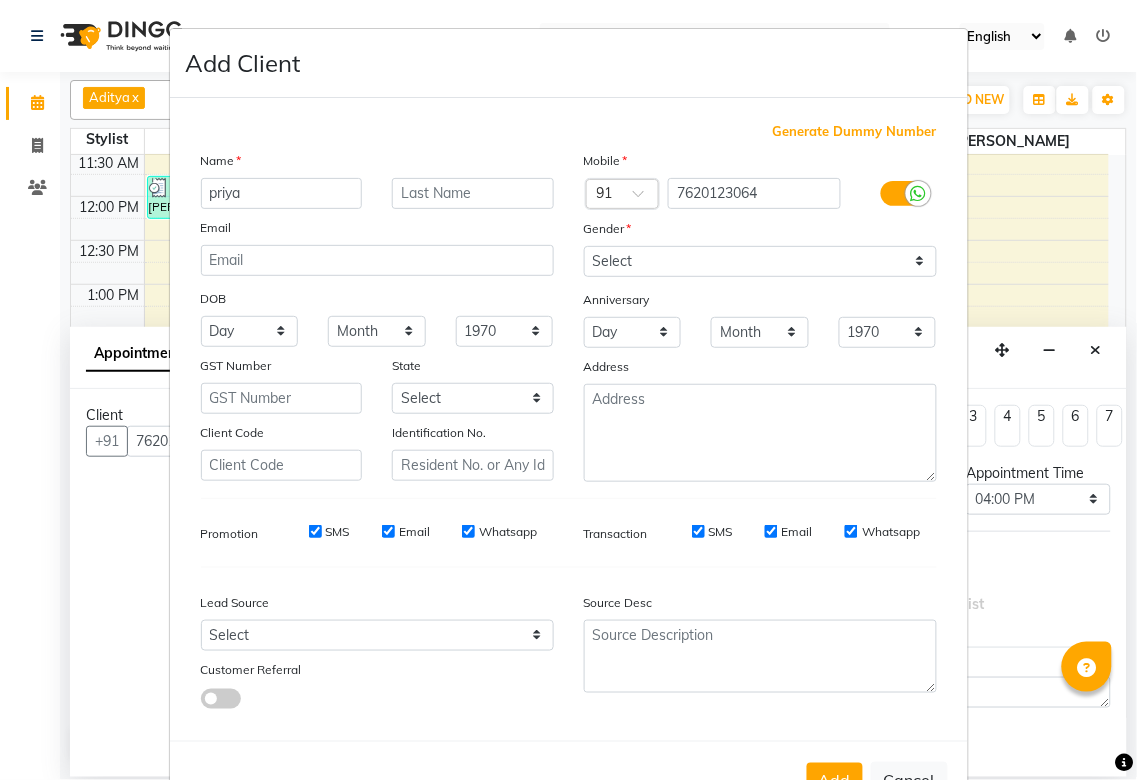 click on "priya" at bounding box center (282, 193) 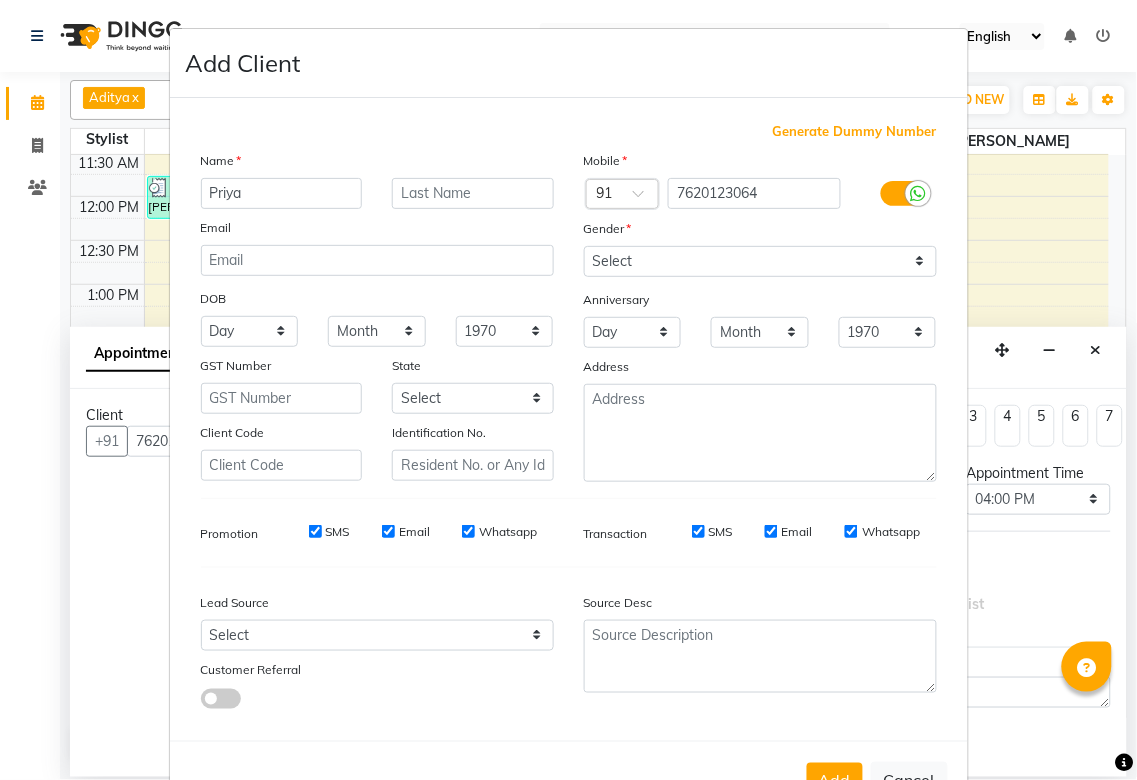 type on "Priya" 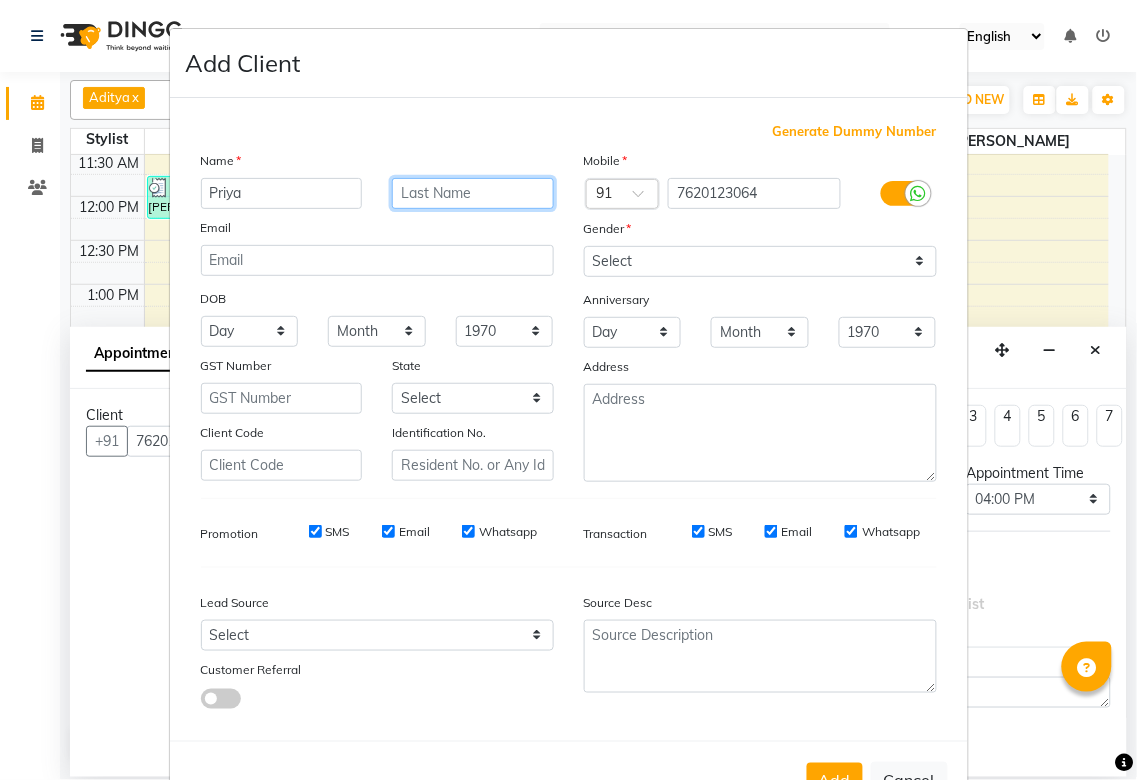 click at bounding box center [473, 193] 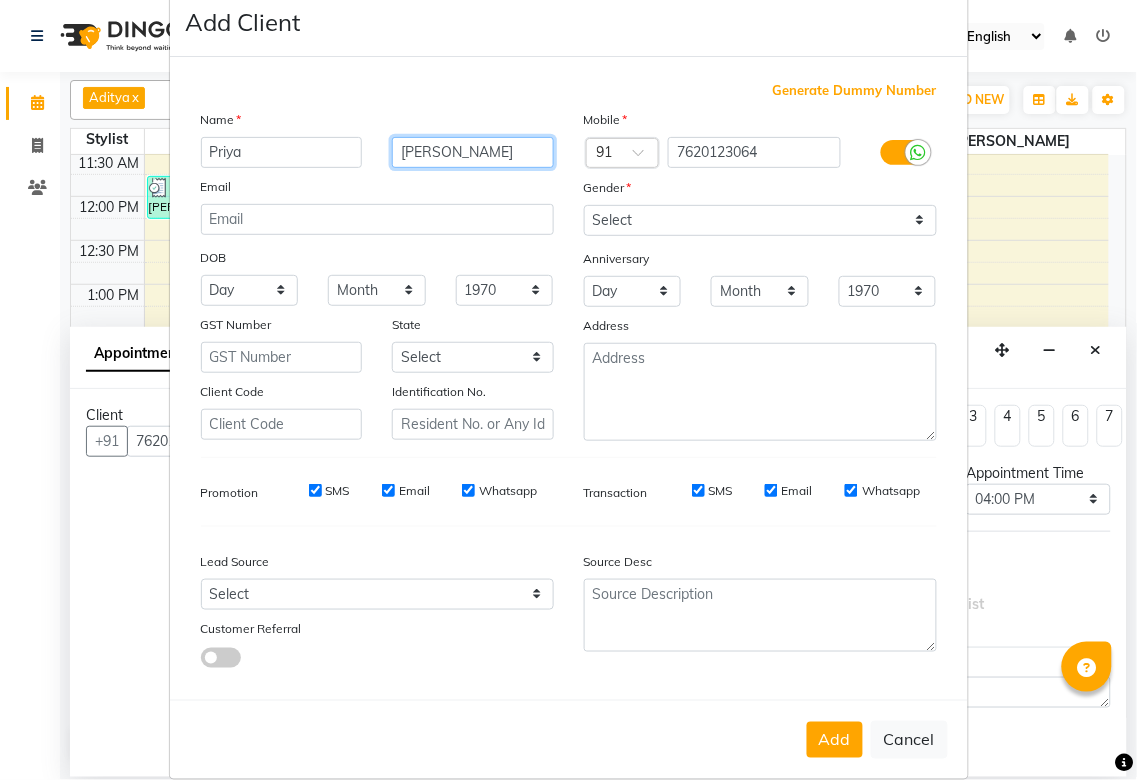 scroll, scrollTop: 71, scrollLeft: 0, axis: vertical 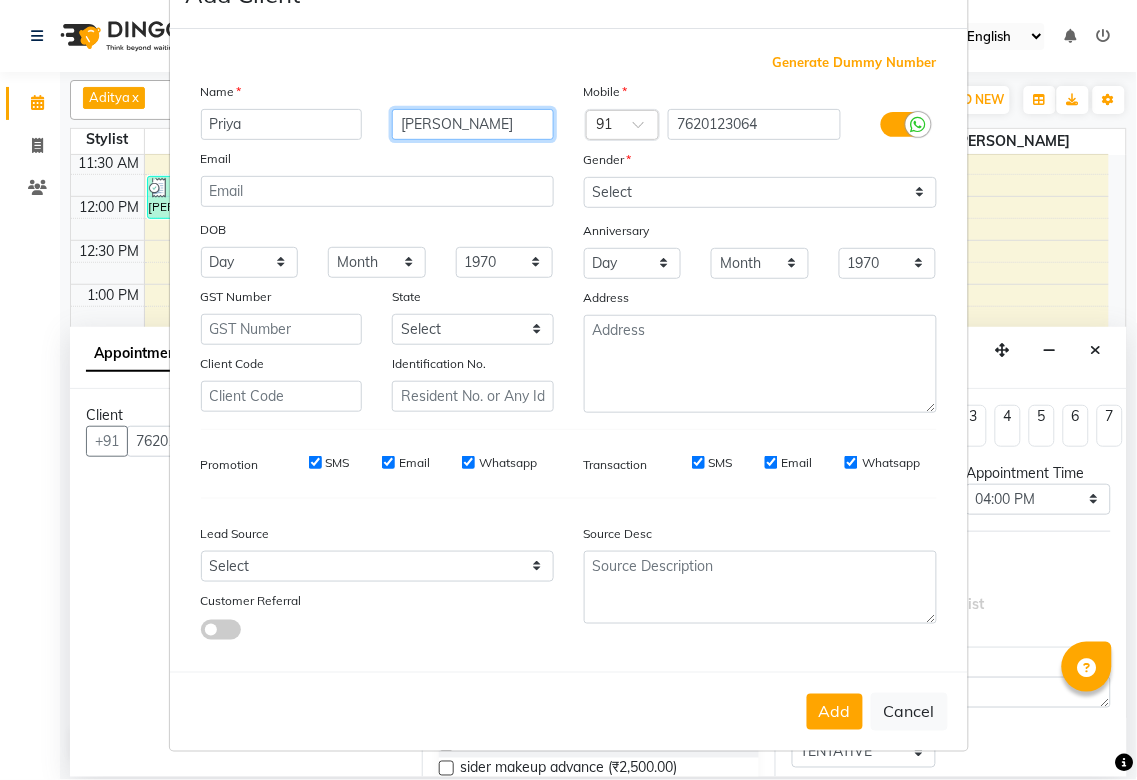 type on "[PERSON_NAME]" 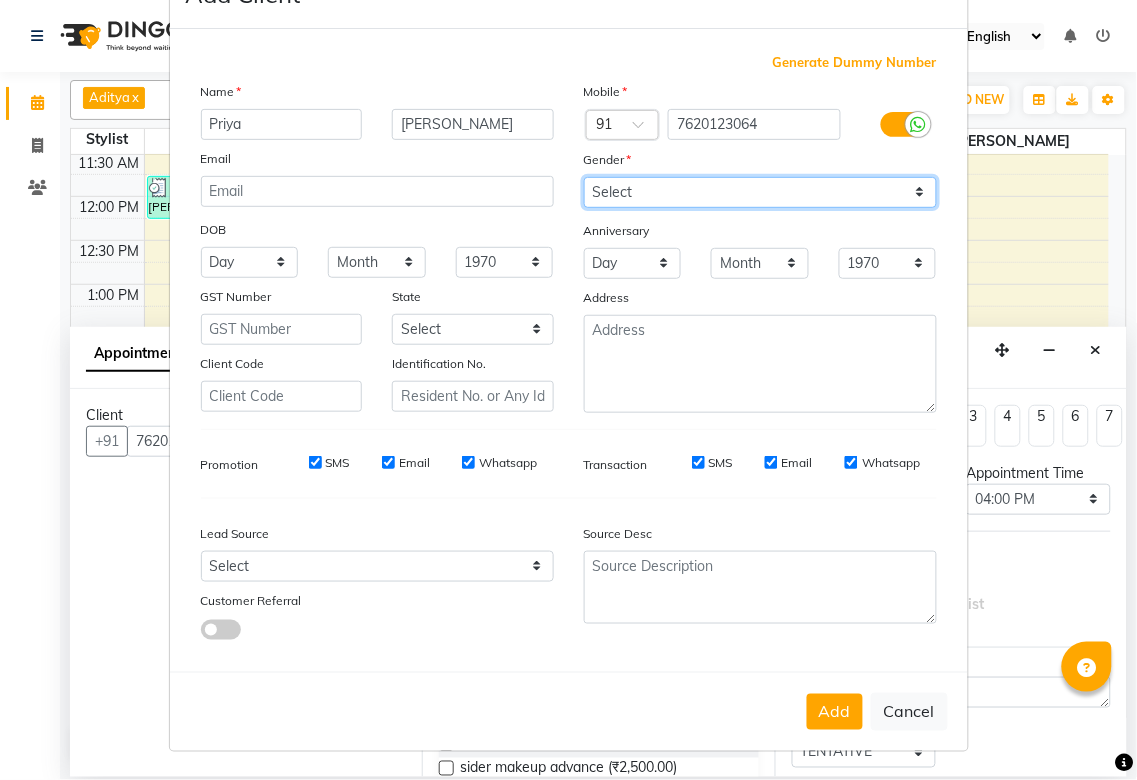 click on "Select [DEMOGRAPHIC_DATA] [DEMOGRAPHIC_DATA] Other Prefer Not To Say" at bounding box center (760, 192) 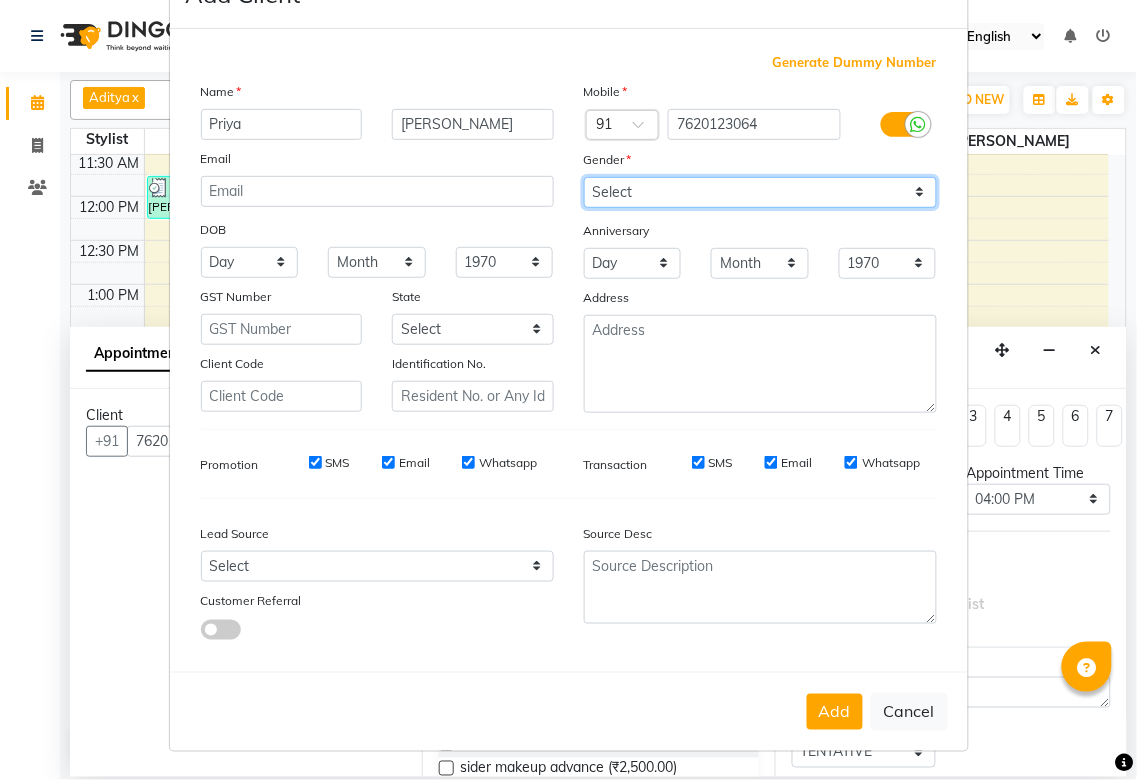 select on "[DEMOGRAPHIC_DATA]" 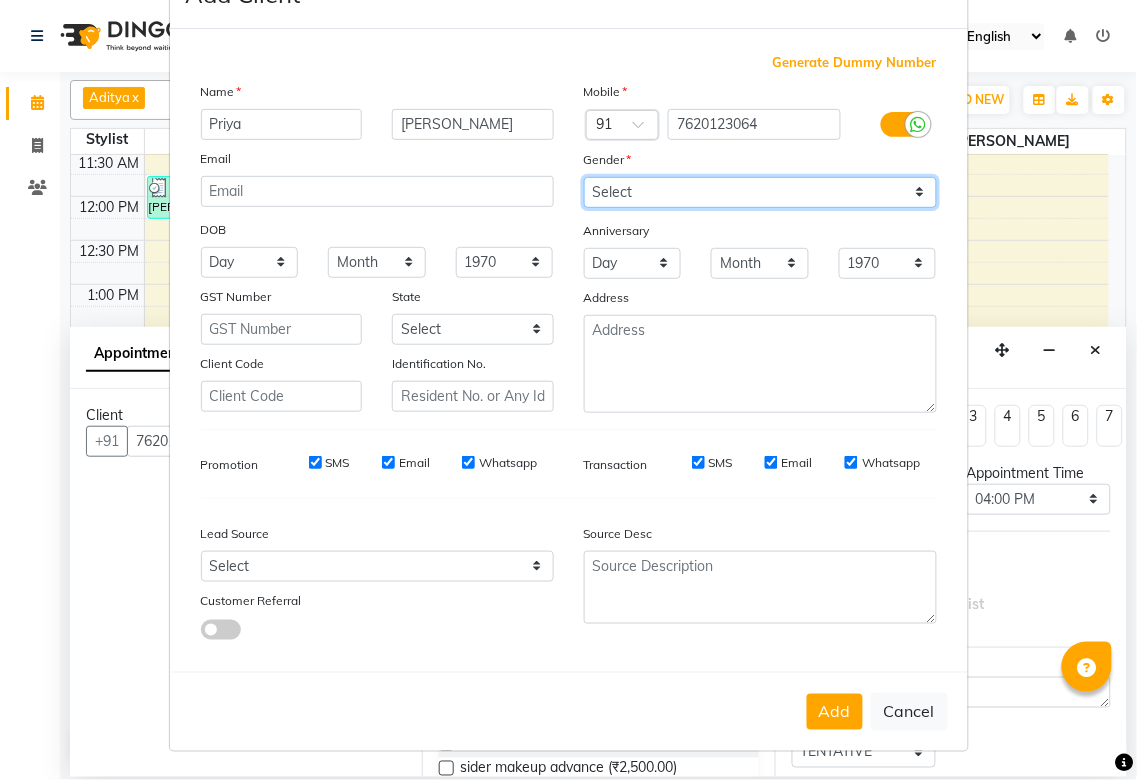 click on "Select [DEMOGRAPHIC_DATA] [DEMOGRAPHIC_DATA] Other Prefer Not To Say" at bounding box center (760, 192) 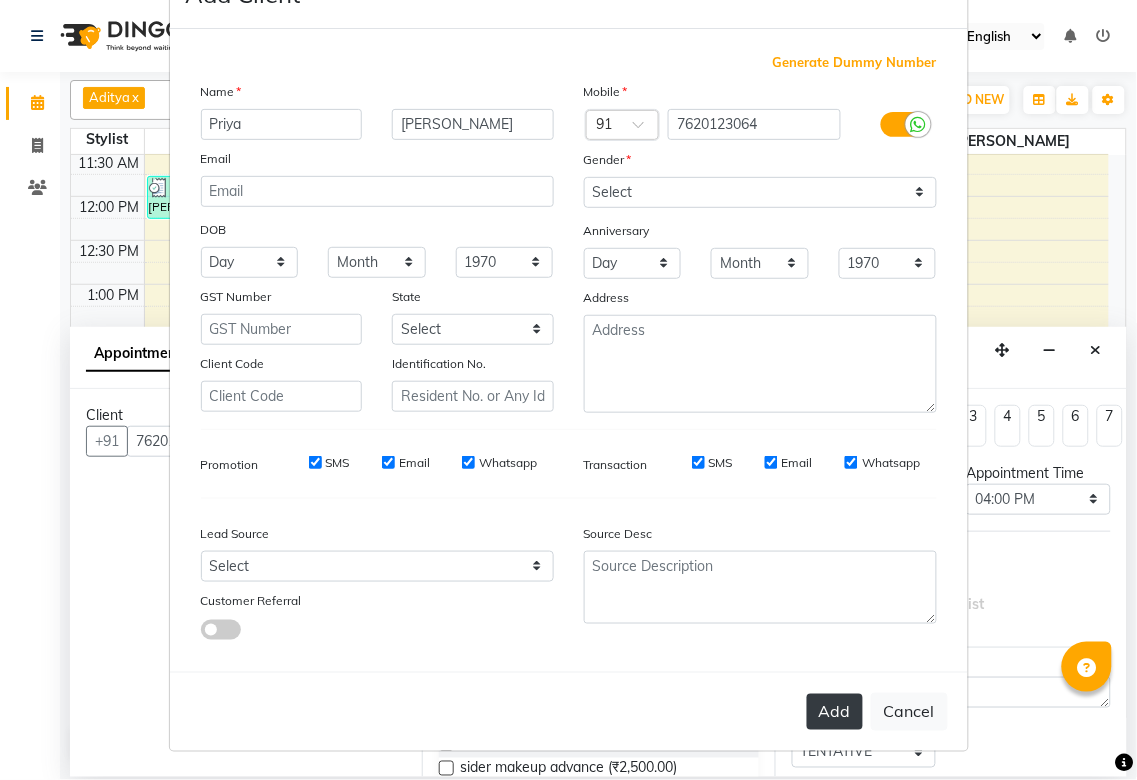click on "Add" at bounding box center (835, 712) 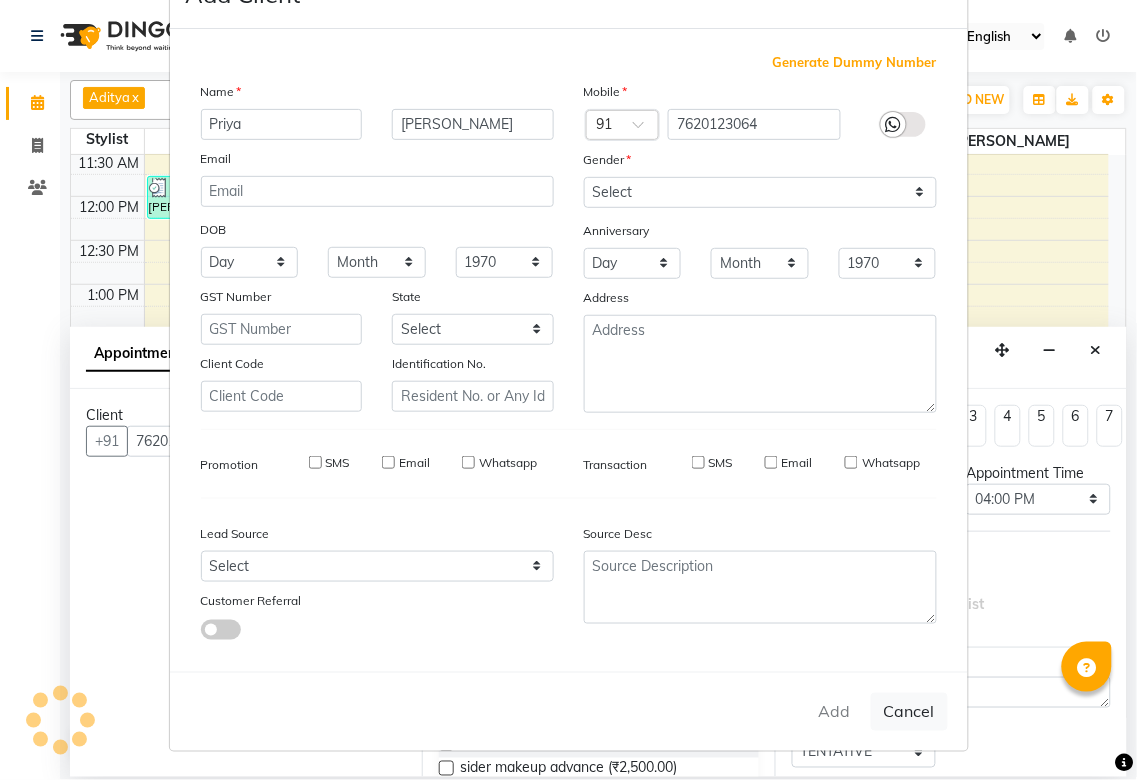 type on "76******64" 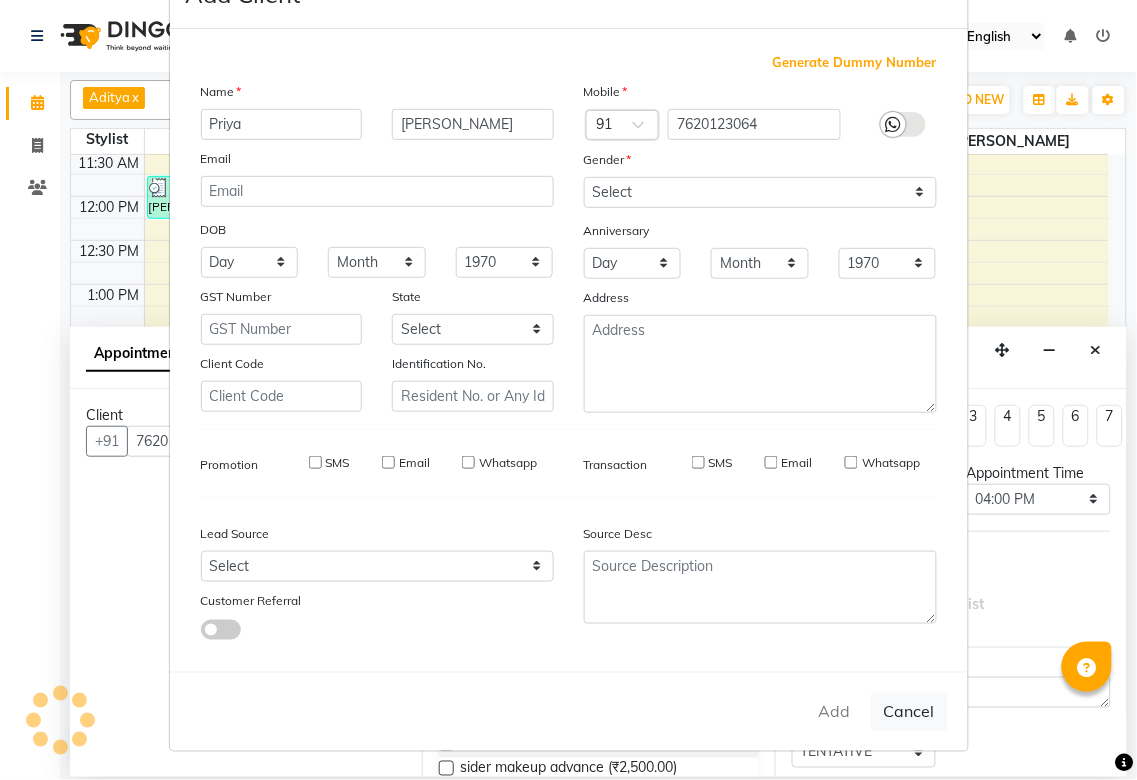 type 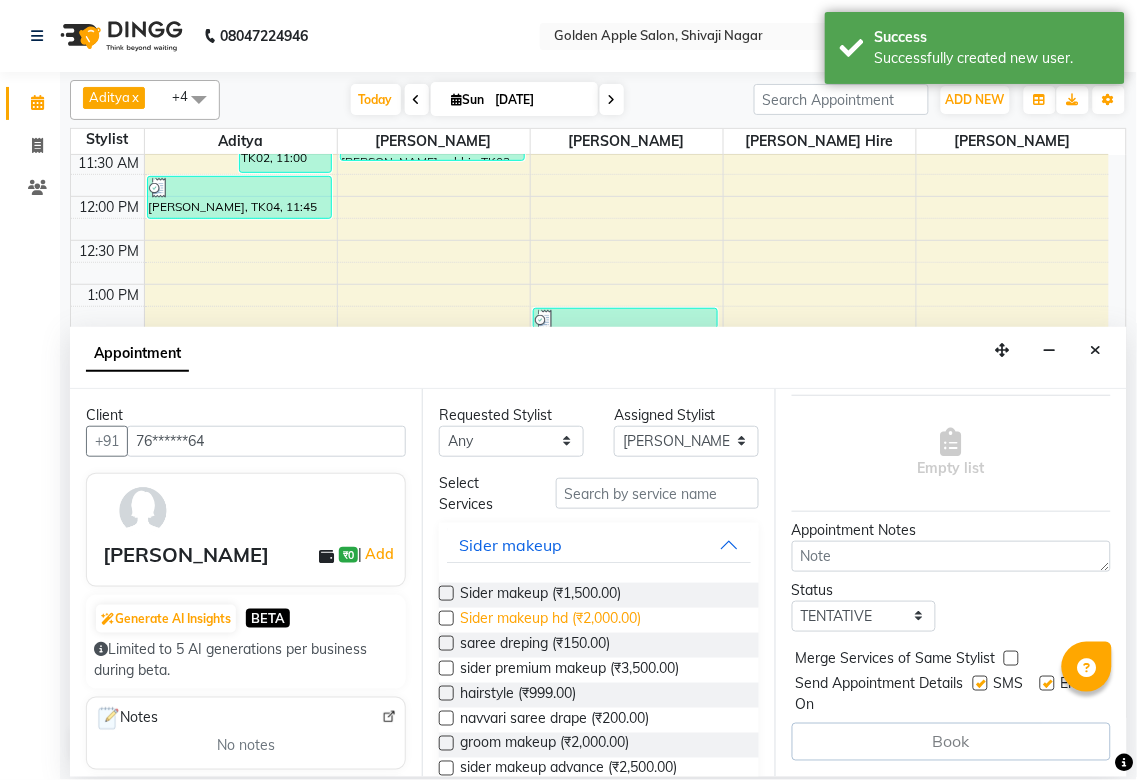 scroll, scrollTop: 153, scrollLeft: 0, axis: vertical 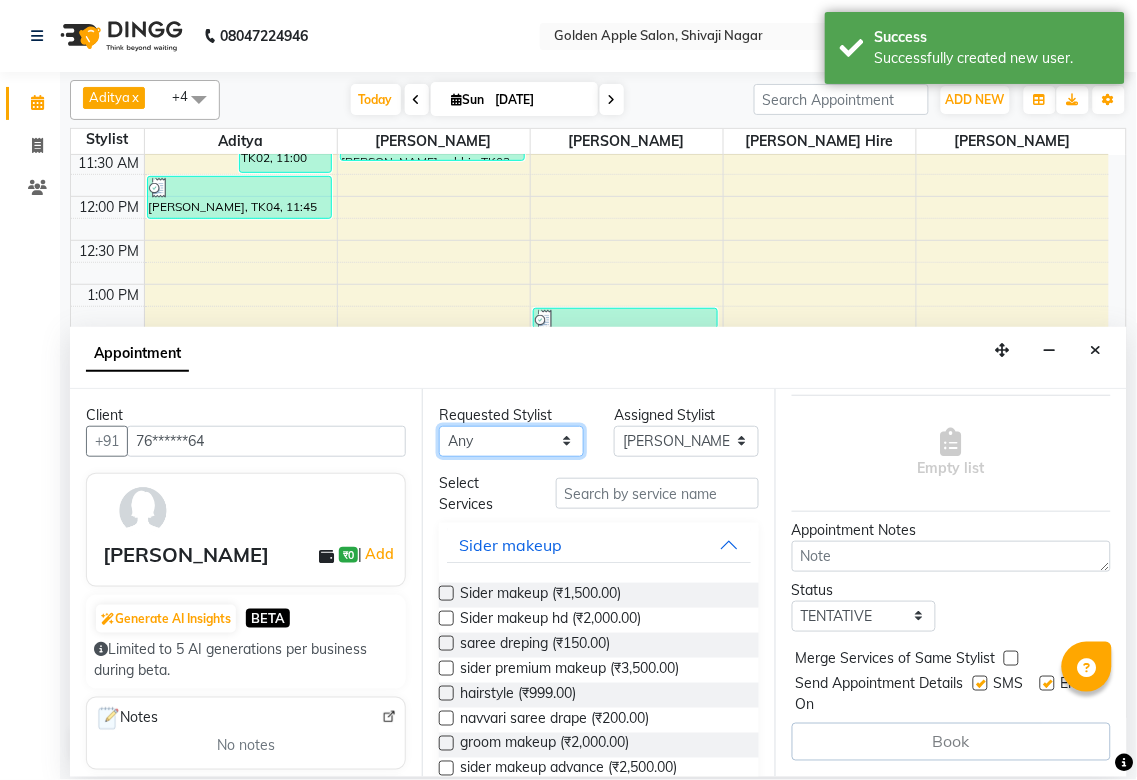 click on "Any [PERSON_NAME] Satarrdekar ashwini [PERSON_NAME] Hire operator" at bounding box center [511, 441] 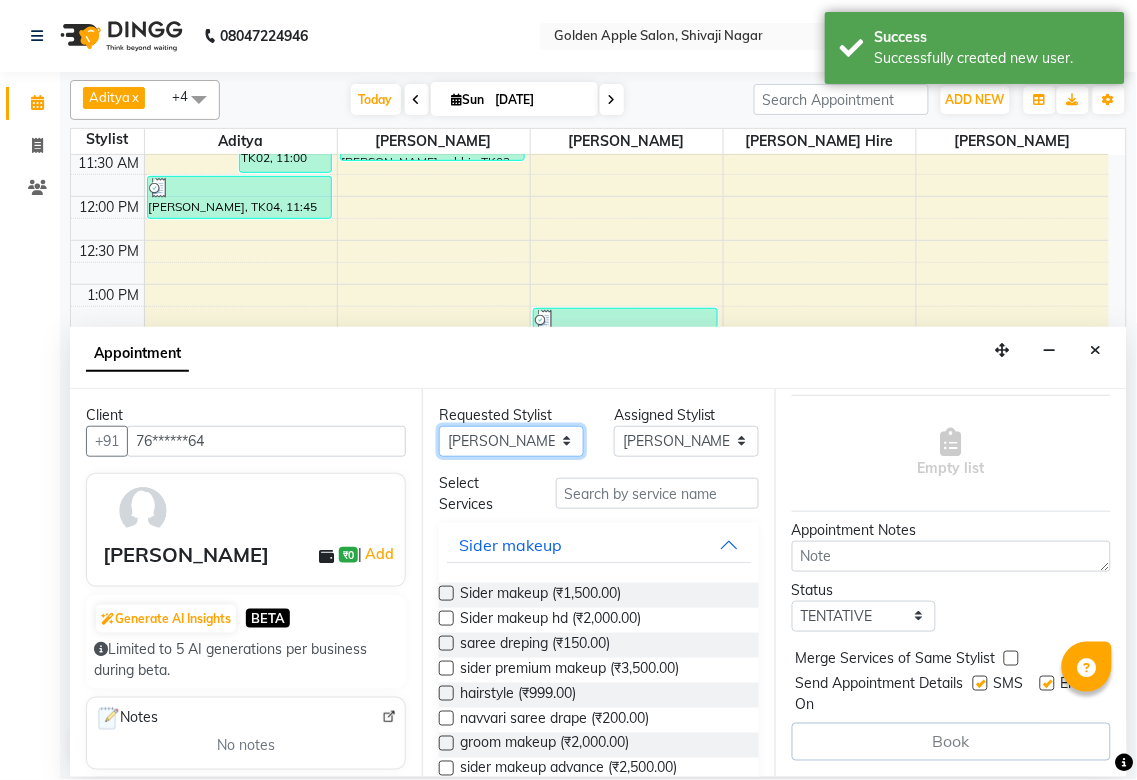 click on "Any [PERSON_NAME] Satarrdekar ashwini [PERSON_NAME] Hire operator" at bounding box center [511, 441] 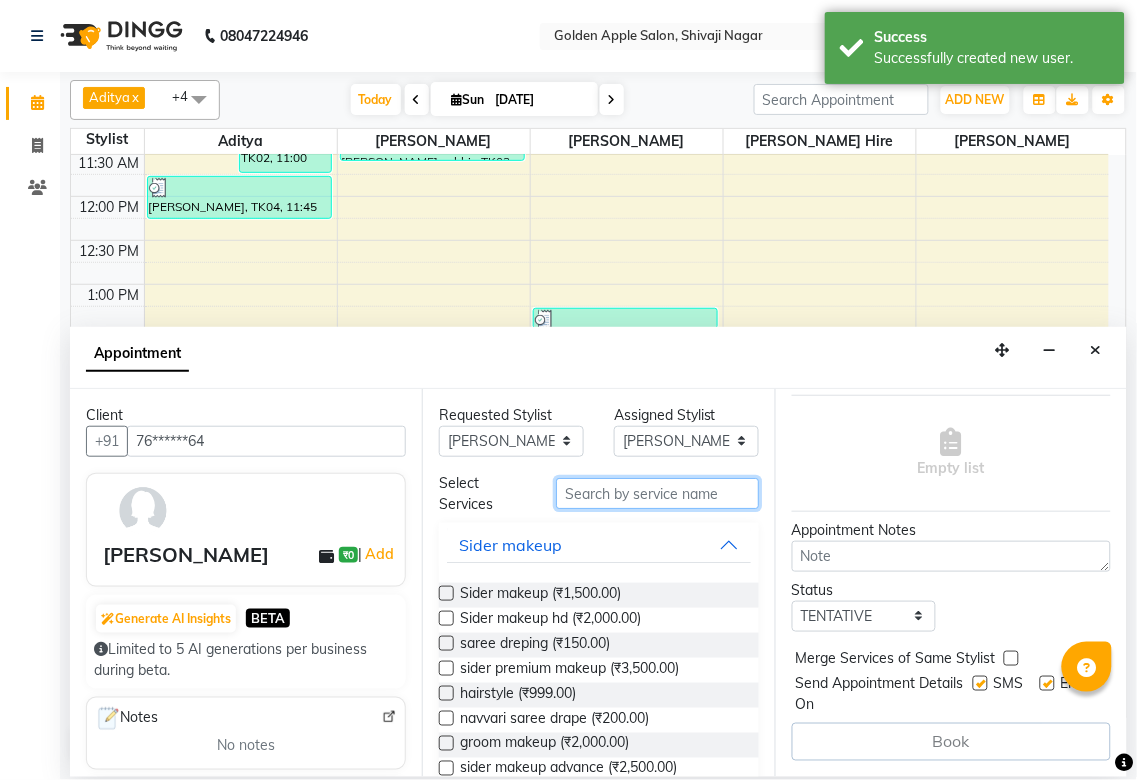click at bounding box center (657, 493) 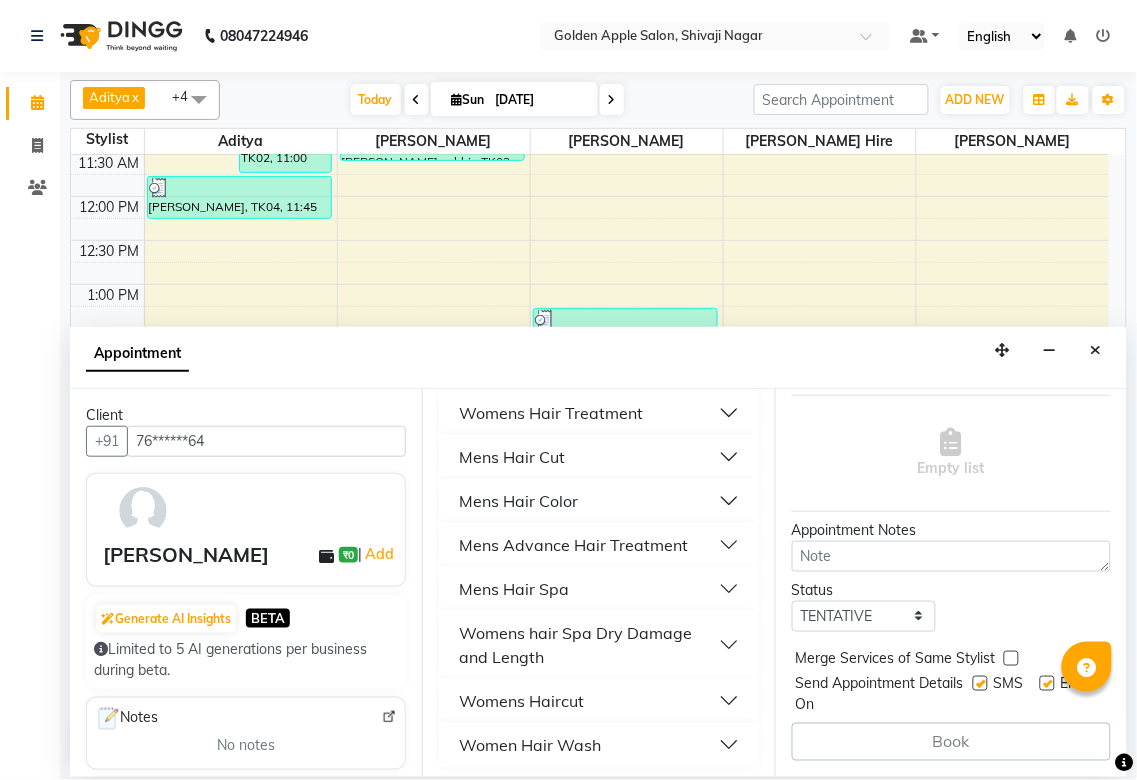 scroll, scrollTop: 352, scrollLeft: 0, axis: vertical 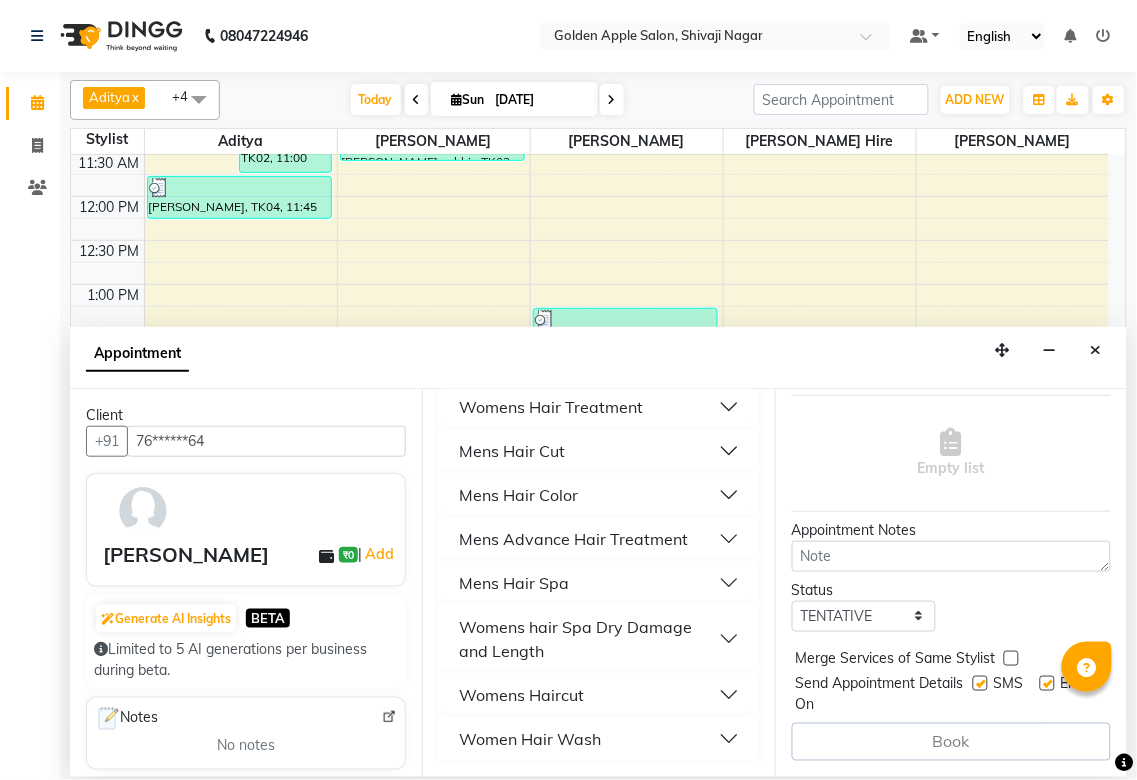 click on "Womens Haircut" at bounding box center (521, 695) 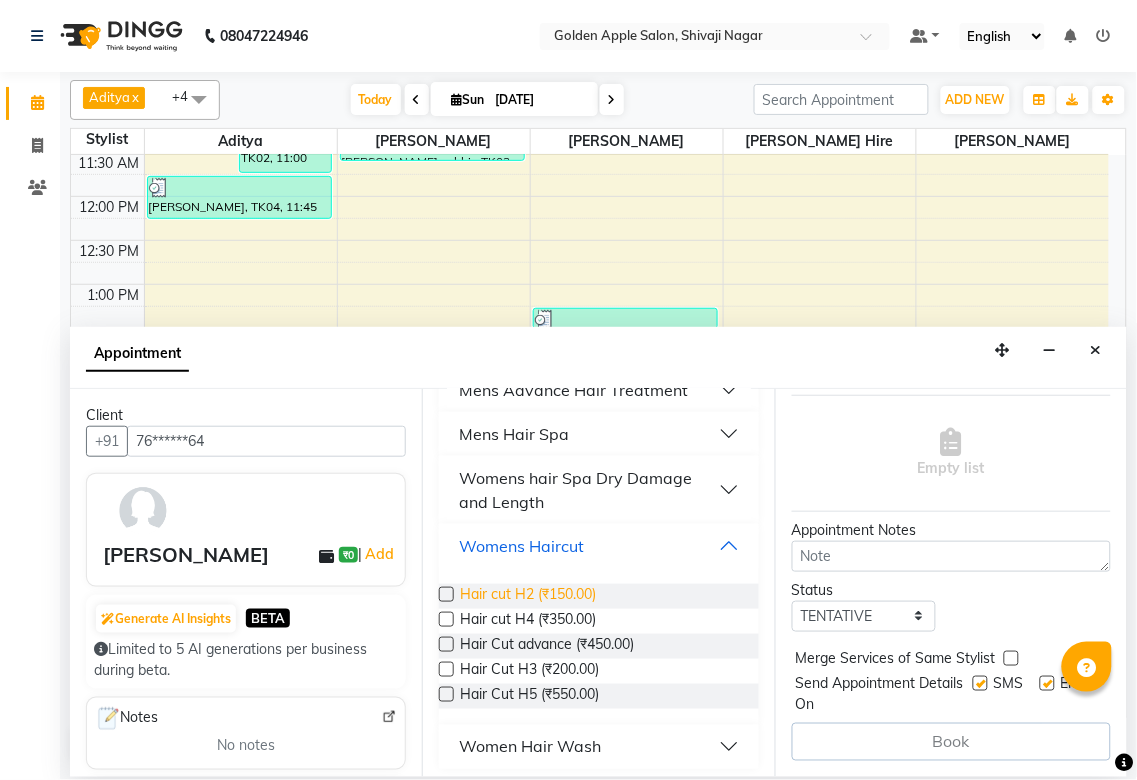 scroll, scrollTop: 508, scrollLeft: 0, axis: vertical 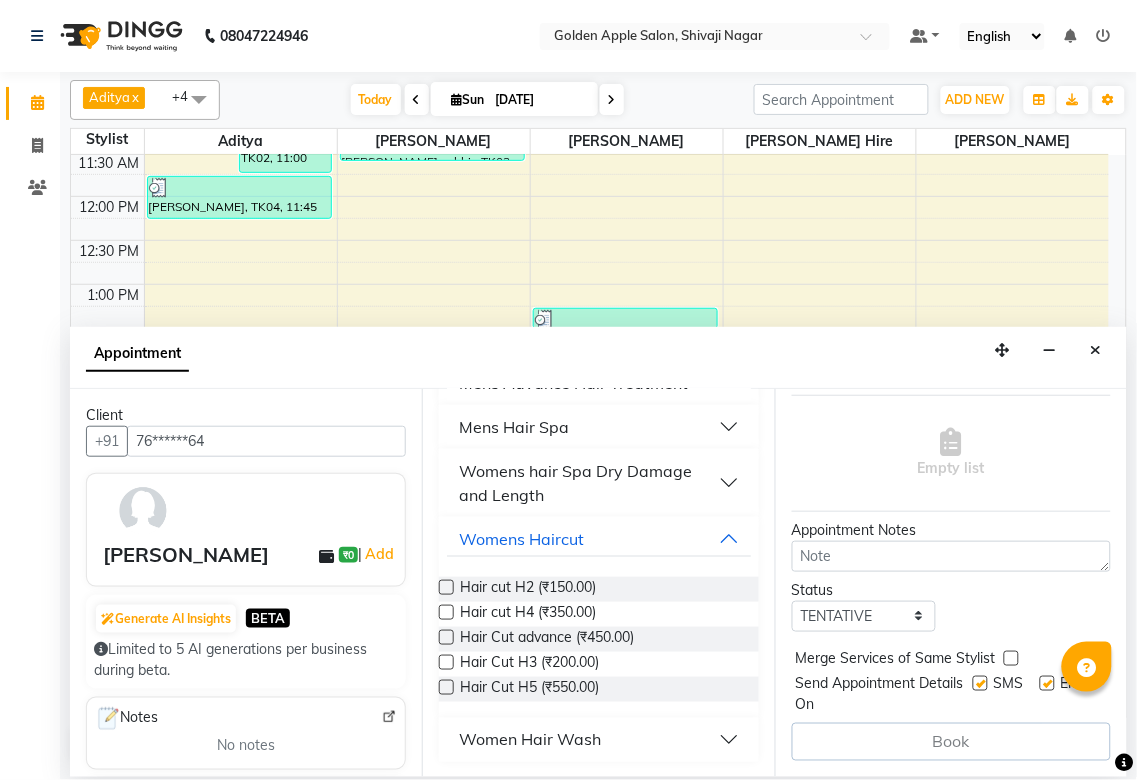 click at bounding box center (446, 637) 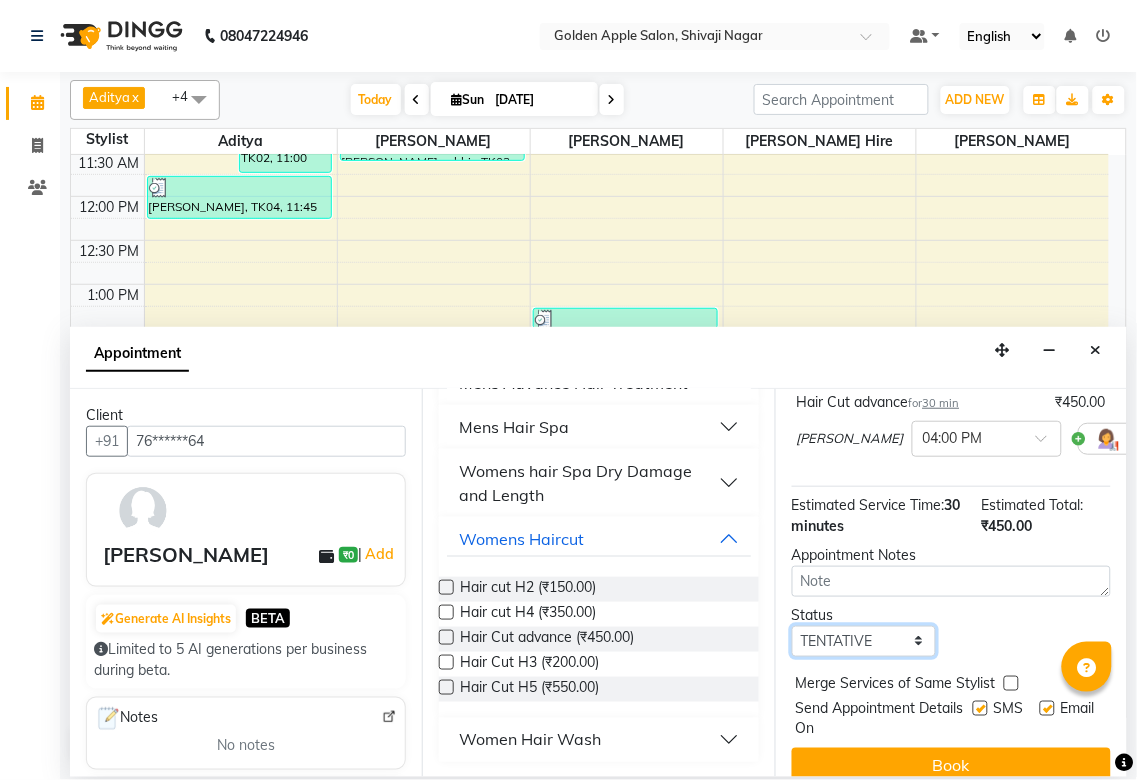 click on "Select TENTATIVE CONFIRM CHECK-IN UPCOMING" at bounding box center [864, 641] 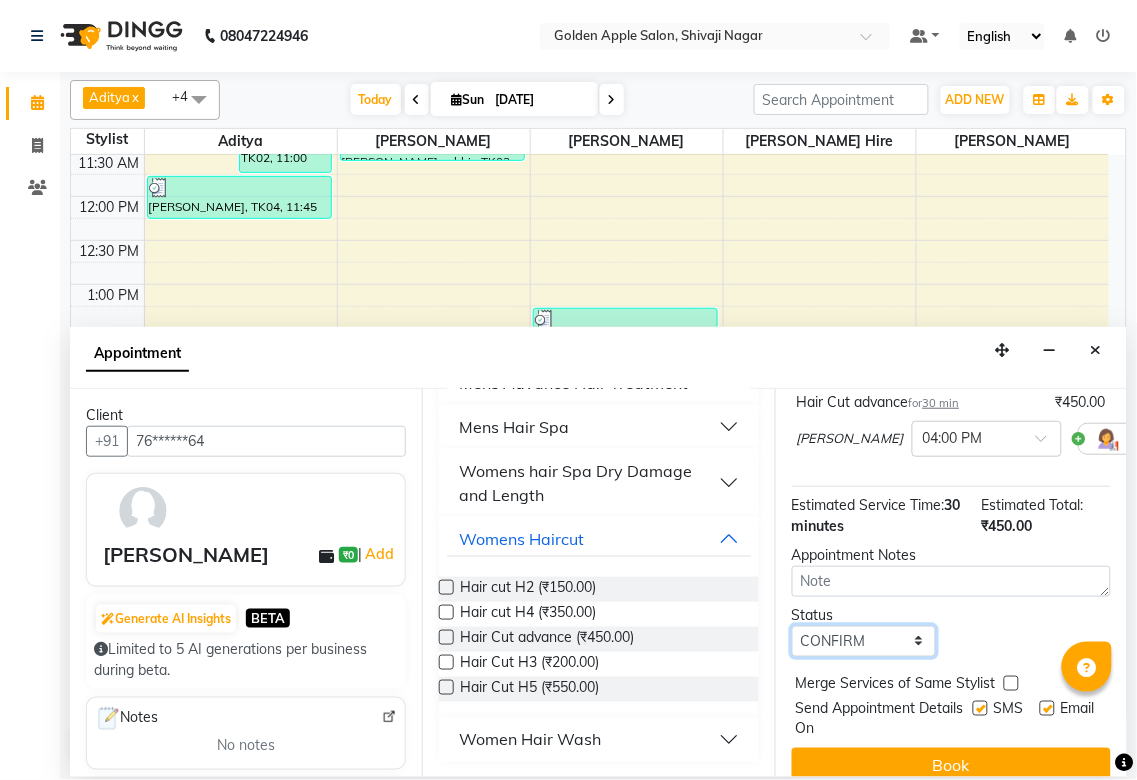 click on "Select TENTATIVE CONFIRM CHECK-IN UPCOMING" at bounding box center (864, 641) 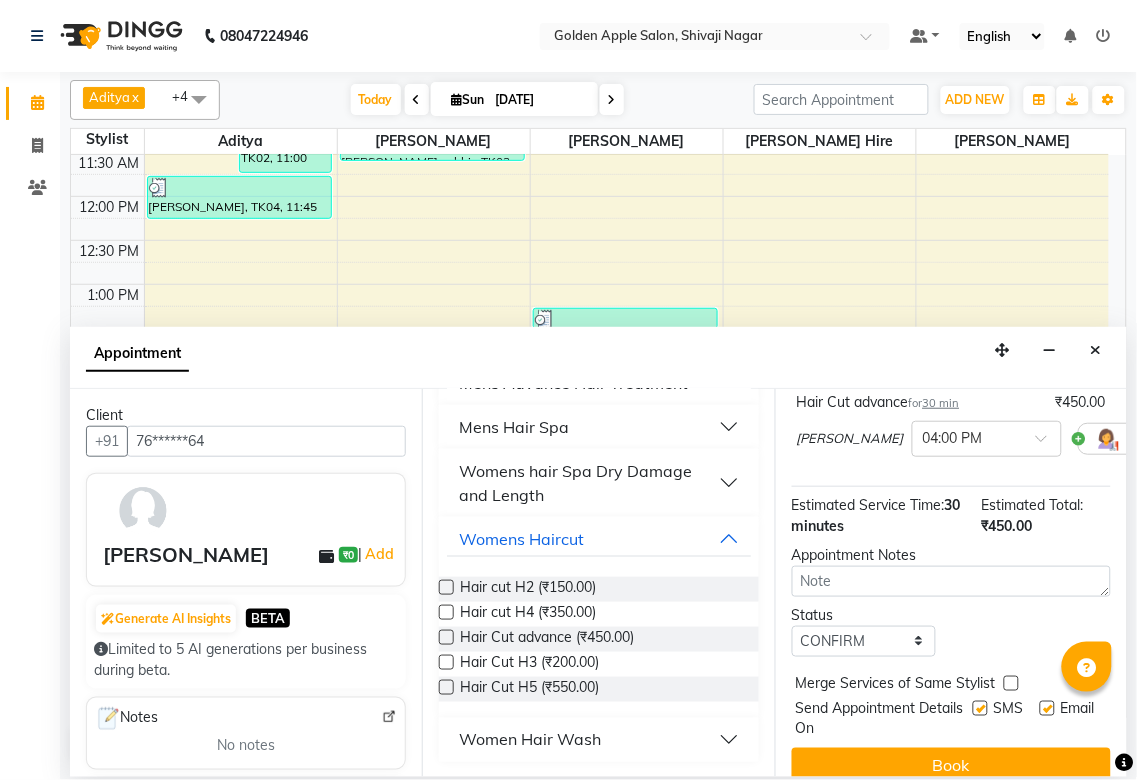 click at bounding box center (980, 708) 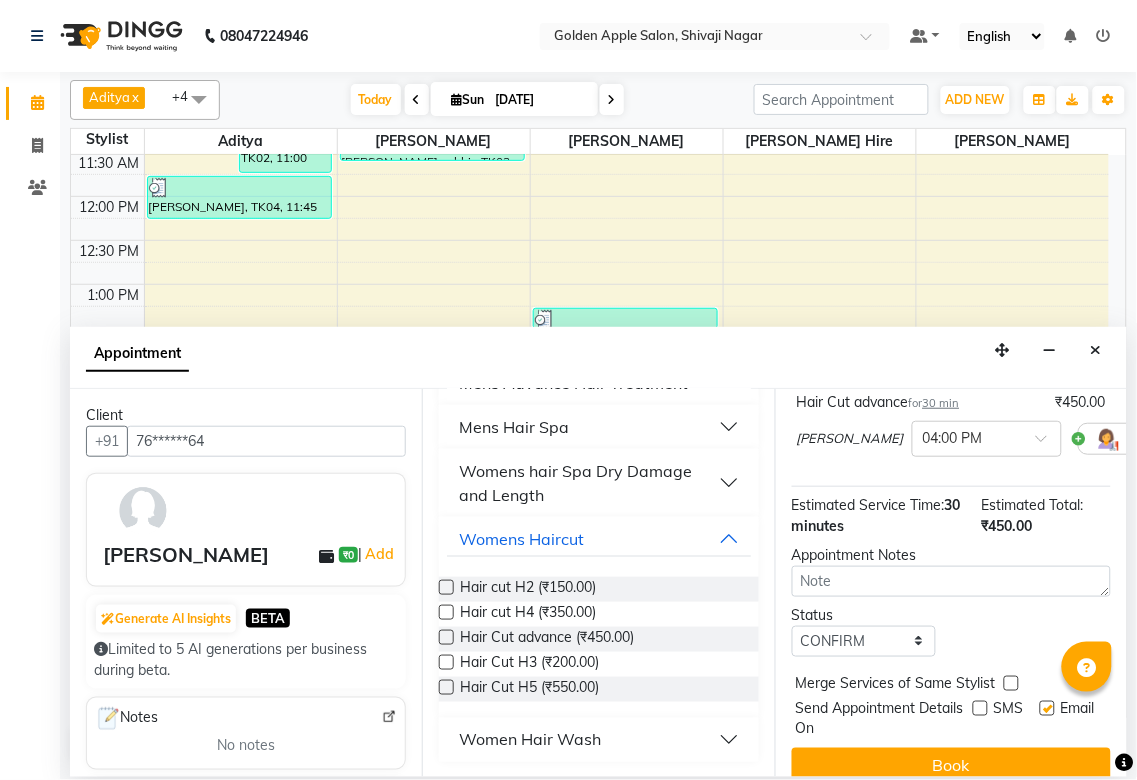 click at bounding box center [1047, 708] 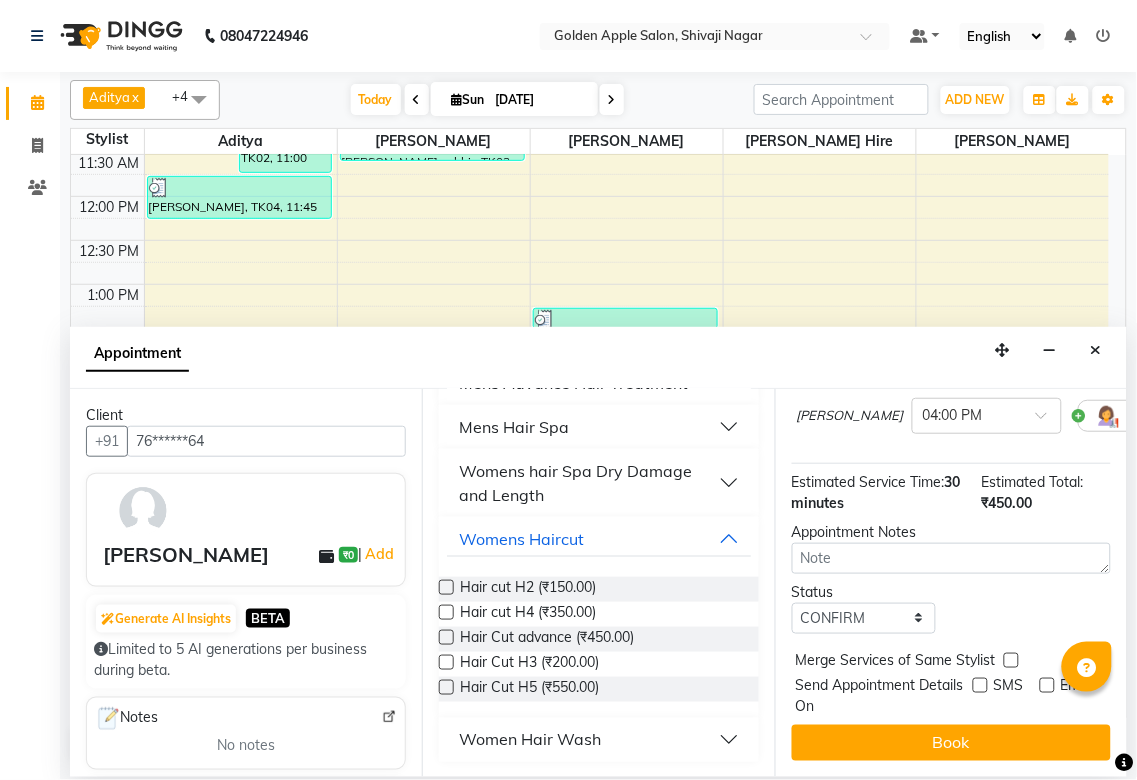 scroll, scrollTop: 196, scrollLeft: 0, axis: vertical 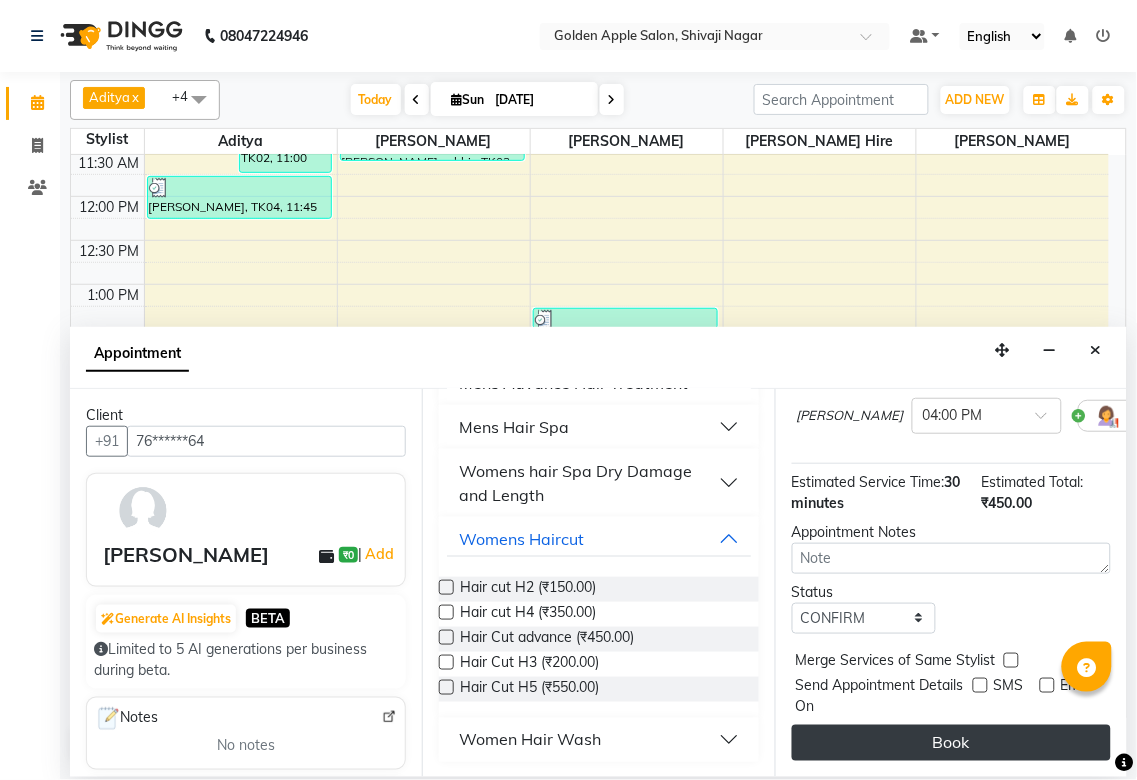 click on "Book" at bounding box center [951, 743] 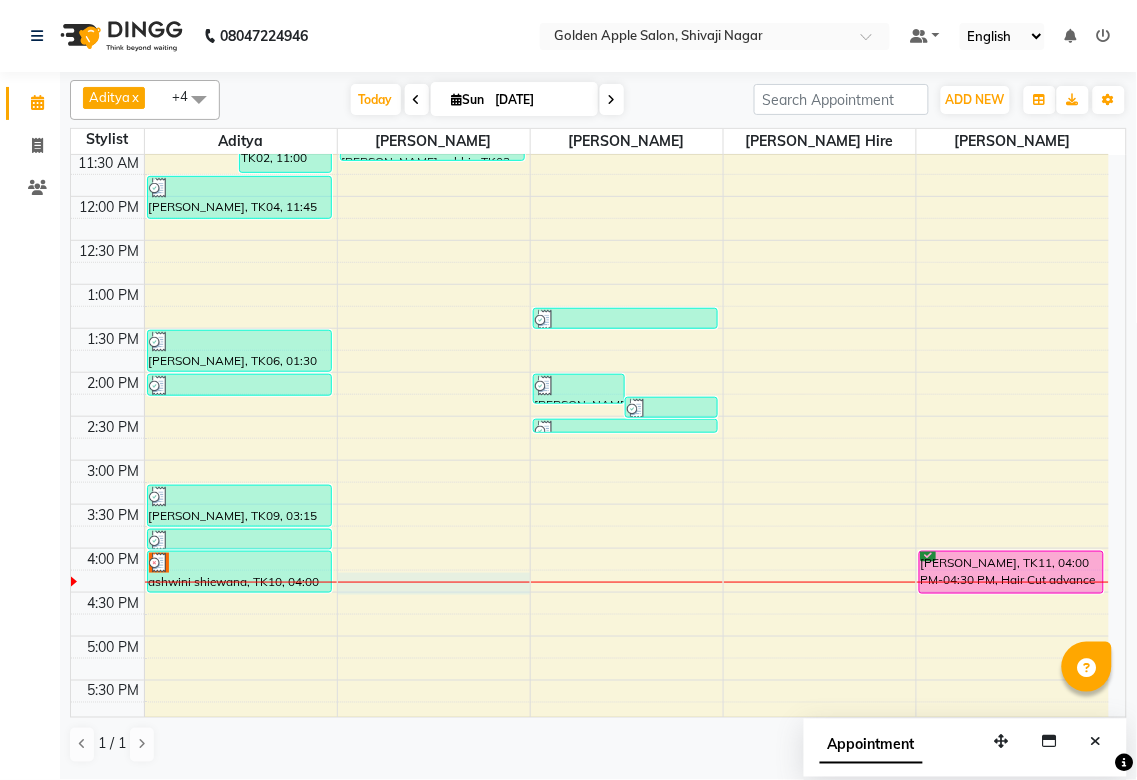 click on "9:00 AM 9:30 AM 10:00 AM 10:30 AM 11:00 AM 11:30 AM 12:00 PM 12:30 PM 1:00 PM 1:30 PM 2:00 PM 2:30 PM 3:00 PM 3:30 PM 4:00 PM 4:30 PM 5:00 PM 5:30 PM 6:00 PM 6:30 PM 7:00 PM 7:30 PM 8:00 PM 8:30 PM 9:00 PM 9:30 PM     [PERSON_NAME], TK01, 10:45 AM-11:14 AM, Mens Hair Cut     [PERSON_NAME], TK02, 11:00 AM-11:44 AM, Mens Hair Cut,Mens Beared      [PERSON_NAME], TK04, 11:45 AM-12:15 PM, Hair Cut  advance      [PERSON_NAME], TK06, 01:30 PM-01:59 PM, Mens Hair Cut     [PERSON_NAME], TK06, 02:00 PM-02:15 PM, Mens Beared      yash ozea, TK09, 03:15 PM-03:44 PM, Mens Hair Cut     yash ozea, TK09, 03:45 PM-04:00 PM, Mens Beared      ashwini shiewana, TK10, 04:00 PM-04:29 PM, Mens Hair Cut     [PERSON_NAME] sabhir, TK03, 11:15 AM-11:36 AM, eyebrows,upper lips     [PERSON_NAME], TK07, 02:00 PM-02:21 PM, eyebrows,upper lips     [PERSON_NAME], TK08, 02:15 PM-02:30 PM, eyebrows     priyanka [PERSON_NAME], TK05, 01:15 PM-01:30 PM, eyebrows     [PERSON_NAME], TK08, 02:30 PM-02:35 PM, Forehead" at bounding box center (590, 504) 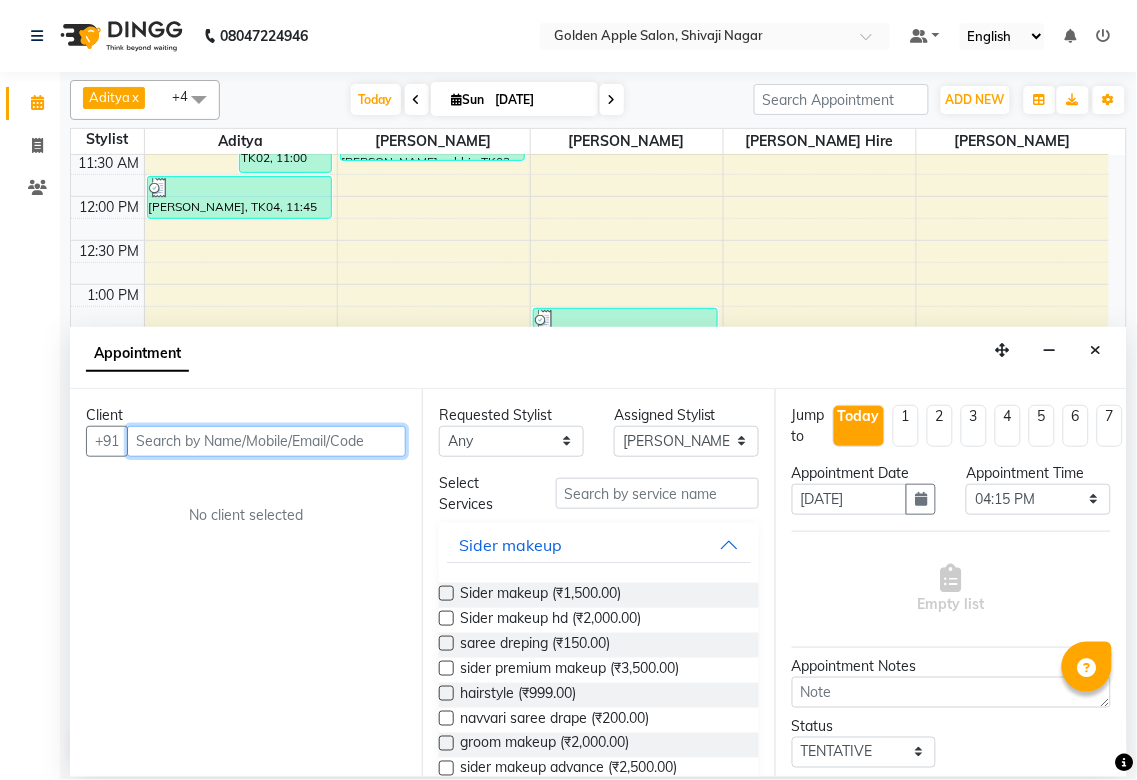 click at bounding box center [266, 441] 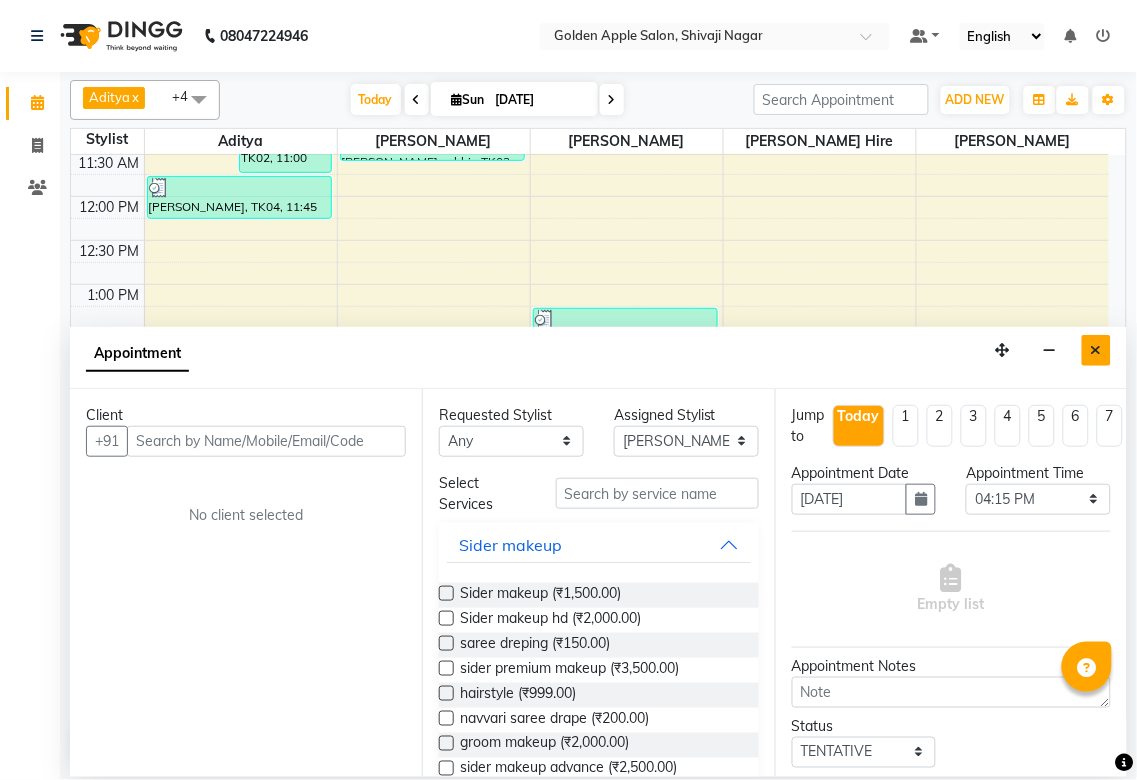 click at bounding box center (1096, 350) 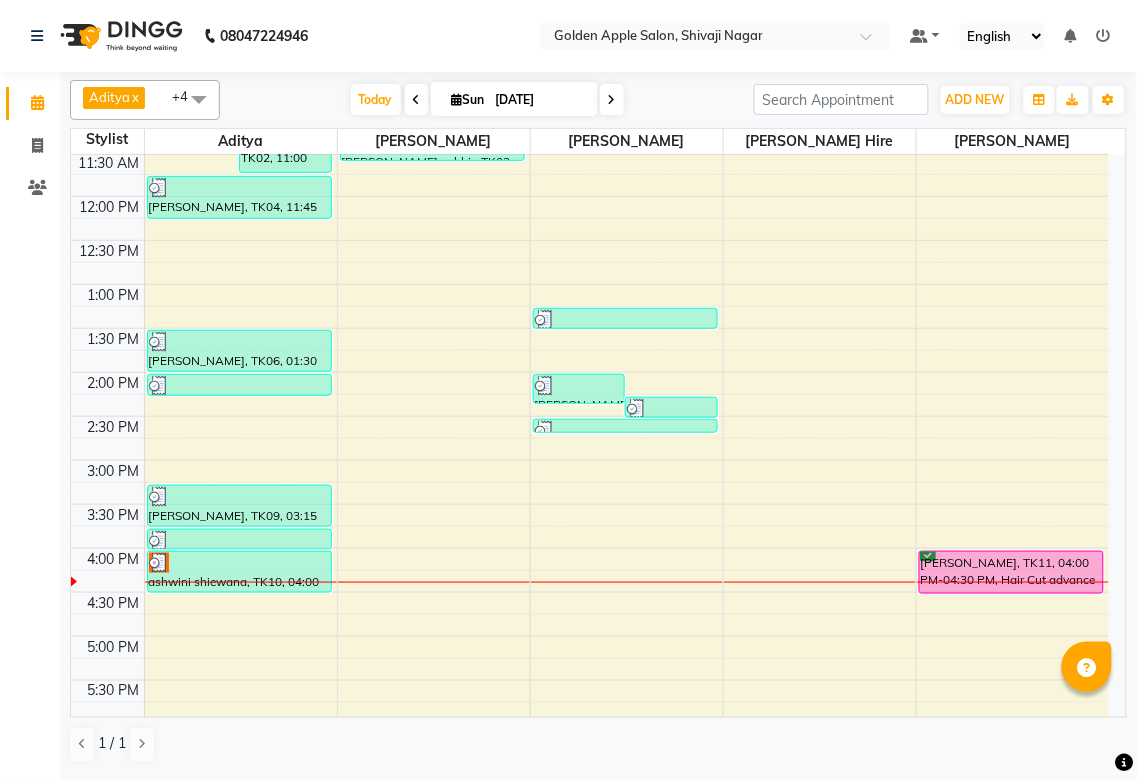 click at bounding box center (434, 582) 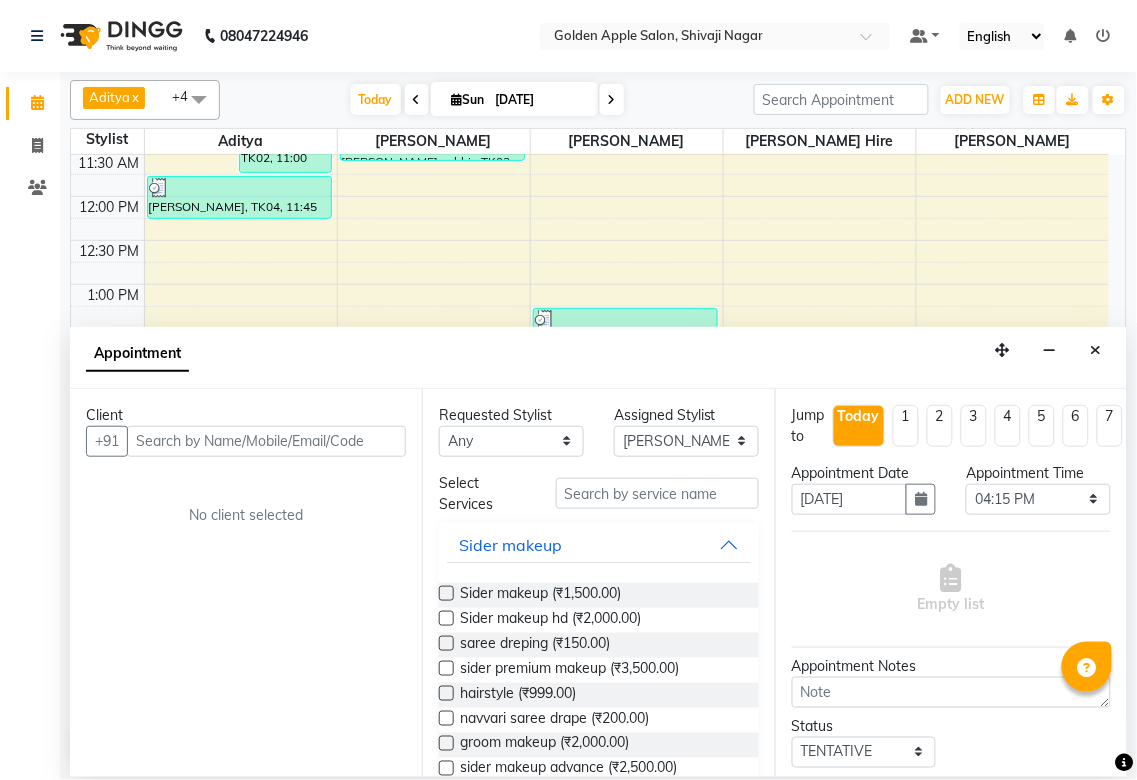 click on "Client +91  No client selected" at bounding box center (246, 583) 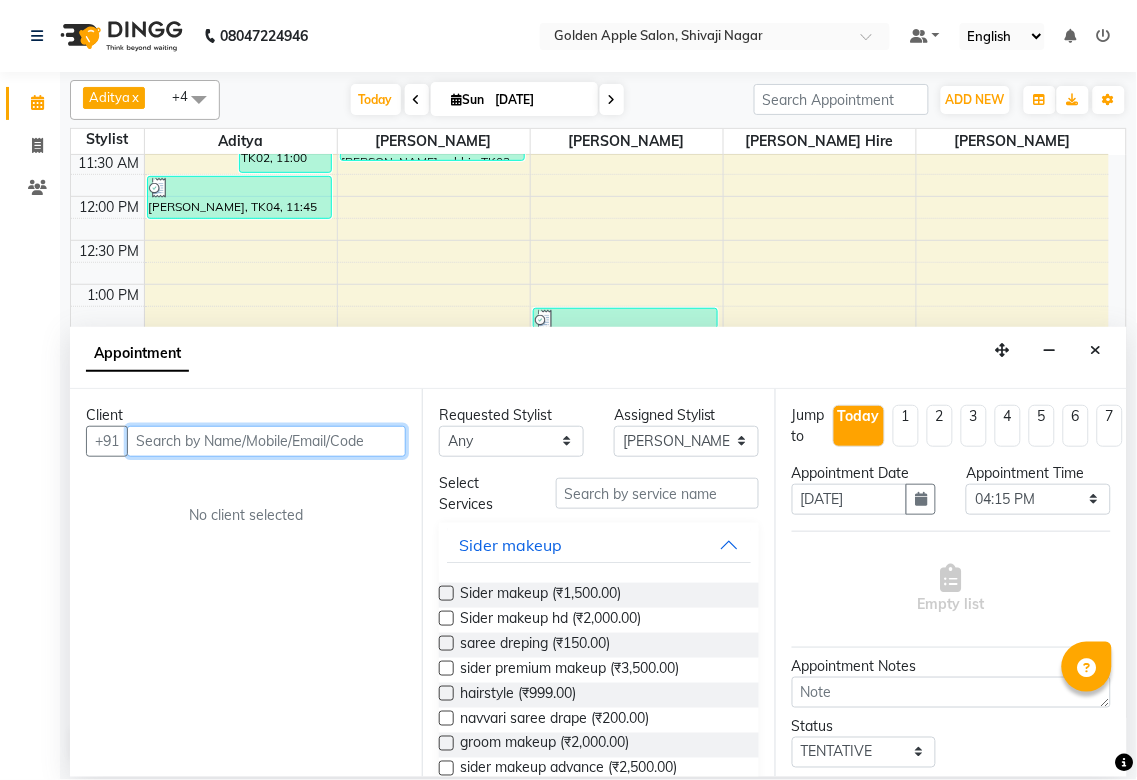 click at bounding box center [266, 441] 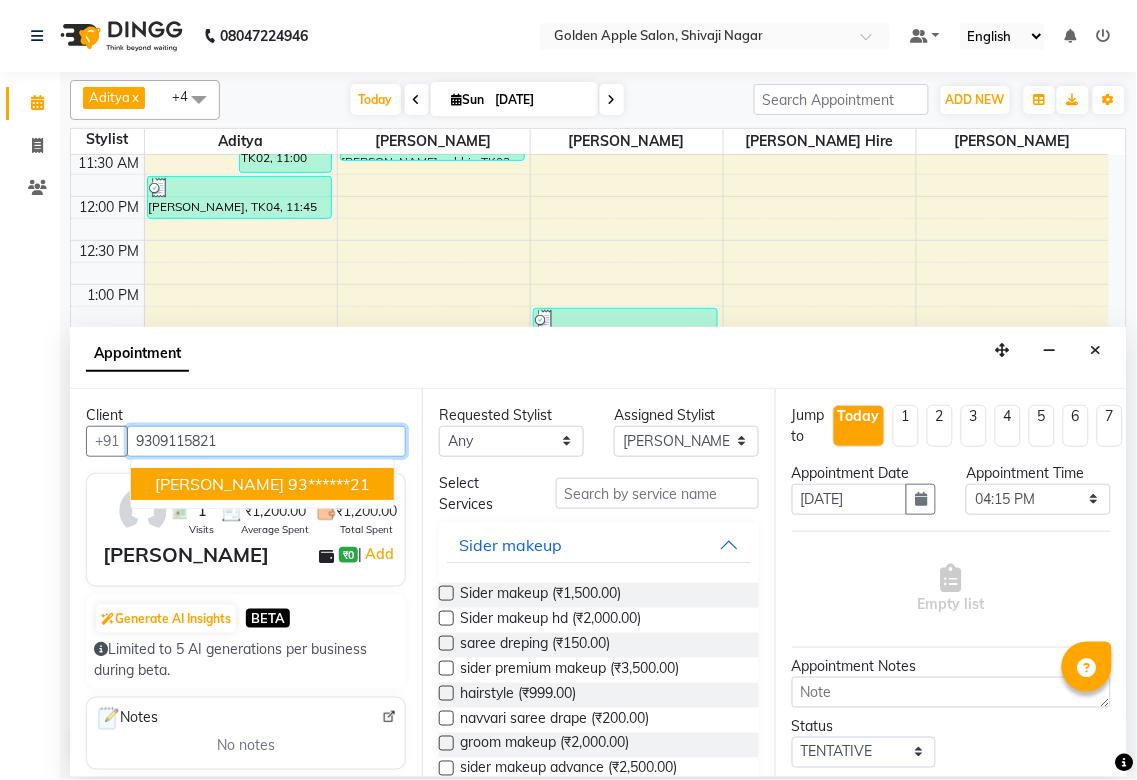 click on "[PERSON_NAME]" at bounding box center (219, 484) 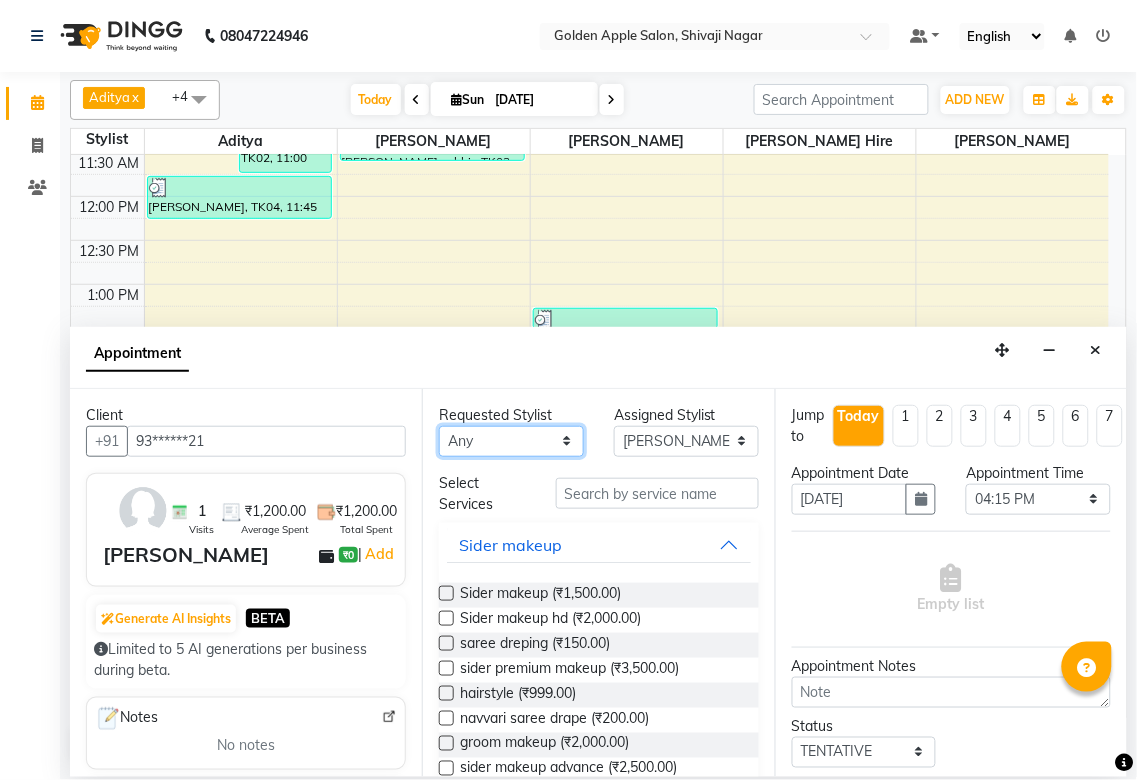 click on "Any [PERSON_NAME] Satarrdekar ashwini [PERSON_NAME] Hire operator" at bounding box center (511, 441) 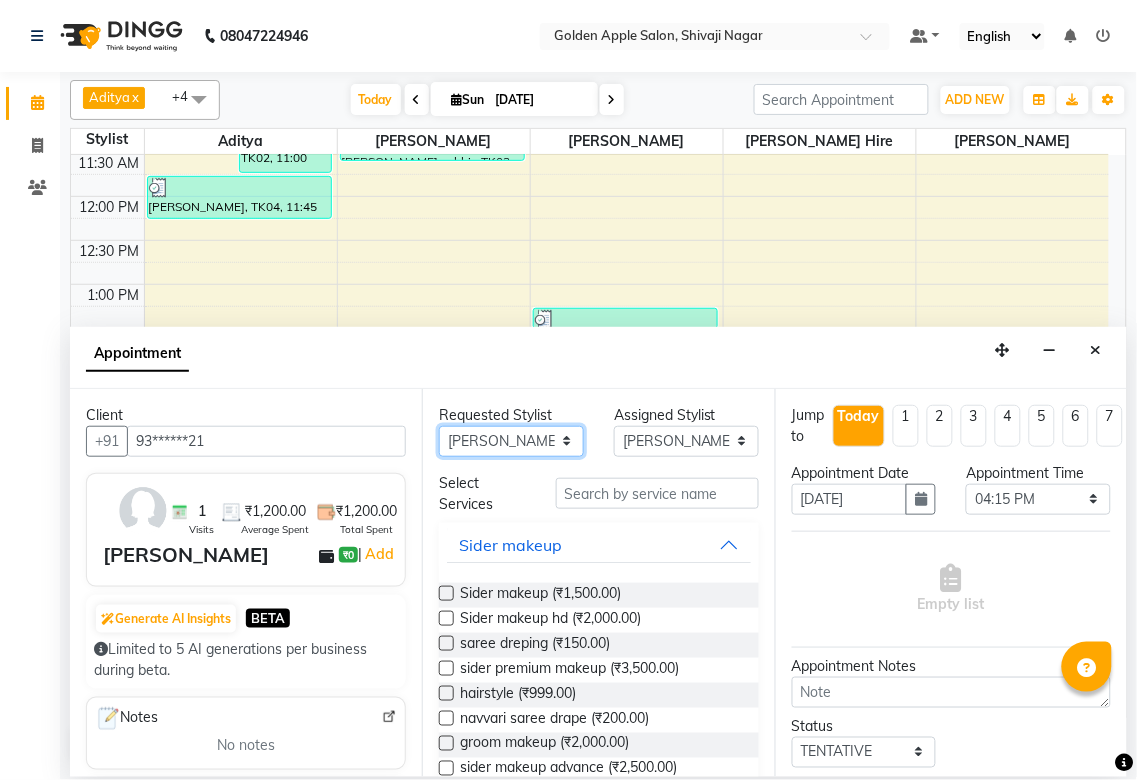 click on "Any [PERSON_NAME] Satarrdekar ashwini [PERSON_NAME] Hire operator" at bounding box center (511, 441) 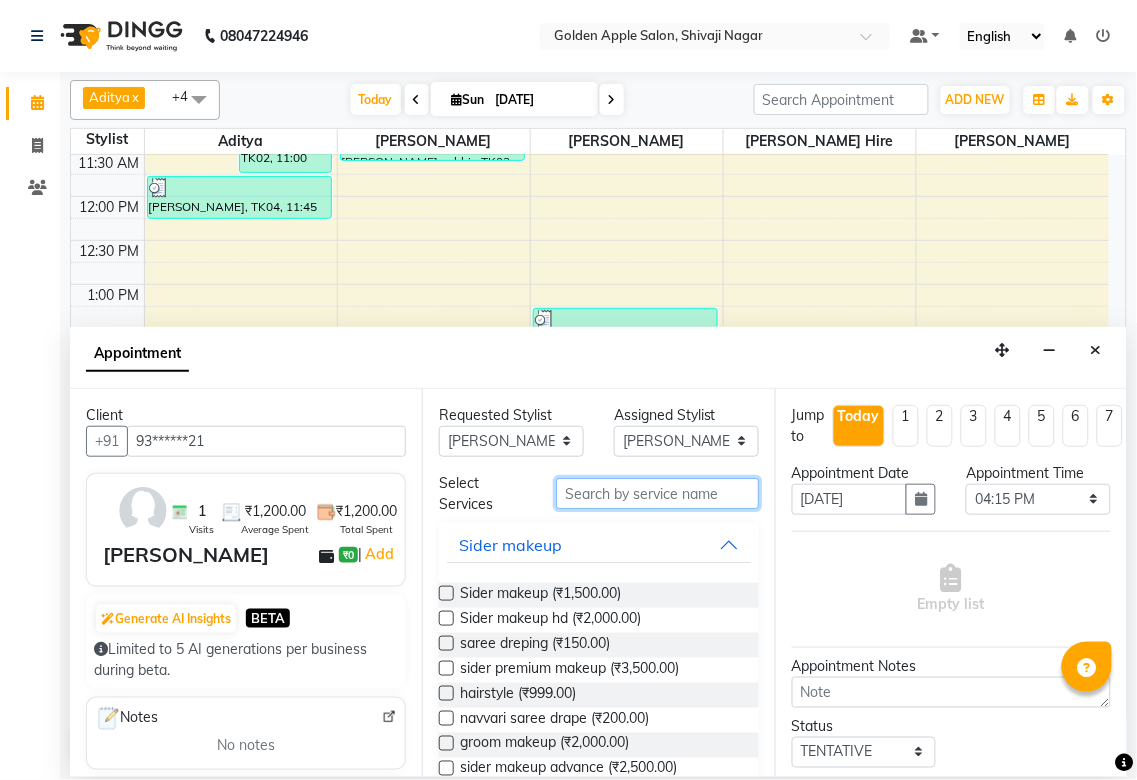 click at bounding box center (657, 493) 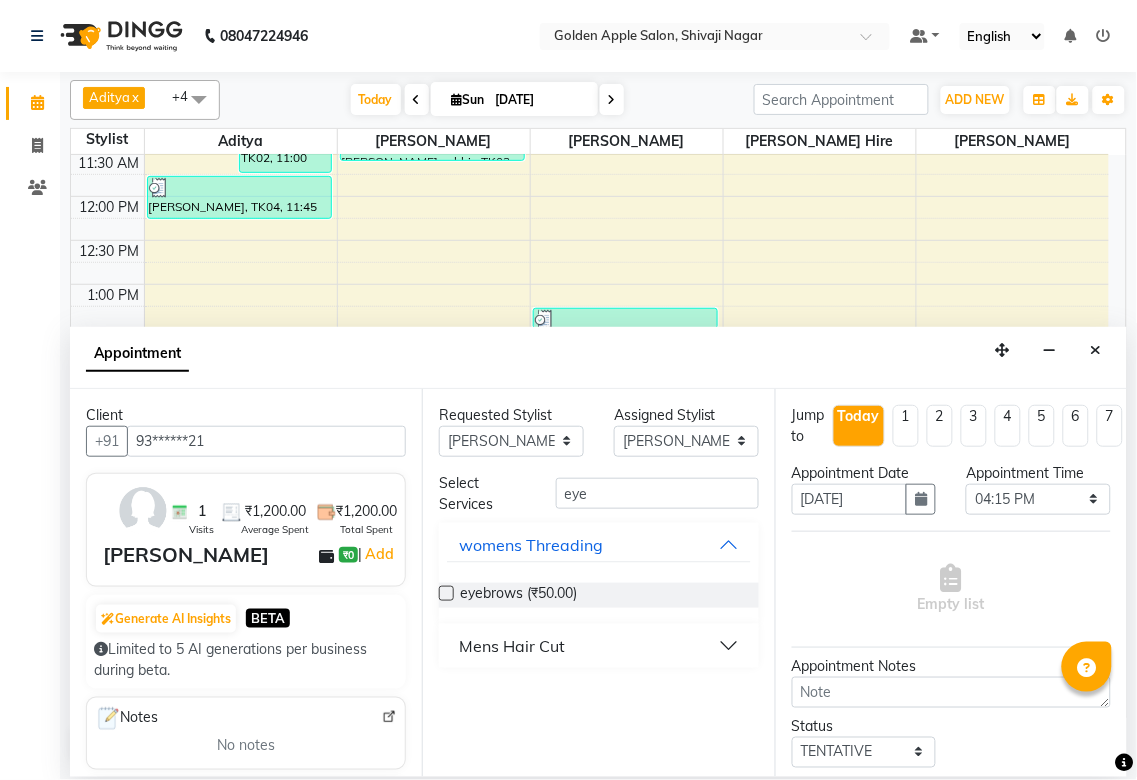 click at bounding box center [446, 593] 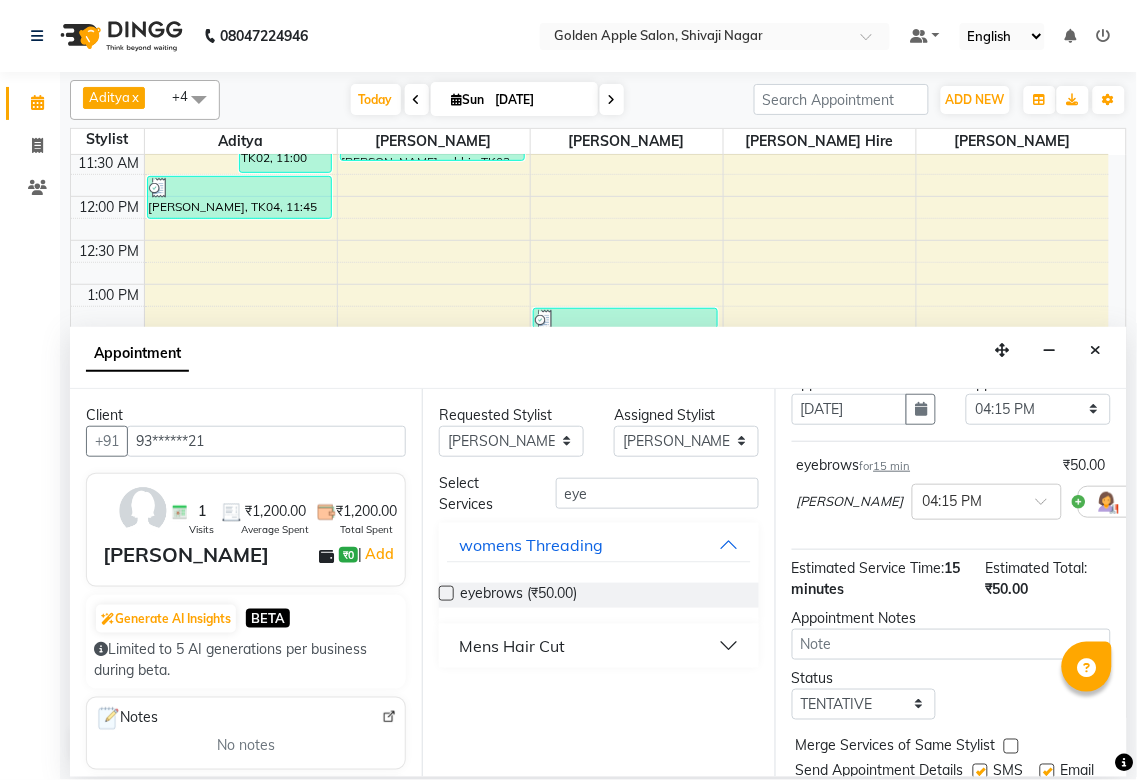 scroll, scrollTop: 196, scrollLeft: 0, axis: vertical 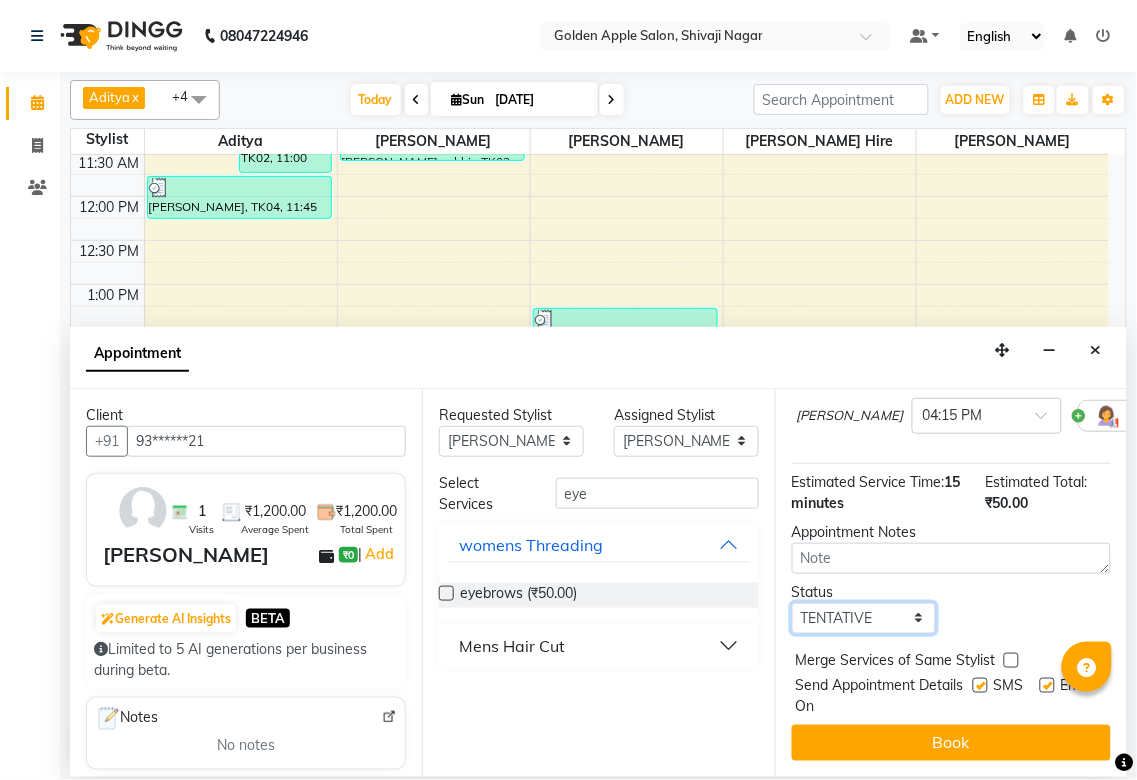 click on "Select TENTATIVE CONFIRM CHECK-IN UPCOMING" at bounding box center (864, 618) 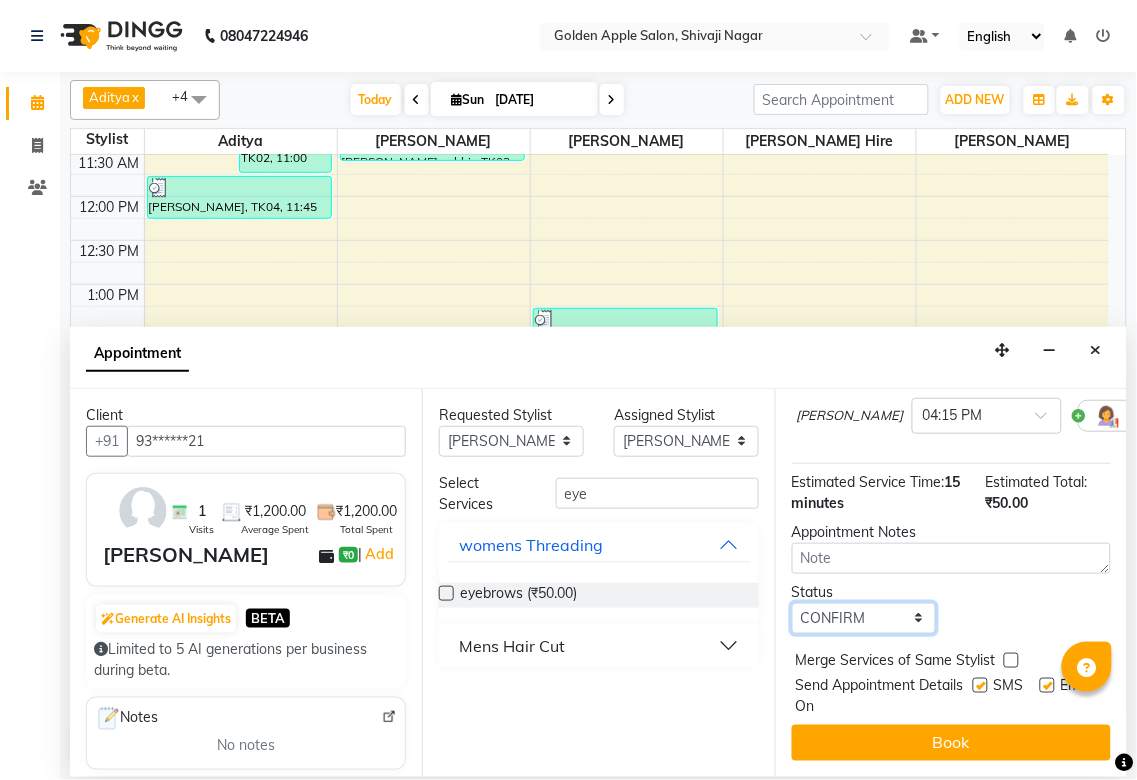 click on "Select TENTATIVE CONFIRM CHECK-IN UPCOMING" at bounding box center [864, 618] 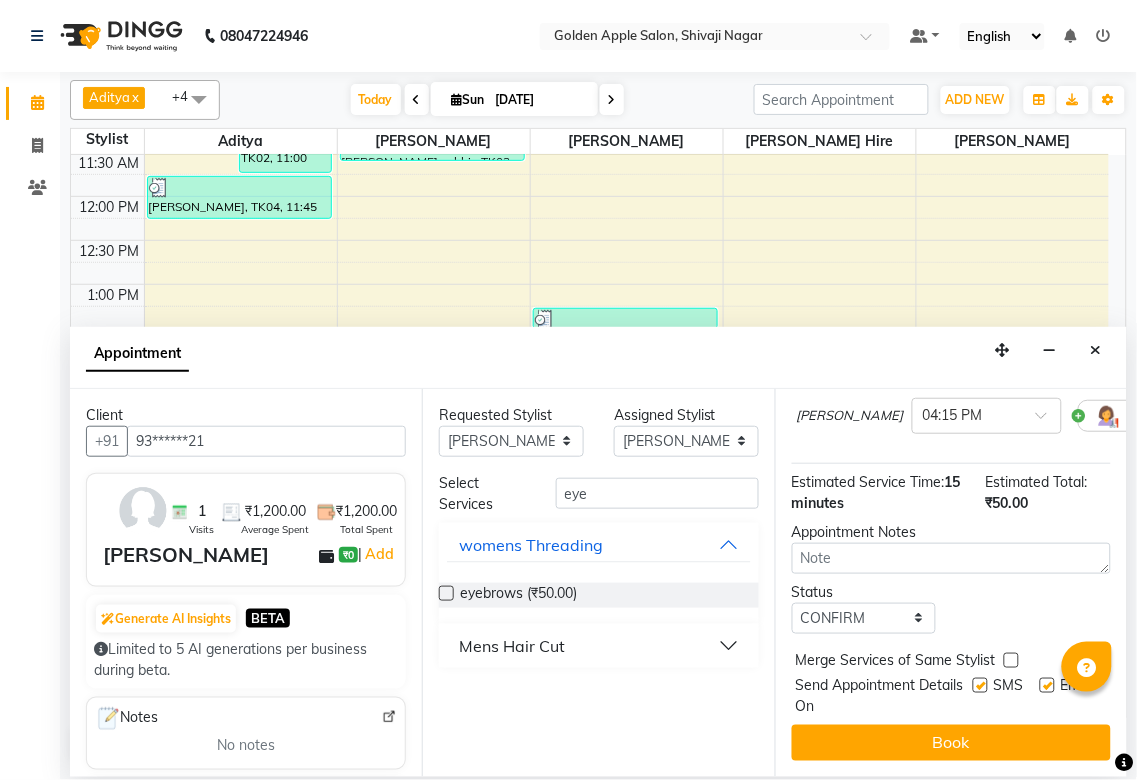 click at bounding box center [980, 685] 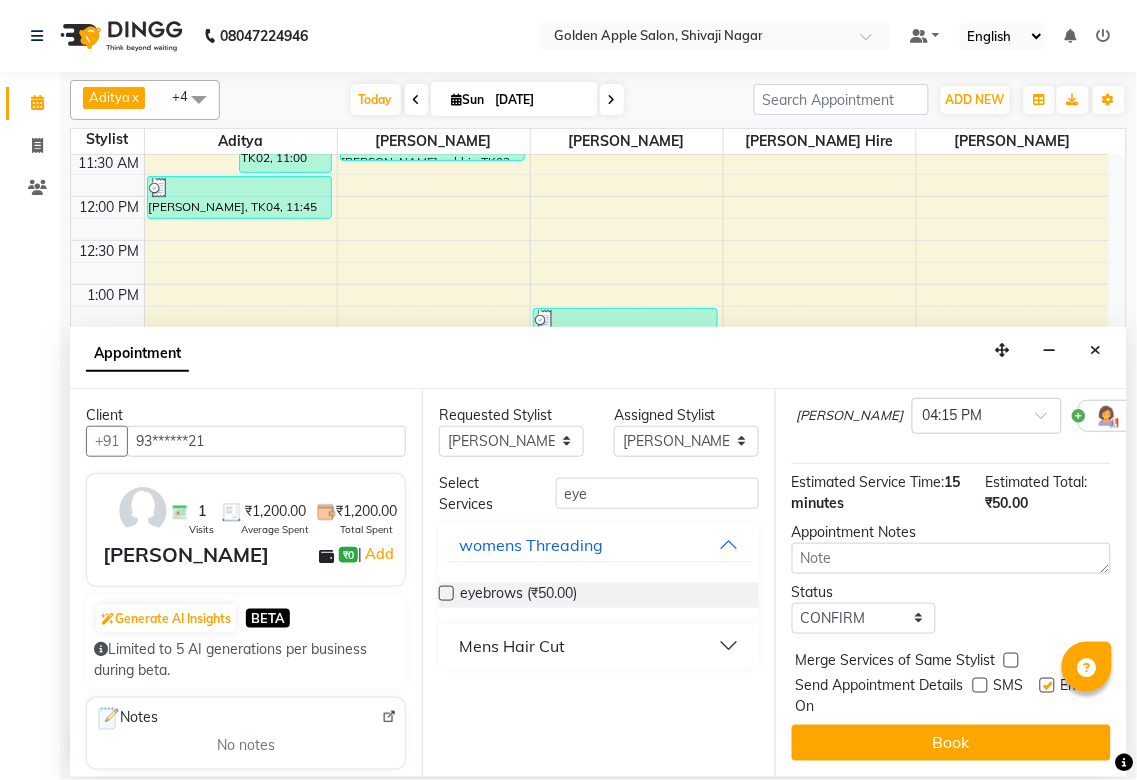 click at bounding box center (1047, 685) 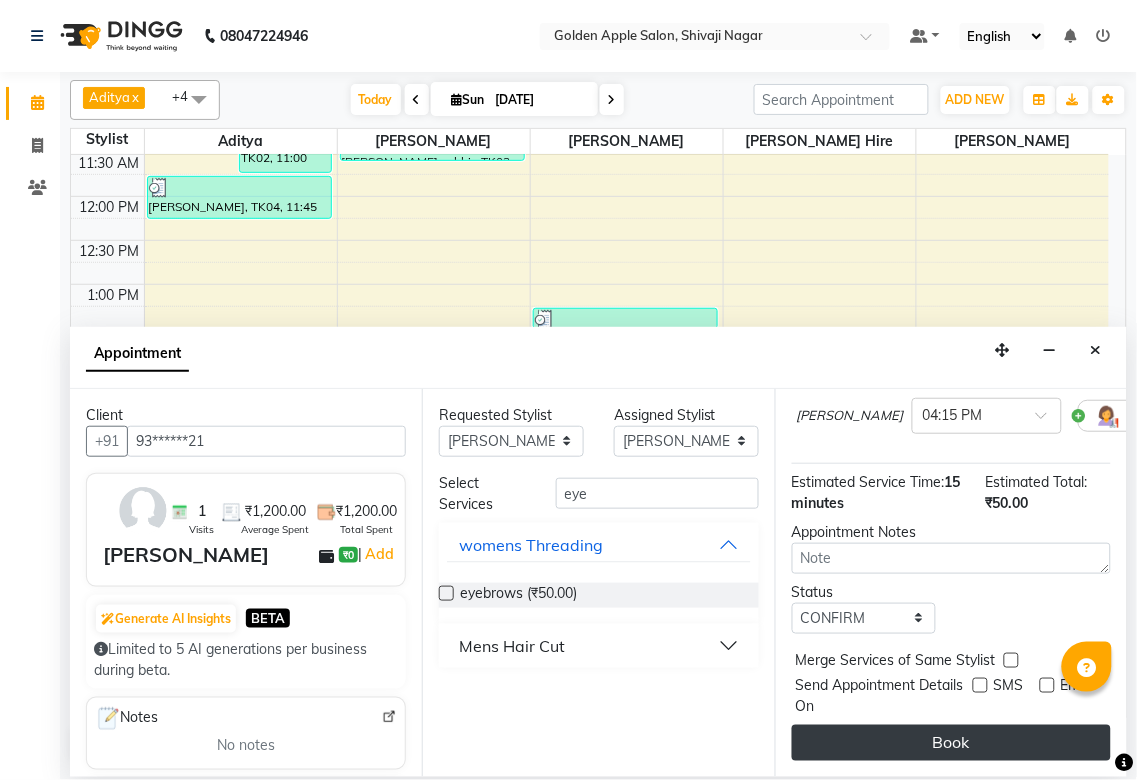 click on "Book" at bounding box center [951, 743] 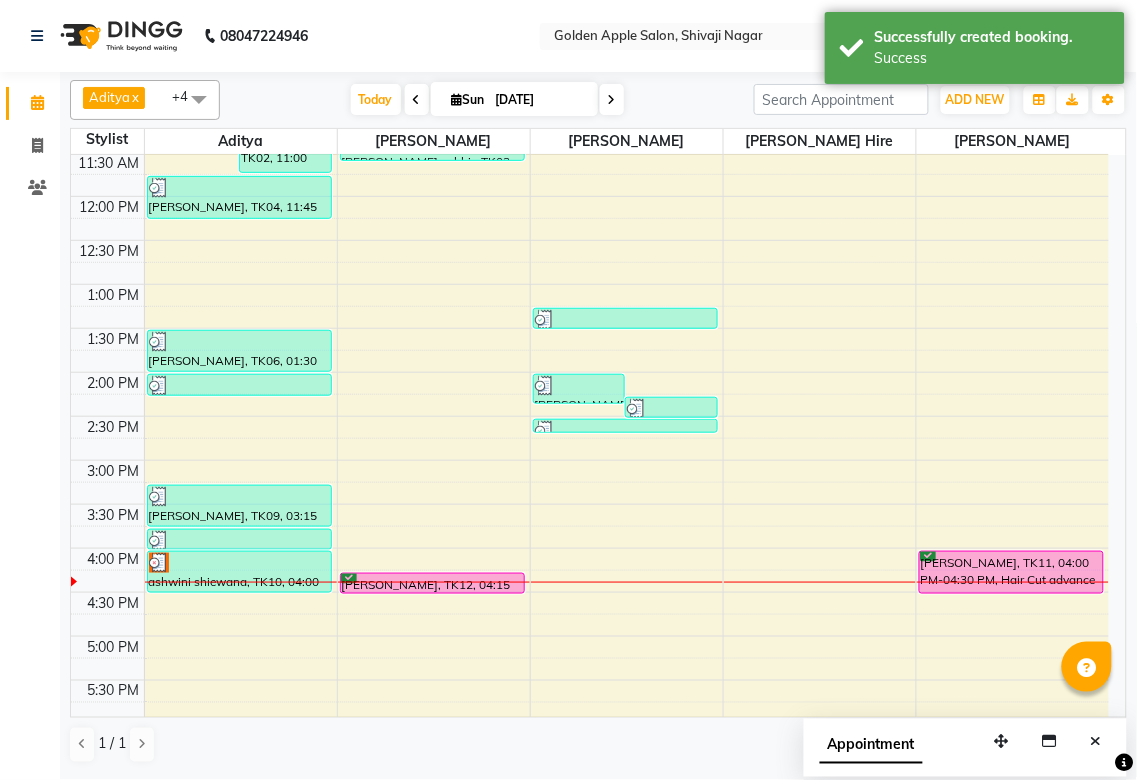 click at bounding box center [434, 582] 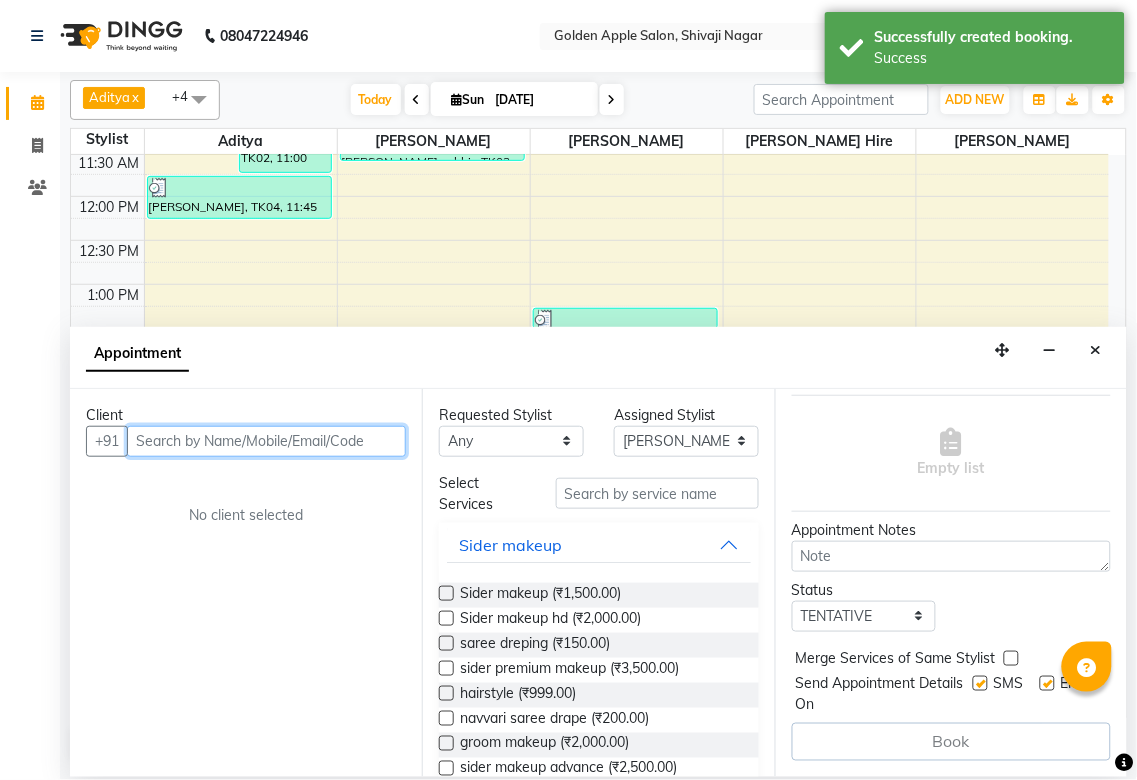 scroll, scrollTop: 153, scrollLeft: 0, axis: vertical 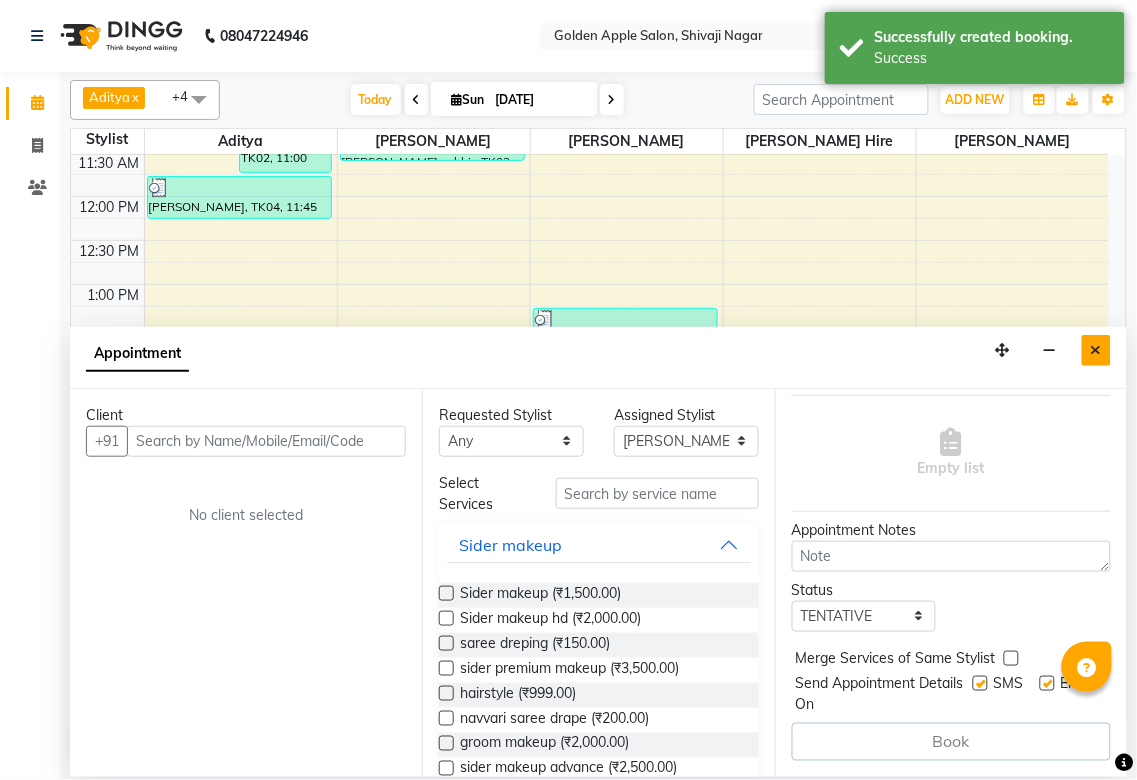click at bounding box center (1096, 350) 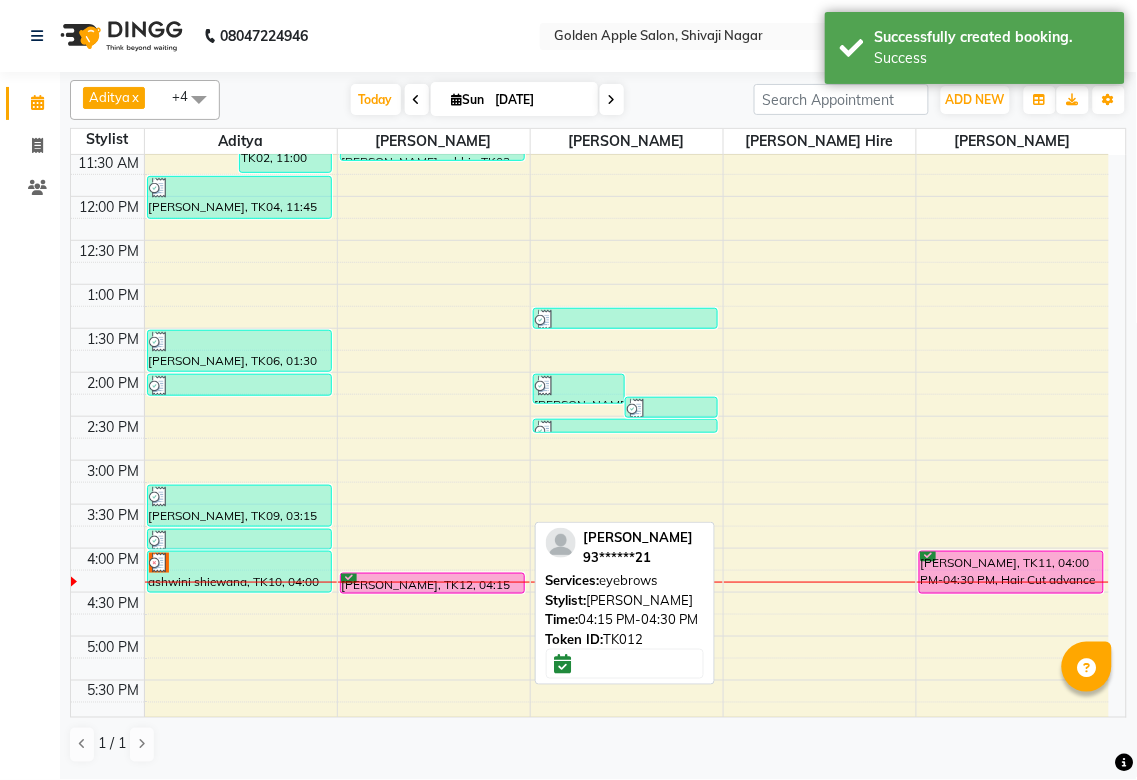 click on "[PERSON_NAME], TK12, 04:15 PM-04:30 PM, eyebrows" at bounding box center (432, 583) 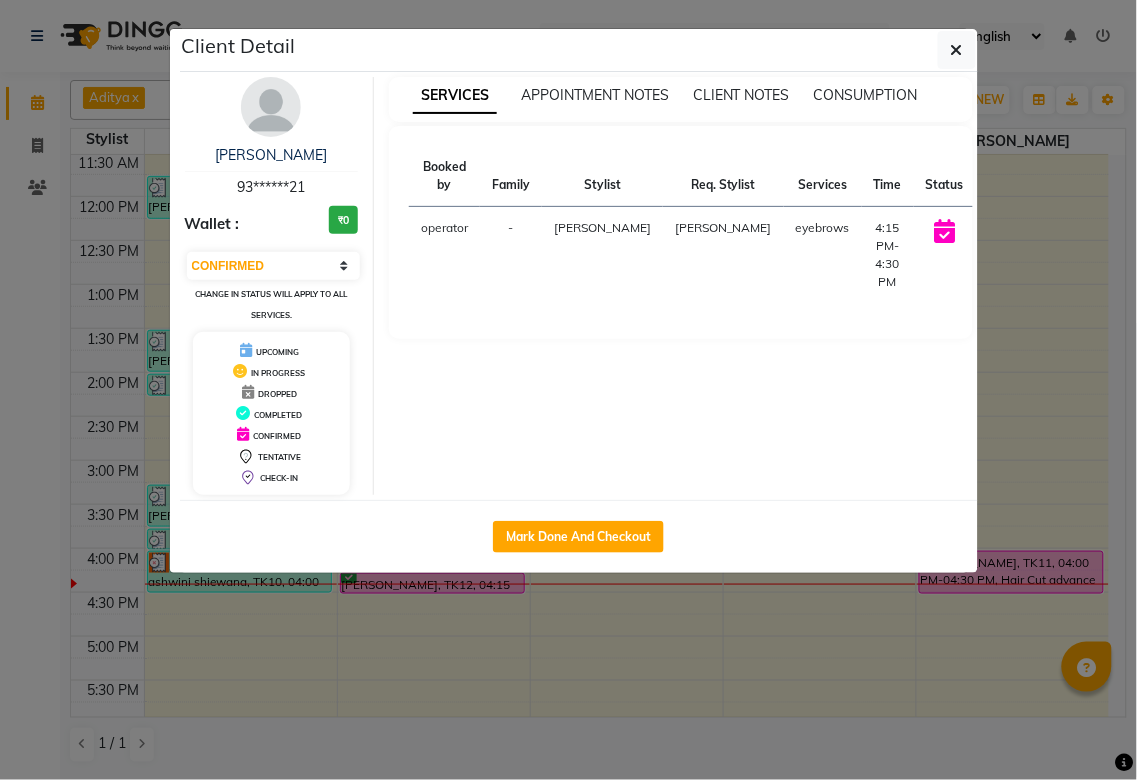 click on "START" at bounding box center (1010, 233) 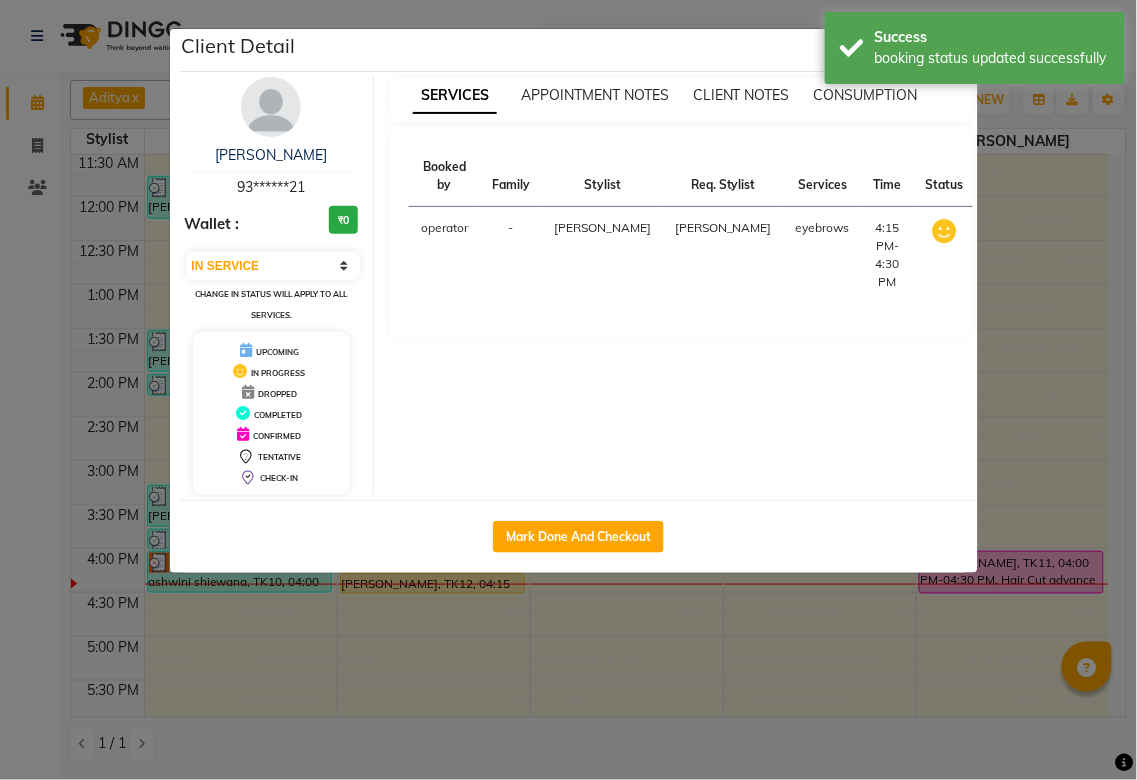 click on "Client Detail  [PERSON_NAME]   93******21 Wallet : ₹0 Select IN SERVICE CONFIRMED TENTATIVE CHECK IN MARK DONE DROPPED UPCOMING Change in status will apply to all services. UPCOMING IN PROGRESS DROPPED COMPLETED CONFIRMED TENTATIVE CHECK-IN SERVICES APPOINTMENT NOTES CLIENT NOTES CONSUMPTION Booked by Family Stylist Req. Stylist Services Time Status  operator  - [PERSON_NAME] [PERSON_NAME]  eyebrows   4:15 PM-4:30 PM   MARK DONE   Mark Done And Checkout" 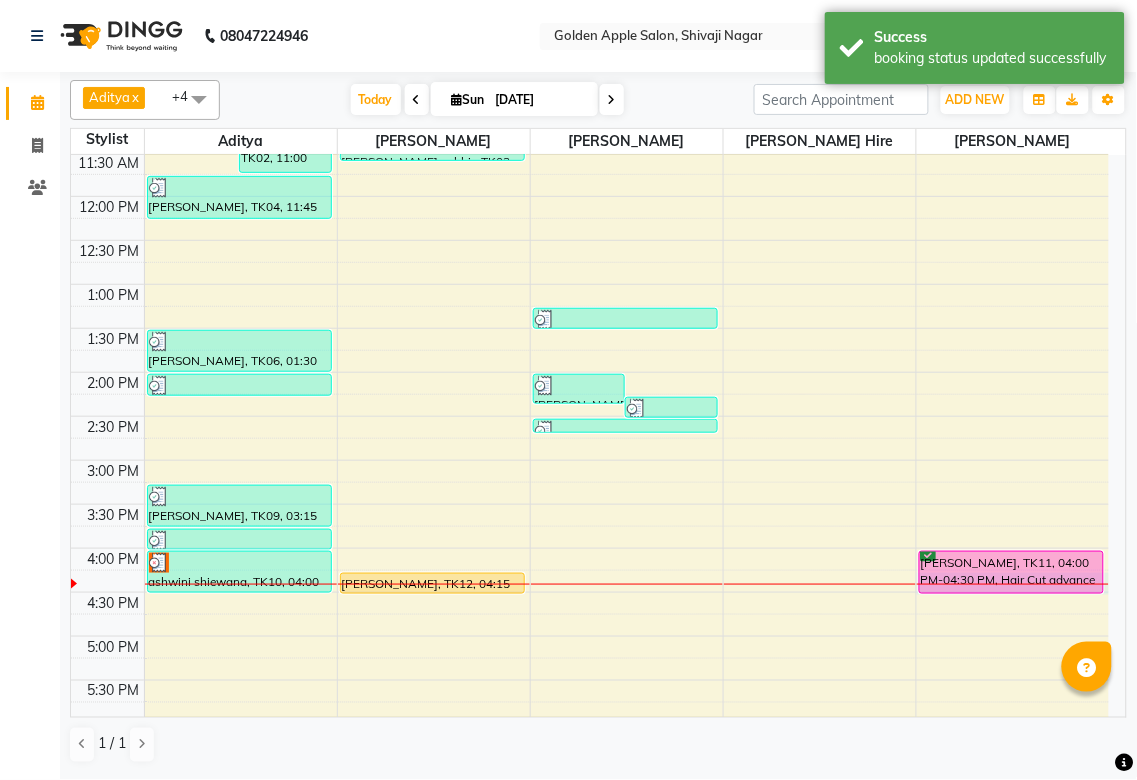 click at bounding box center (1013, 584) 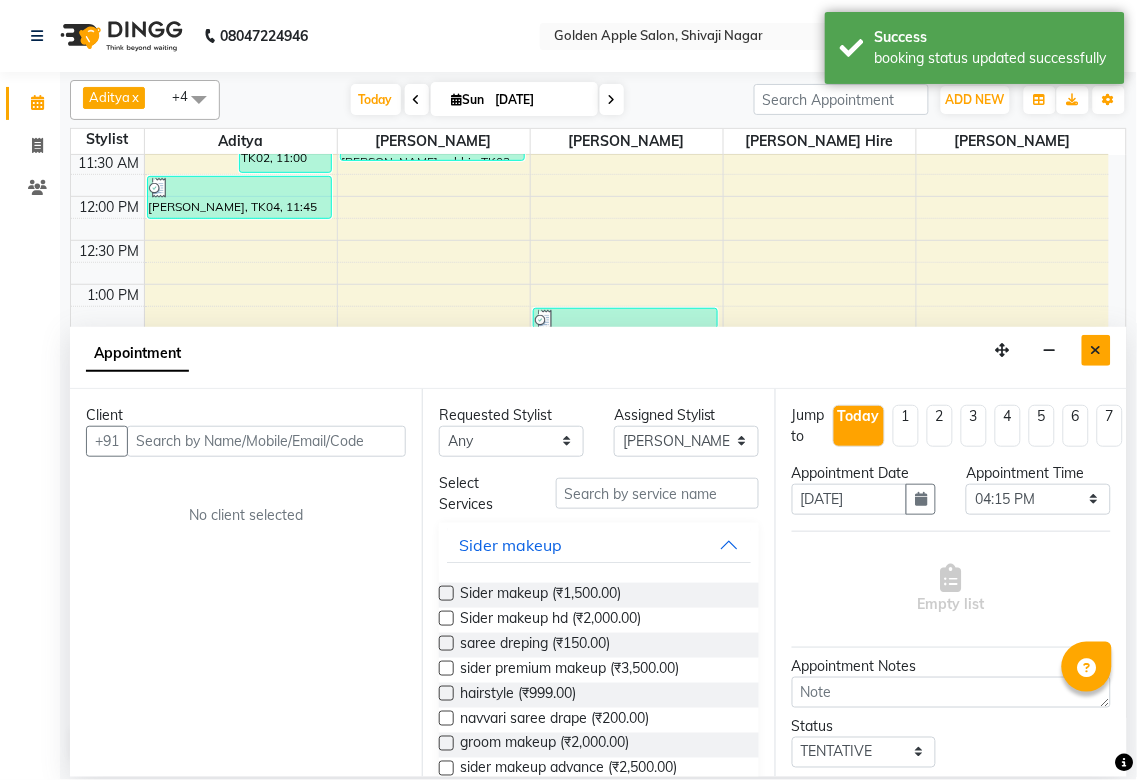 click at bounding box center (1096, 350) 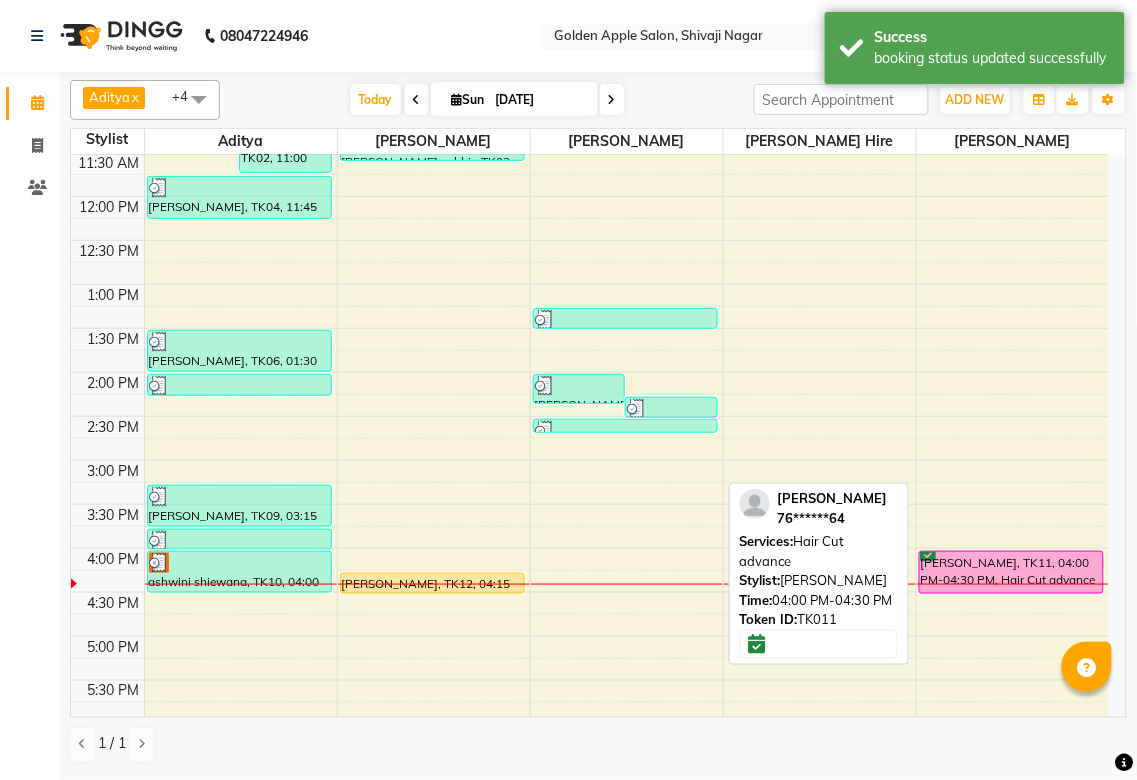 click on "[PERSON_NAME], TK11, 04:00 PM-04:30 PM, Hair Cut  advance" at bounding box center [1012, 572] 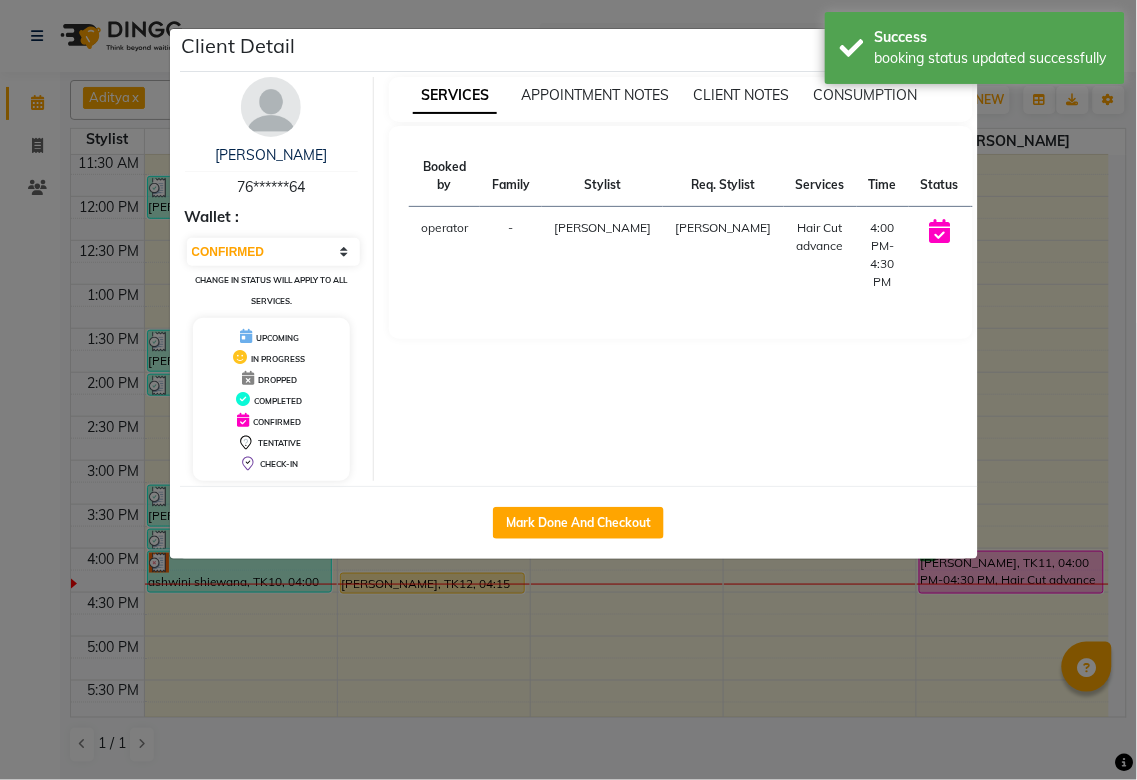 click on "START" at bounding box center [1005, 233] 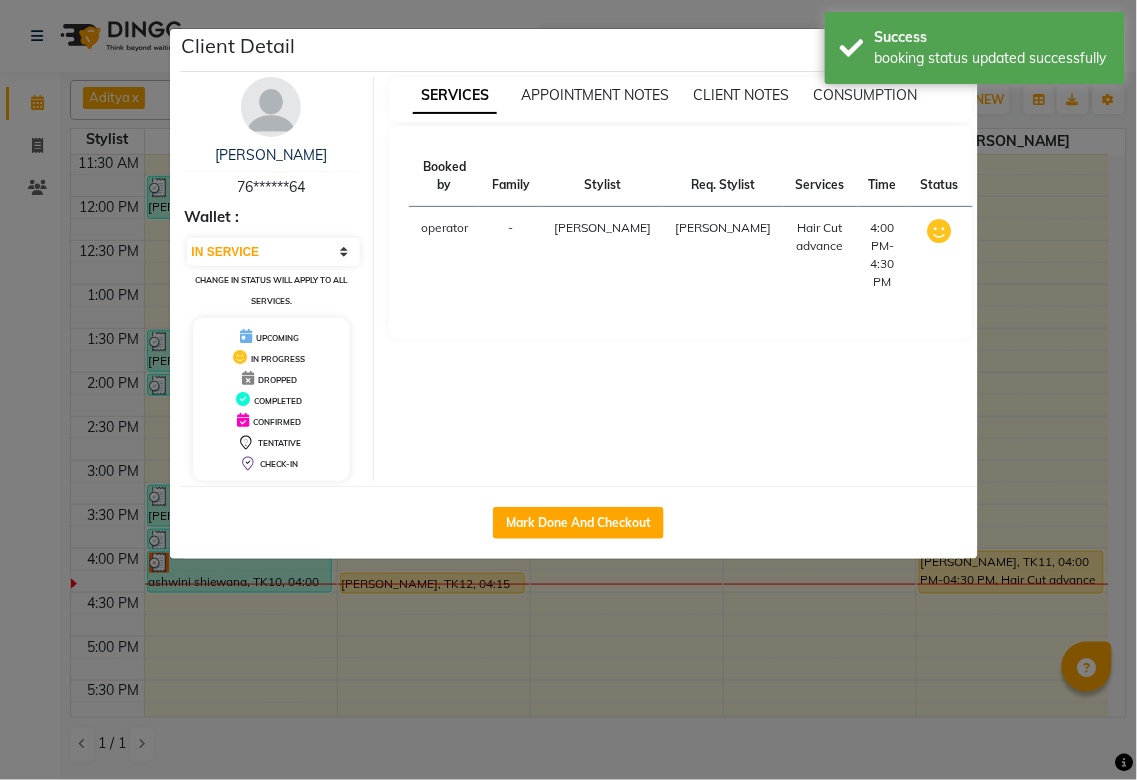 click on "Client Detail  [PERSON_NAME]   76******64 Wallet : Select IN SERVICE CONFIRMED TENTATIVE CHECK IN MARK DONE DROPPED UPCOMING Change in status will apply to all services. UPCOMING IN PROGRESS DROPPED COMPLETED CONFIRMED TENTATIVE CHECK-IN SERVICES APPOINTMENT NOTES CLIENT NOTES CONSUMPTION Booked by Family Stylist Req. Stylist Services Time Status  operator  - [PERSON_NAME] Satarrdekar [PERSON_NAME] Satarrdekar  Hair Cut  advance    4:00 PM-4:30 PM   MARK DONE   Mark Done And Checkout" 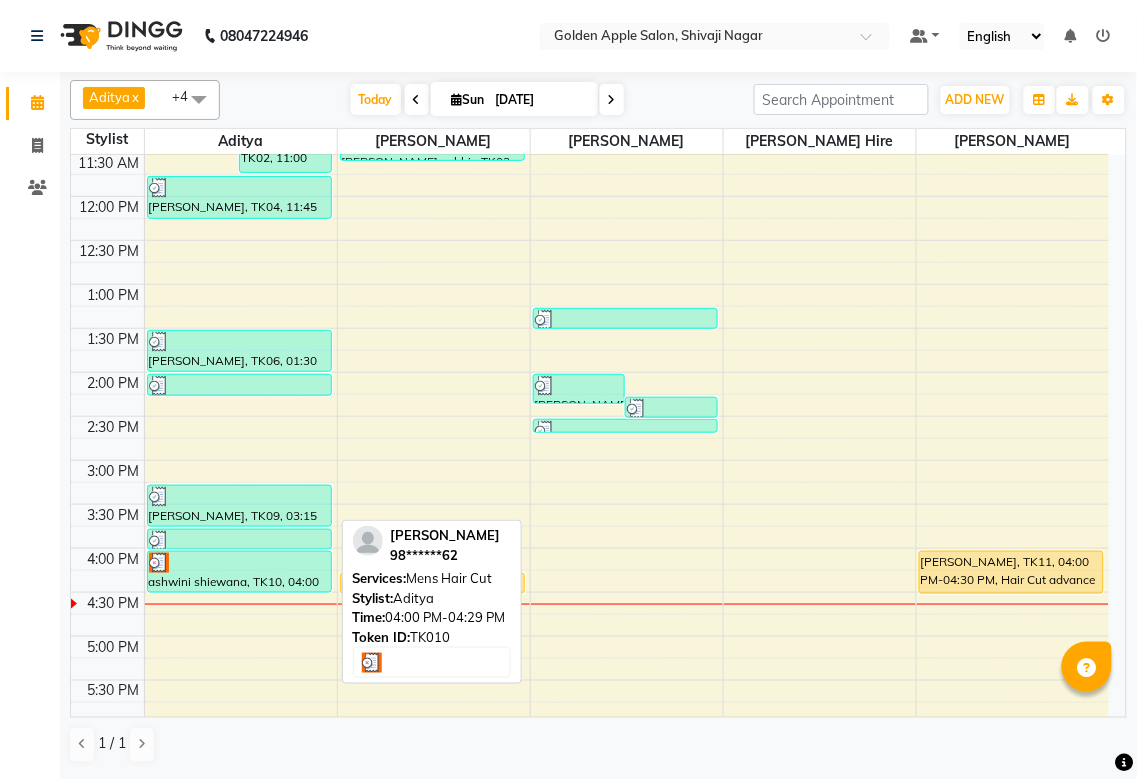 click on "ashwini shiewana, TK10, 04:00 PM-04:29 PM, Mens Hair Cut" at bounding box center (239, 572) 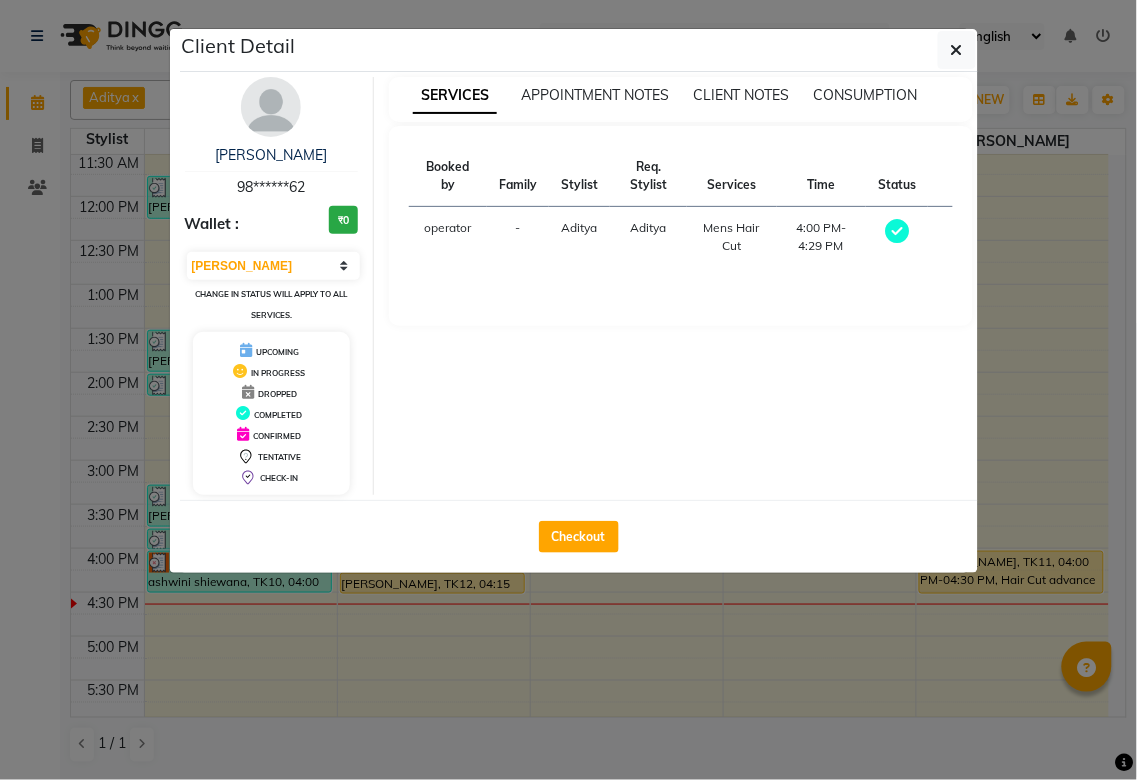 click on "Mens Hair Cut" at bounding box center (731, 237) 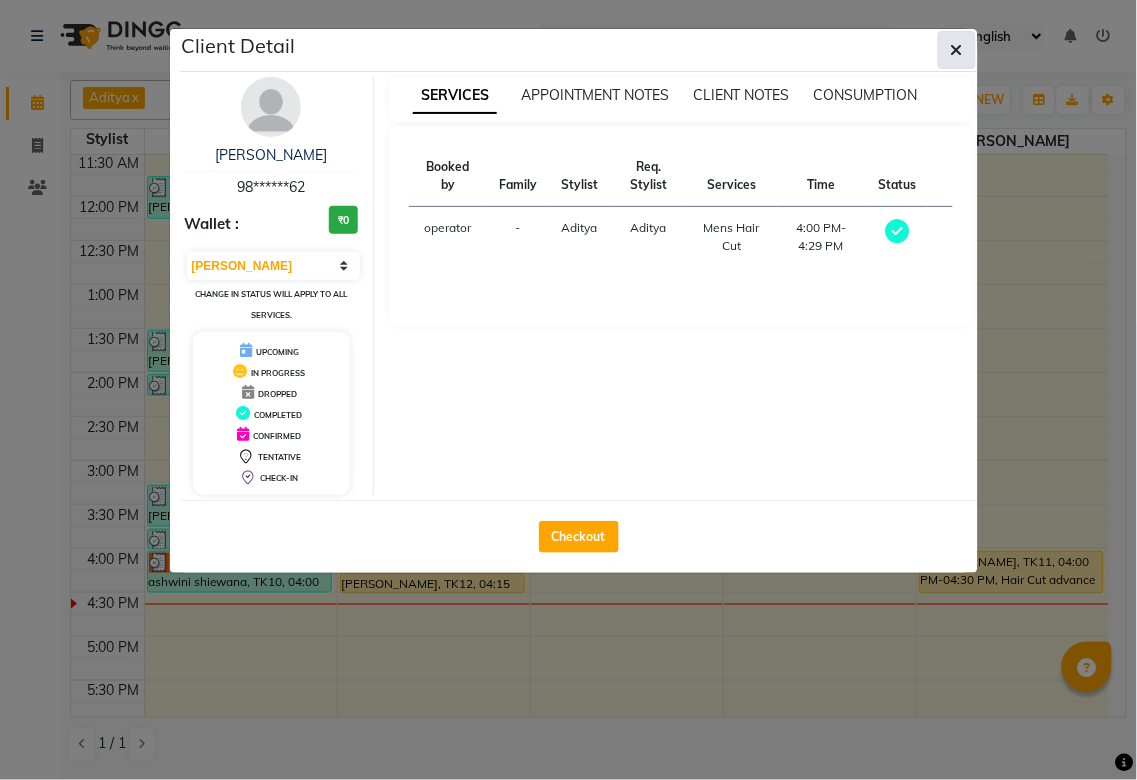 click 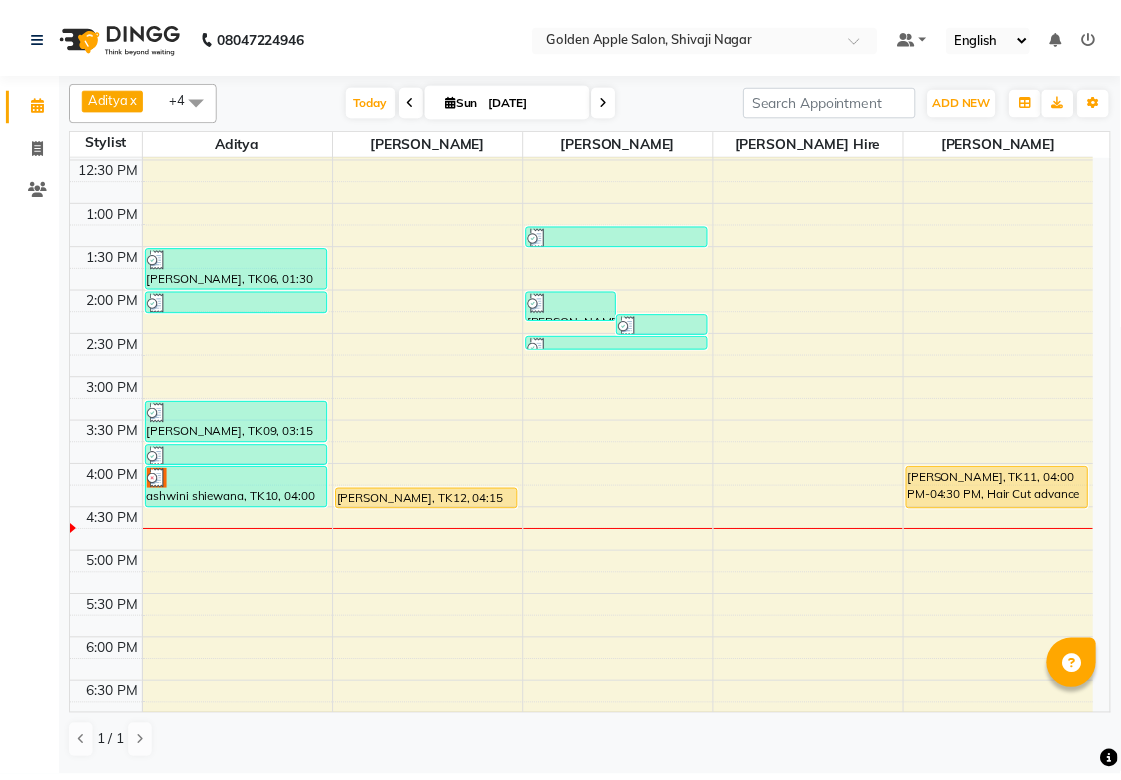scroll, scrollTop: 333, scrollLeft: 0, axis: vertical 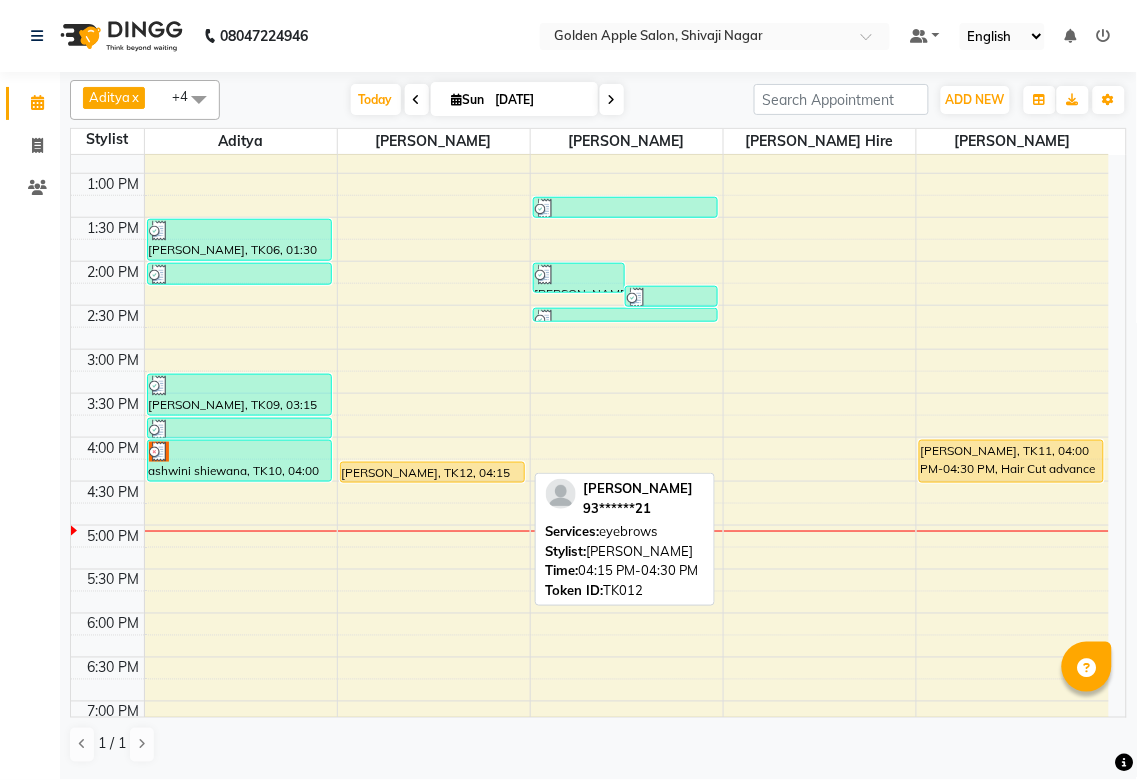 click on "[PERSON_NAME], TK12, 04:15 PM-04:30 PM, eyebrows" at bounding box center [432, 472] 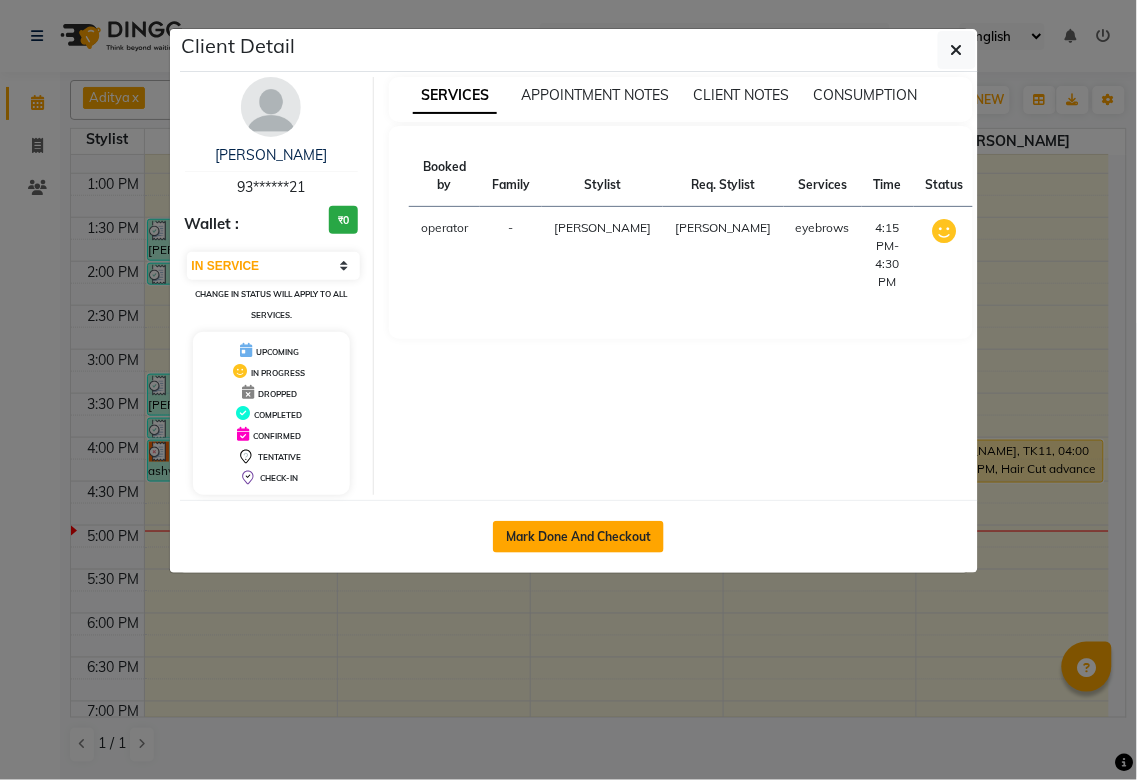 click on "Mark Done And Checkout" 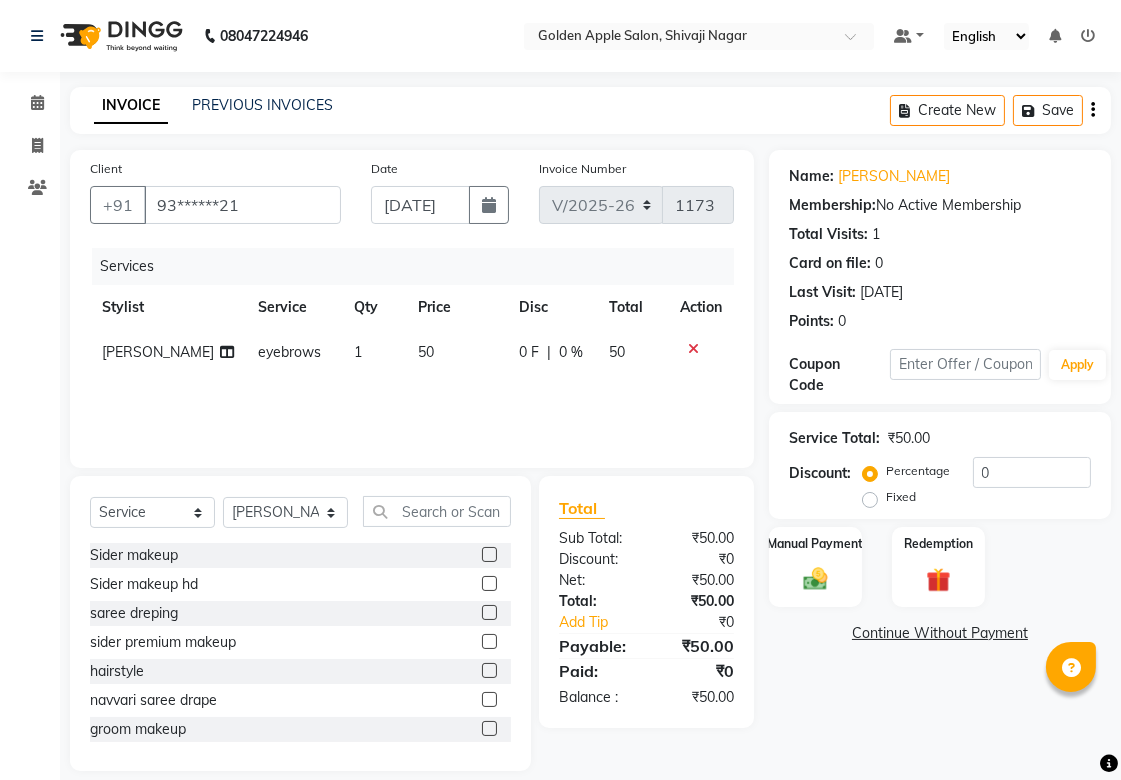 scroll, scrollTop: 21, scrollLeft: 0, axis: vertical 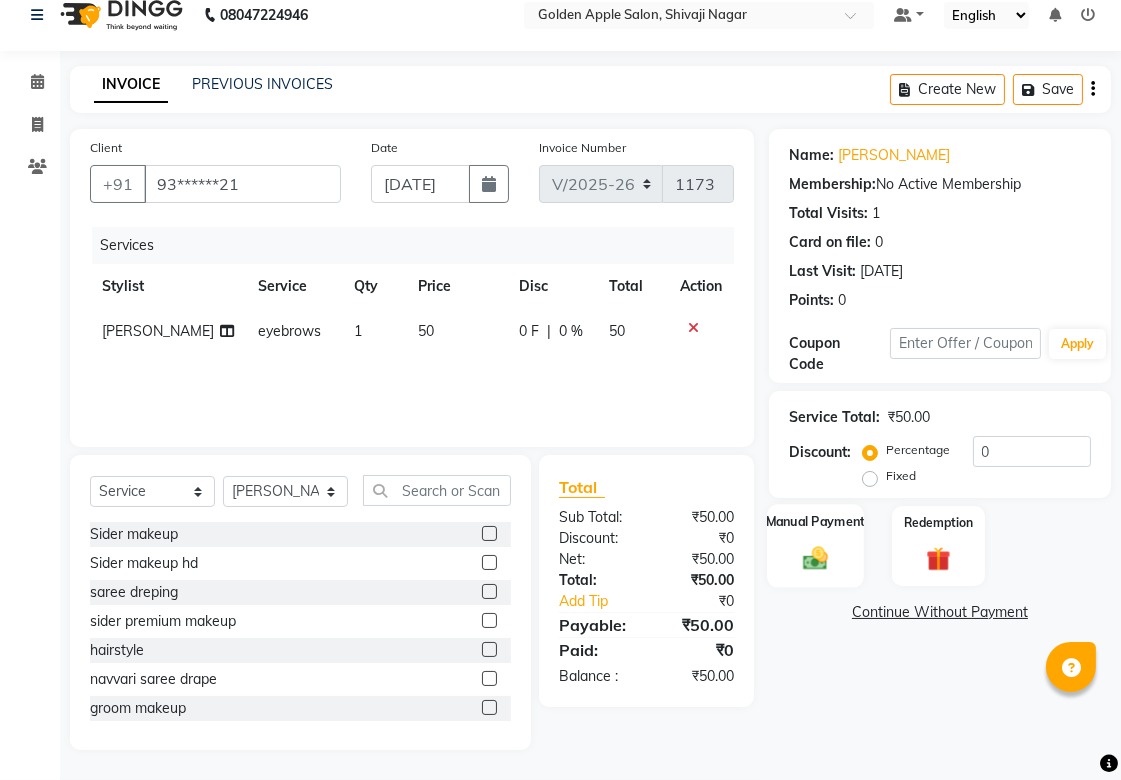 click on "Manual Payment" 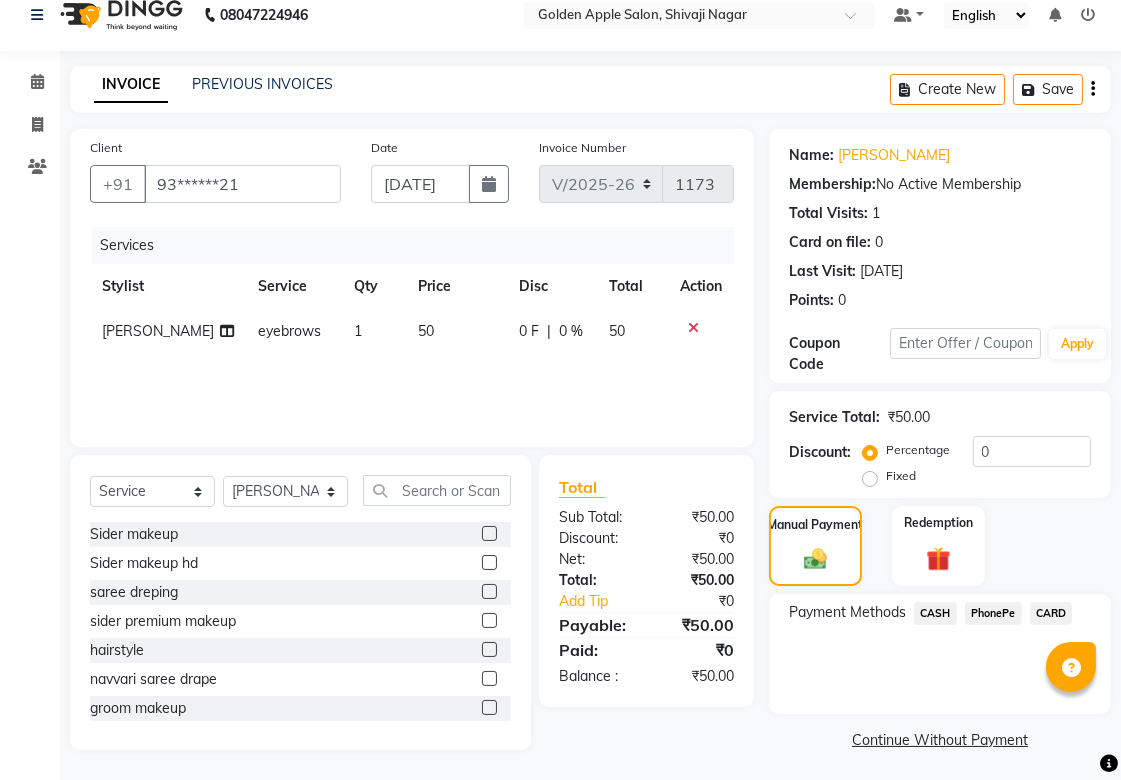 click on "PhonePe" 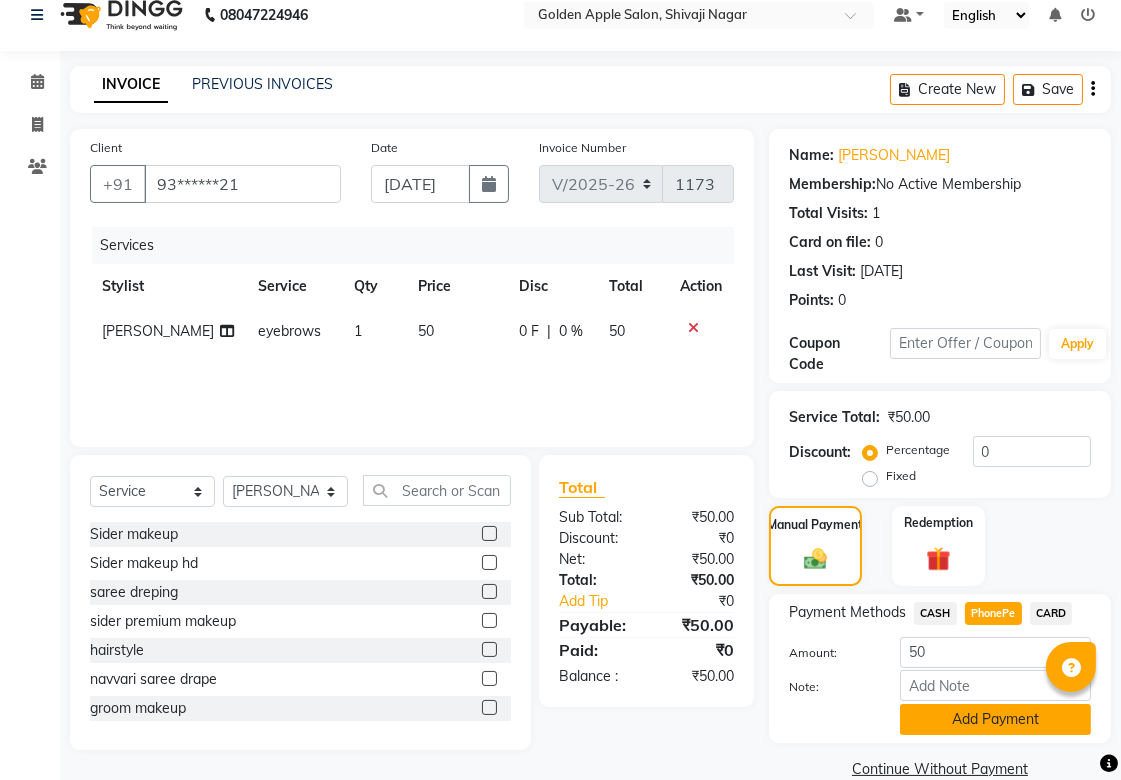 click on "Add Payment" 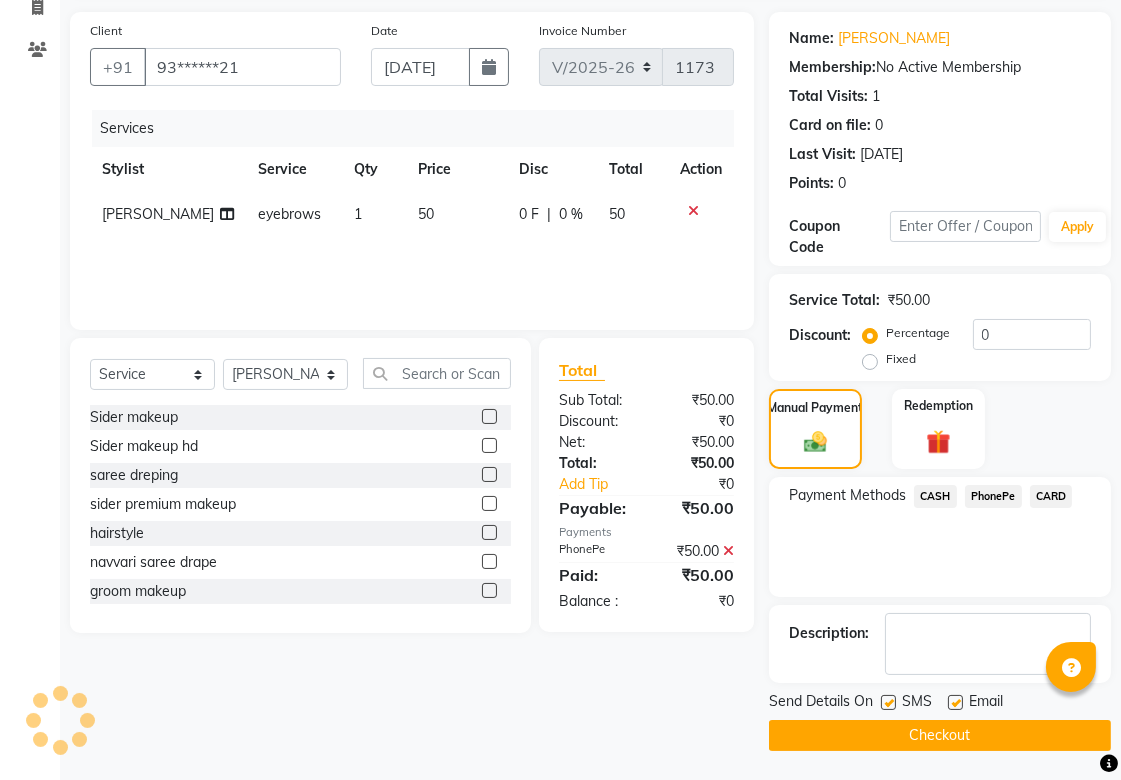 scroll, scrollTop: 27, scrollLeft: 0, axis: vertical 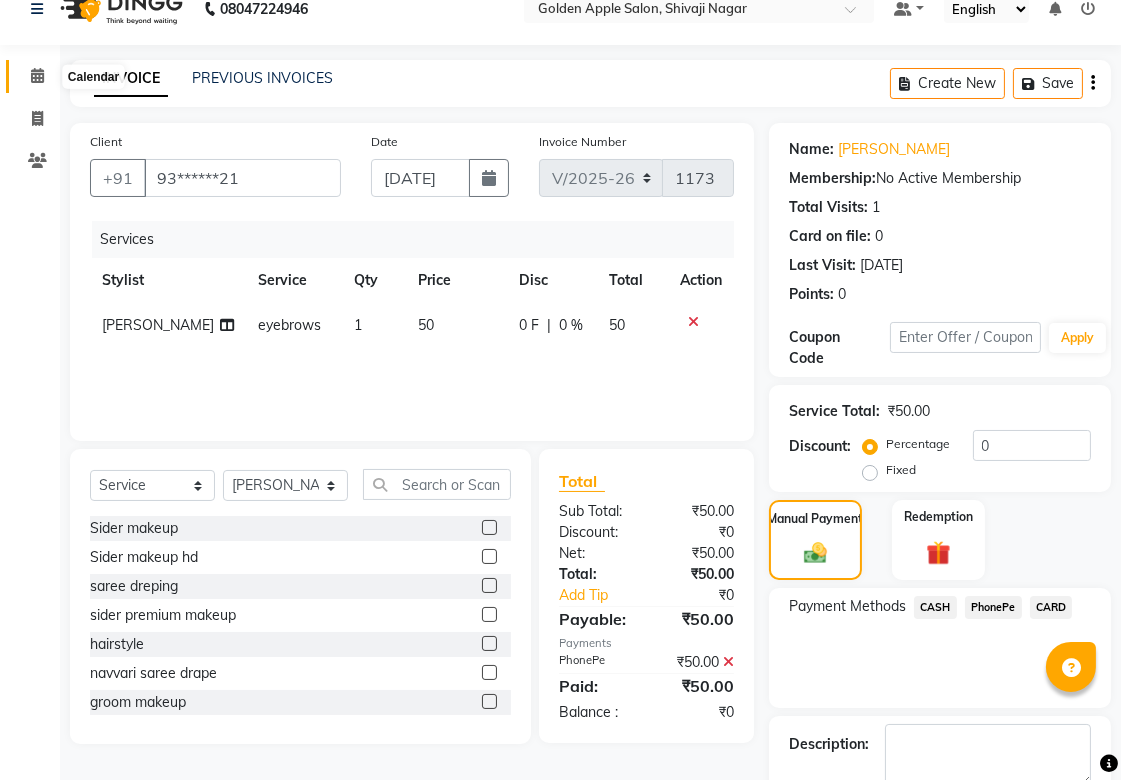 click 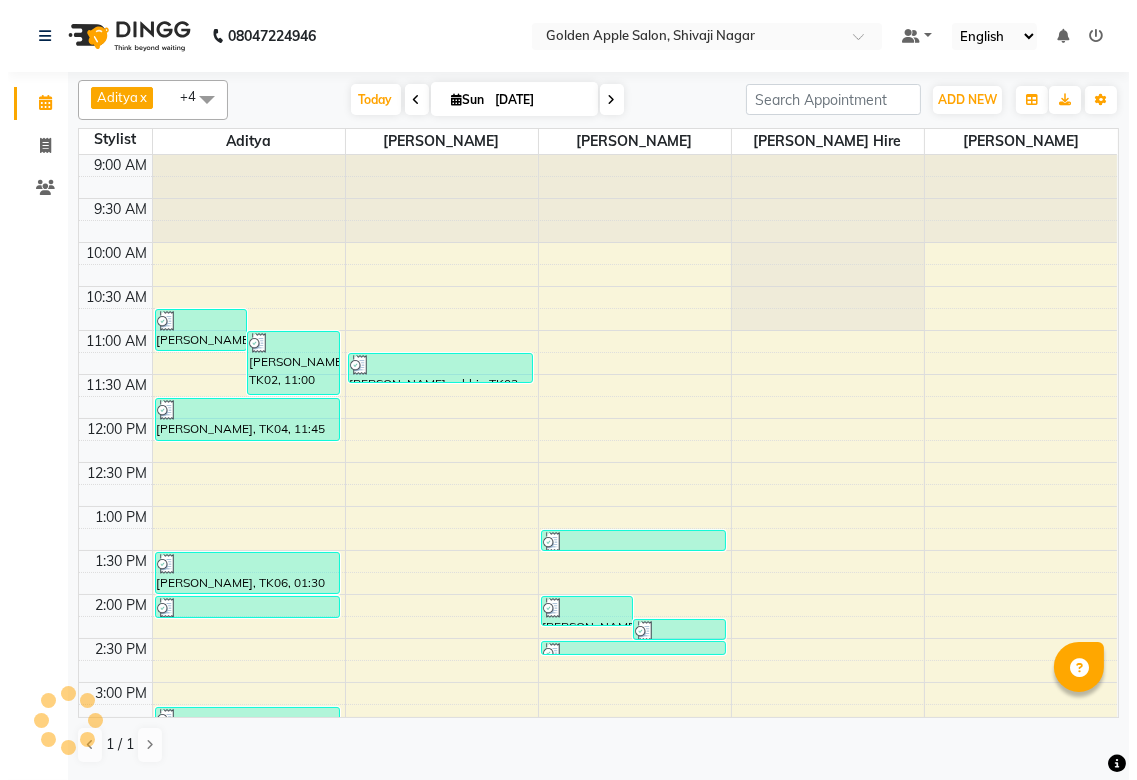 scroll, scrollTop: 0, scrollLeft: 0, axis: both 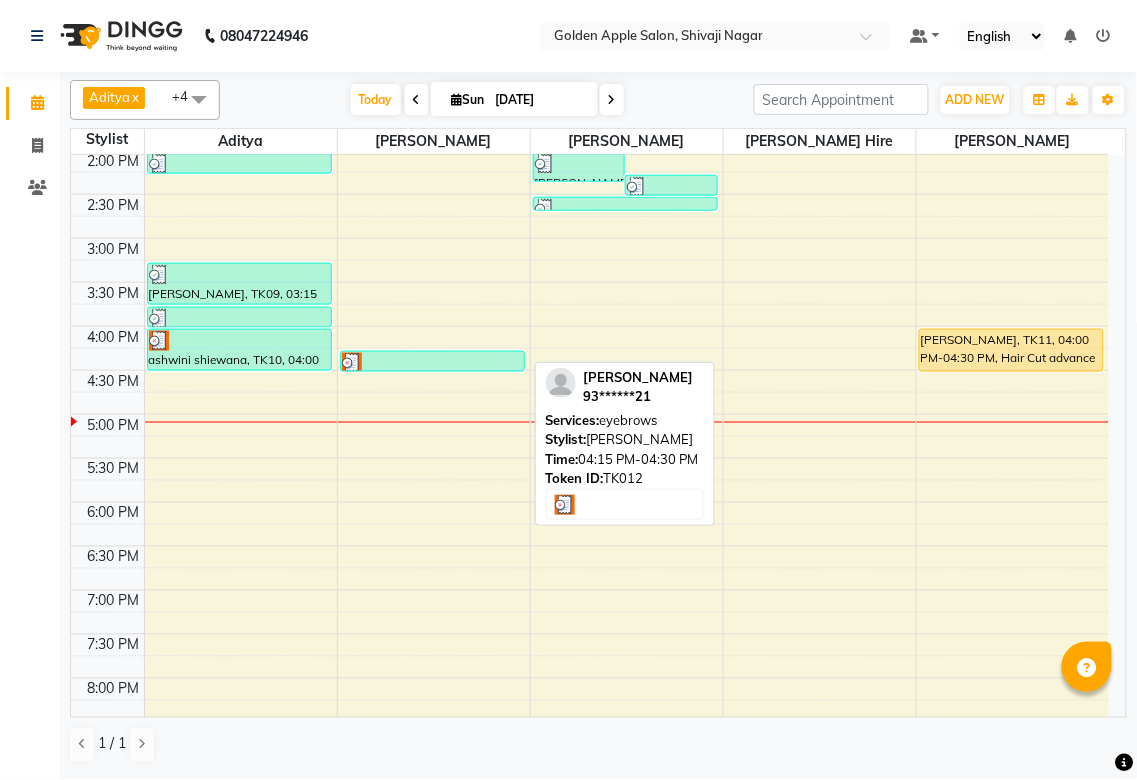 click at bounding box center [432, 363] 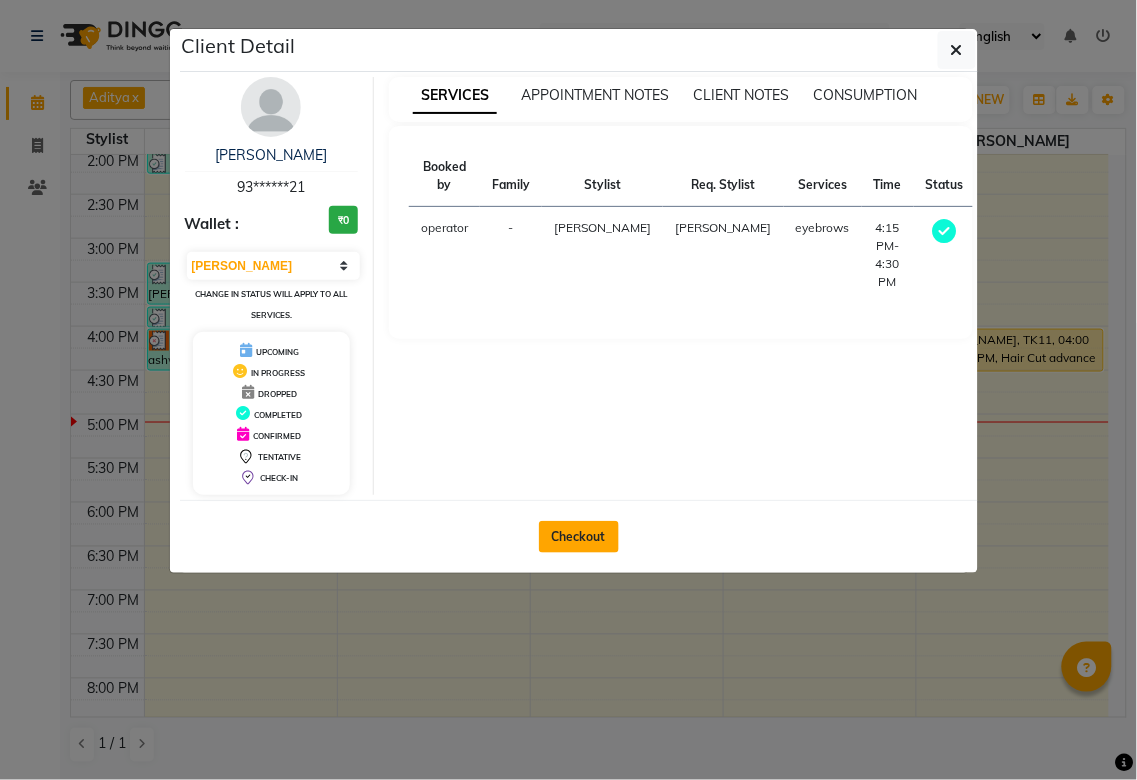 click on "Checkout" 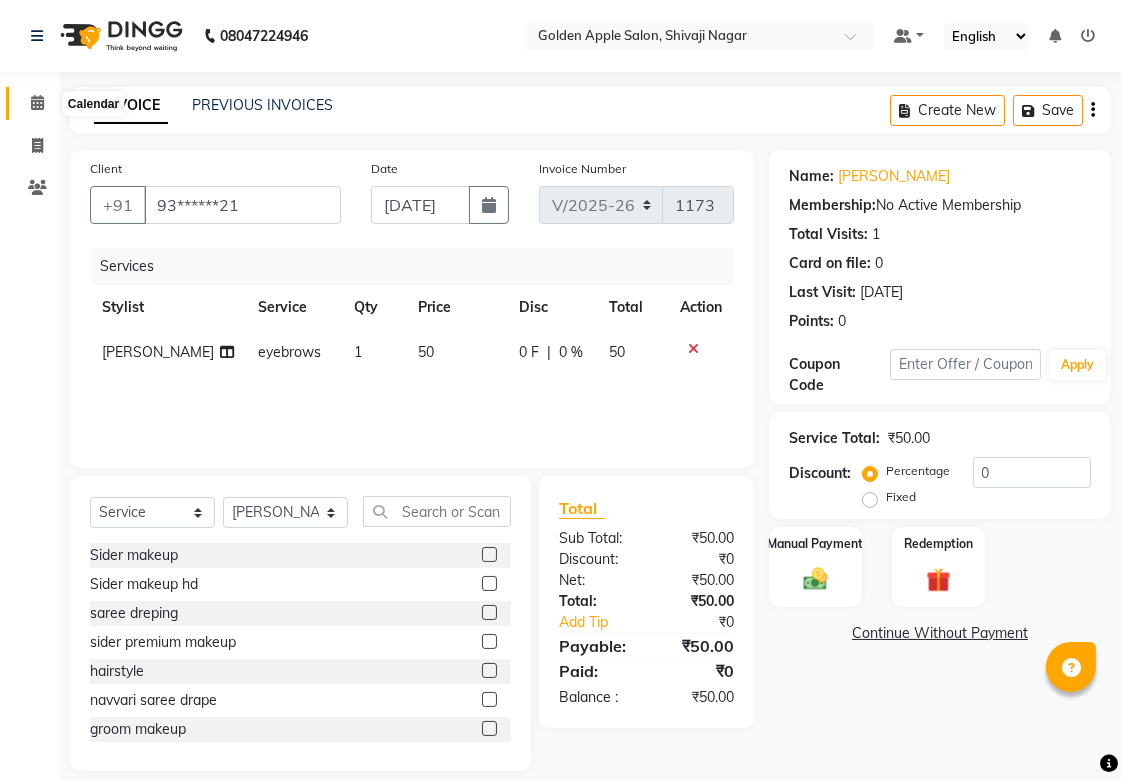 click 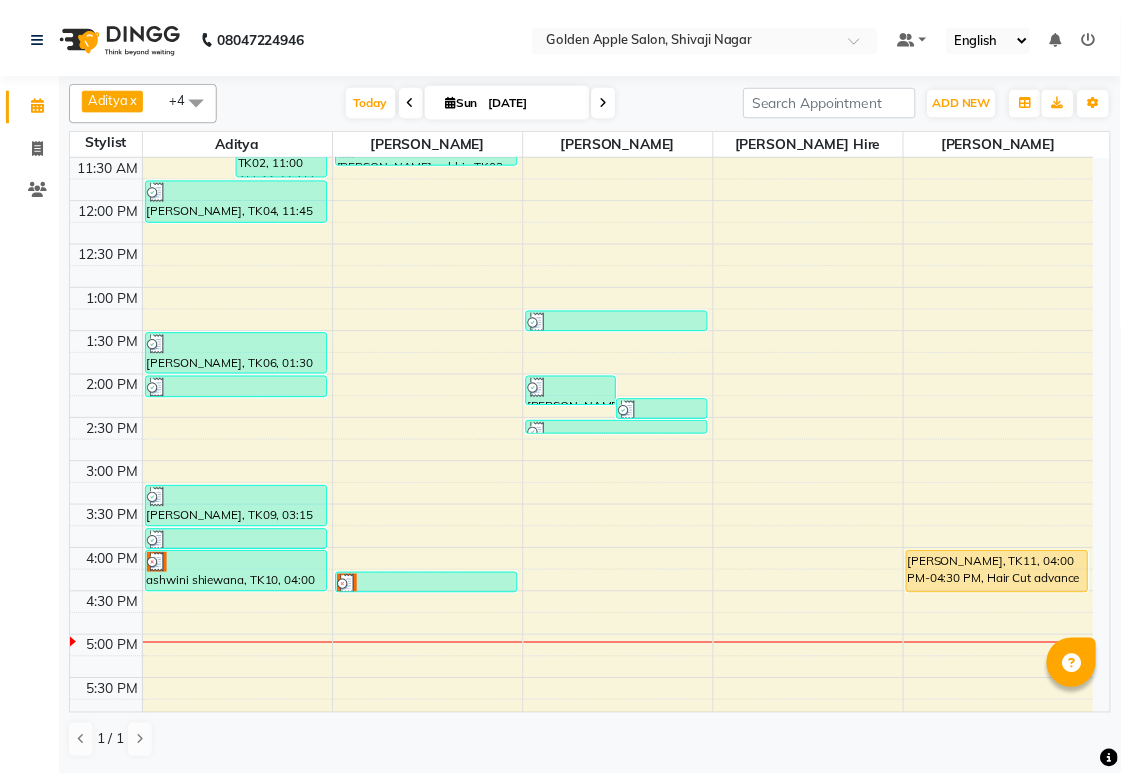 scroll, scrollTop: 222, scrollLeft: 0, axis: vertical 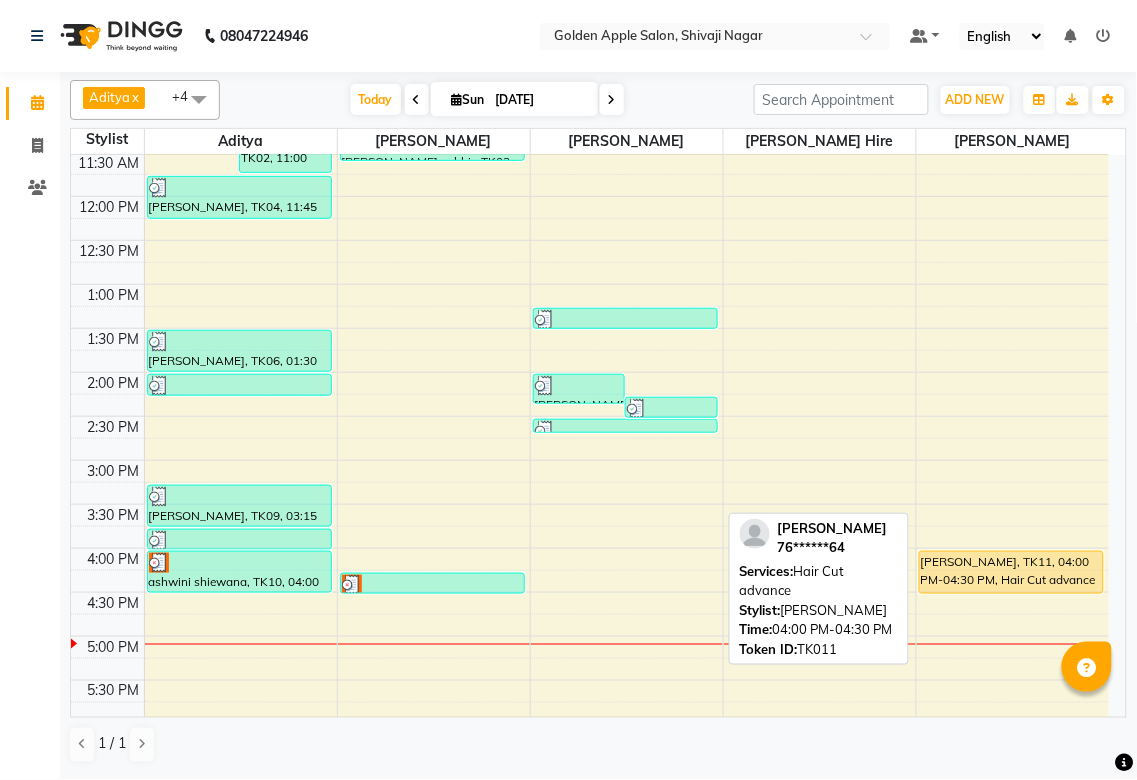 click on "[PERSON_NAME], TK11, 04:00 PM-04:30 PM, Hair Cut  advance" at bounding box center (1012, 572) 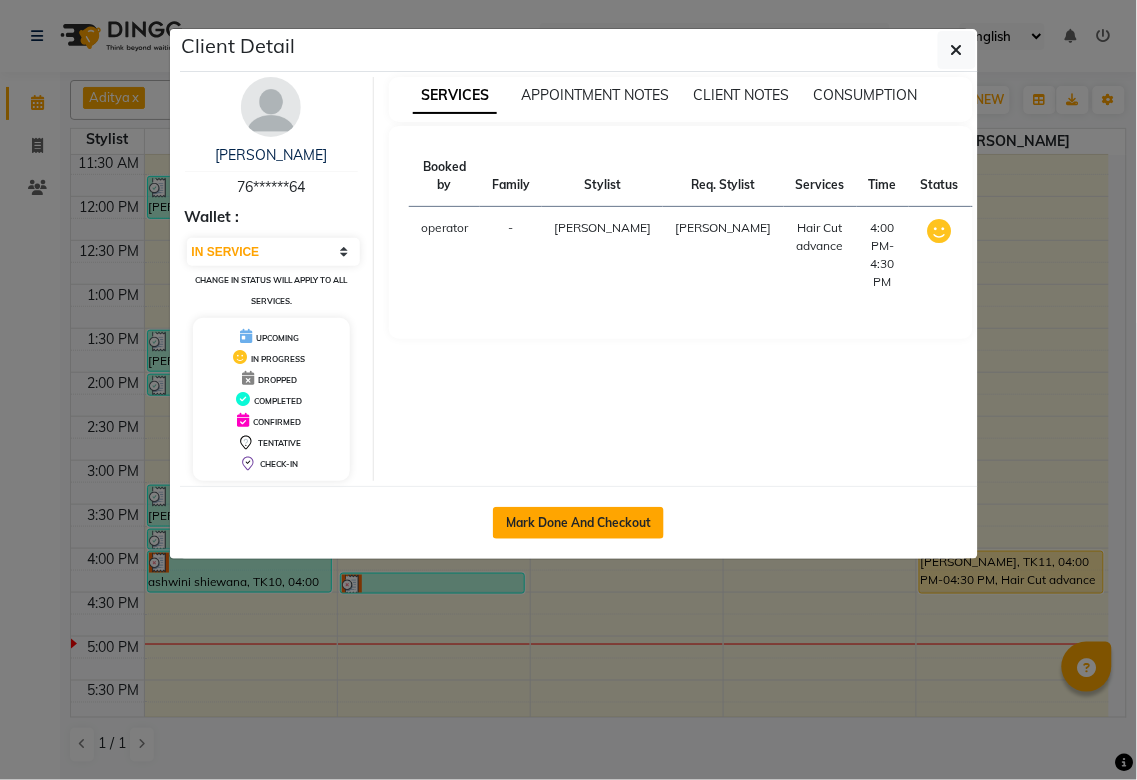 click on "Mark Done And Checkout" 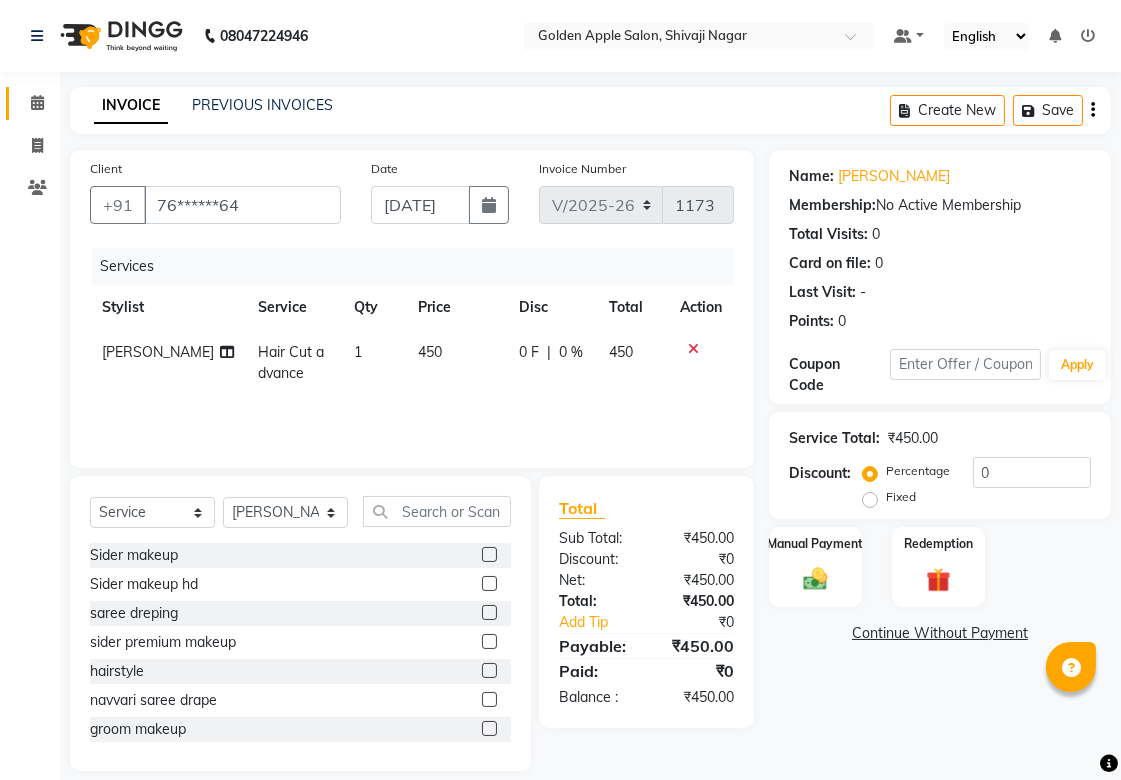 scroll, scrollTop: 21, scrollLeft: 0, axis: vertical 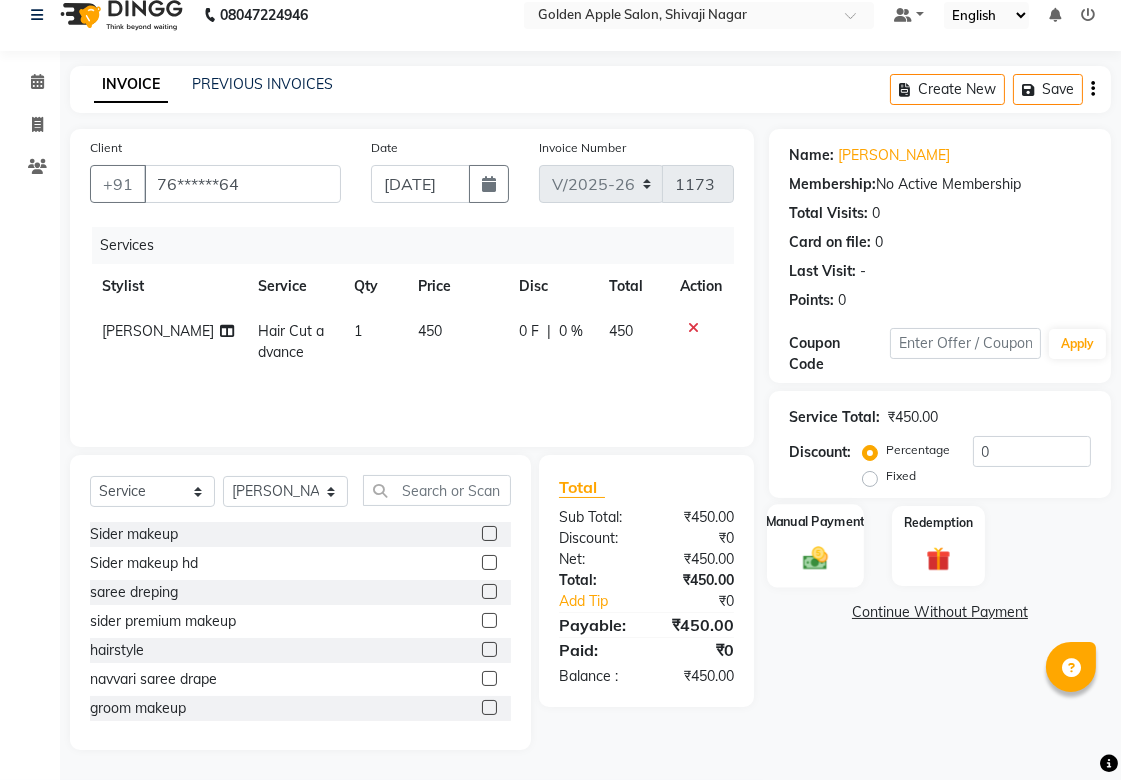 click 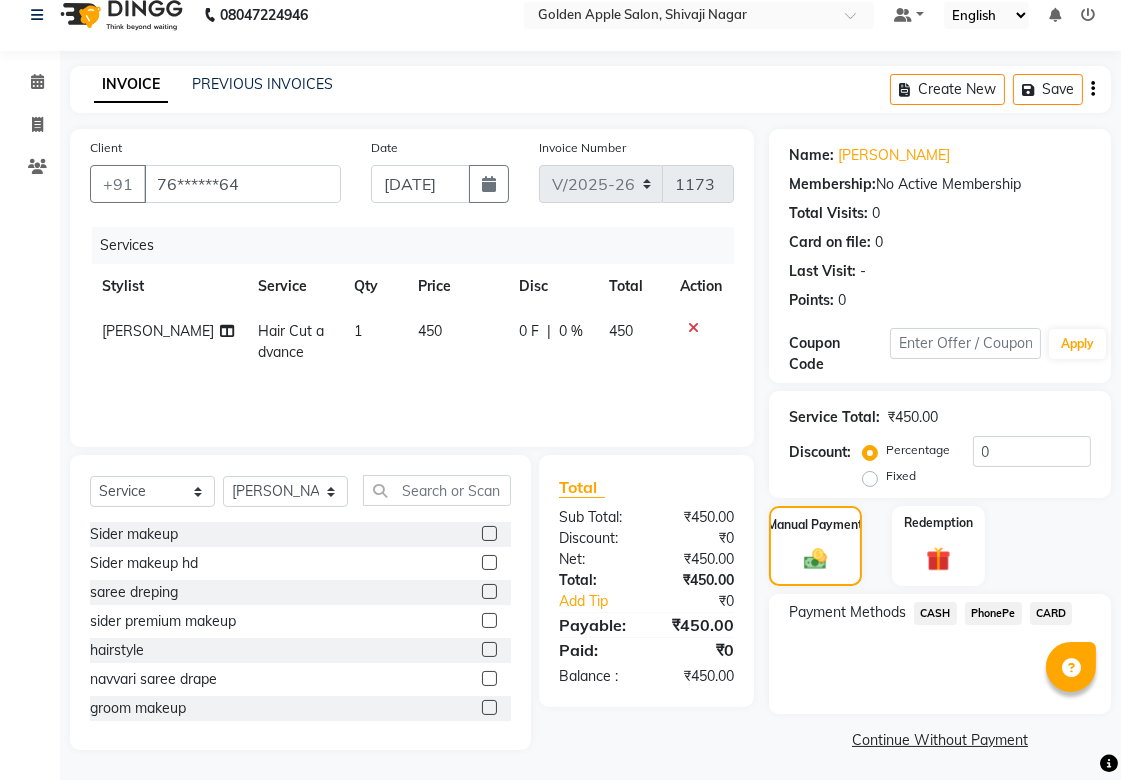 click on "PhonePe" 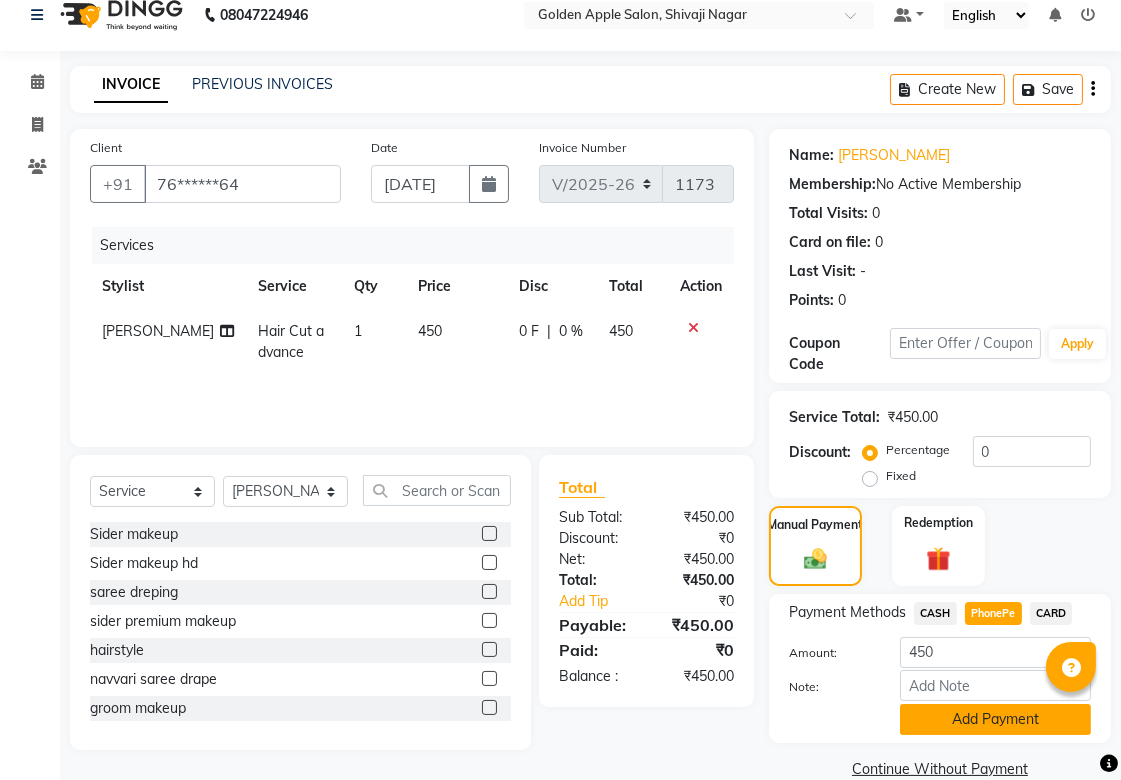 click on "Add Payment" 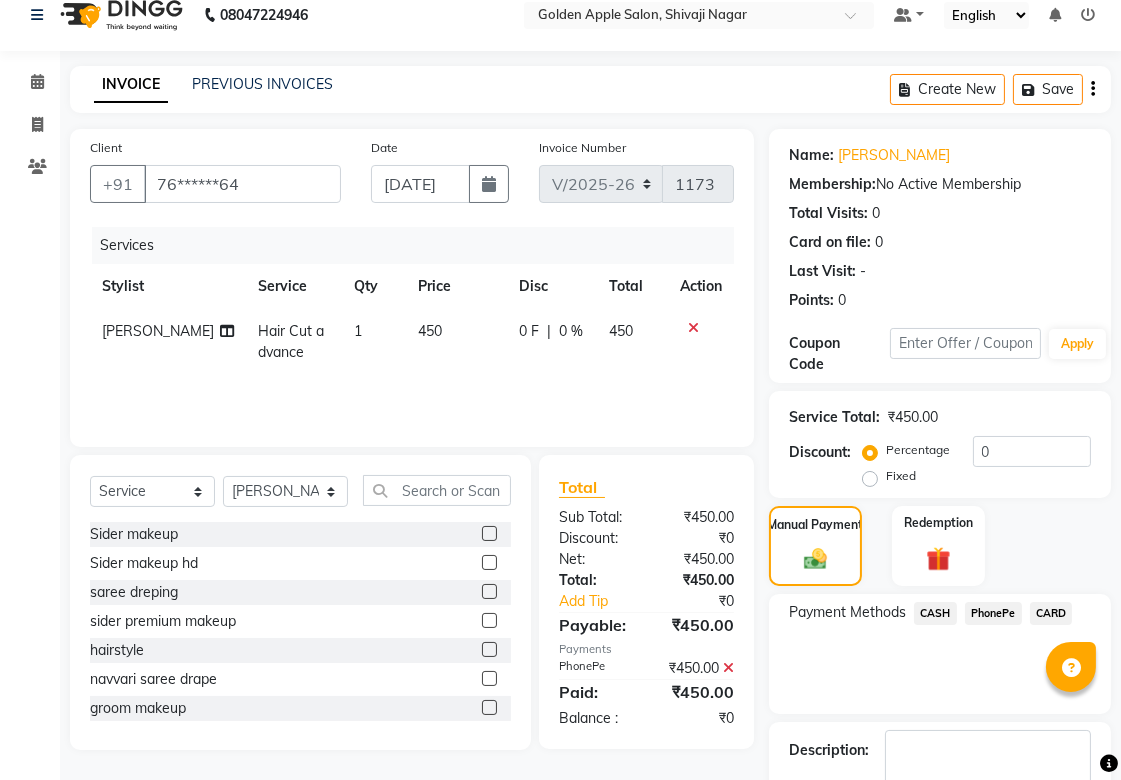 scroll, scrollTop: 138, scrollLeft: 0, axis: vertical 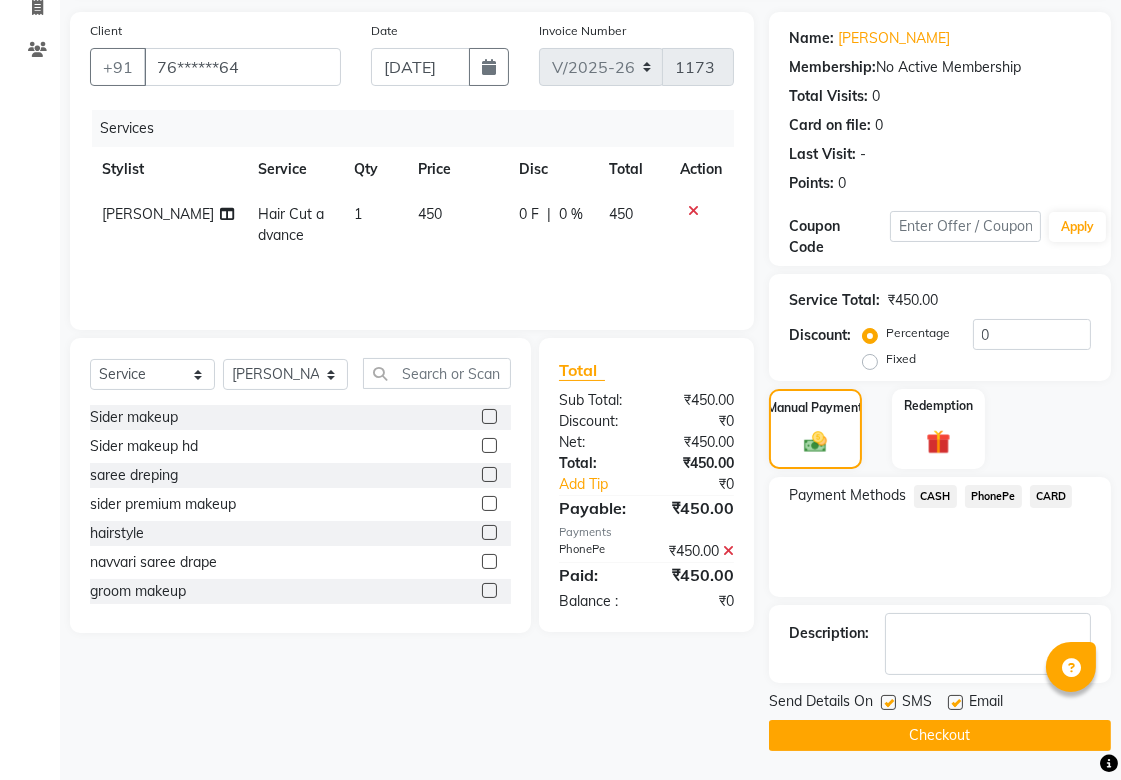 click on "Checkout" 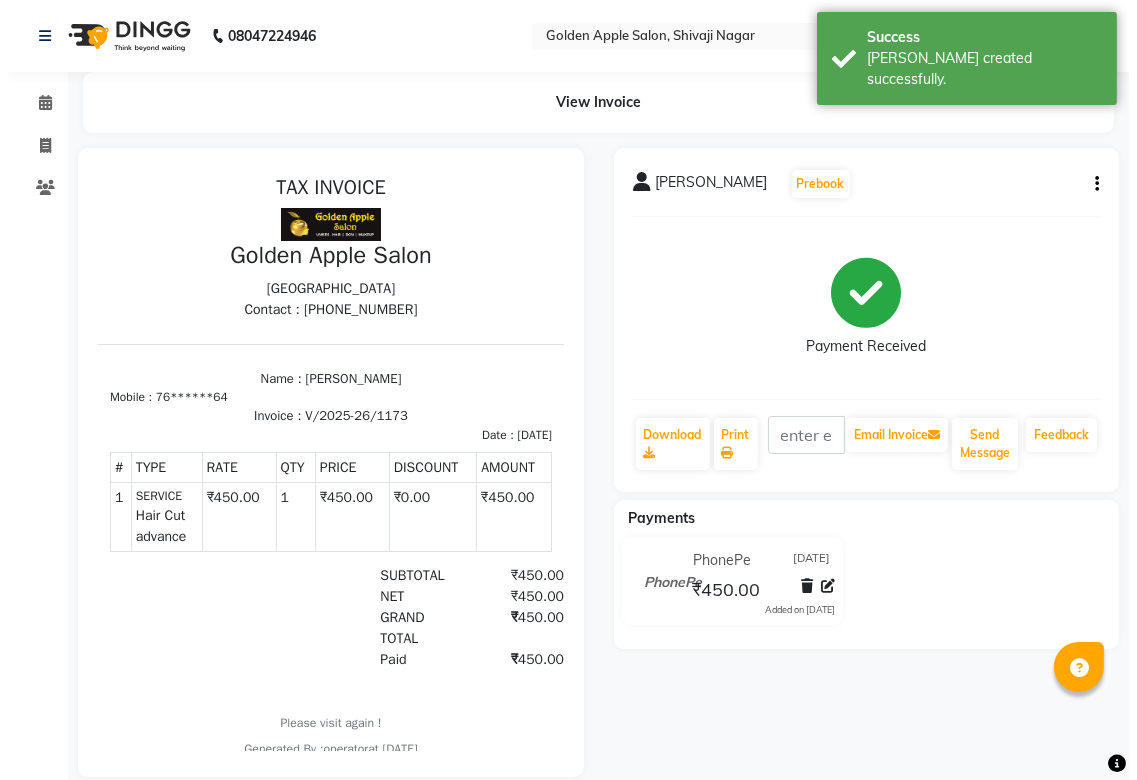 scroll, scrollTop: 0, scrollLeft: 0, axis: both 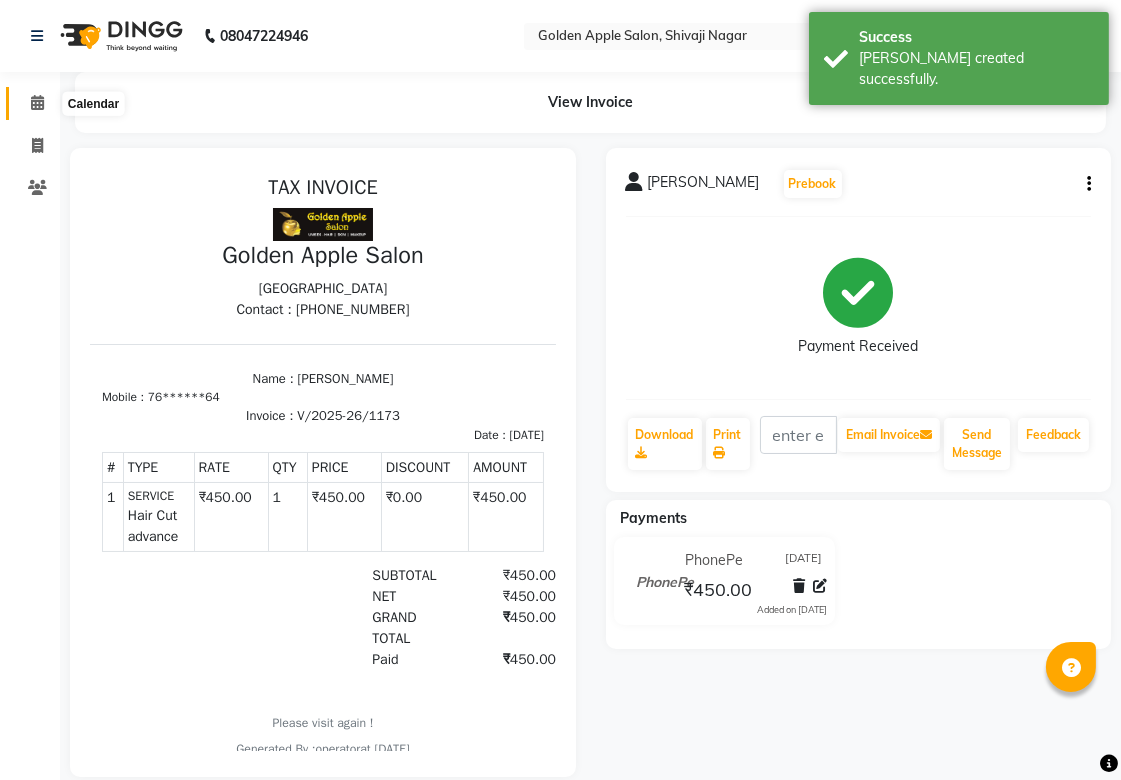 click 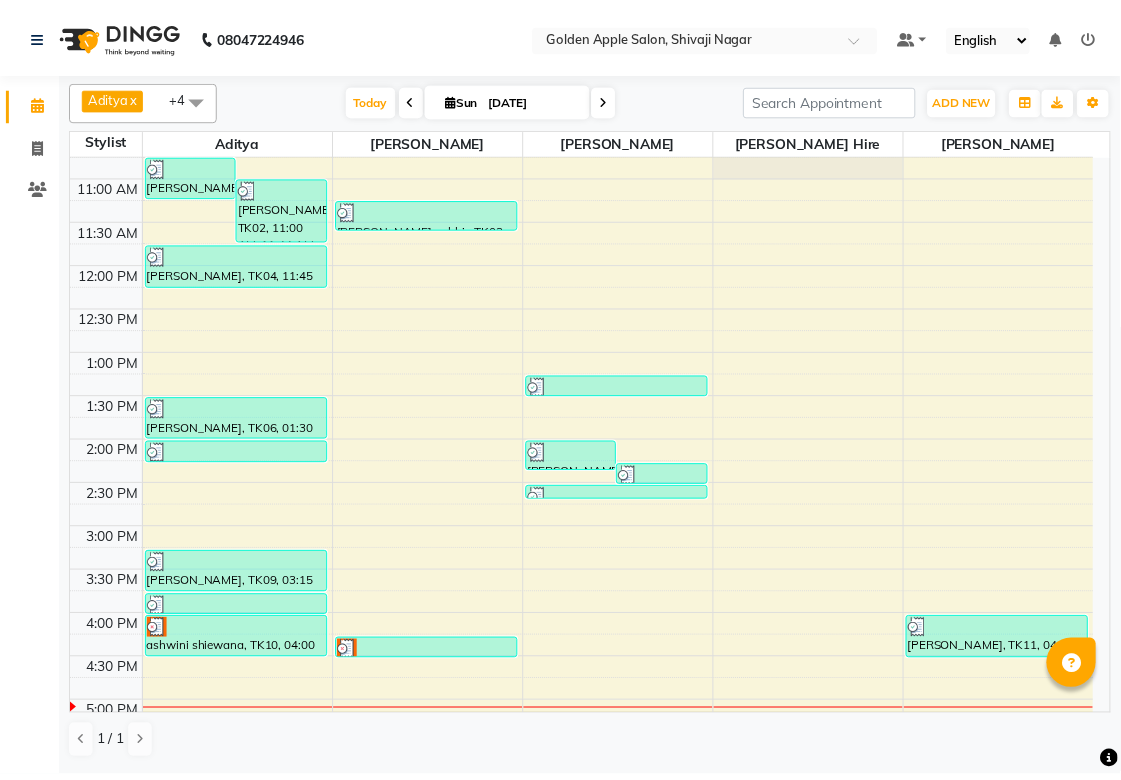 scroll, scrollTop: 444, scrollLeft: 0, axis: vertical 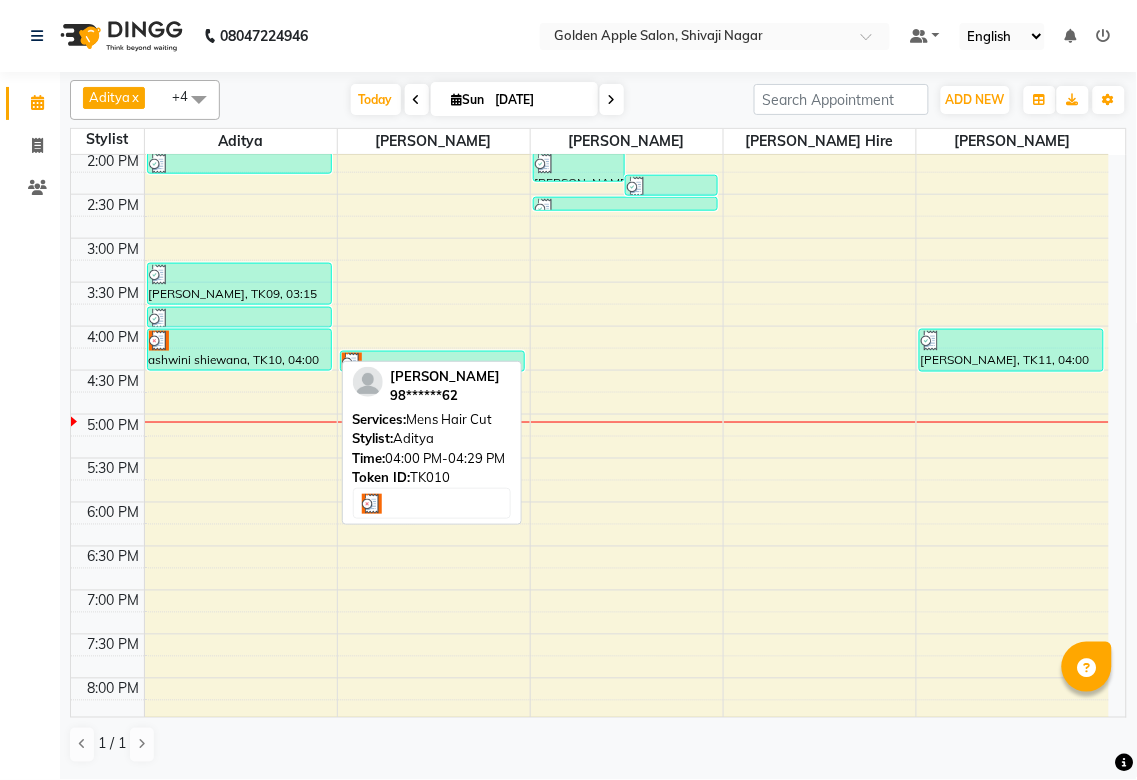 click on "ashwini shiewana, TK10, 04:00 PM-04:29 PM, Mens Hair Cut" at bounding box center [239, 350] 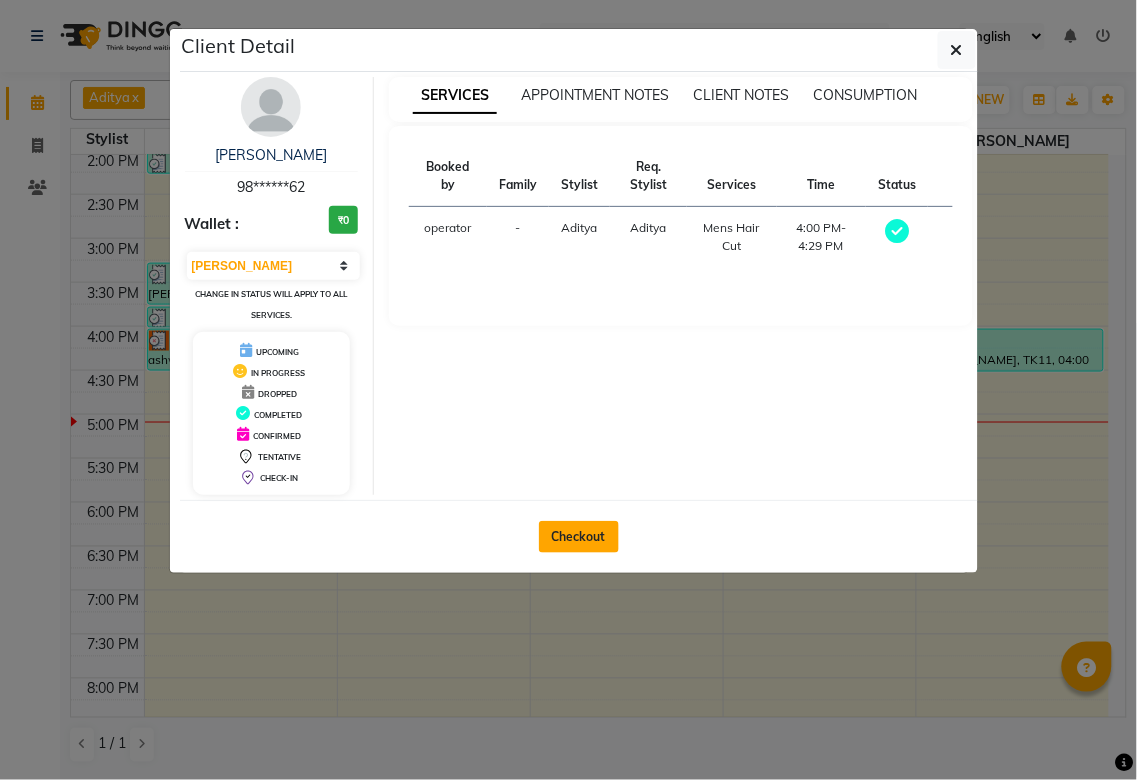 click on "Checkout" 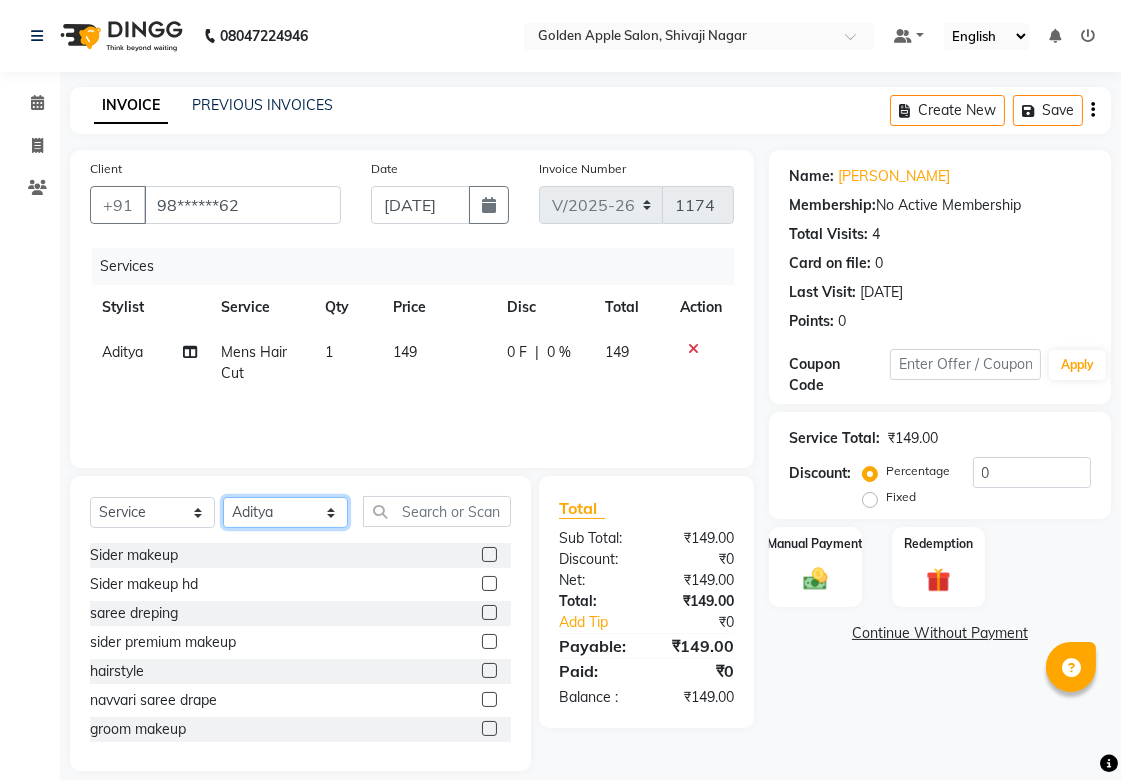 click on "Select Stylist [PERSON_NAME] Satarrdekar ashwini [PERSON_NAME] Hire operator" 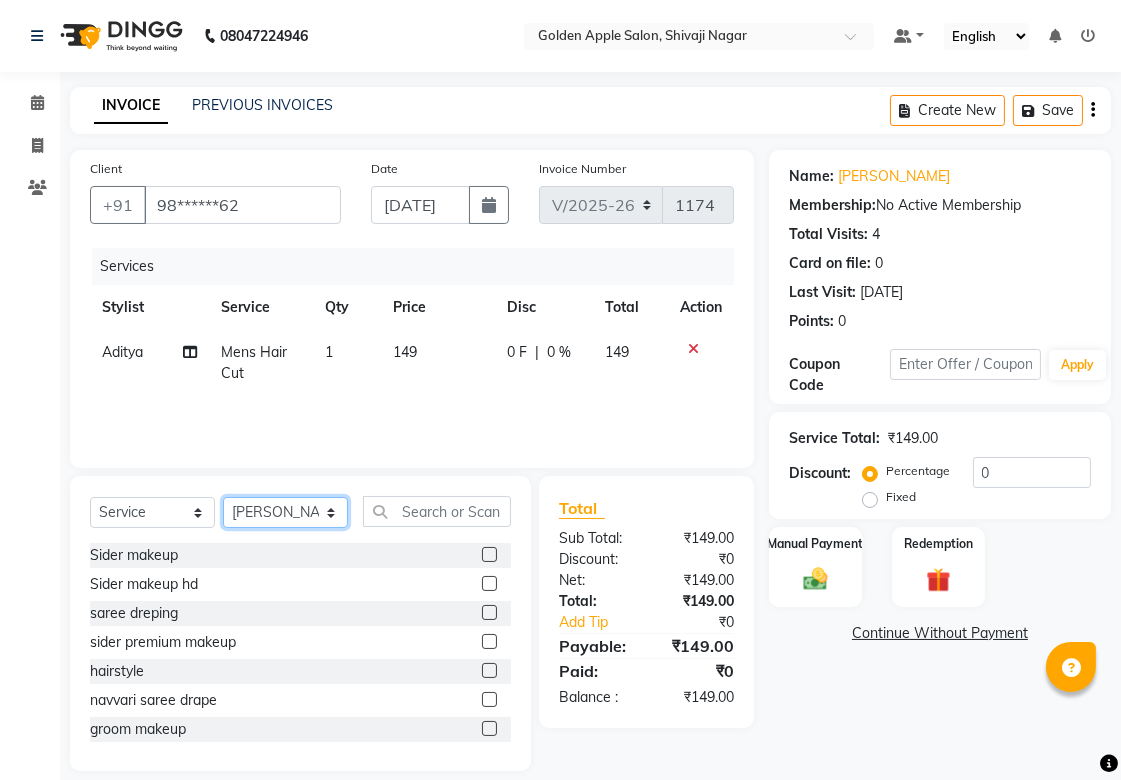 click on "Select Stylist [PERSON_NAME] Satarrdekar ashwini [PERSON_NAME] Hire operator" 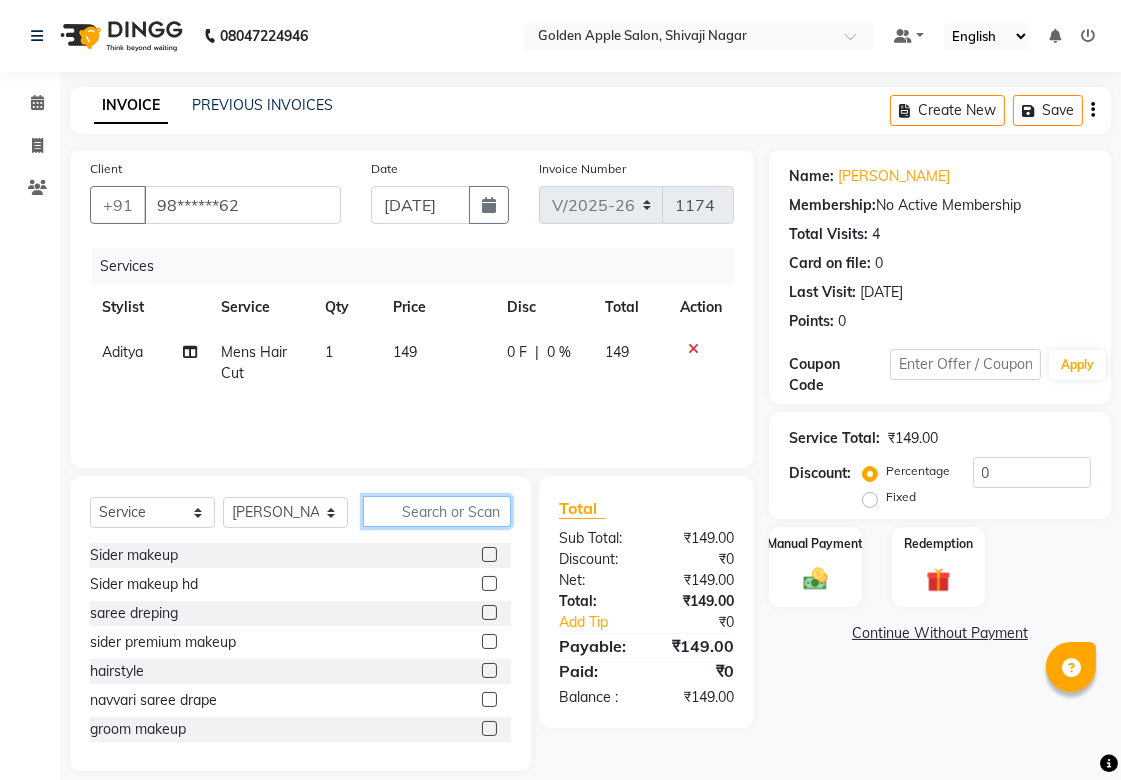click 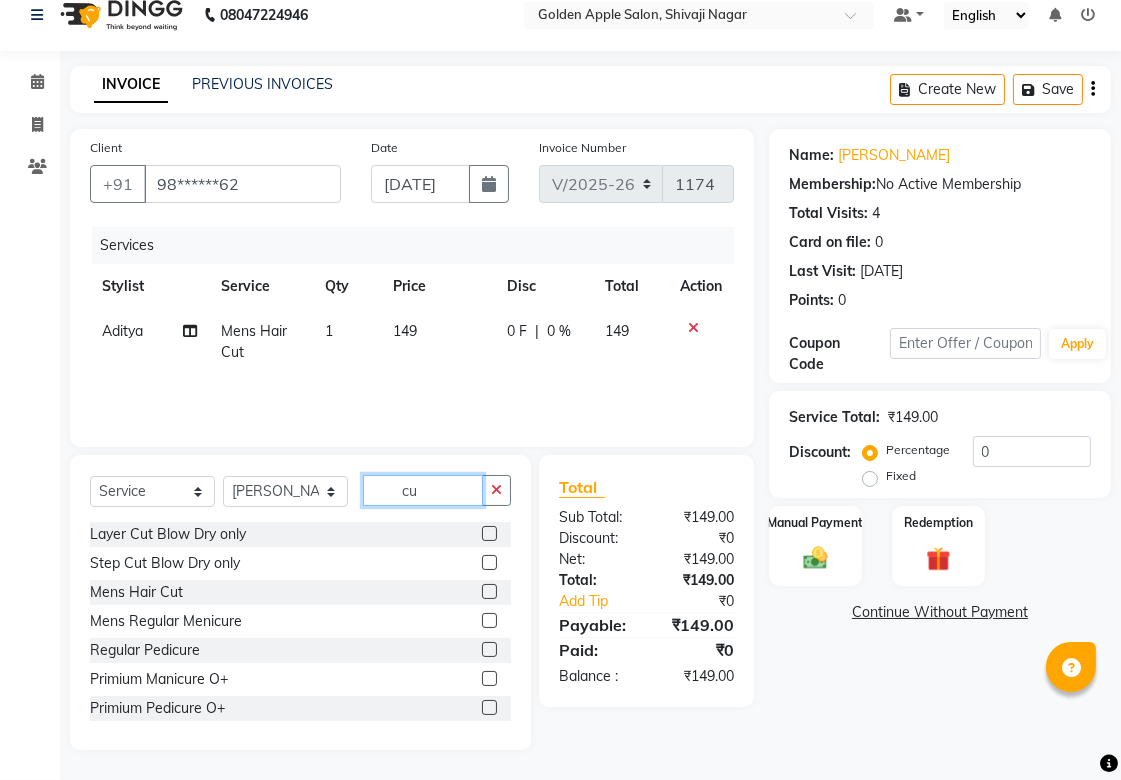 scroll, scrollTop: 0, scrollLeft: 0, axis: both 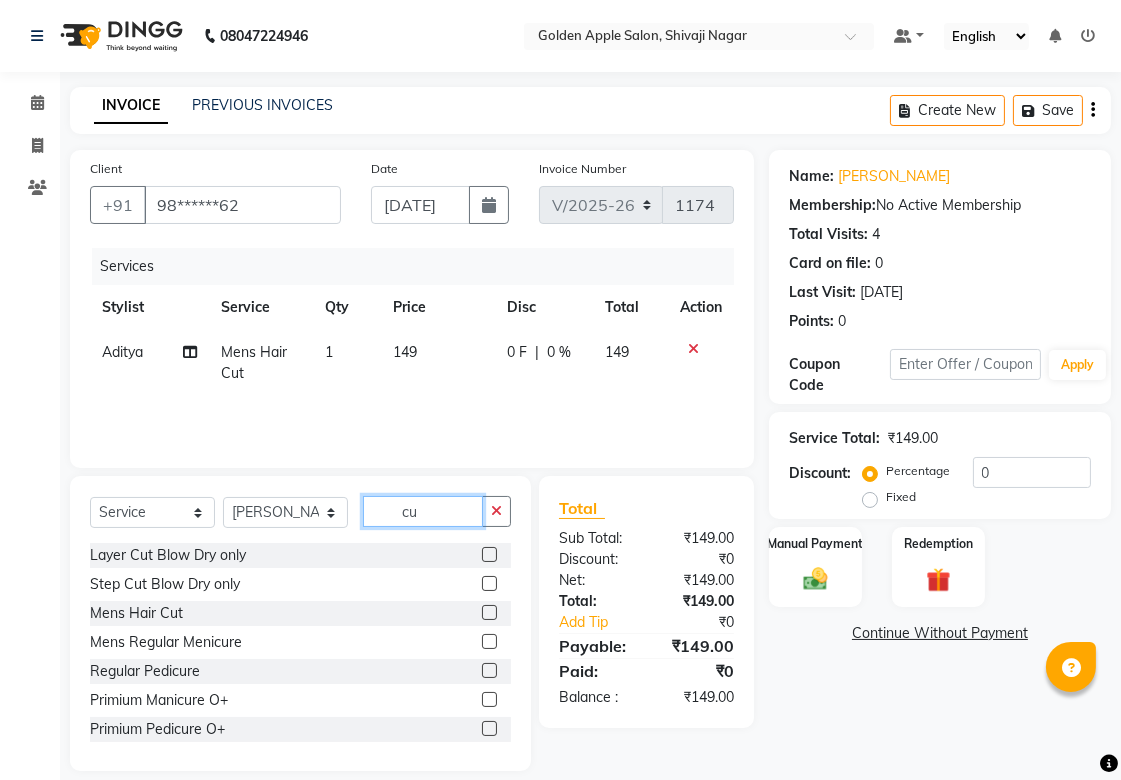 click on "cu" 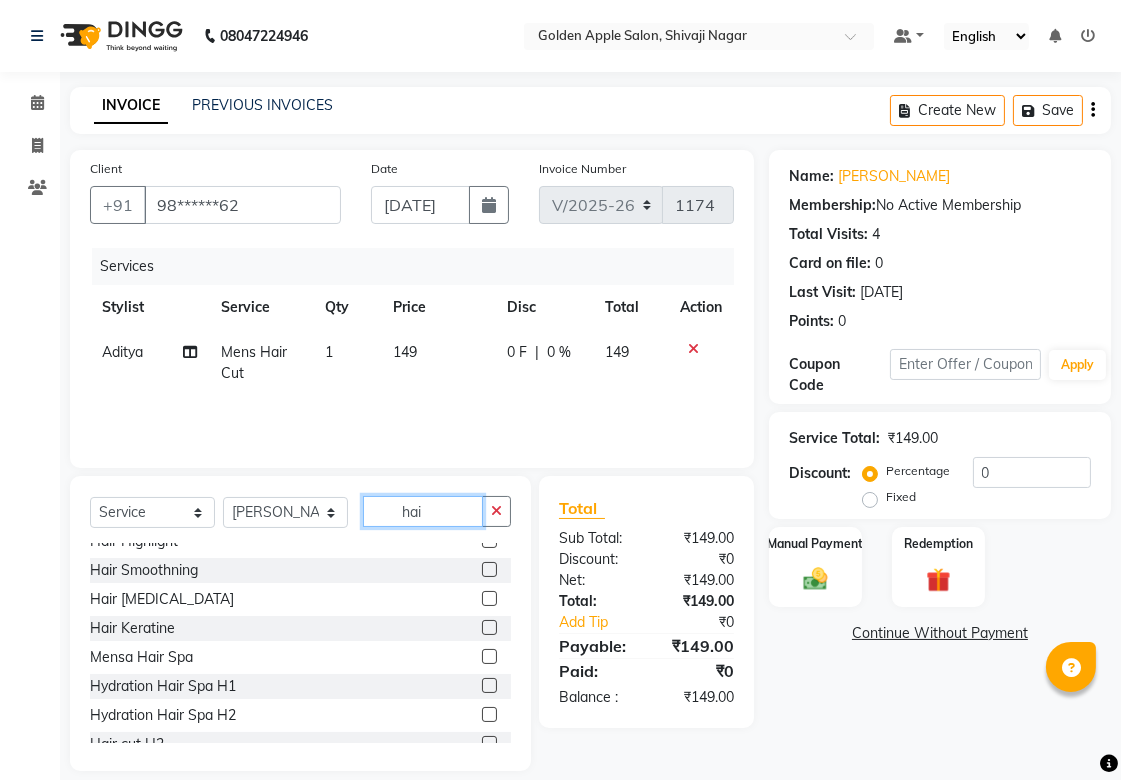 scroll, scrollTop: 444, scrollLeft: 0, axis: vertical 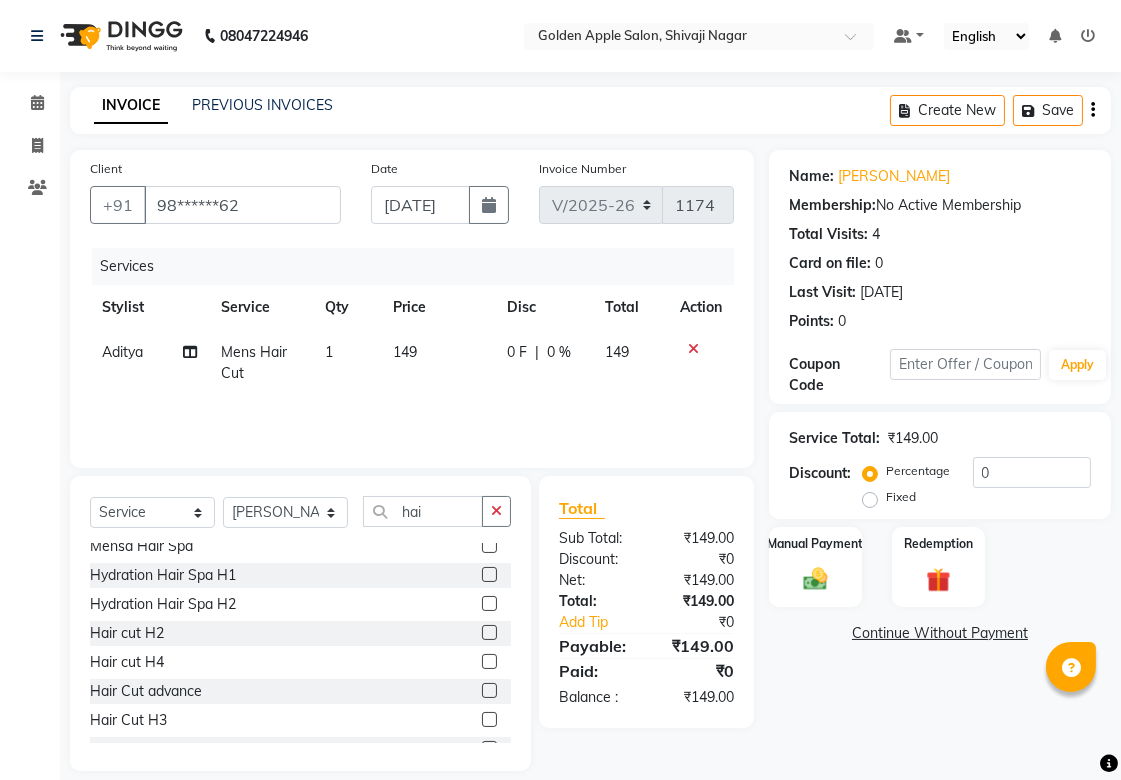 click 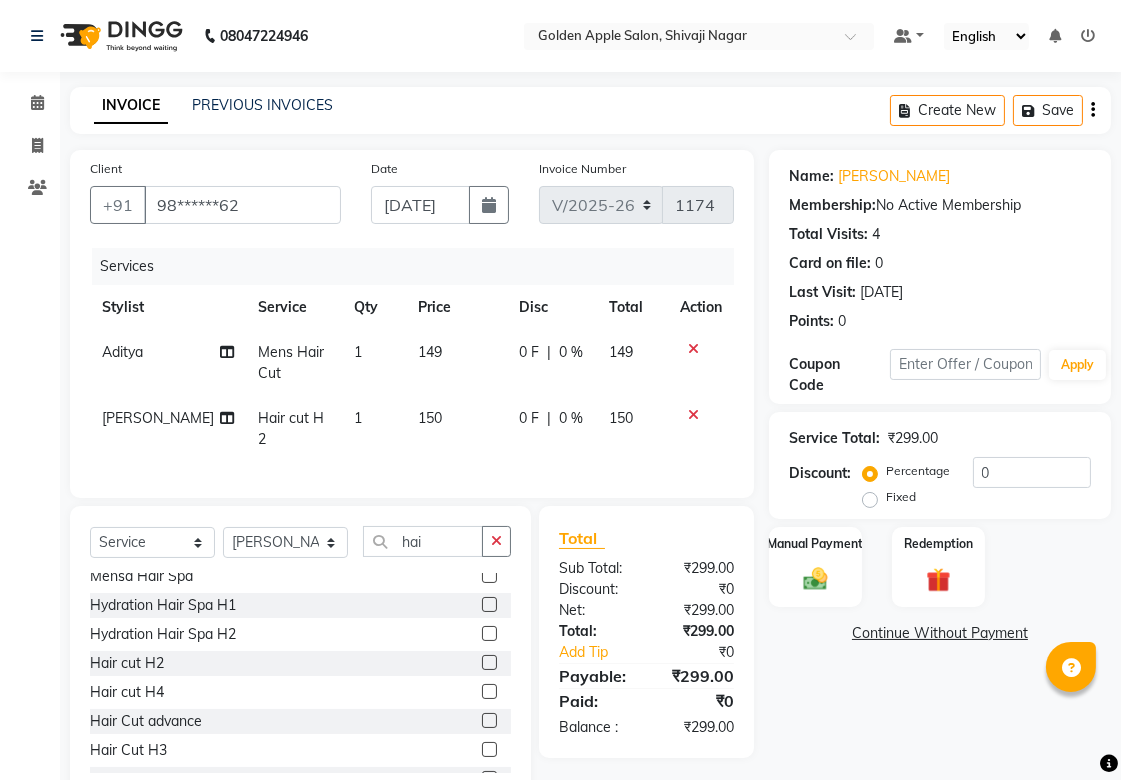 click 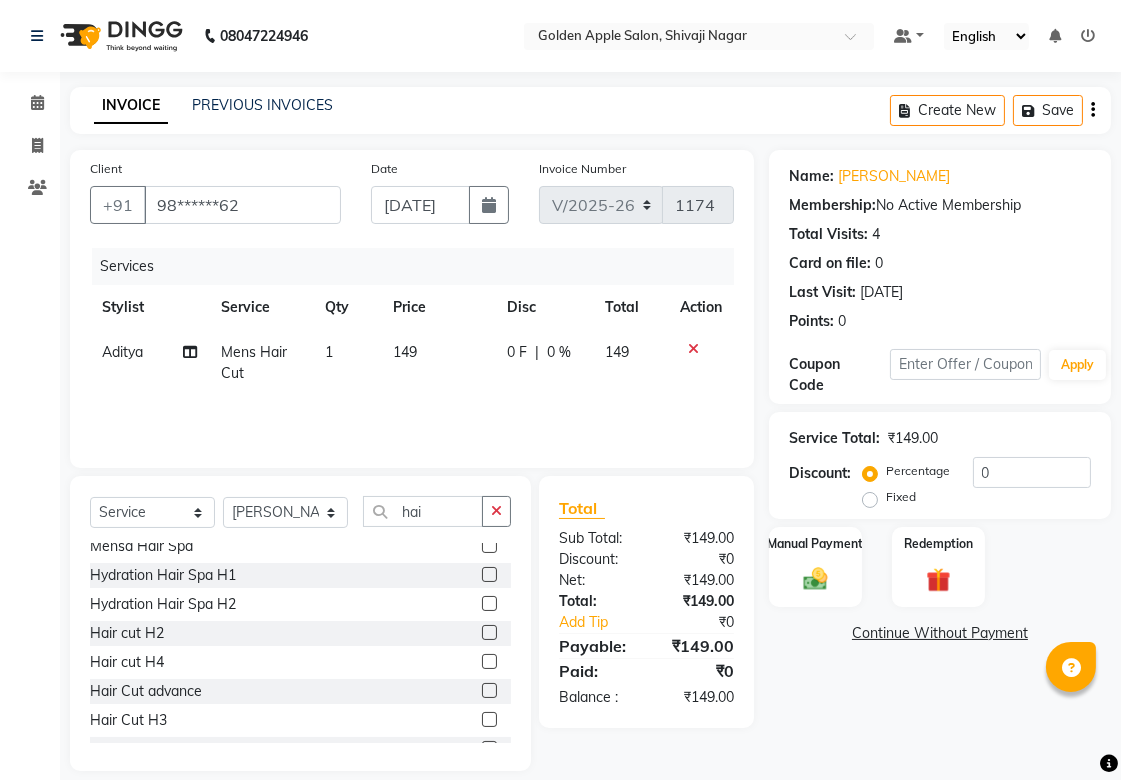 click 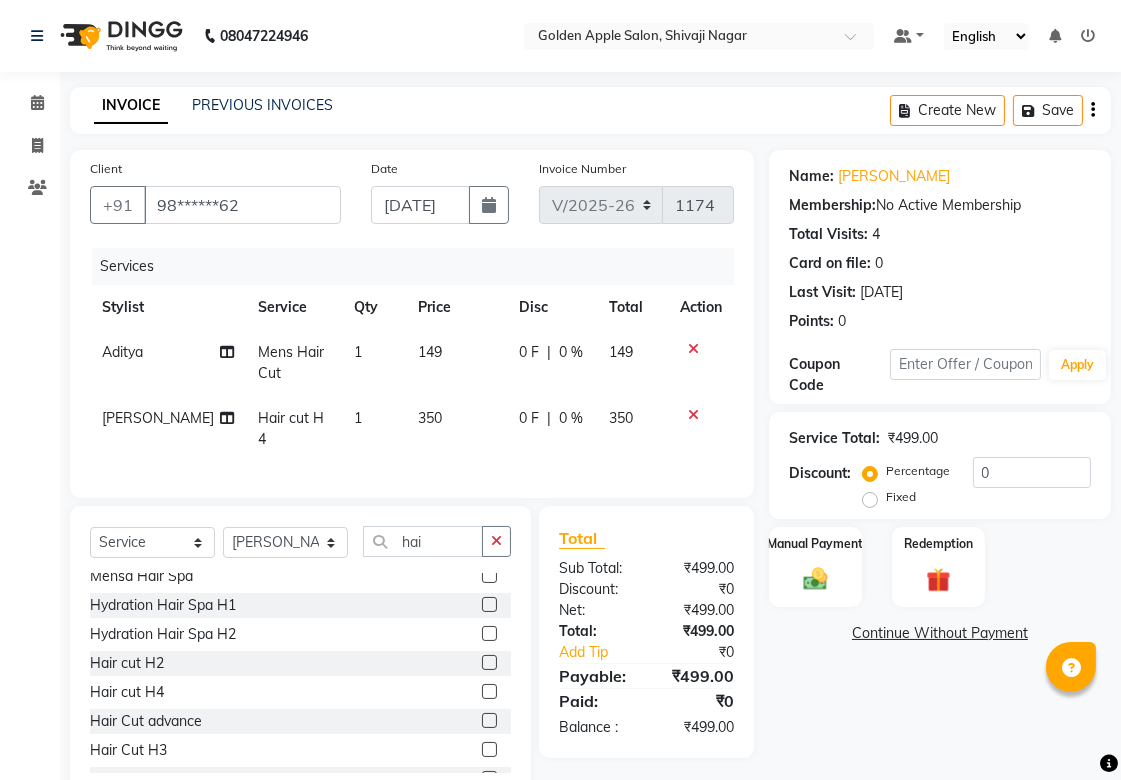 click 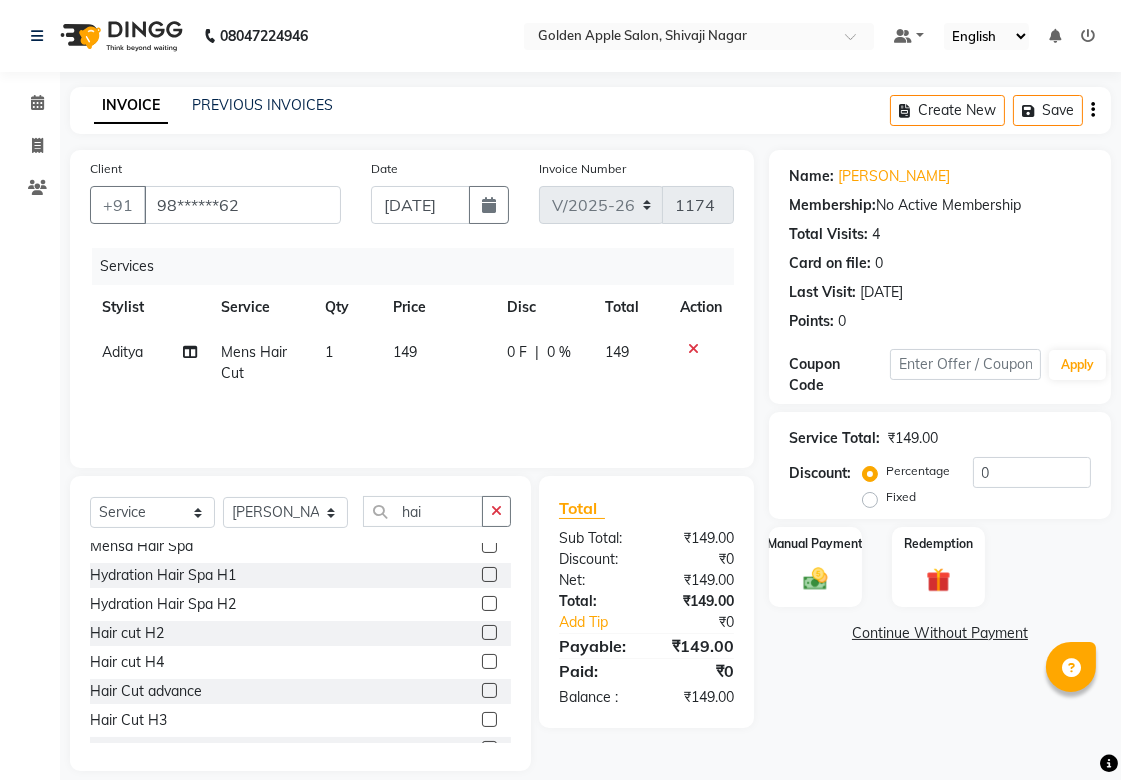 scroll, scrollTop: 21, scrollLeft: 0, axis: vertical 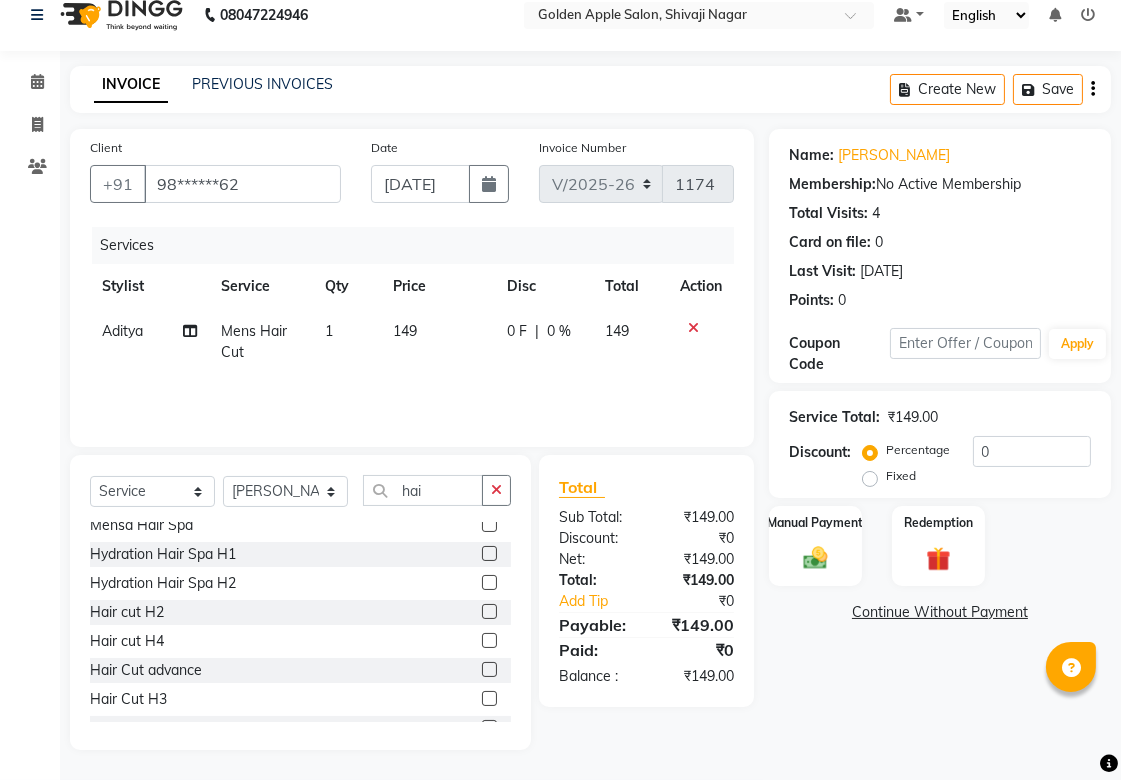 click 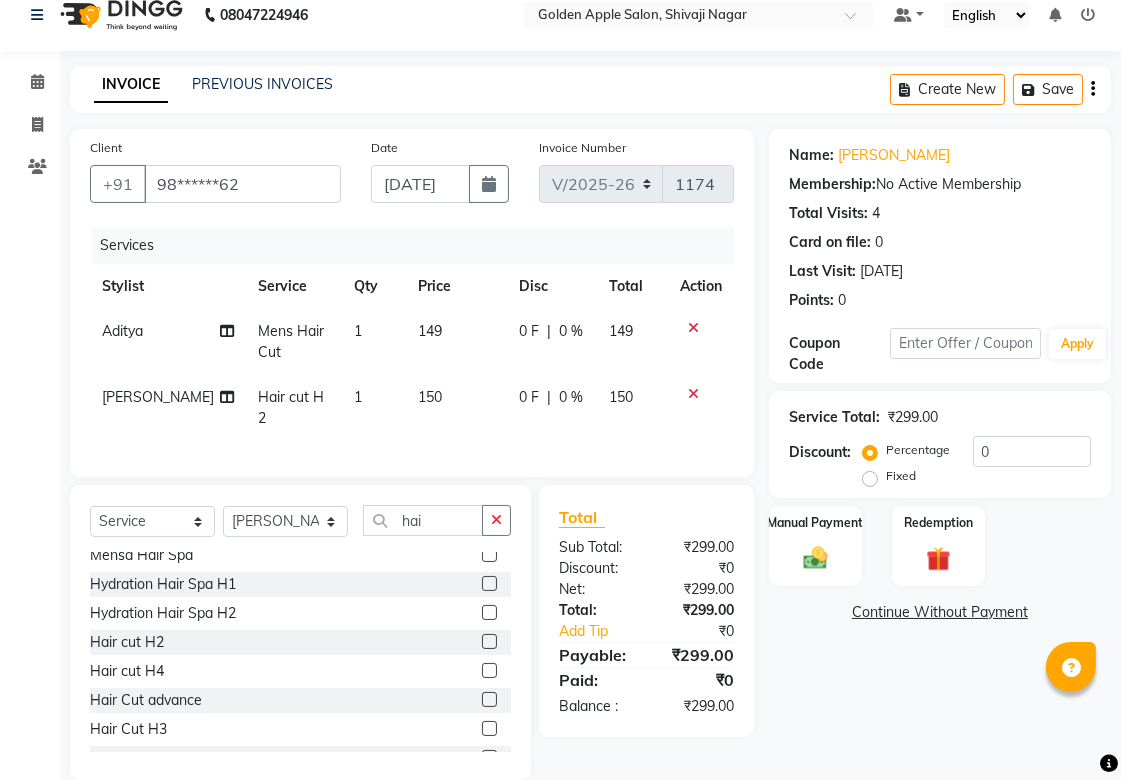 click 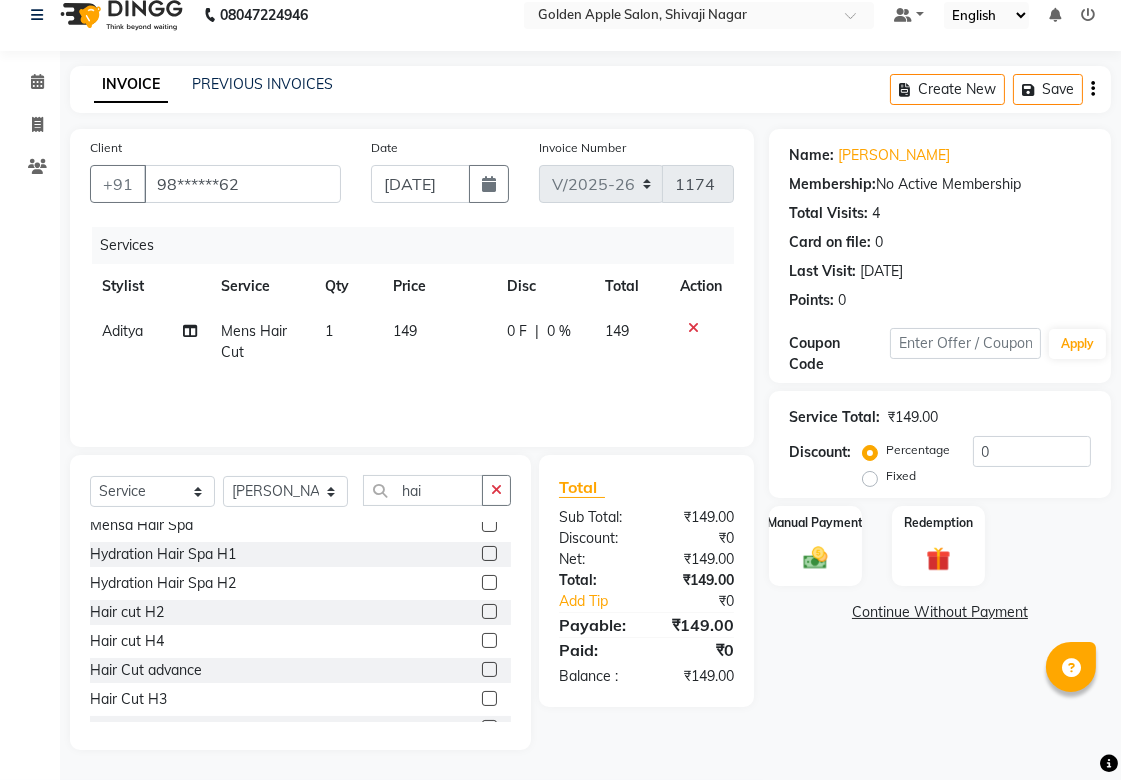 click 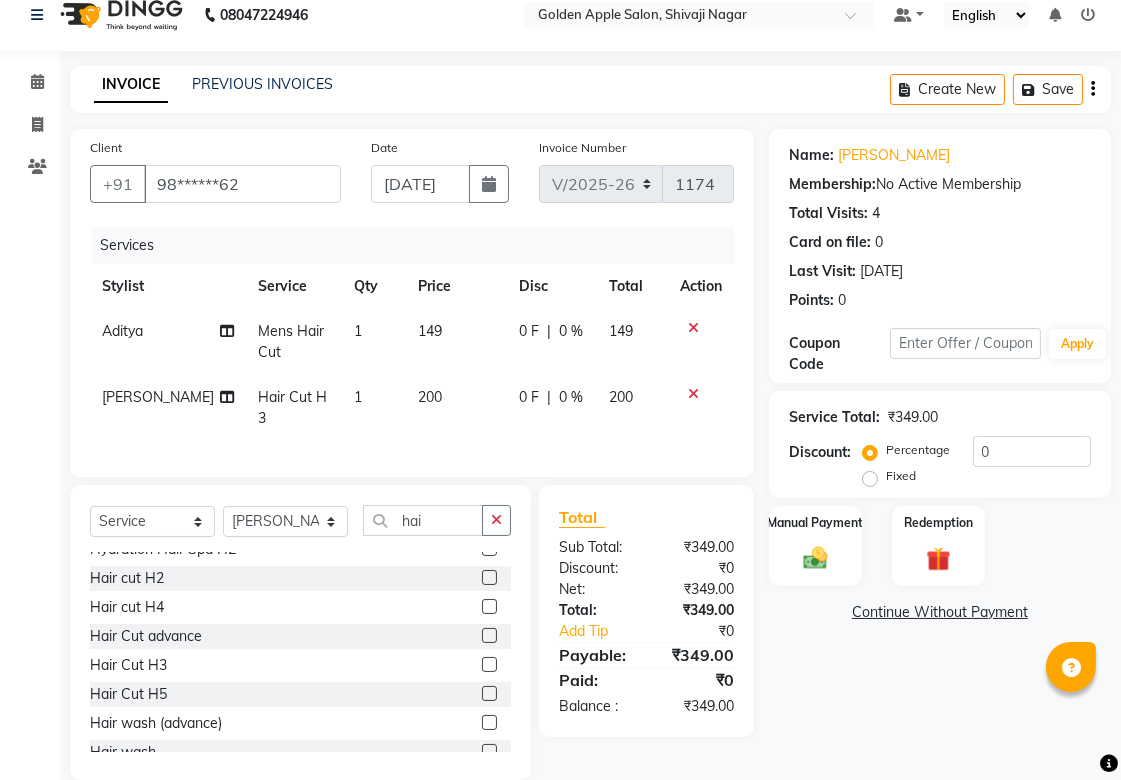 scroll, scrollTop: 553, scrollLeft: 0, axis: vertical 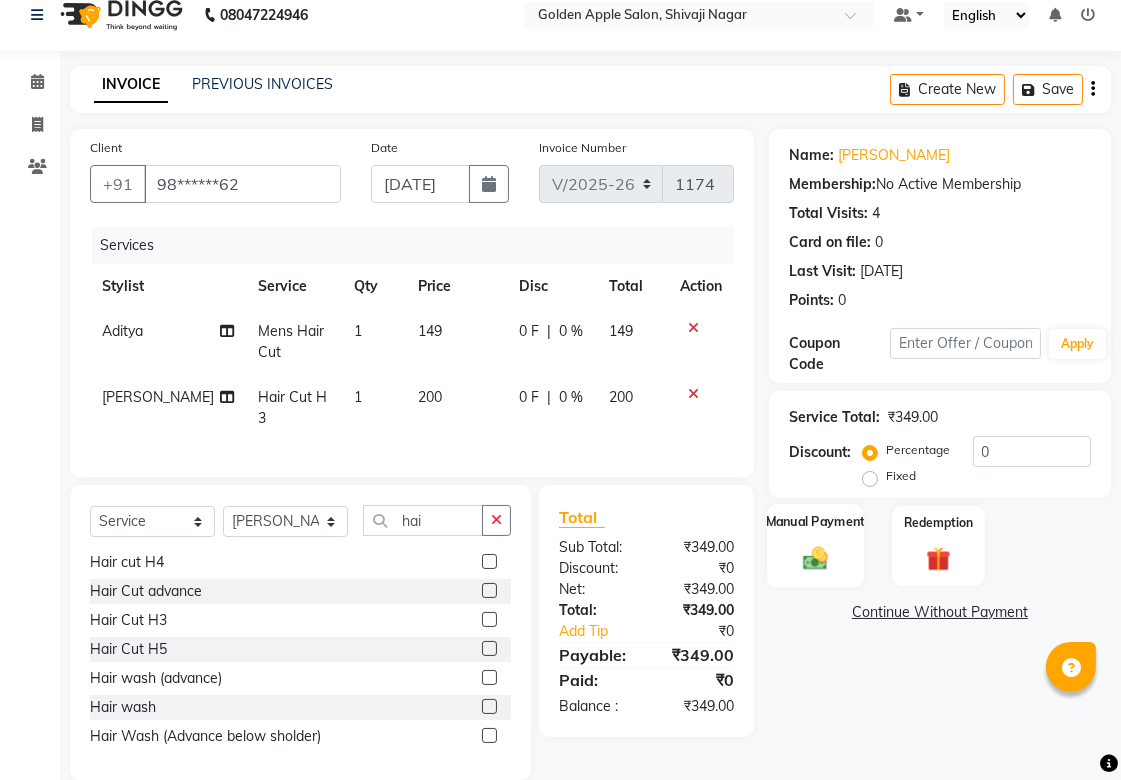 click on "Manual Payment" 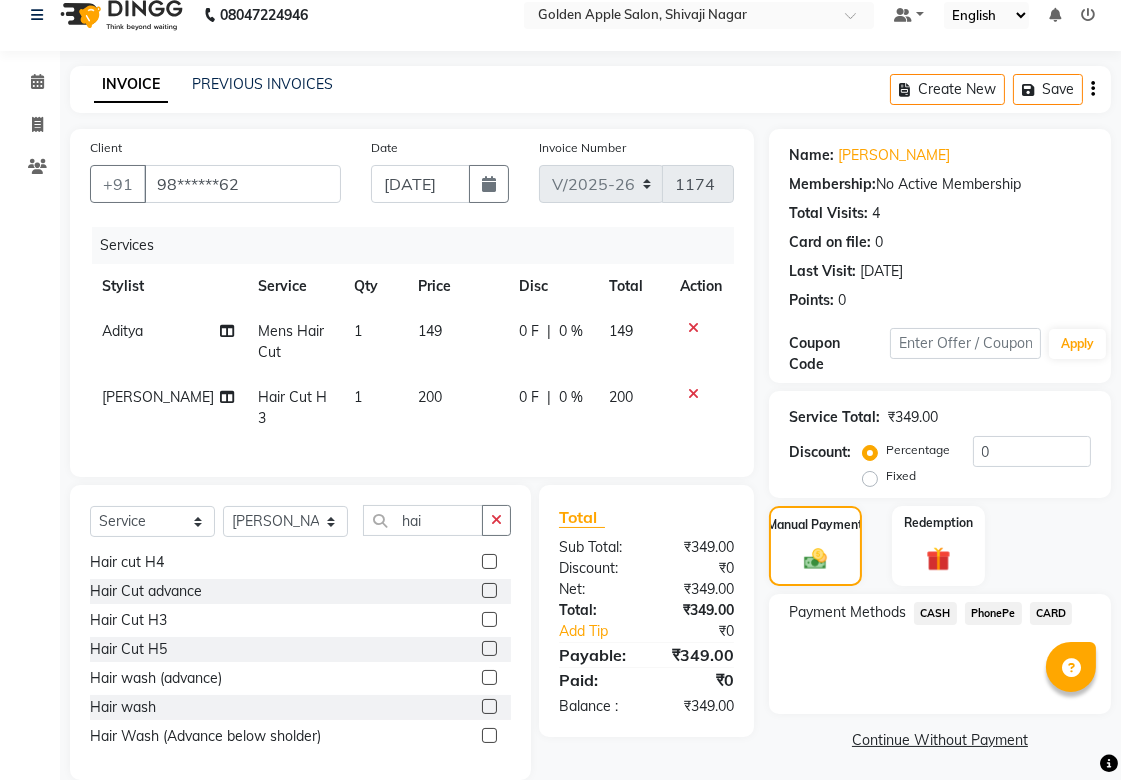 click on "PhonePe" 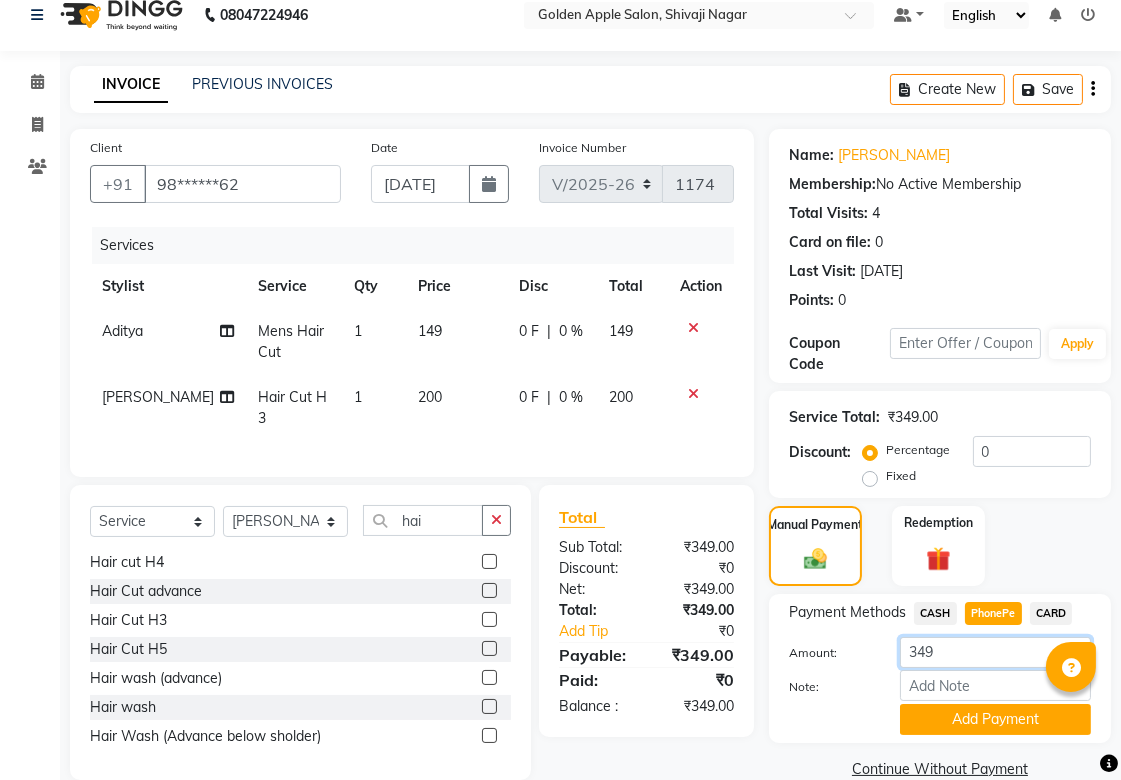 click on "349" 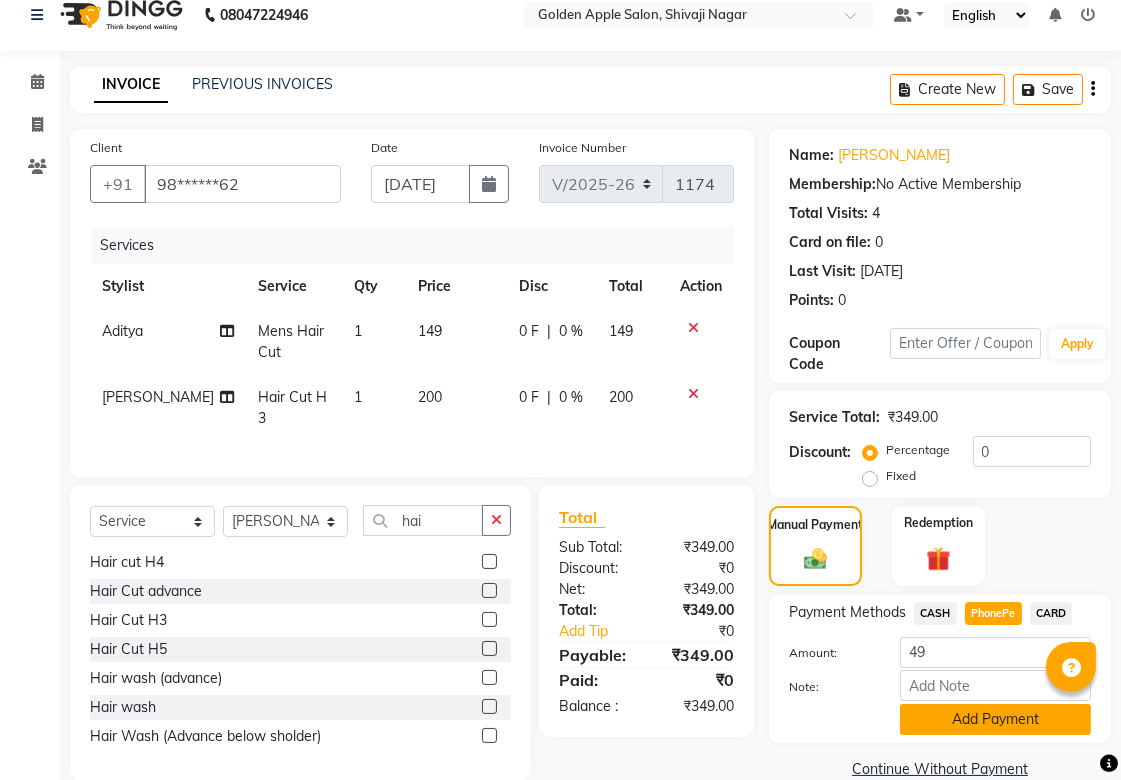 click on "Add Payment" 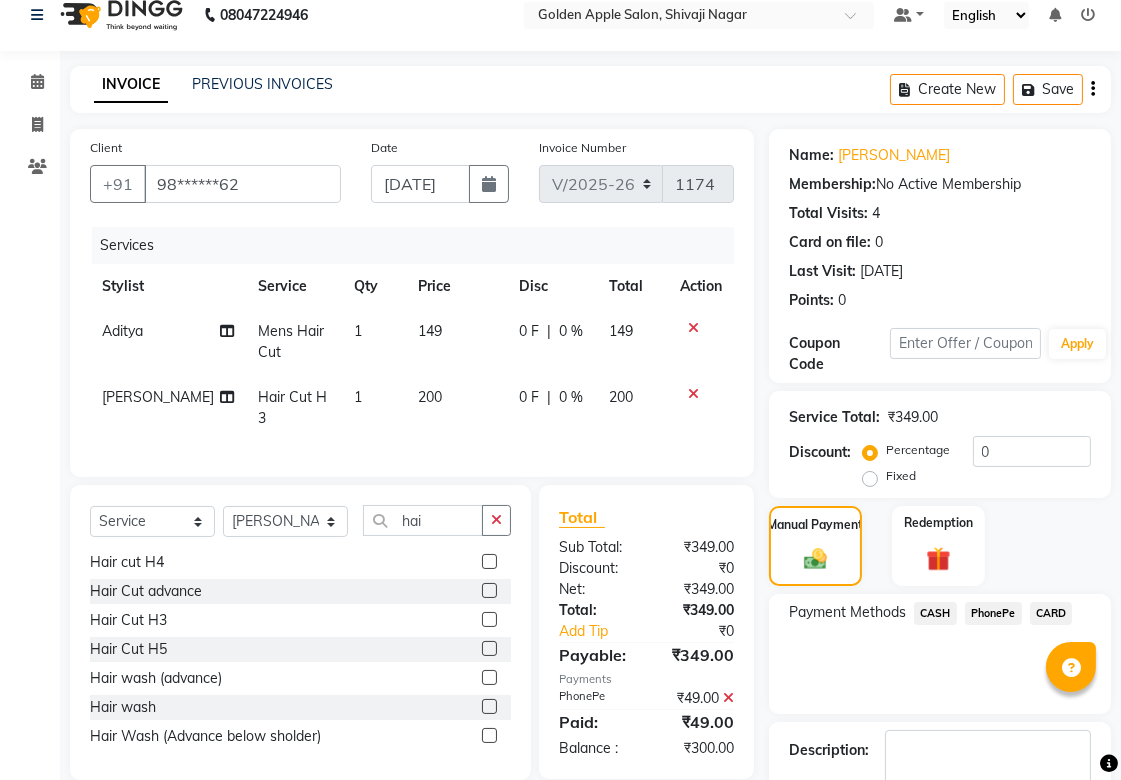 scroll, scrollTop: 132, scrollLeft: 0, axis: vertical 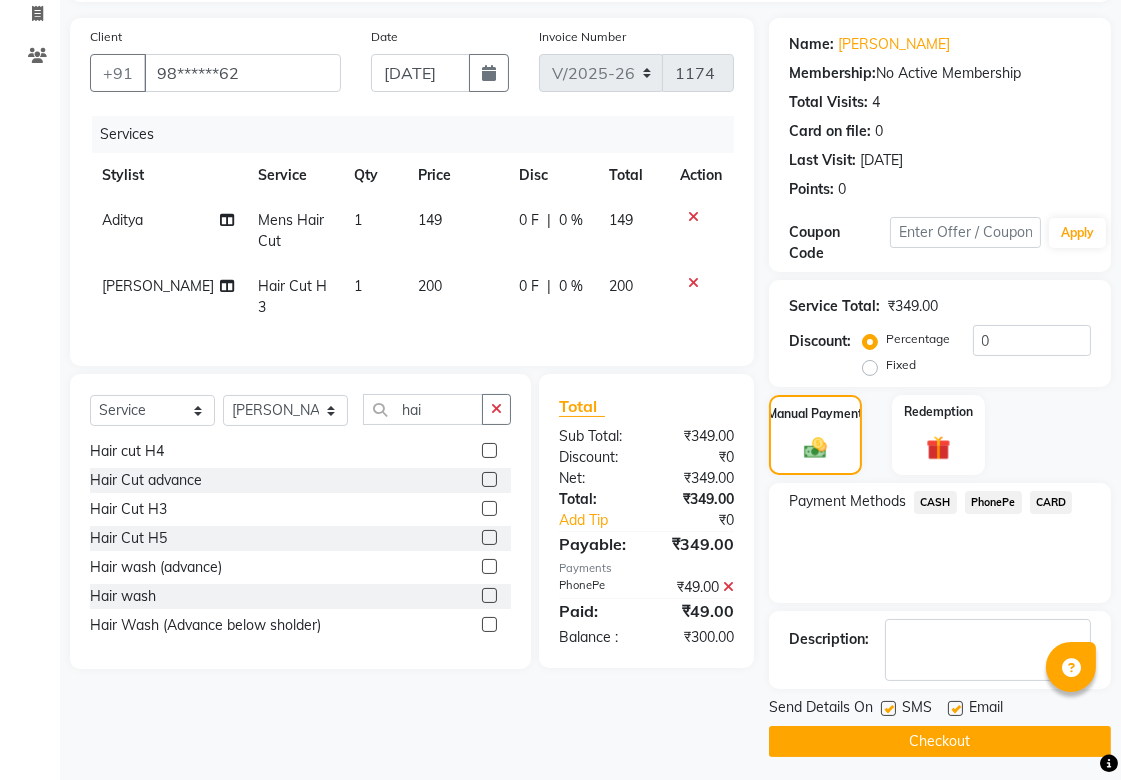 click on "CASH" 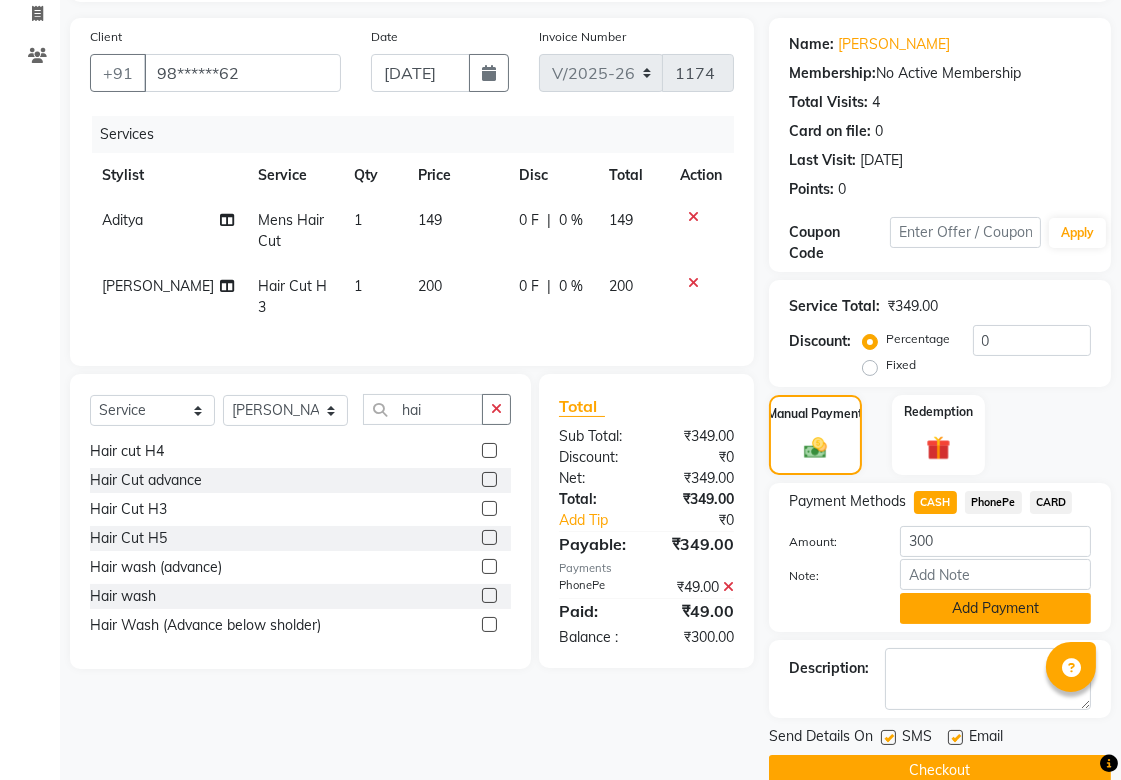 click on "Add Payment" 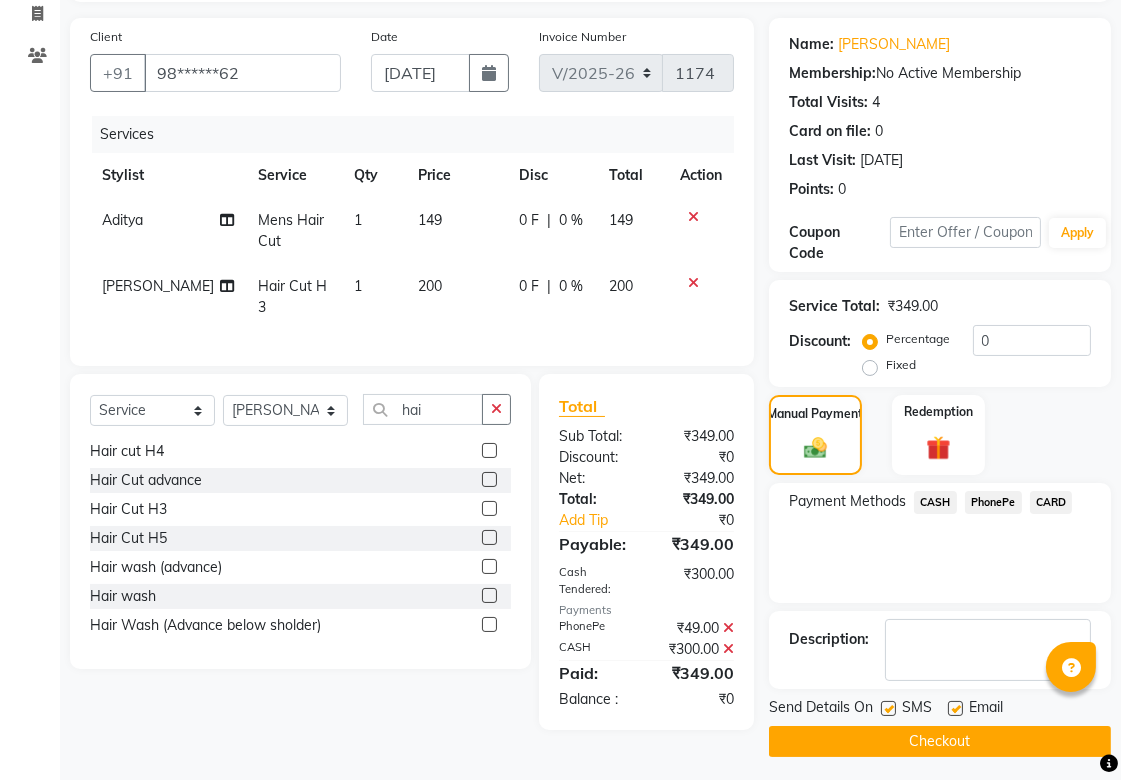 scroll, scrollTop: 150, scrollLeft: 0, axis: vertical 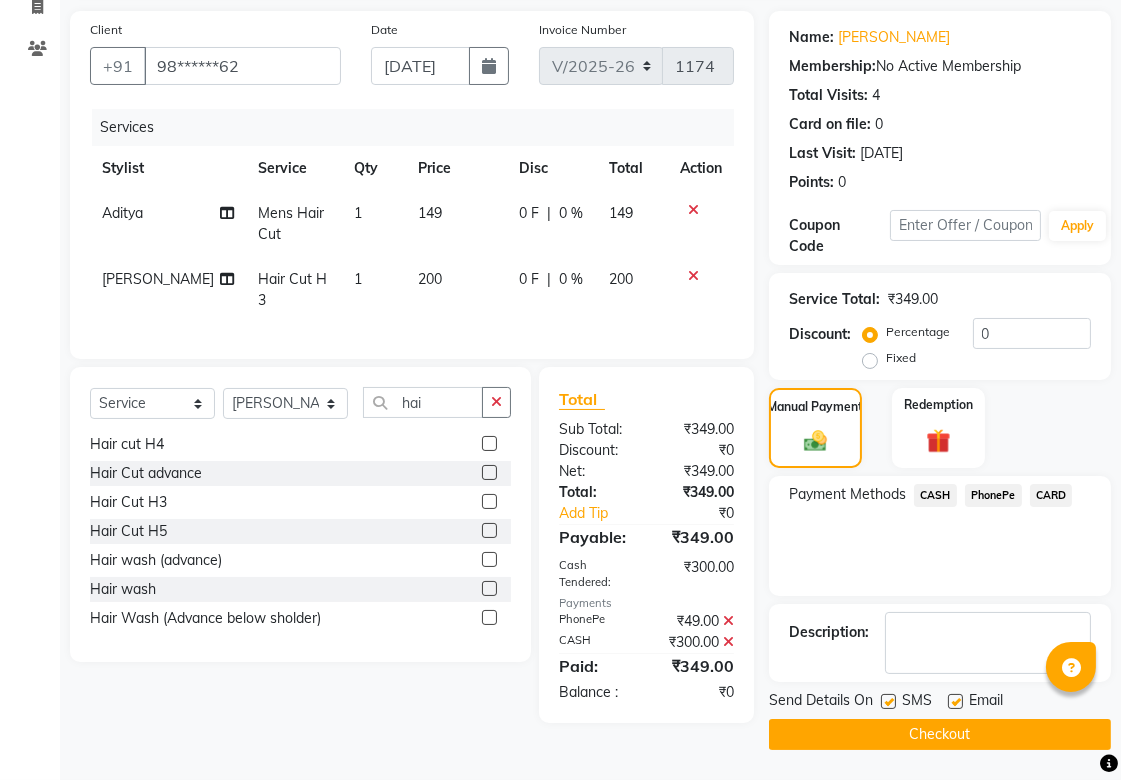 click 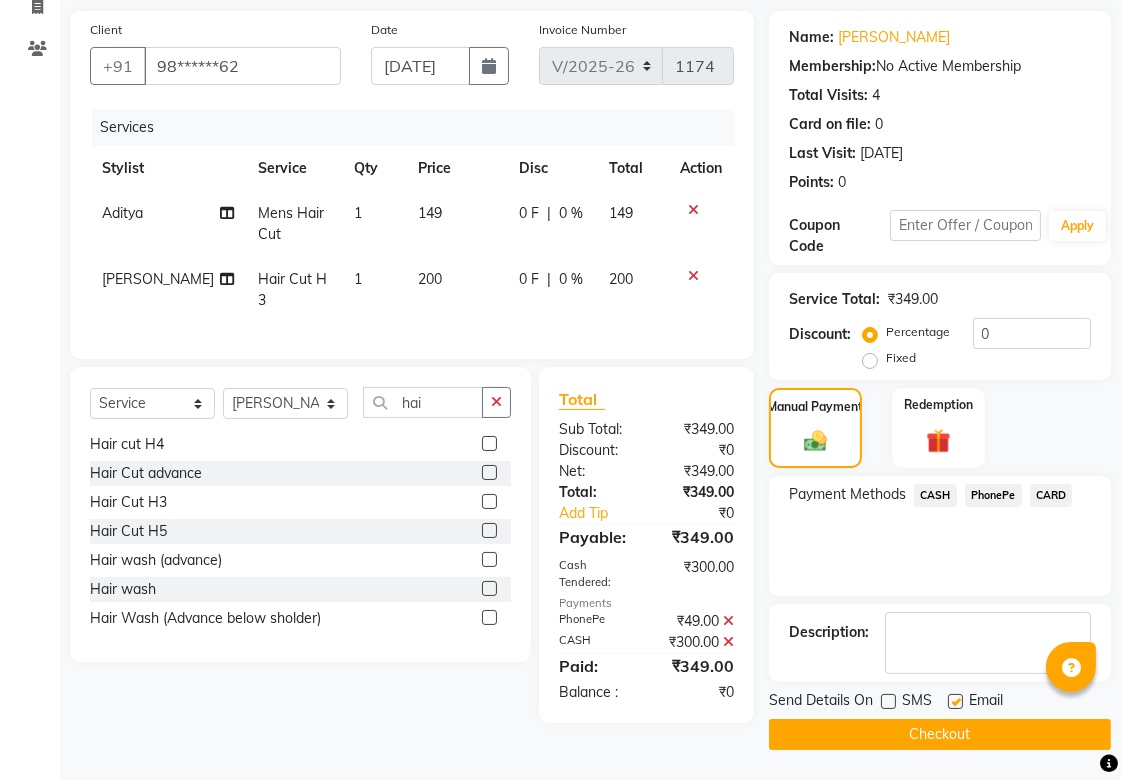 click 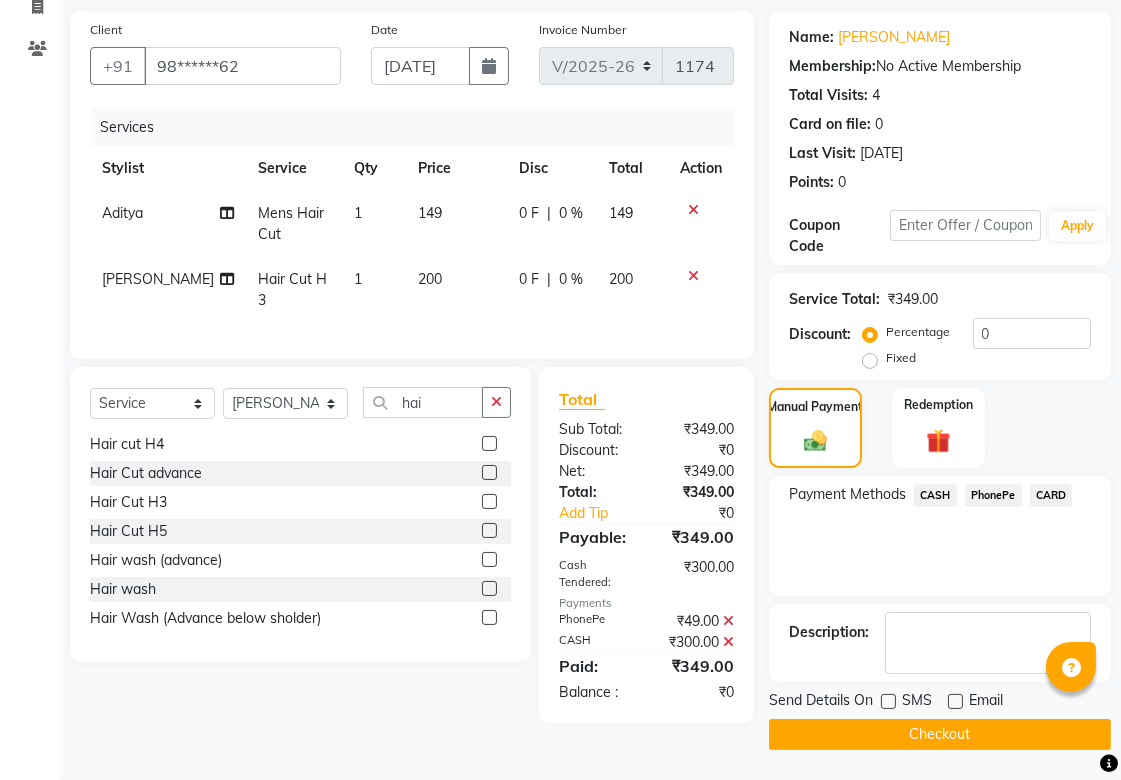 click on "Checkout" 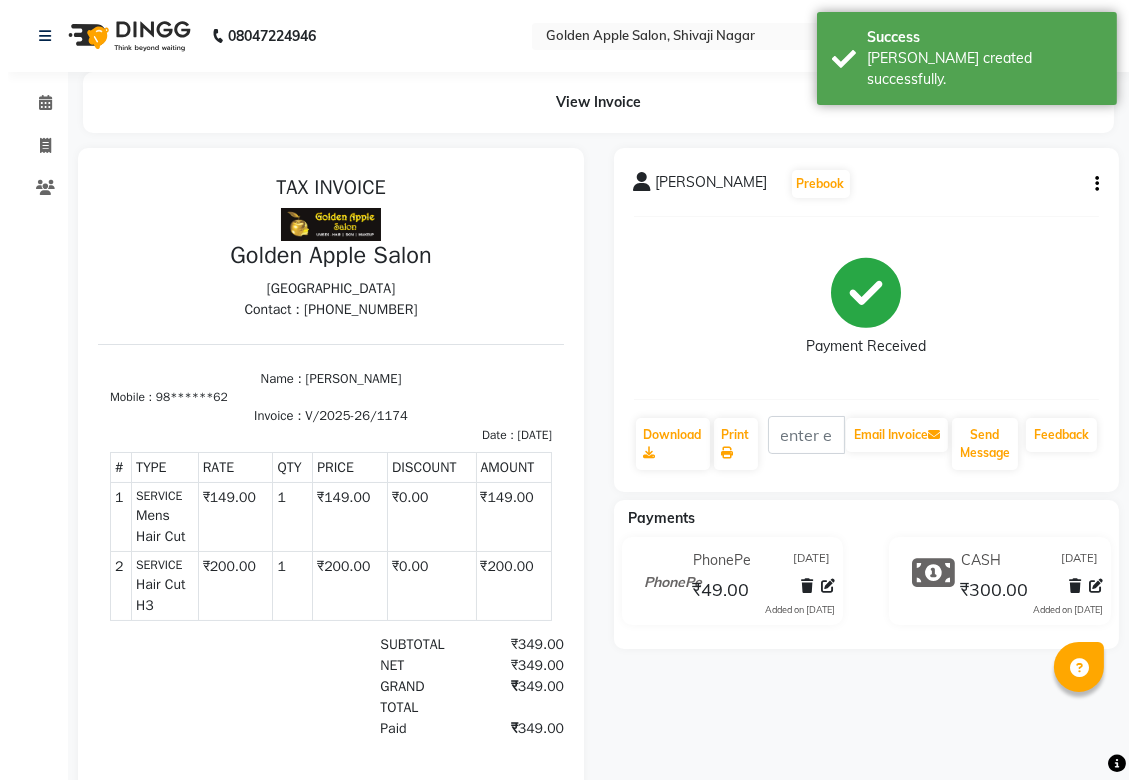 scroll, scrollTop: 0, scrollLeft: 0, axis: both 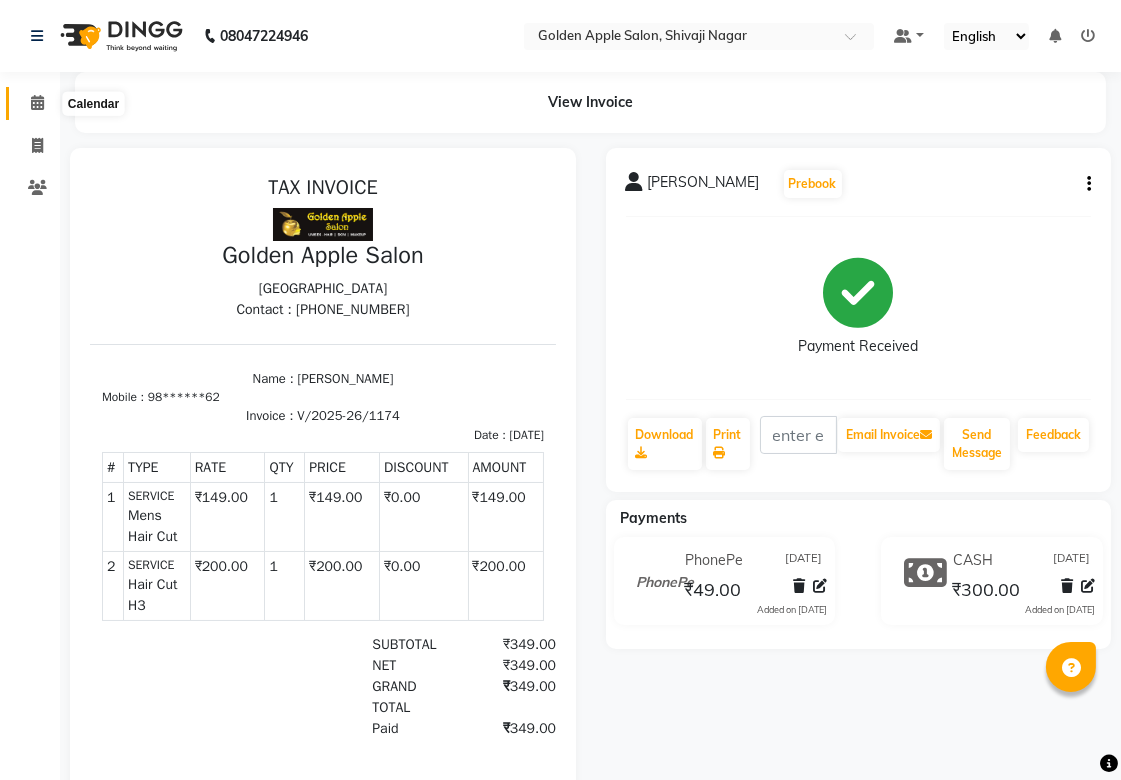 click 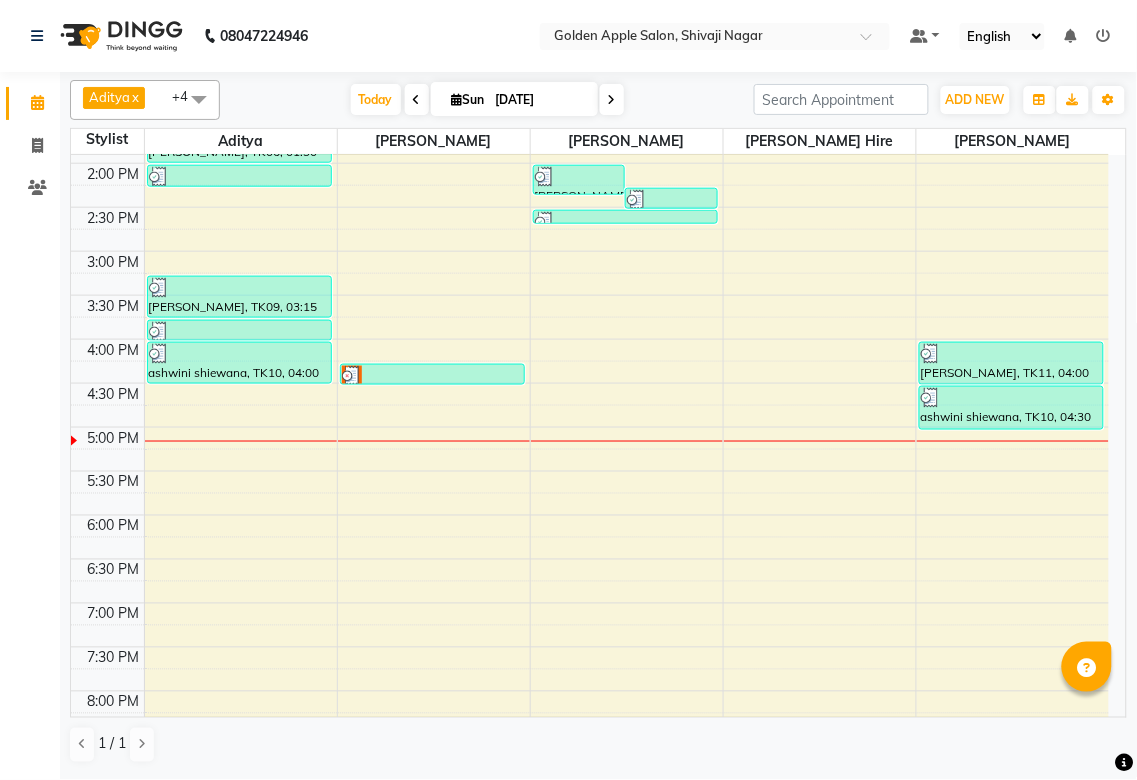 scroll, scrollTop: 444, scrollLeft: 0, axis: vertical 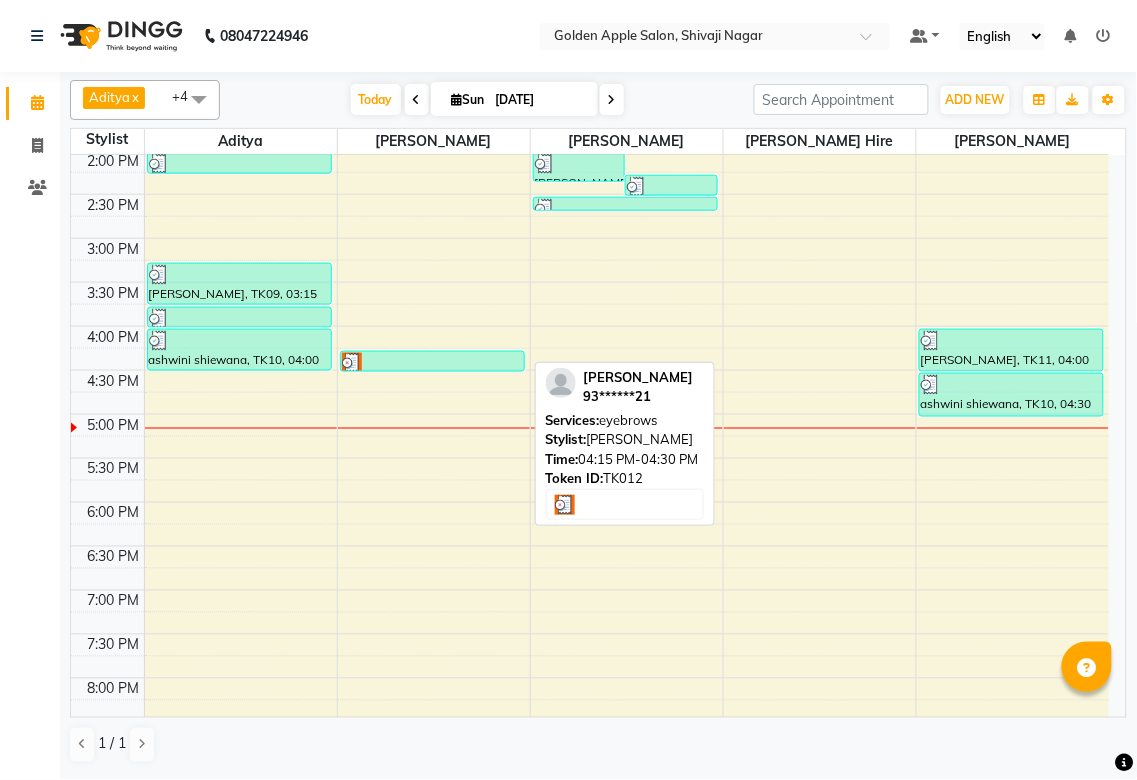 click at bounding box center (432, 363) 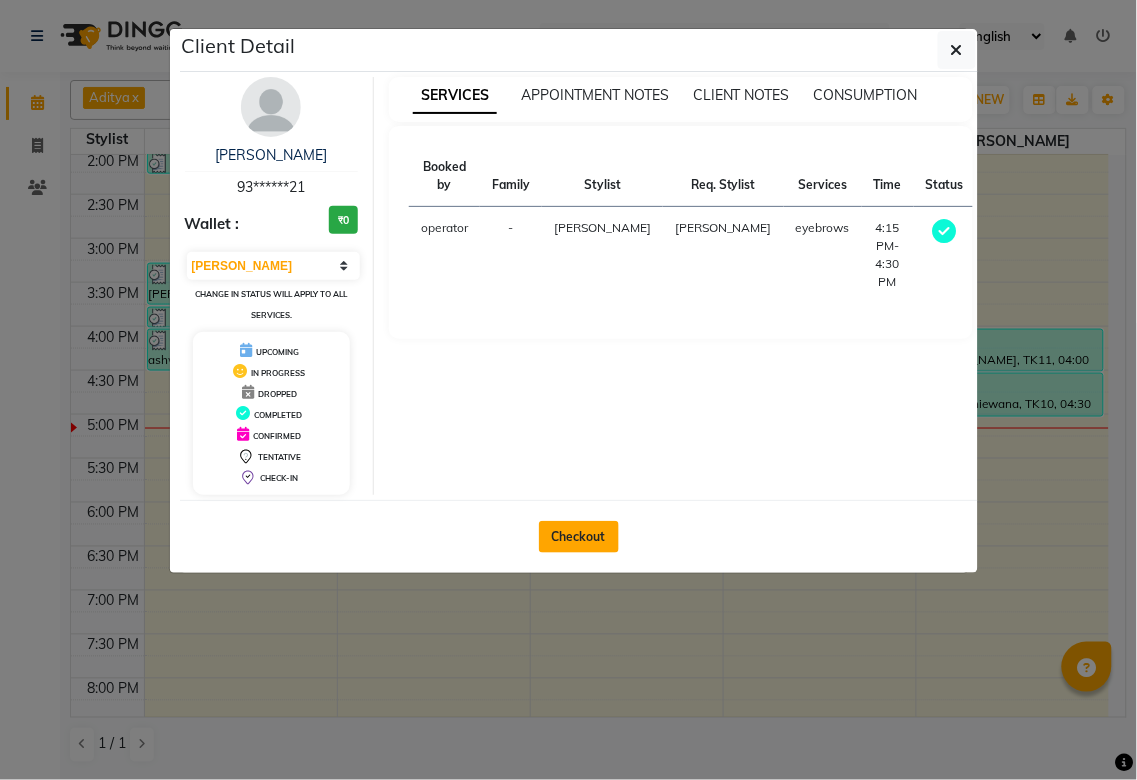 click on "Checkout" 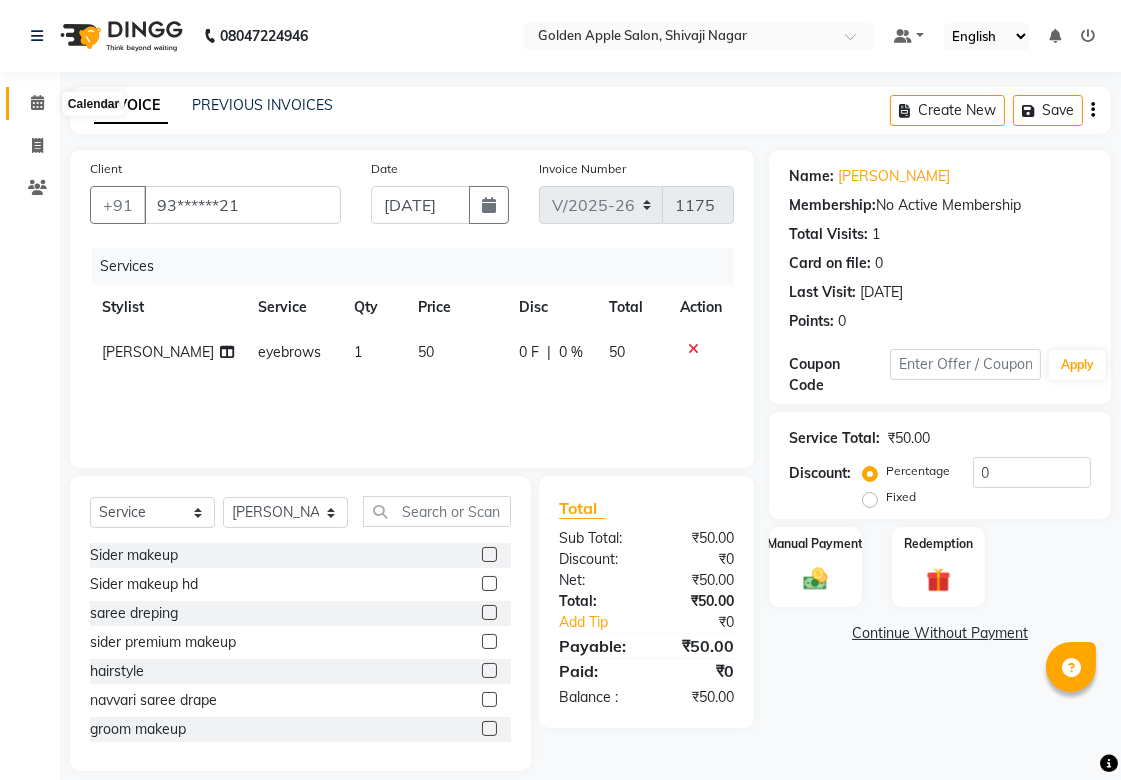 click 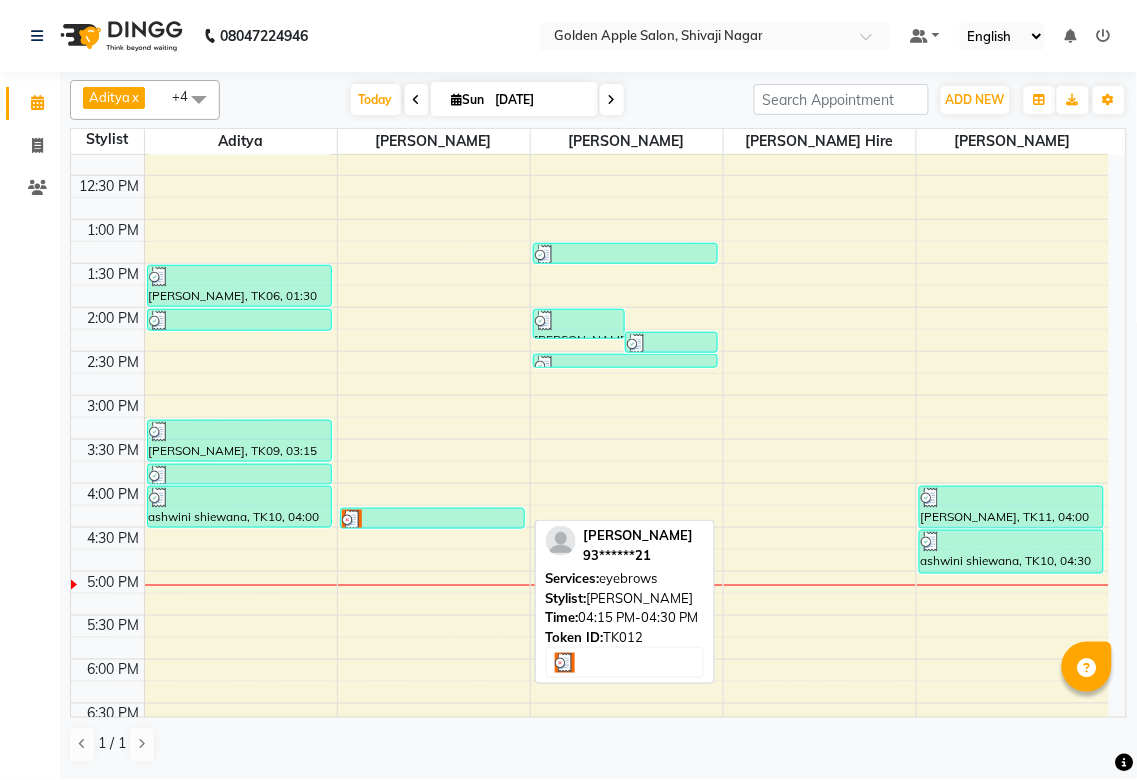 scroll, scrollTop: 333, scrollLeft: 0, axis: vertical 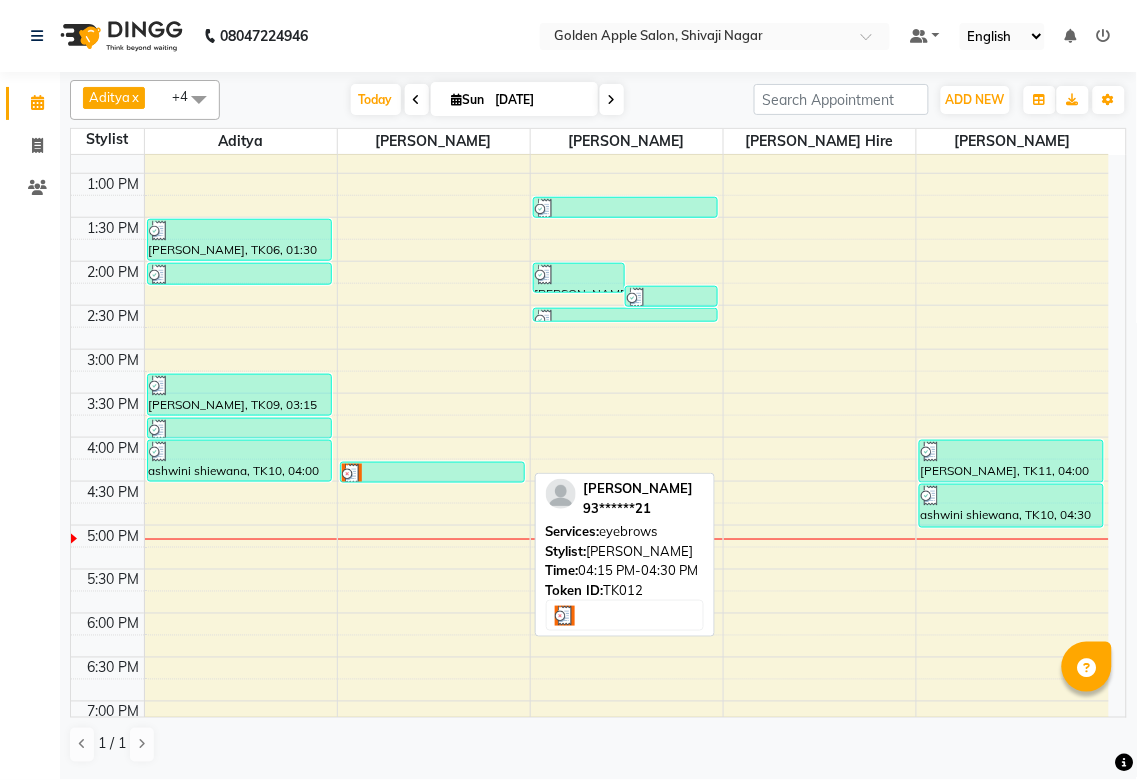 click at bounding box center [432, 474] 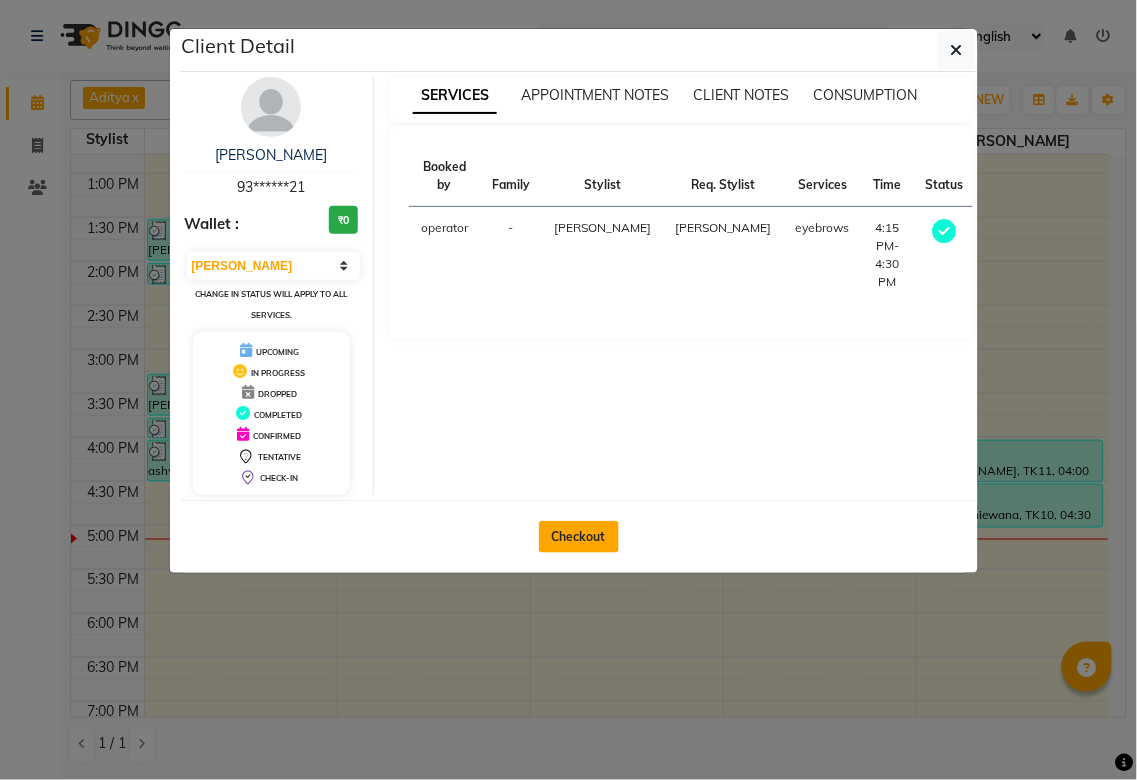 click on "Checkout" 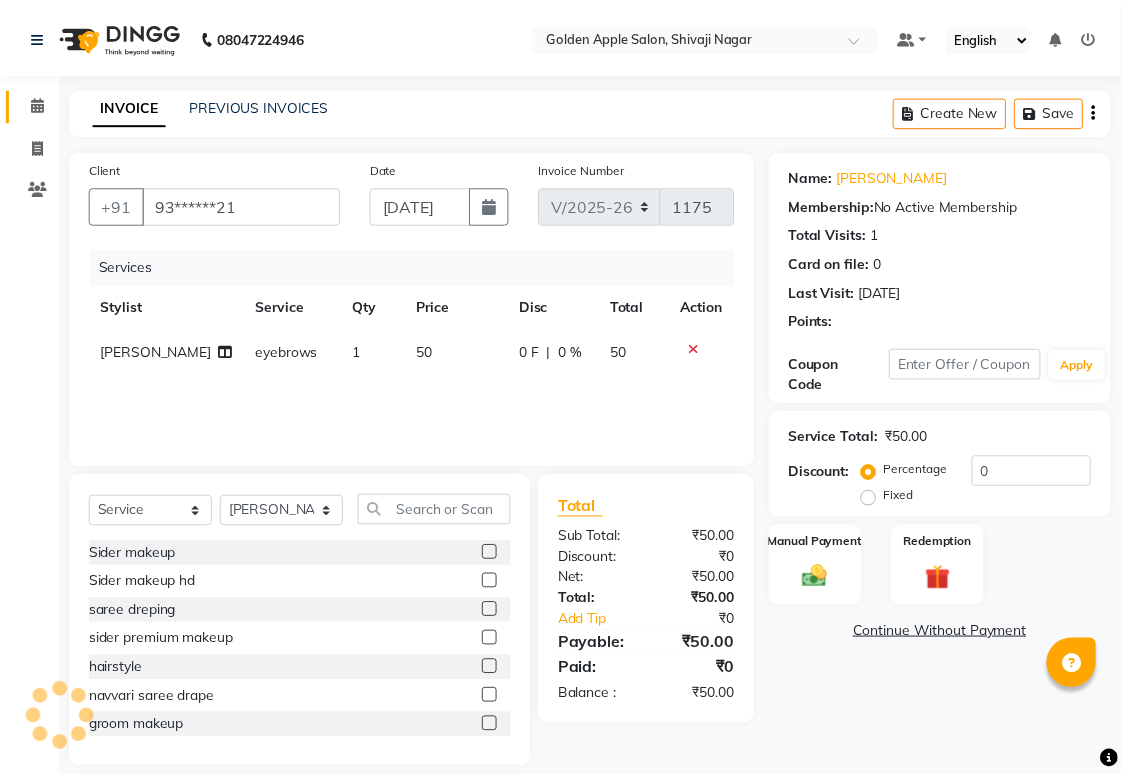 scroll, scrollTop: 21, scrollLeft: 0, axis: vertical 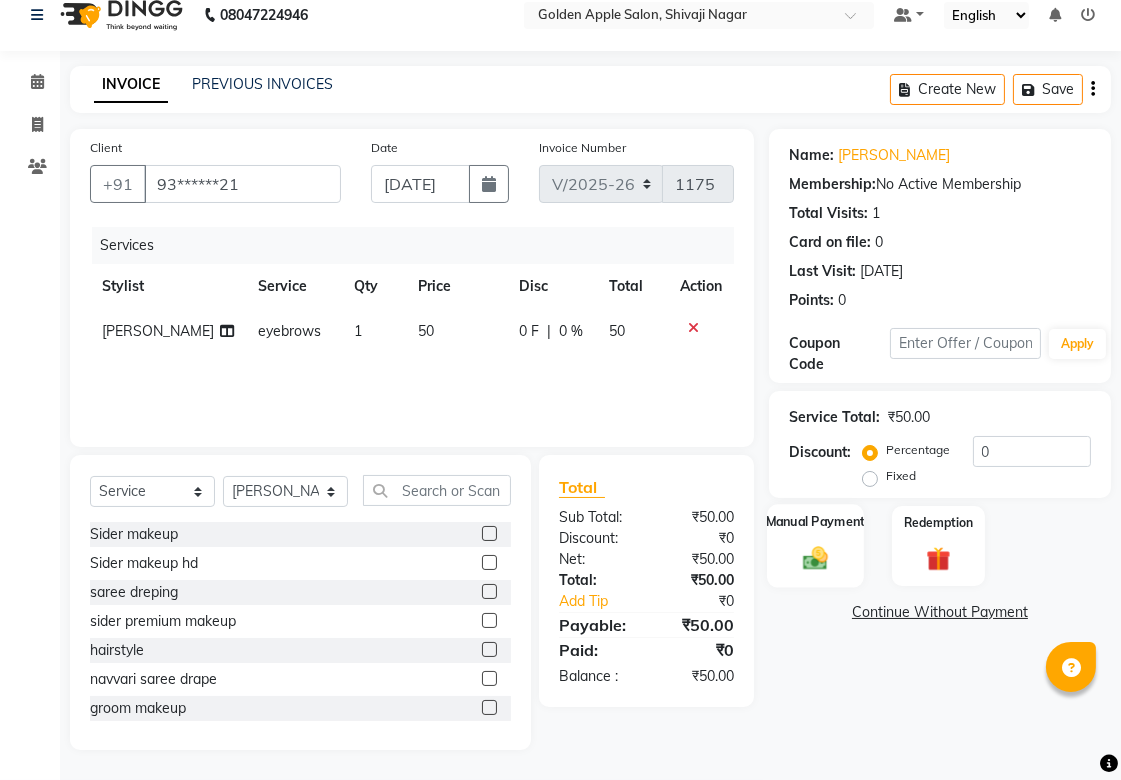 click 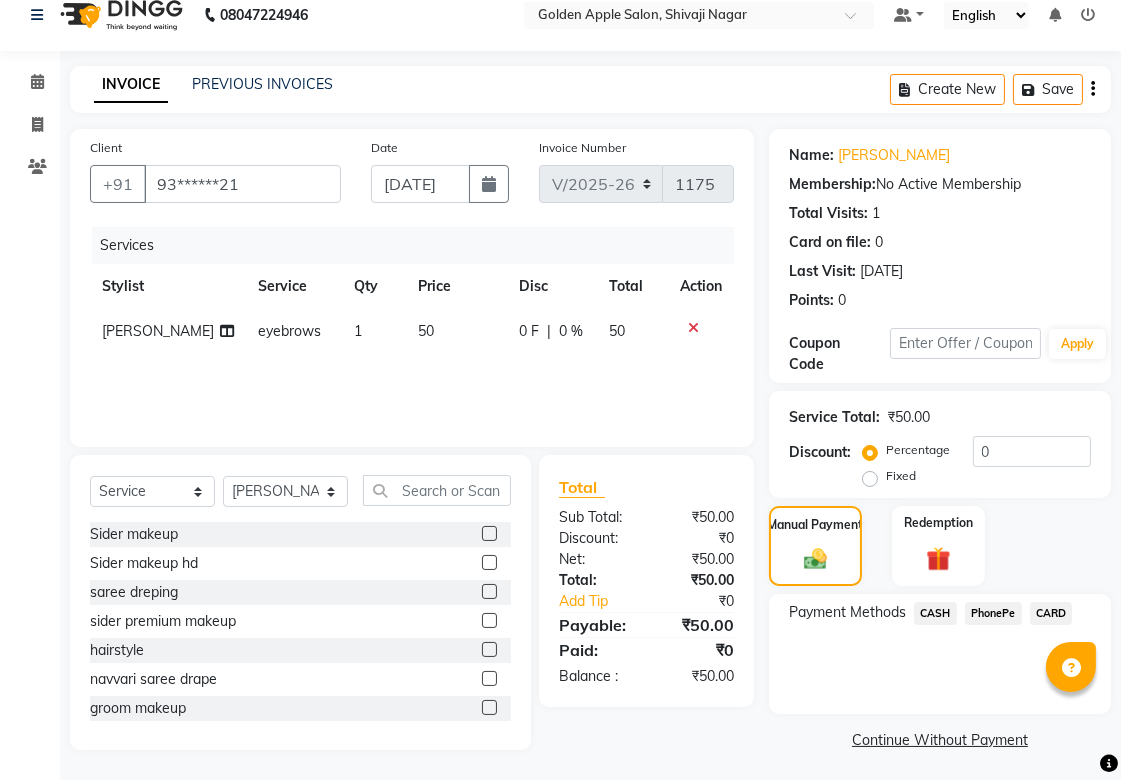 click on "PhonePe" 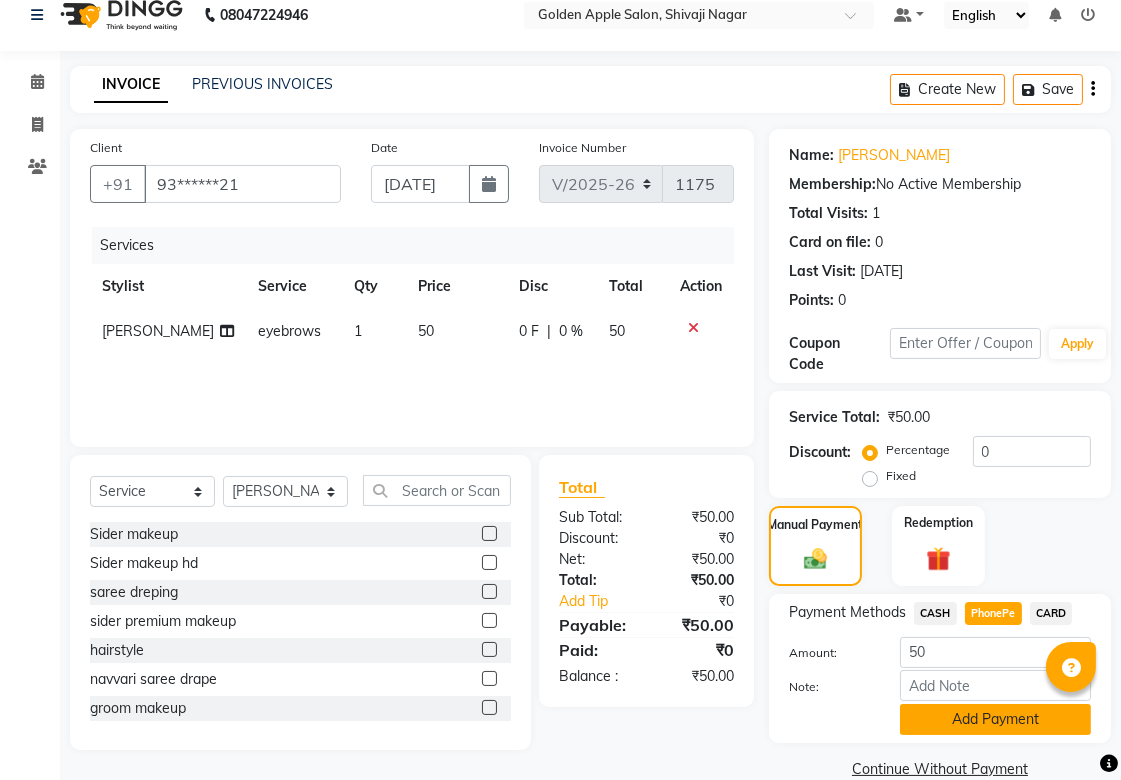 click on "Add Payment" 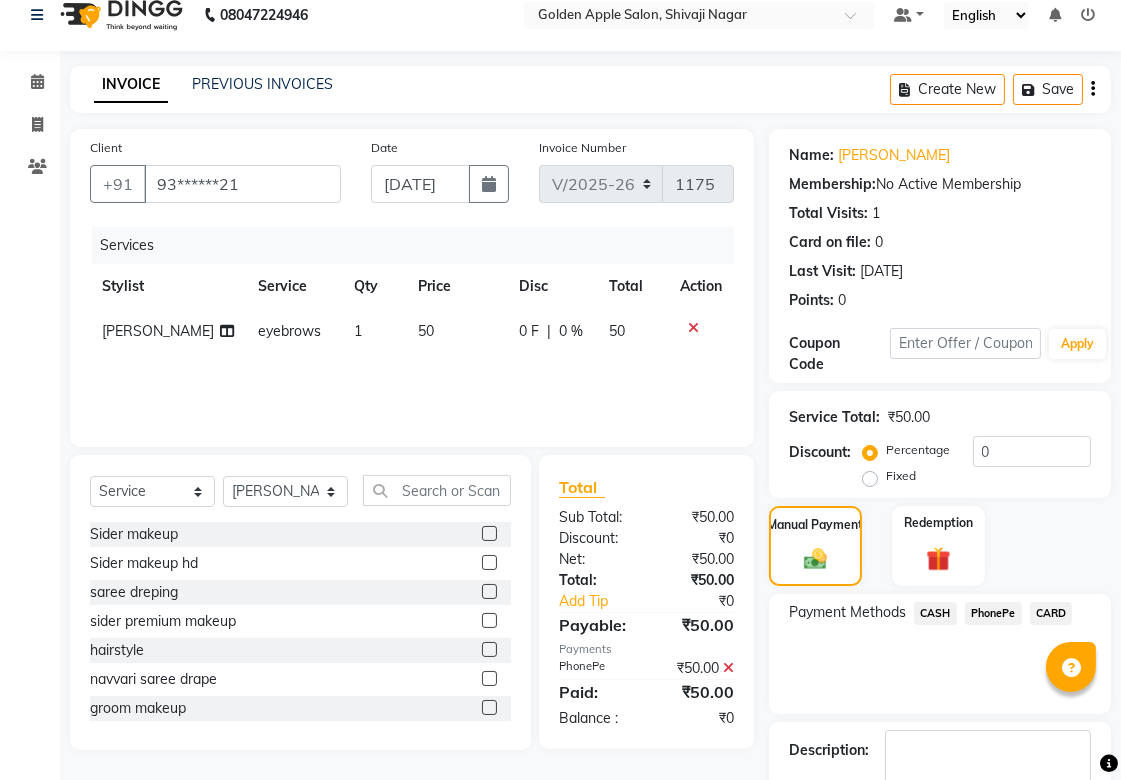 scroll, scrollTop: 138, scrollLeft: 0, axis: vertical 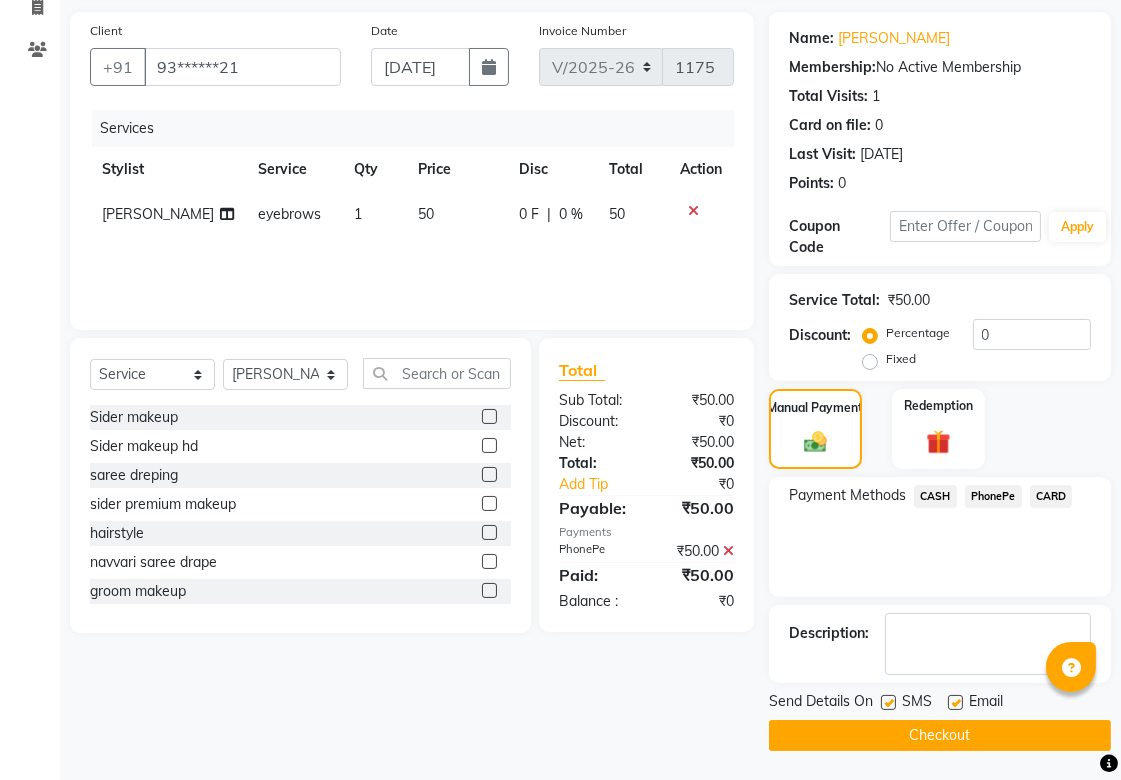 click 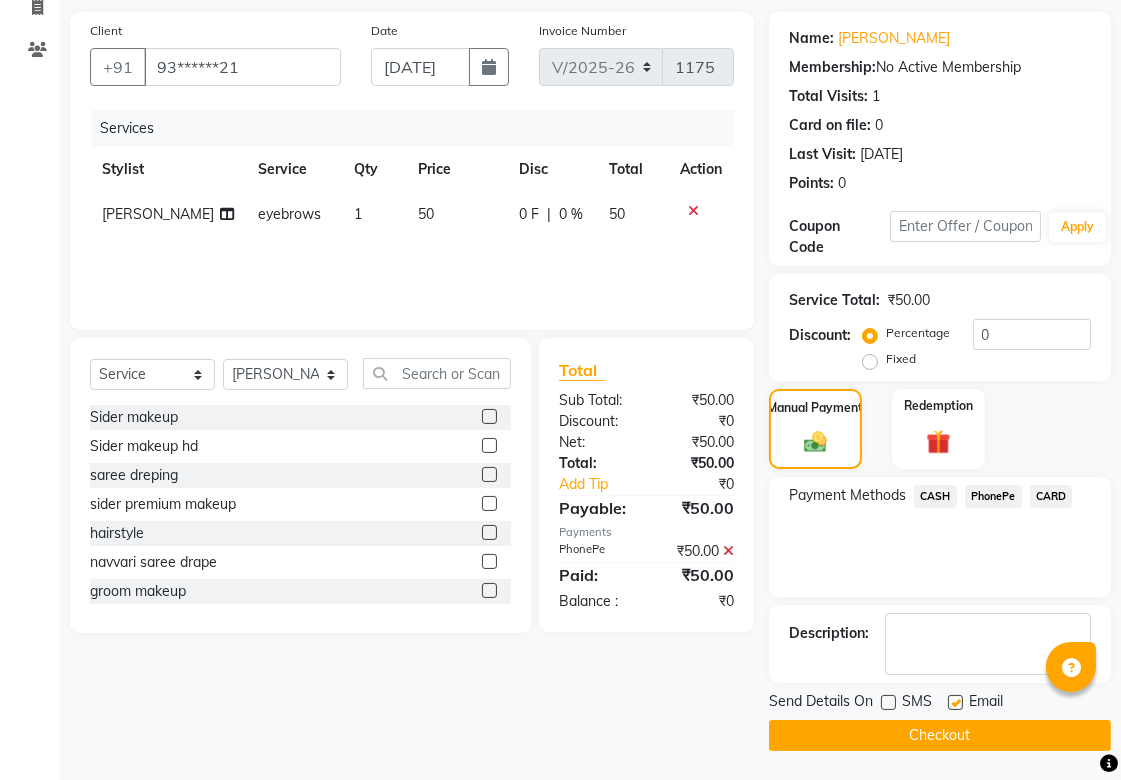 click 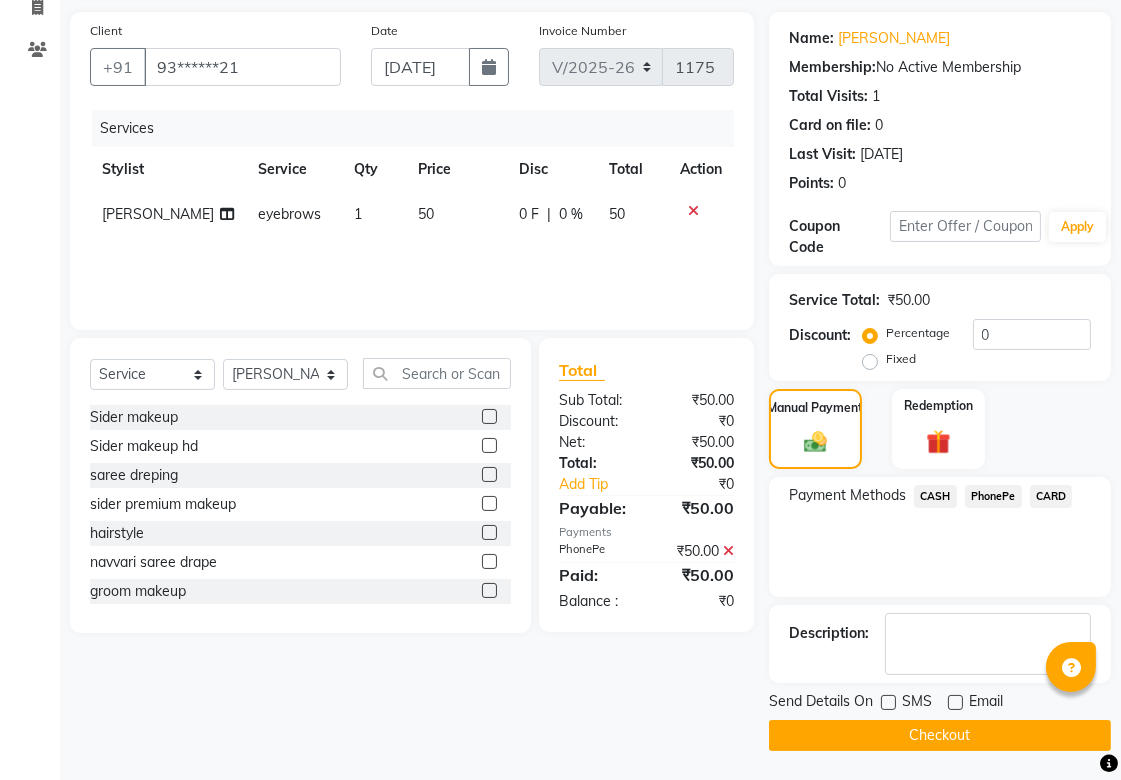 click on "Checkout" 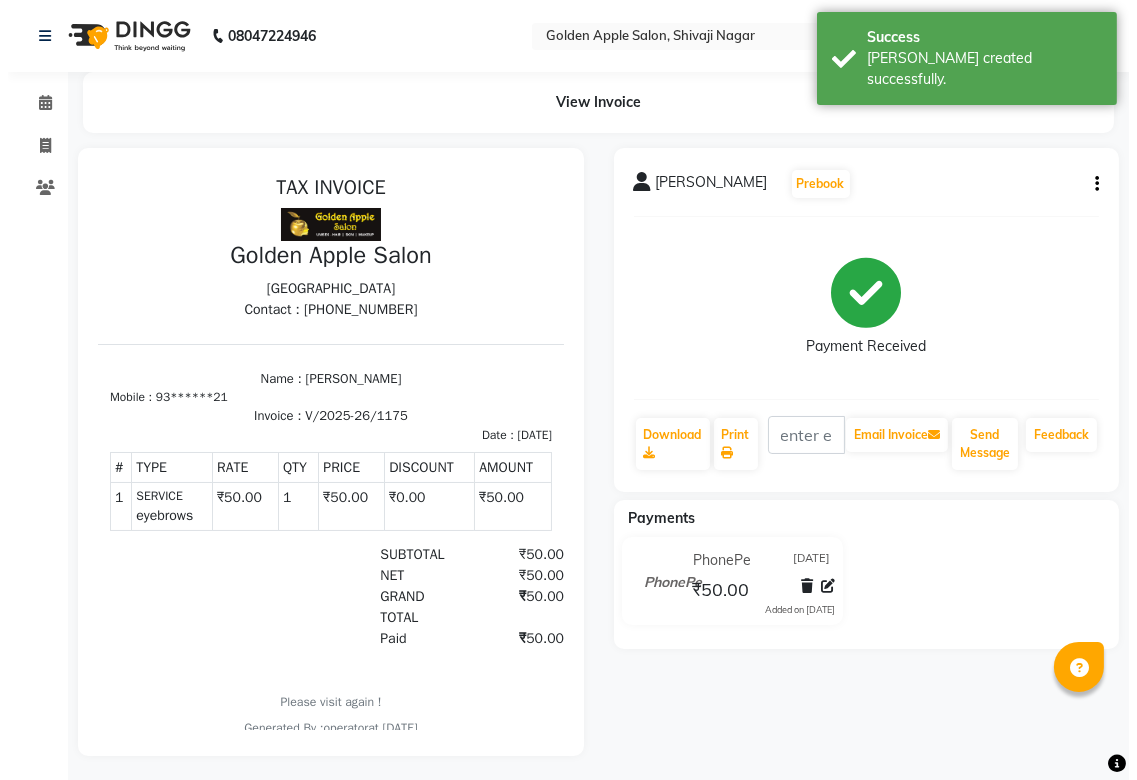 scroll, scrollTop: 0, scrollLeft: 0, axis: both 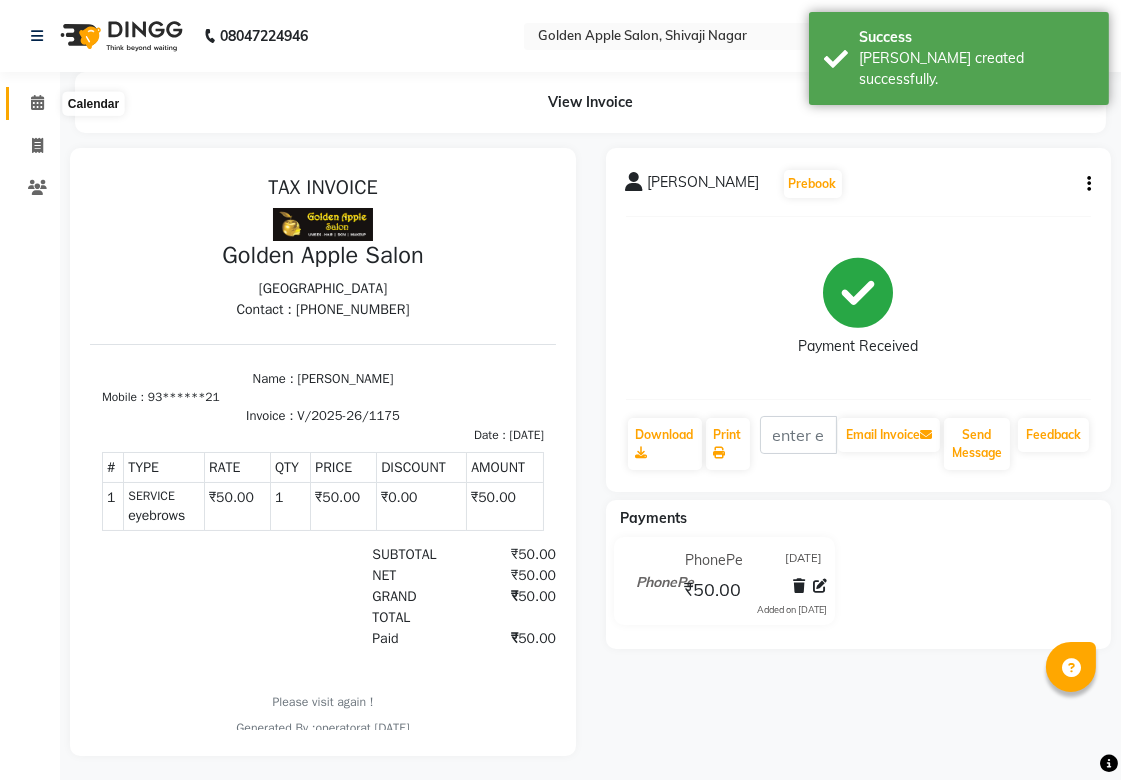 click 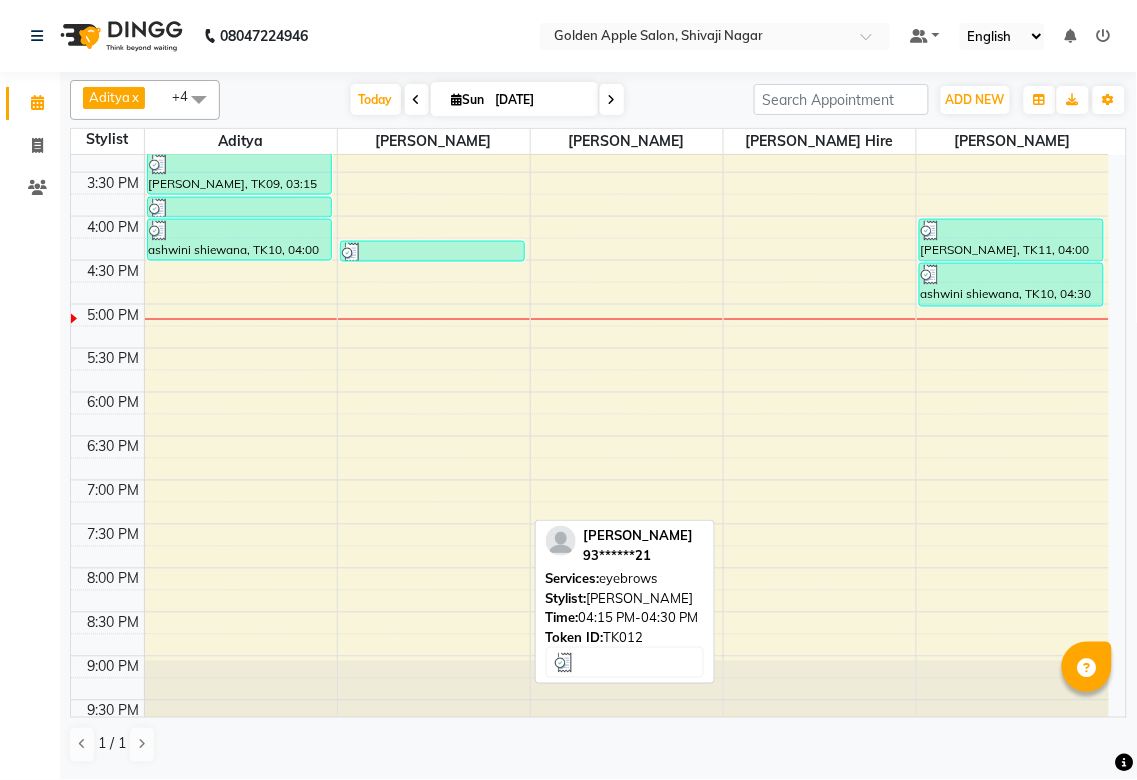 scroll, scrollTop: 555, scrollLeft: 0, axis: vertical 